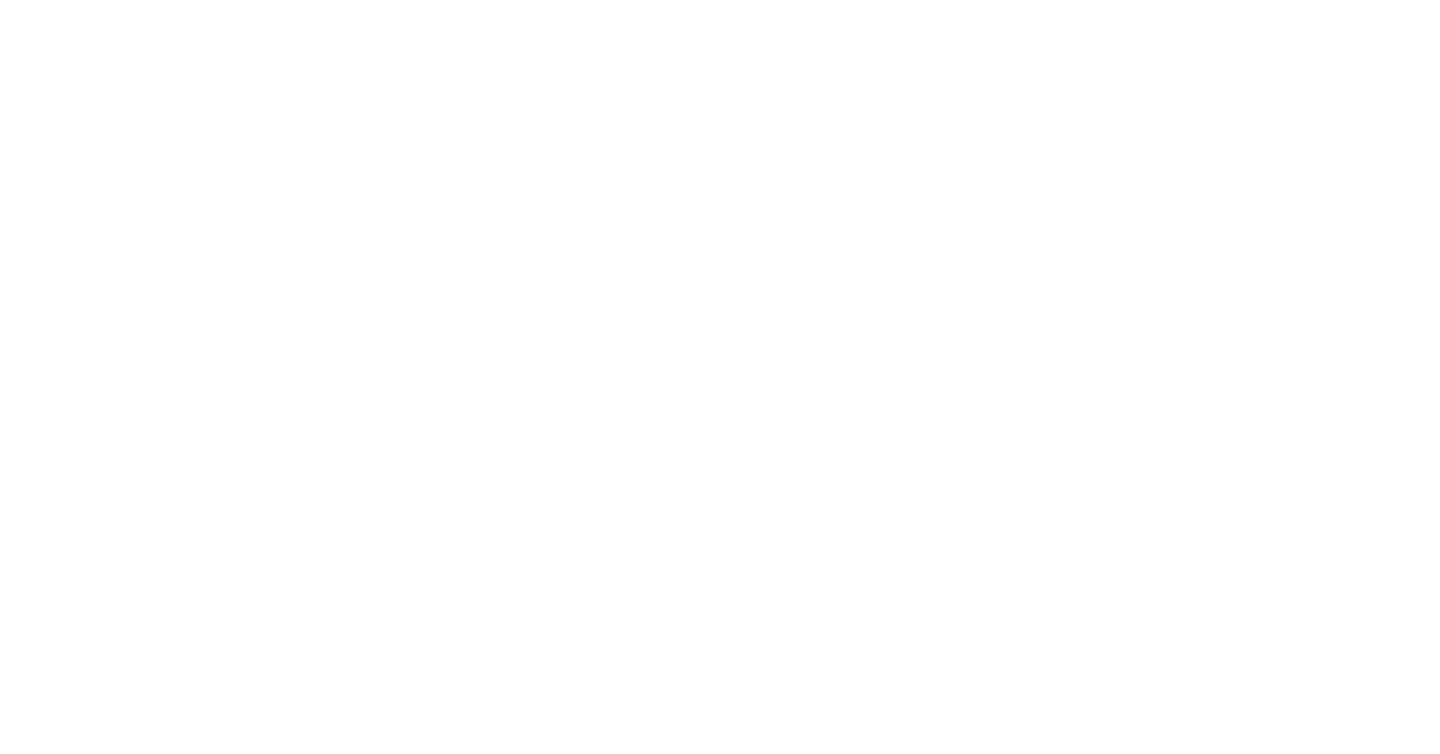 scroll, scrollTop: 0, scrollLeft: 0, axis: both 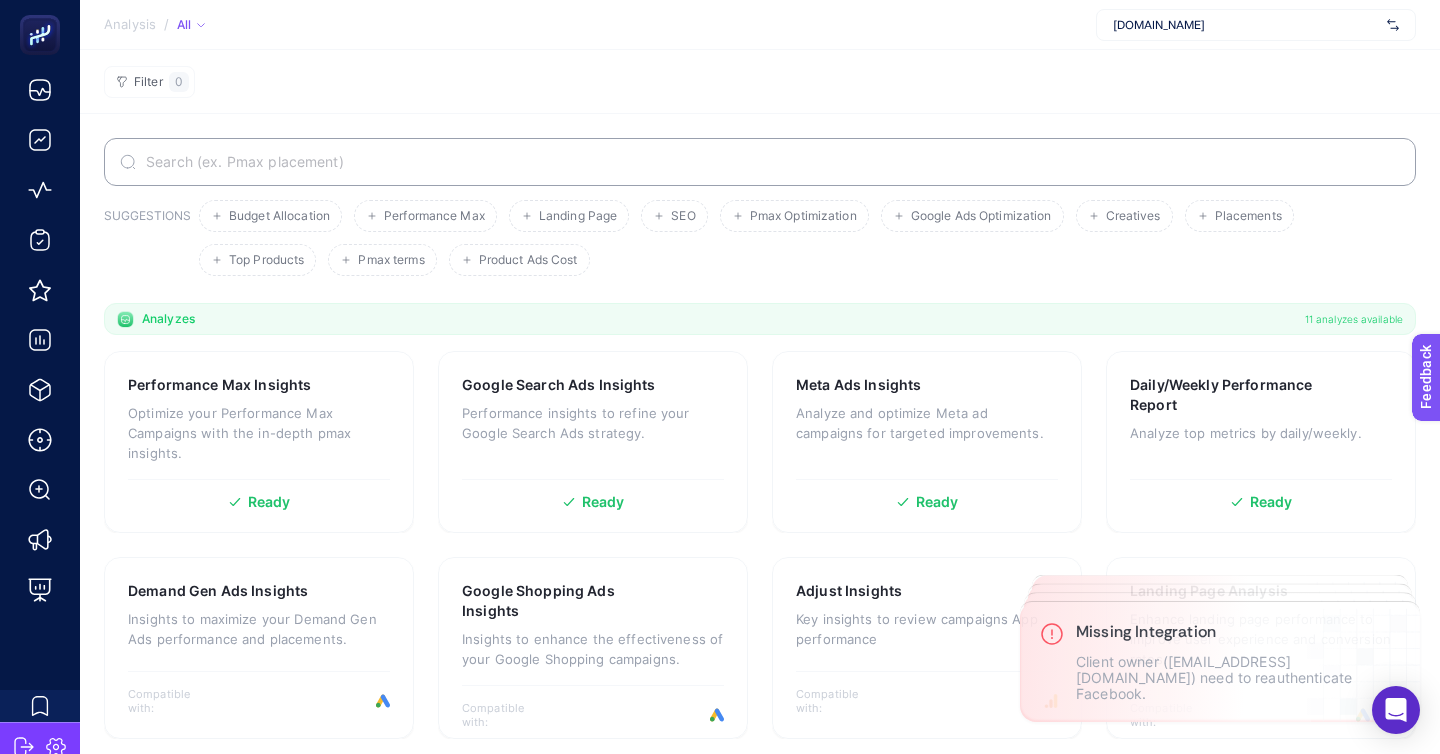 click on "[DOMAIN_NAME]" at bounding box center [1256, 25] 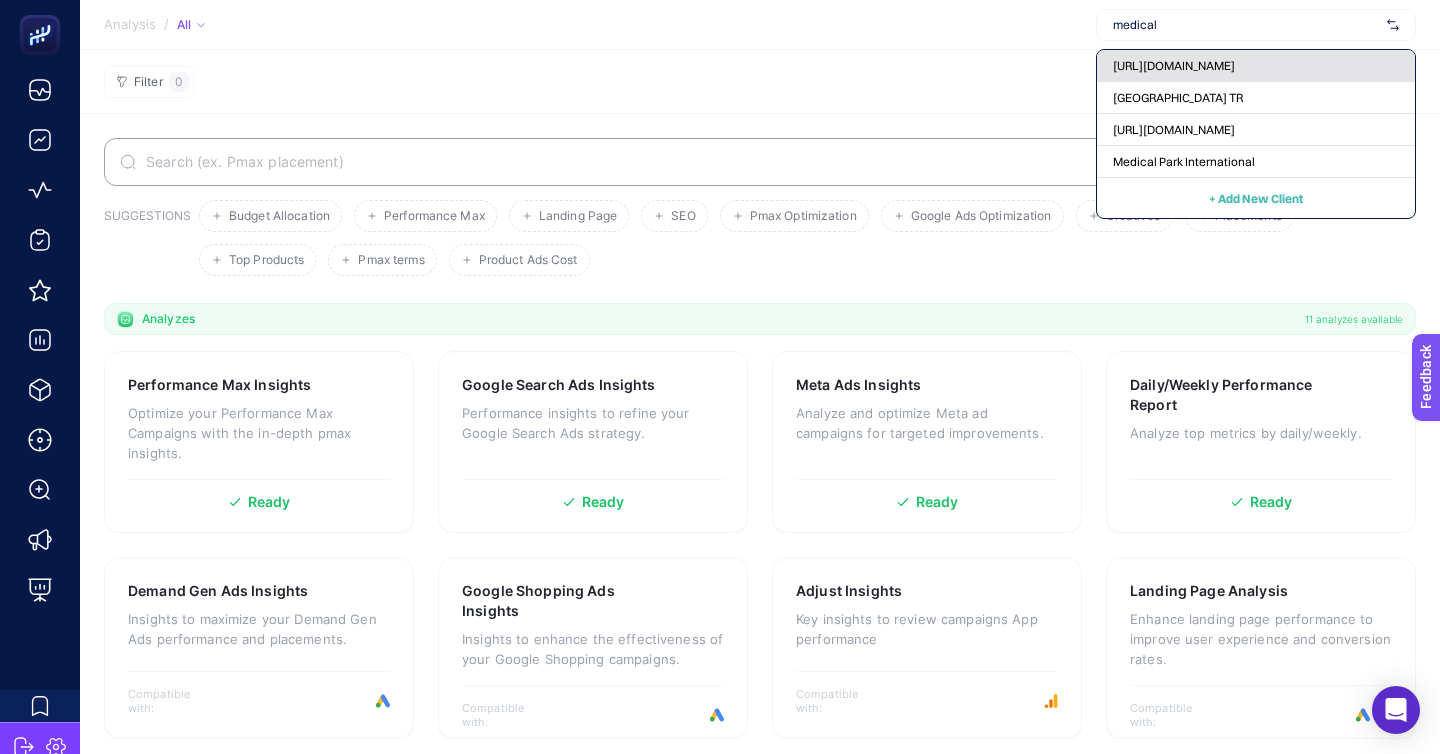 type on "medical" 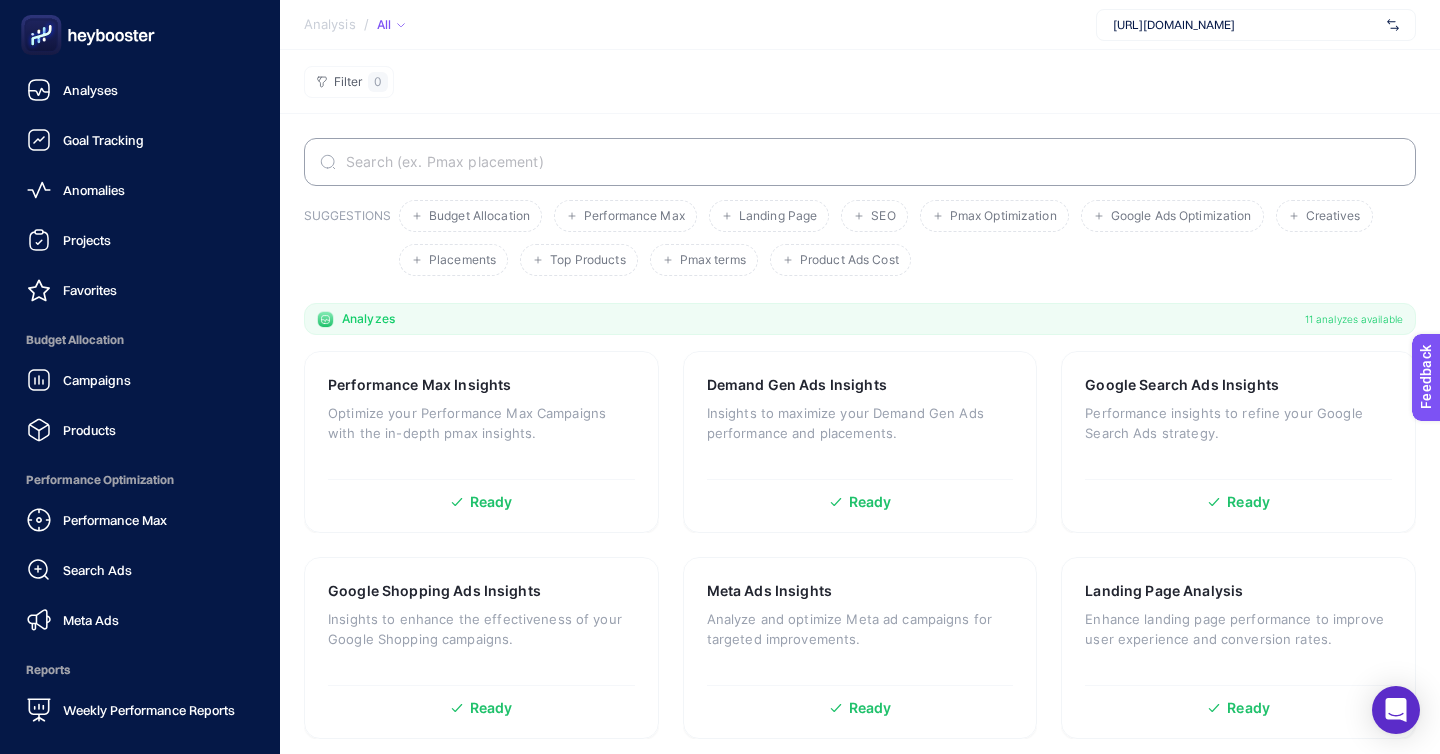 click 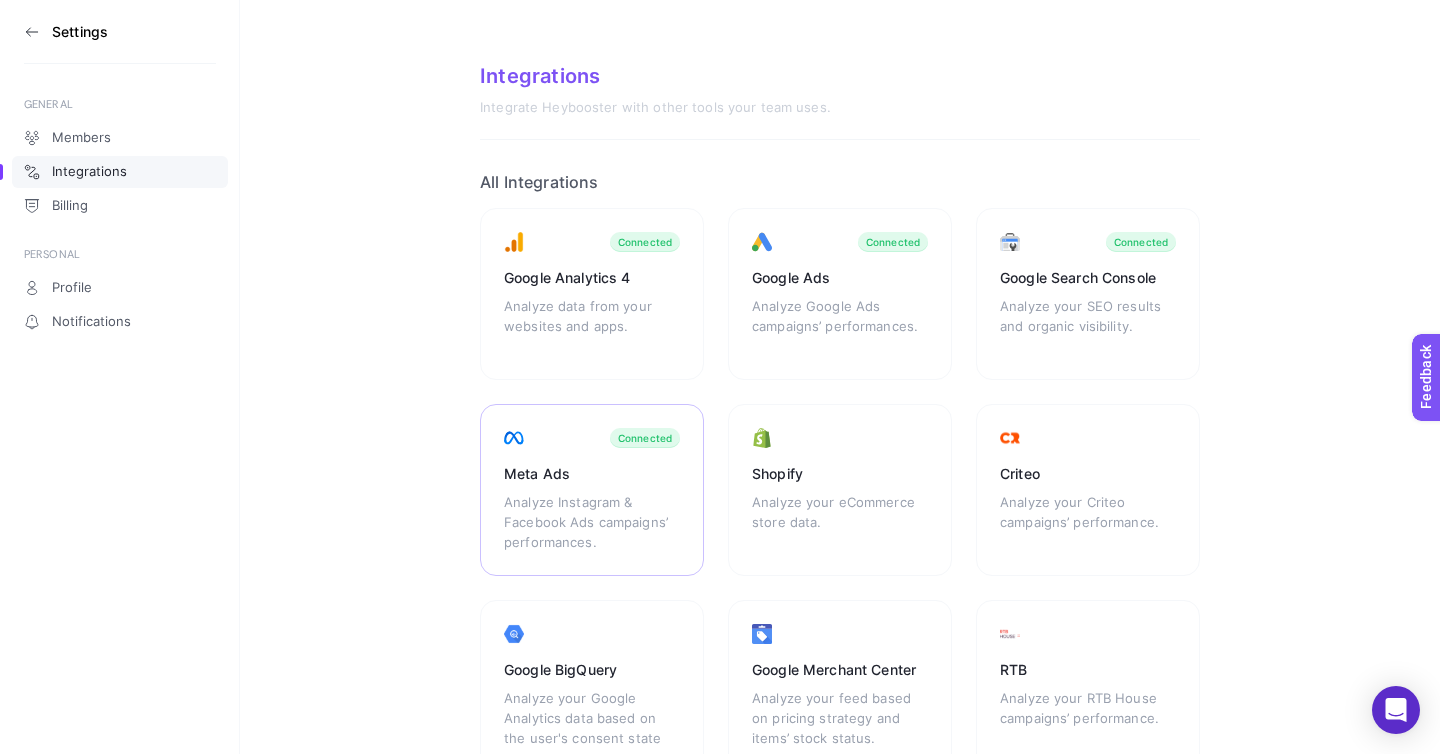 click on "Analyze Instagram & Facebook Ads campaigns’ performances." at bounding box center [592, 522] 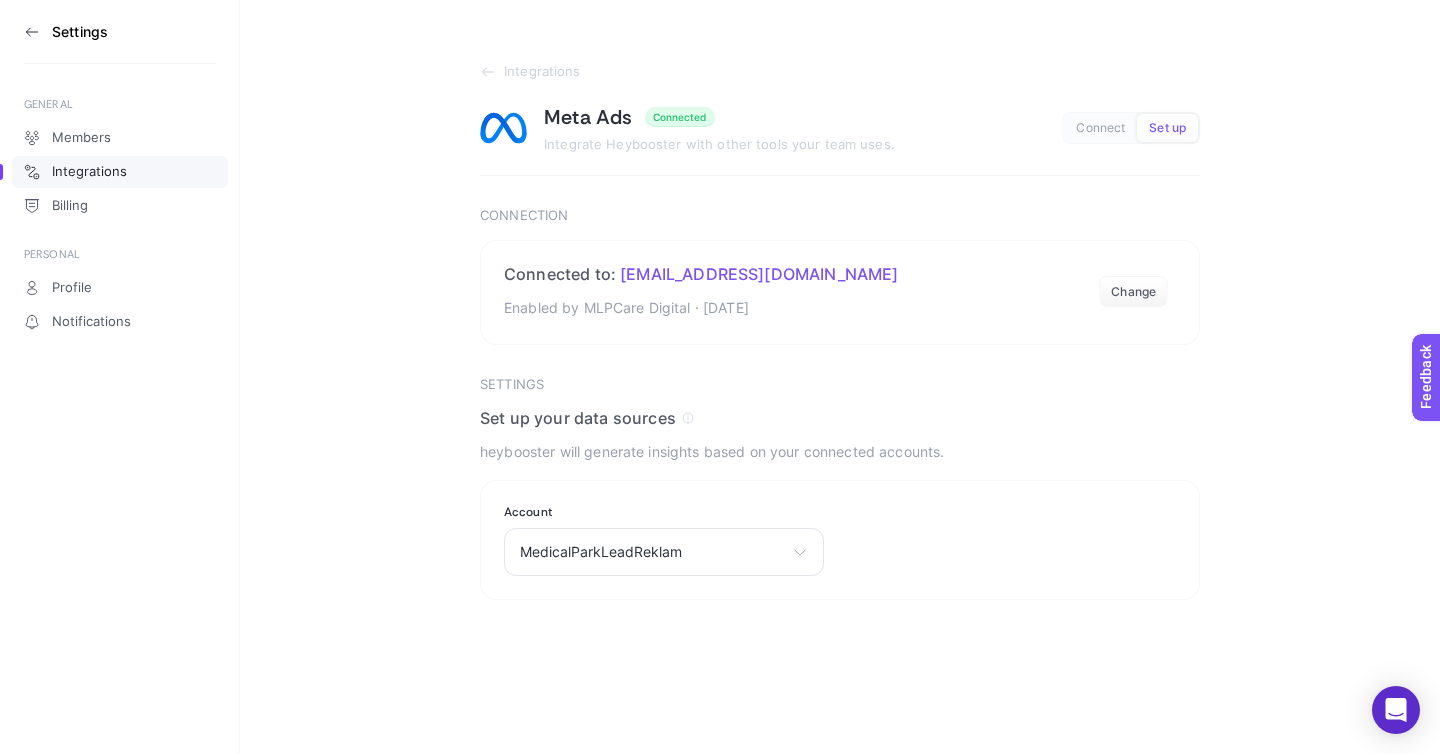 click 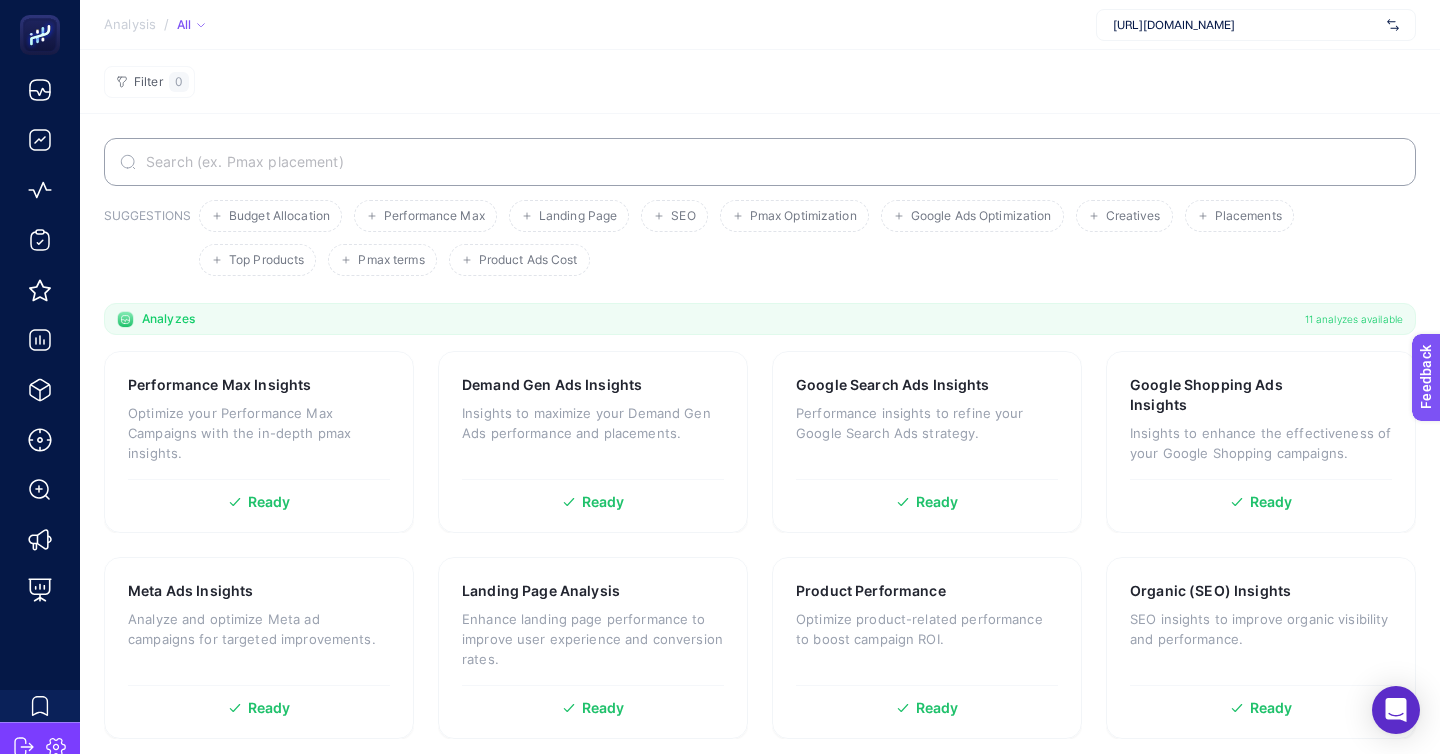 click on "[URL][DOMAIN_NAME]" at bounding box center (1246, 25) 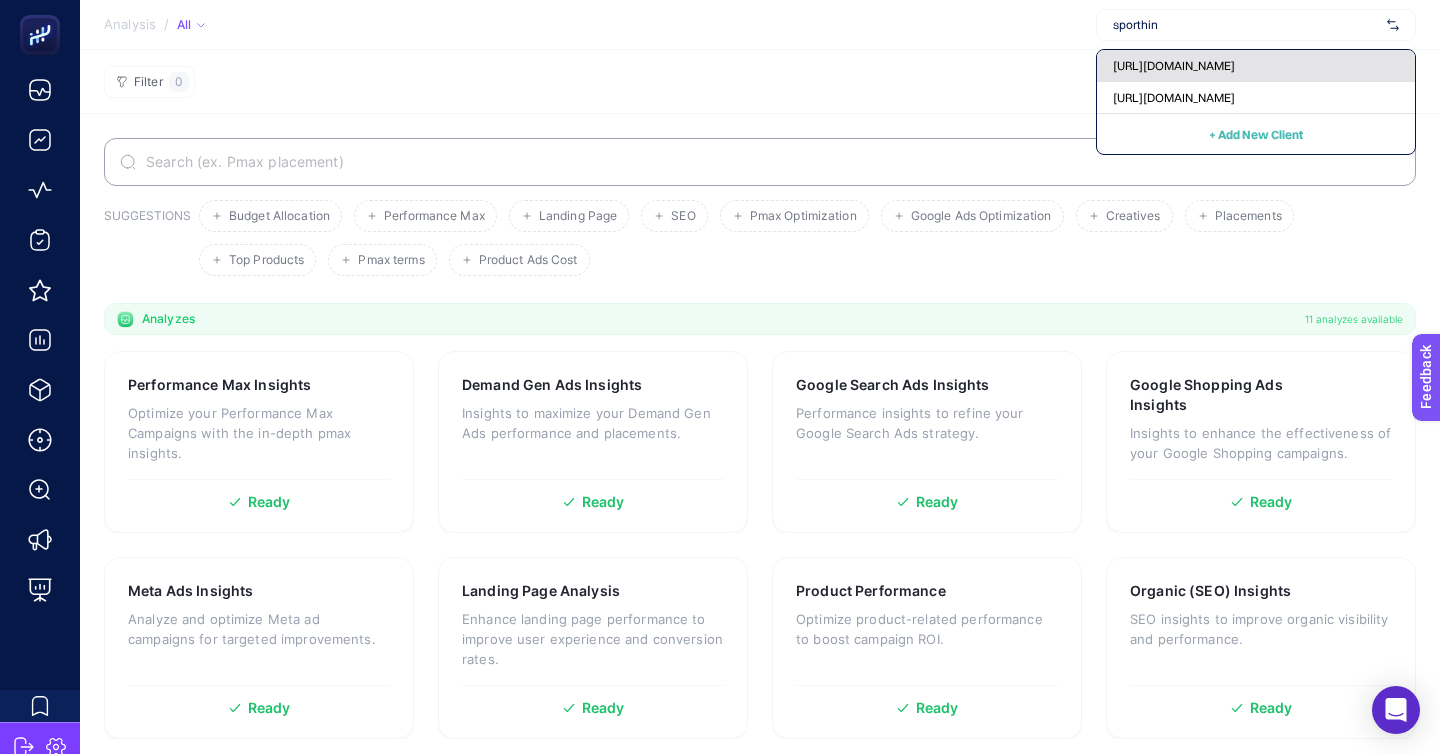type on "sporthin" 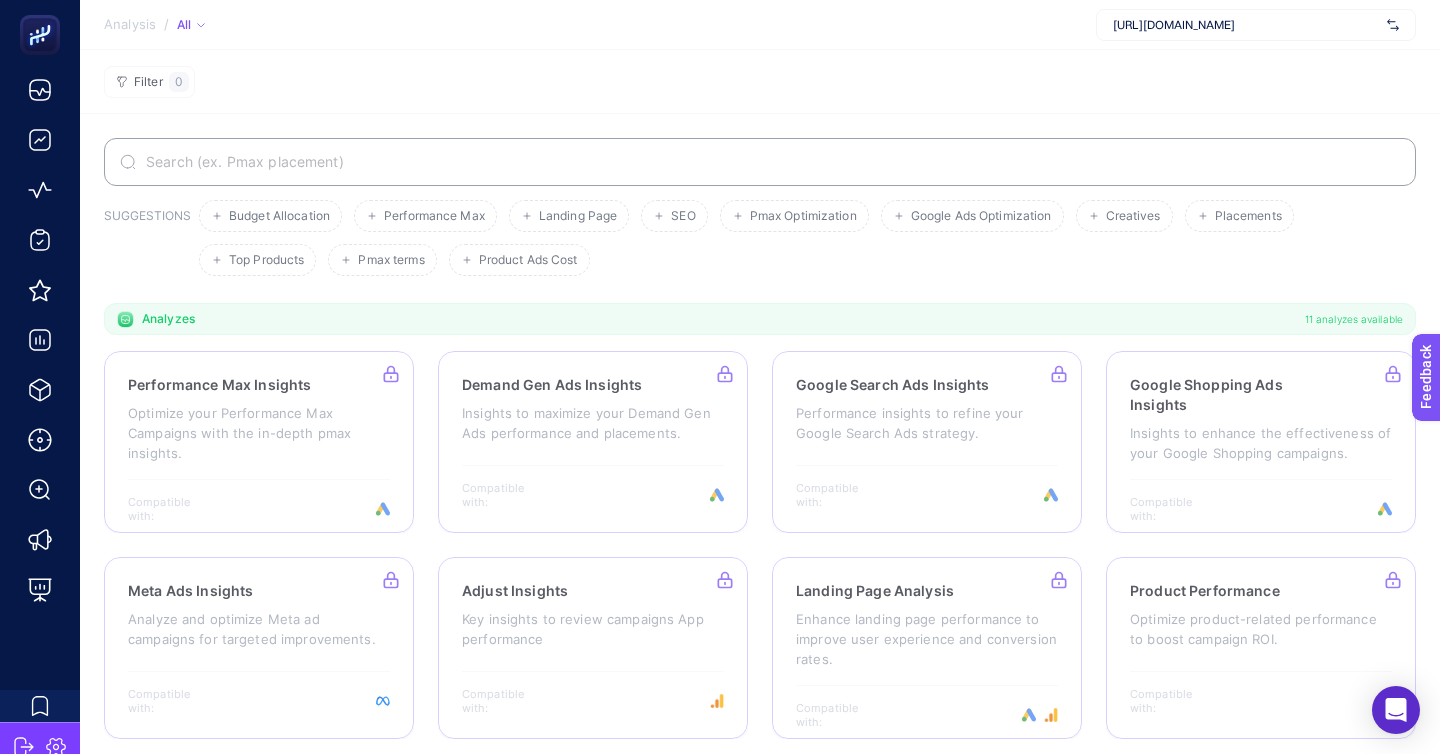 click on "[URL][DOMAIN_NAME]" at bounding box center [1256, 25] 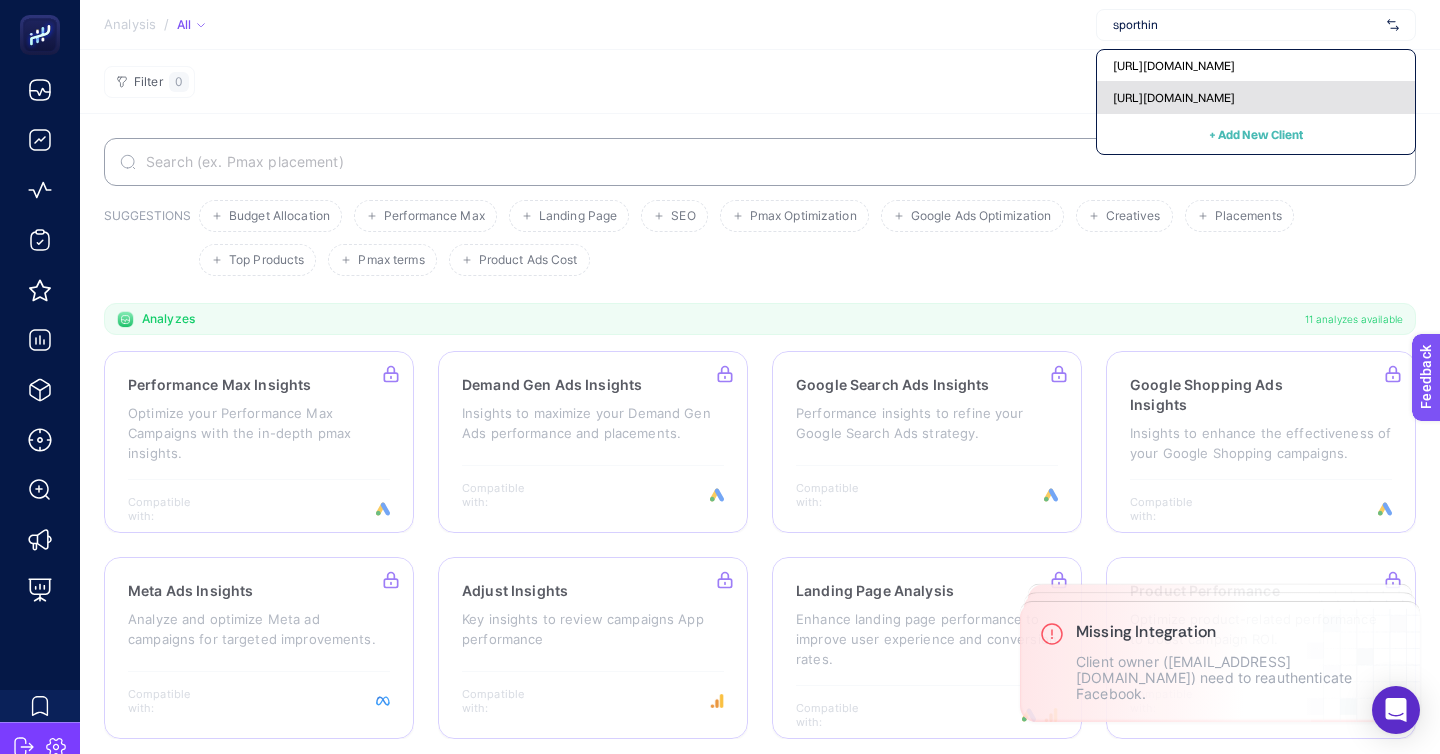 type on "sporthin" 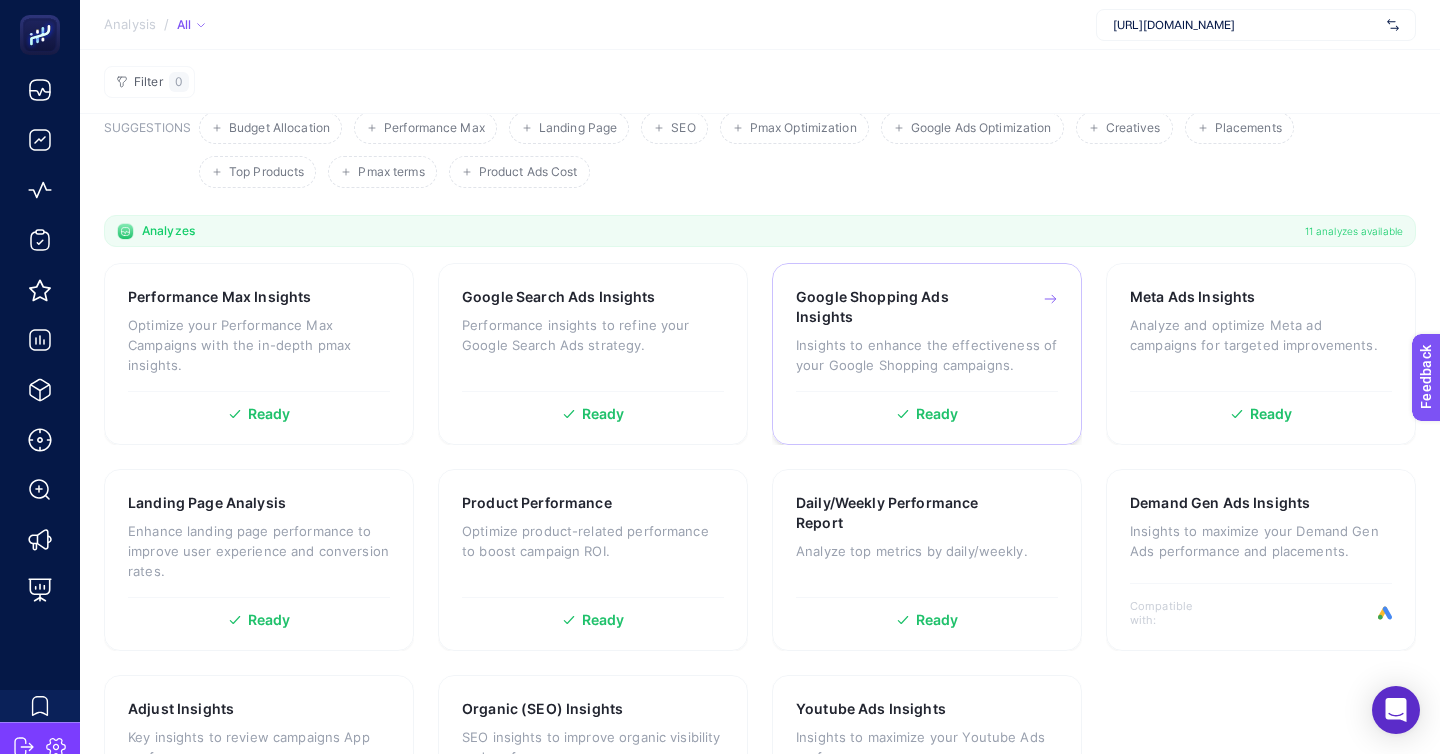 scroll, scrollTop: 90, scrollLeft: 0, axis: vertical 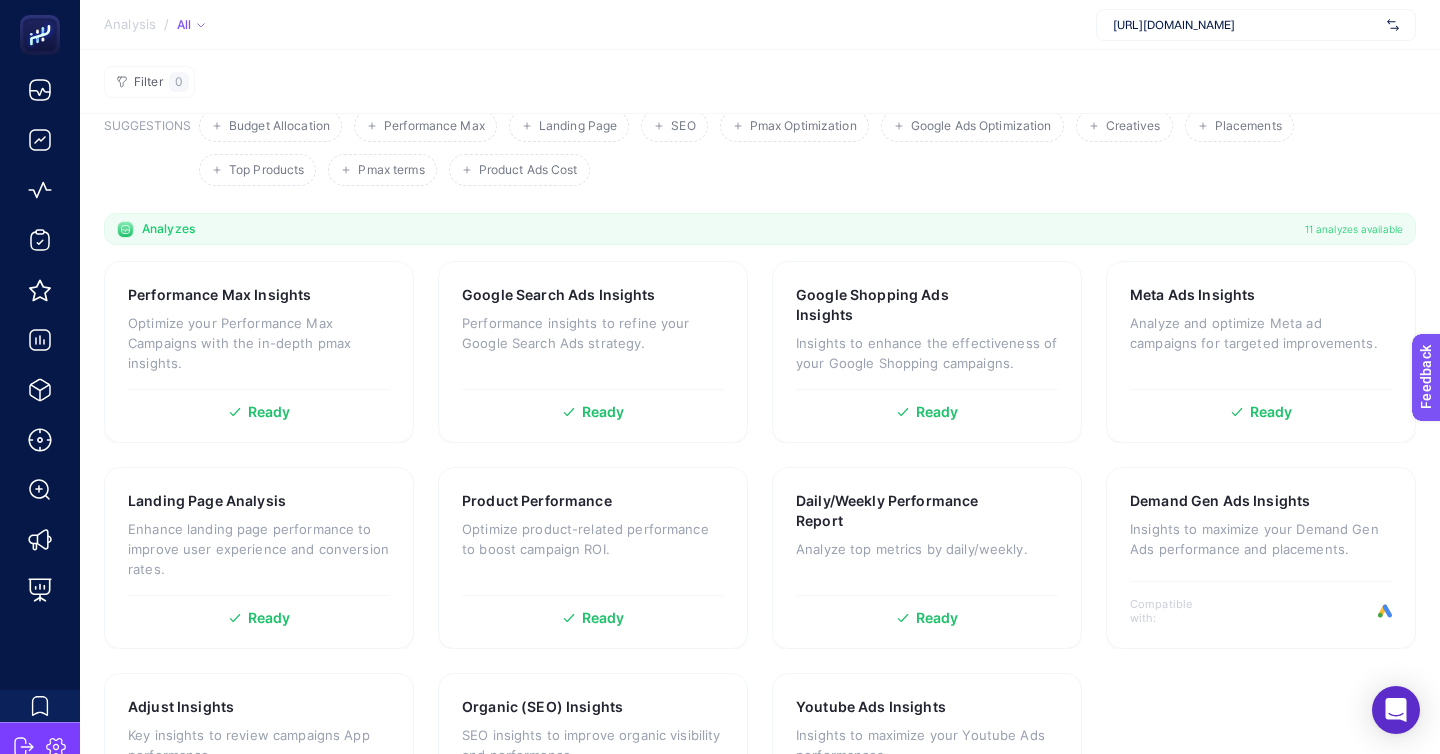 click on "[URL][DOMAIN_NAME]" at bounding box center (1256, 25) 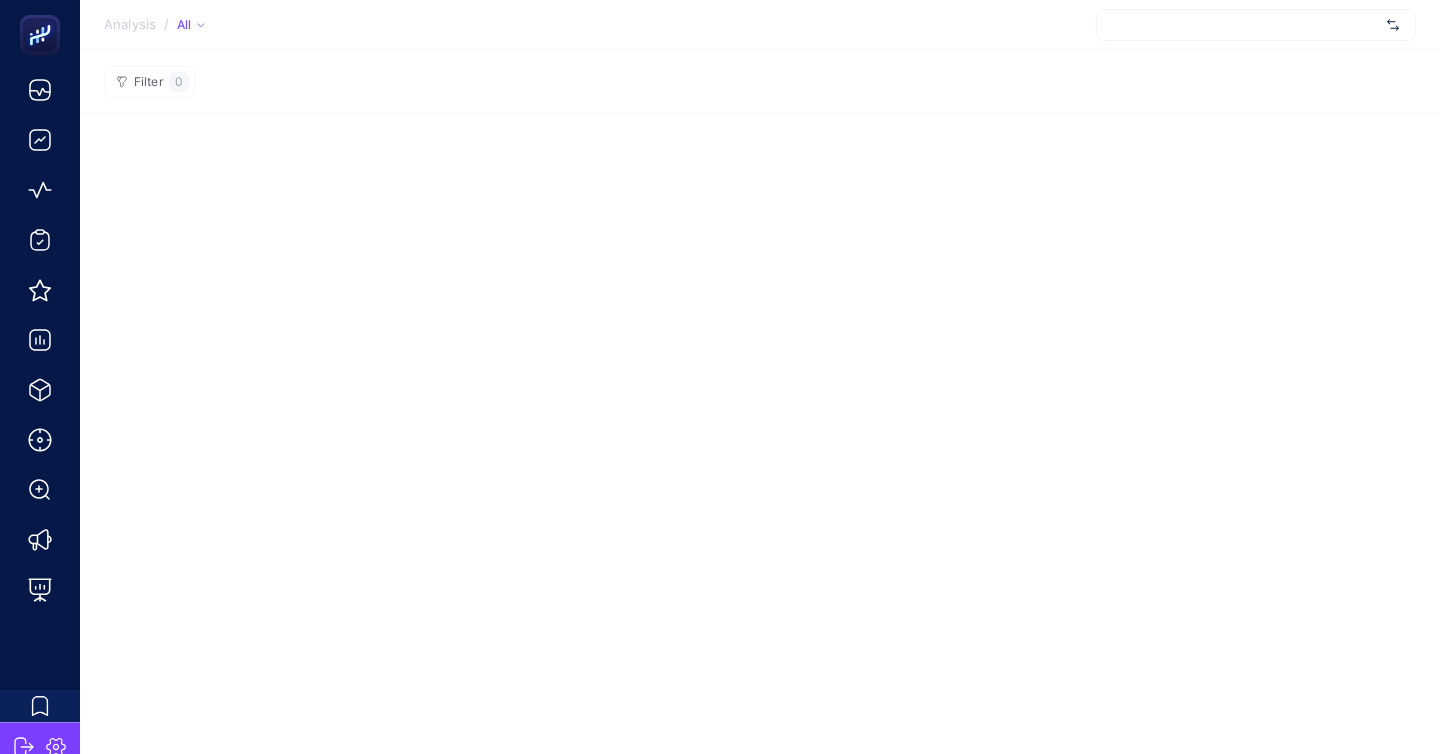 scroll, scrollTop: 0, scrollLeft: 0, axis: both 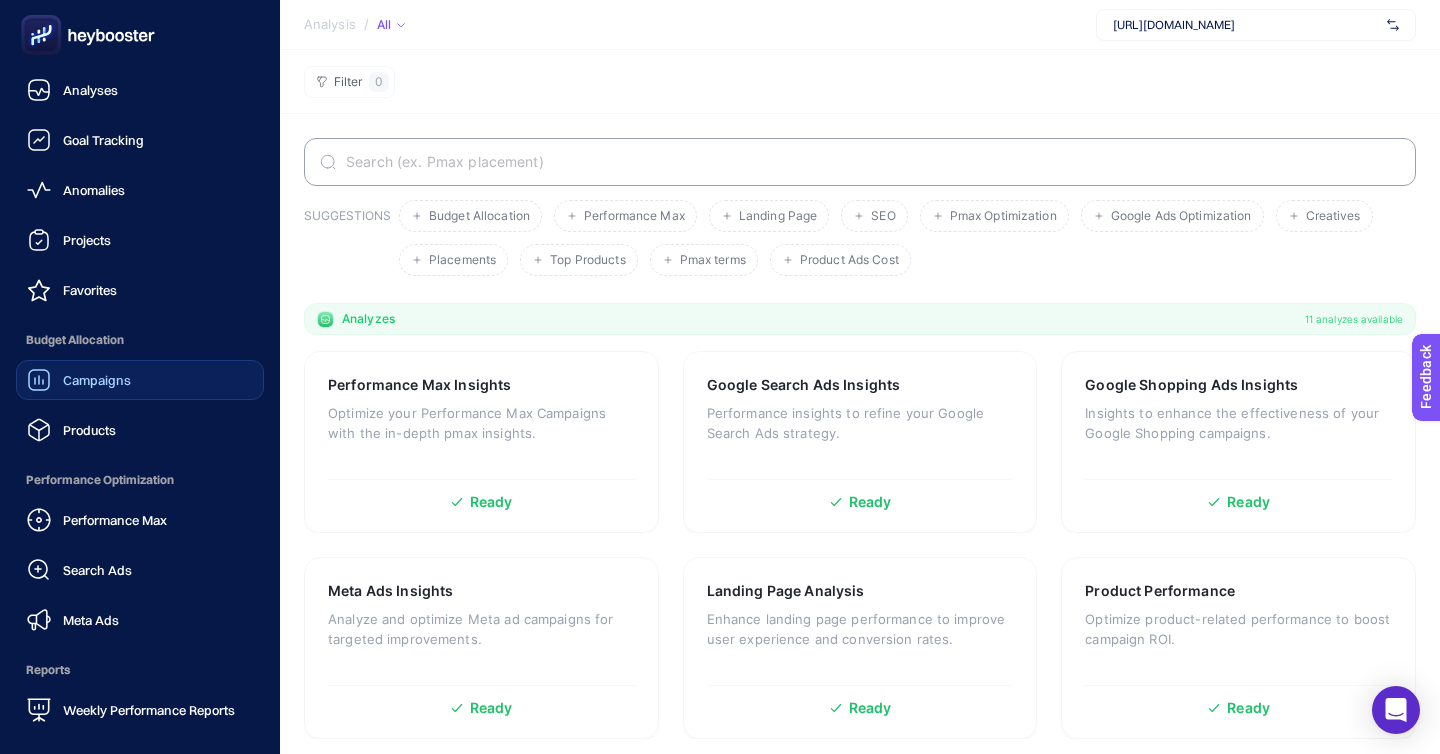 click on "Campaigns" 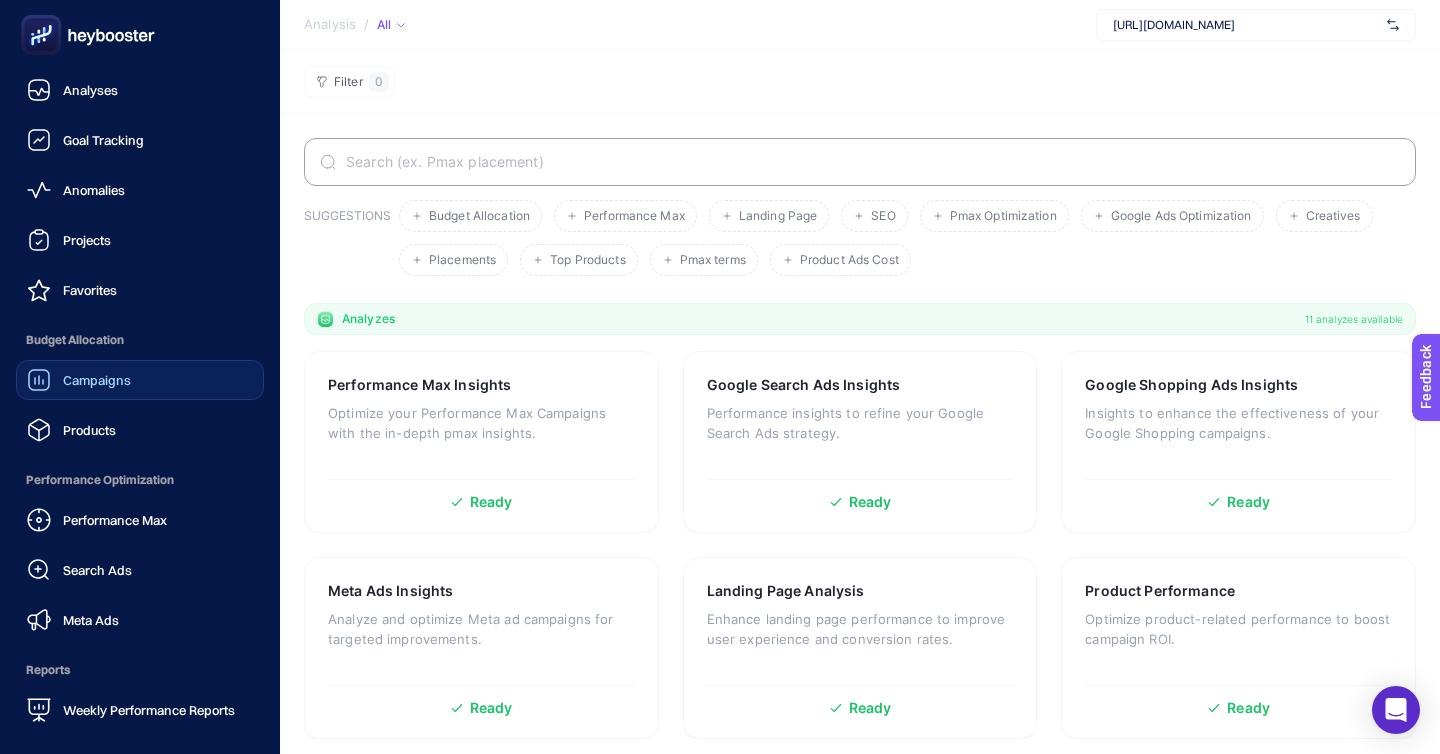 click on "Campaigns" 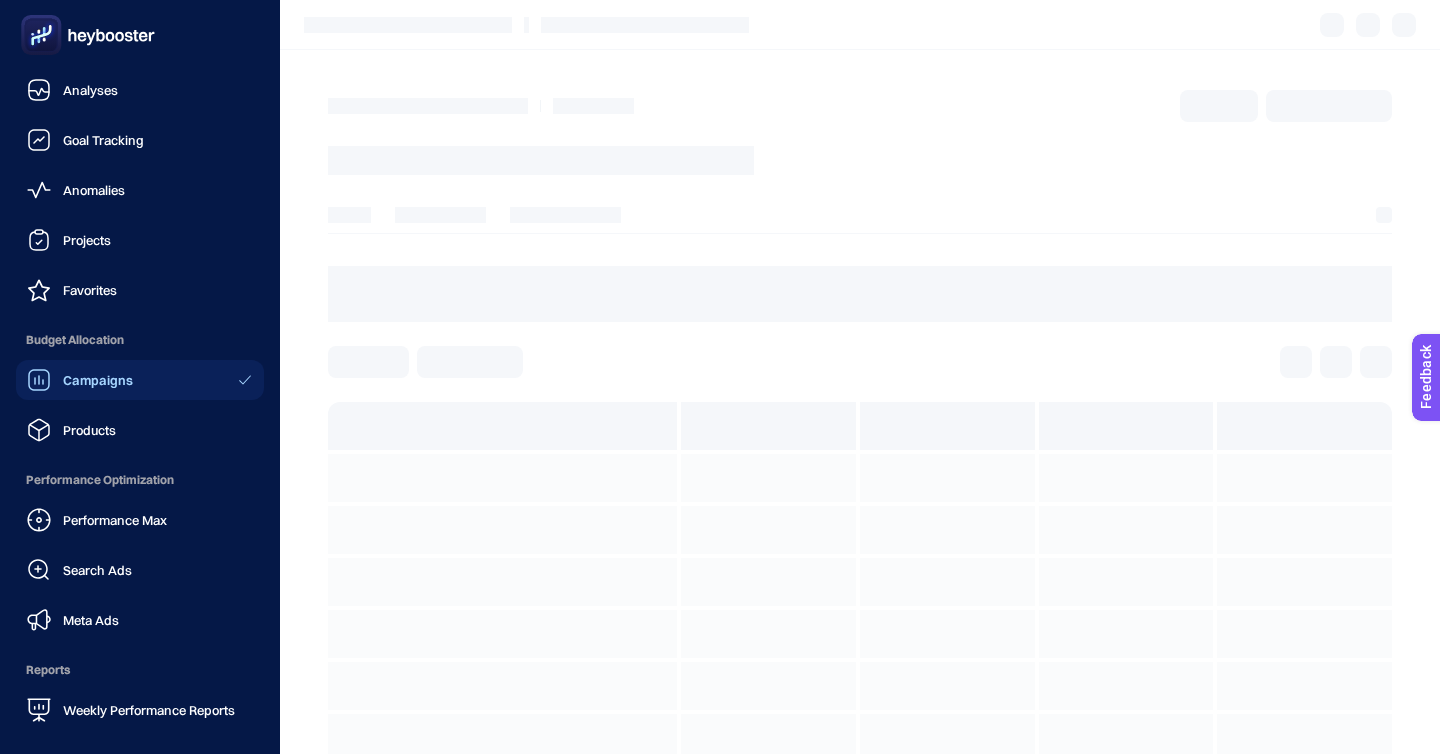 click on "Campaigns" at bounding box center [80, 380] 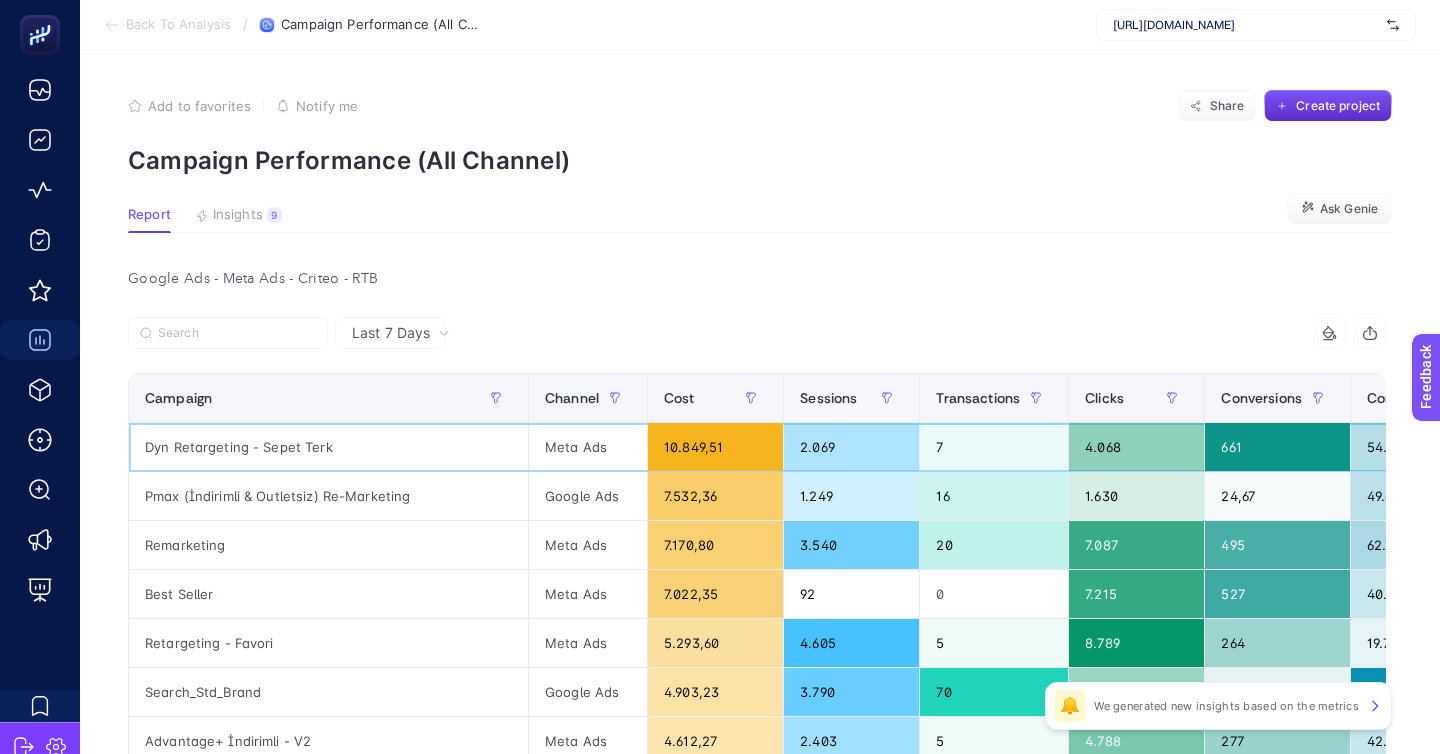 click on "Dyn Retargeting - Sepet Terk" 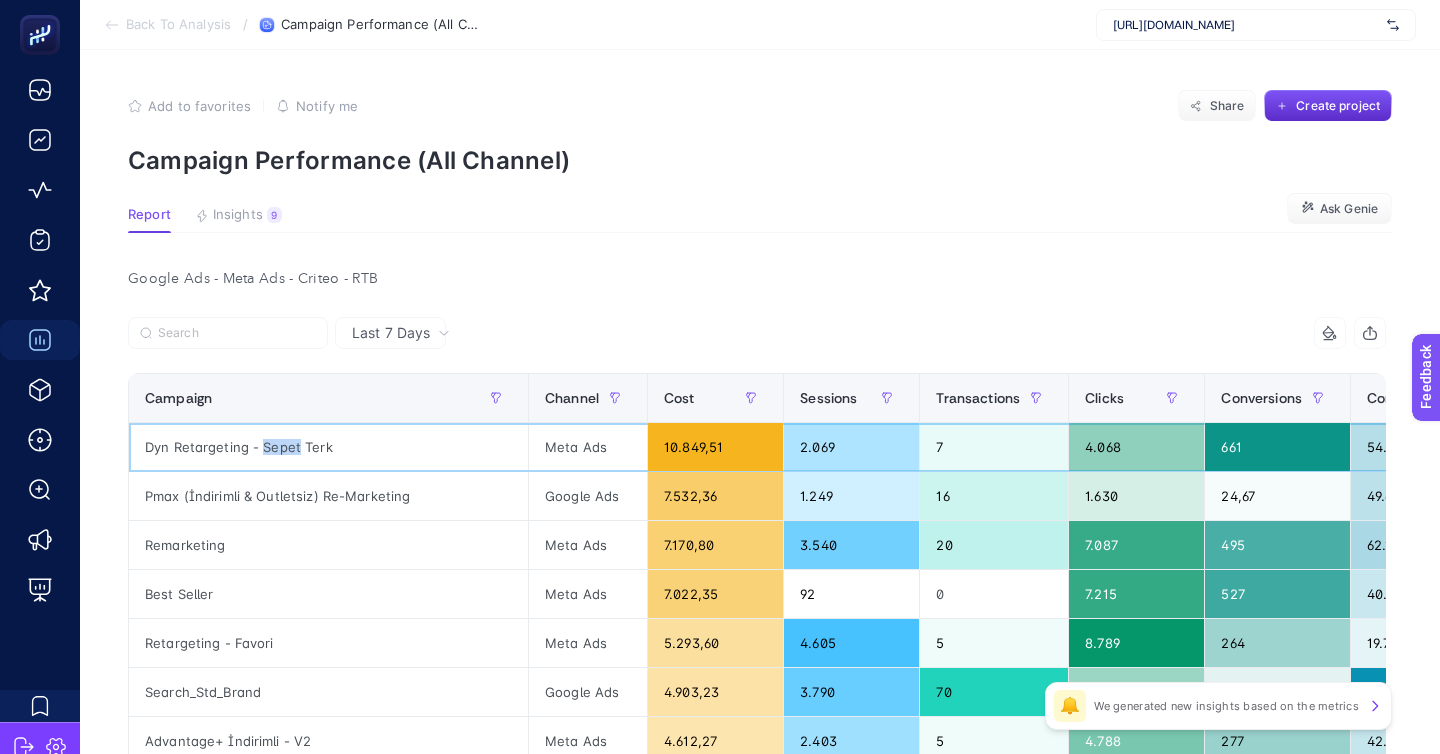 click on "Dyn Retargeting - Sepet Terk" 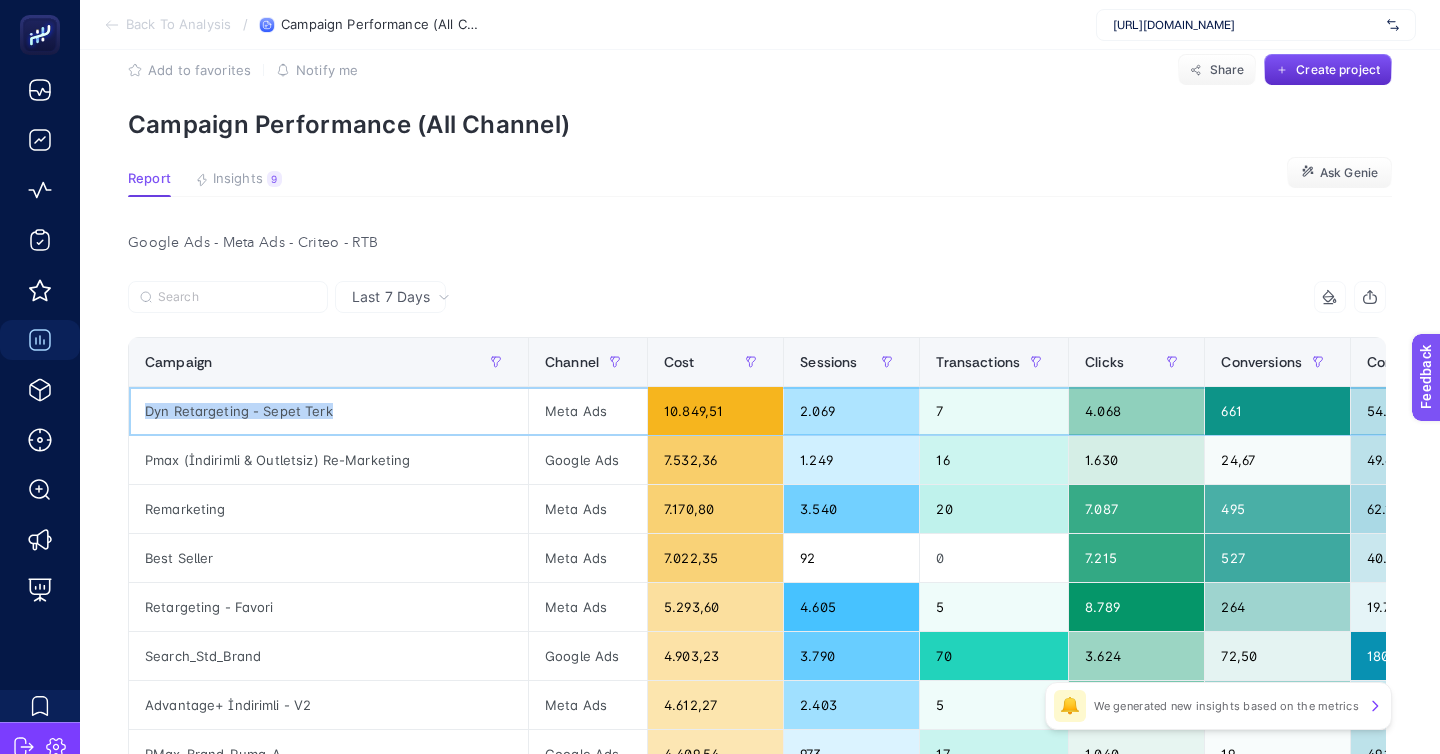 scroll, scrollTop: 38, scrollLeft: 0, axis: vertical 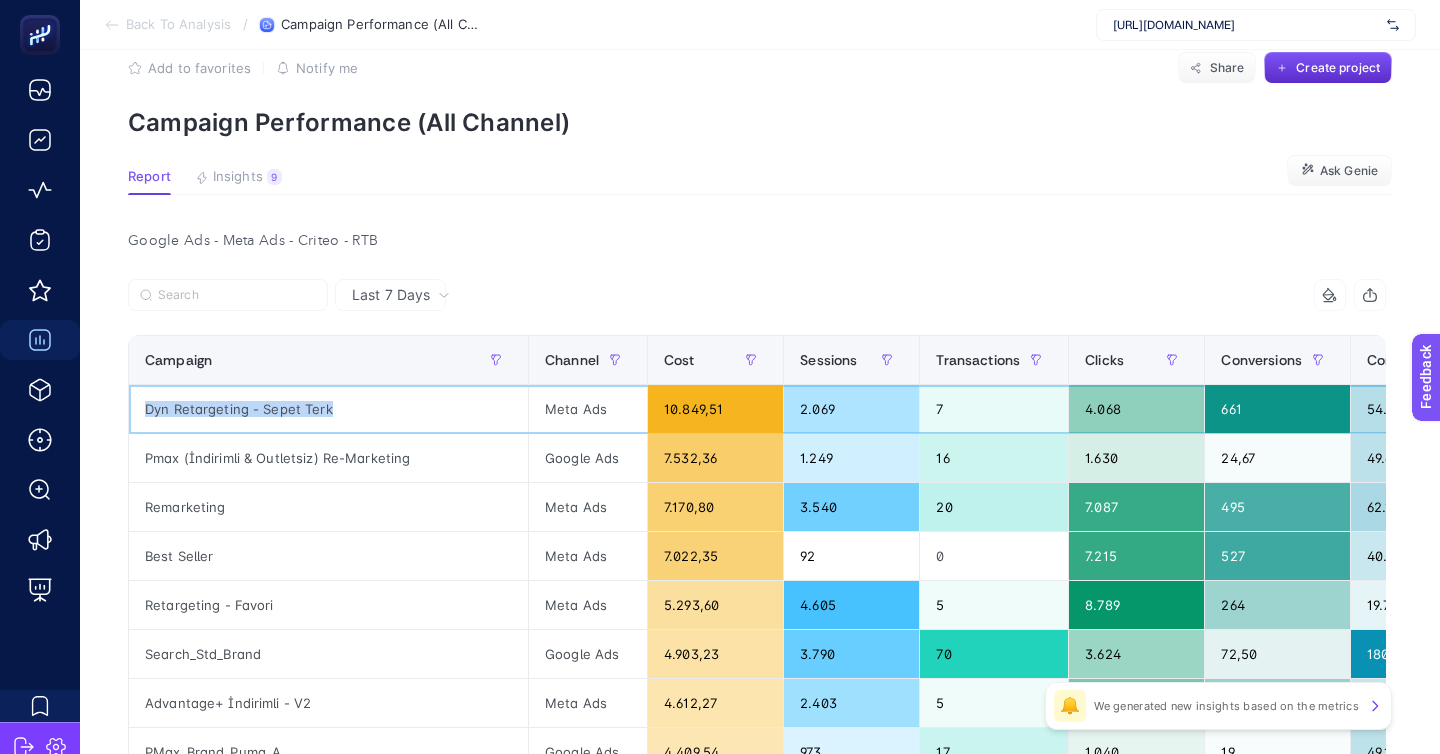 click on "Dyn Retargeting - Sepet Terk" 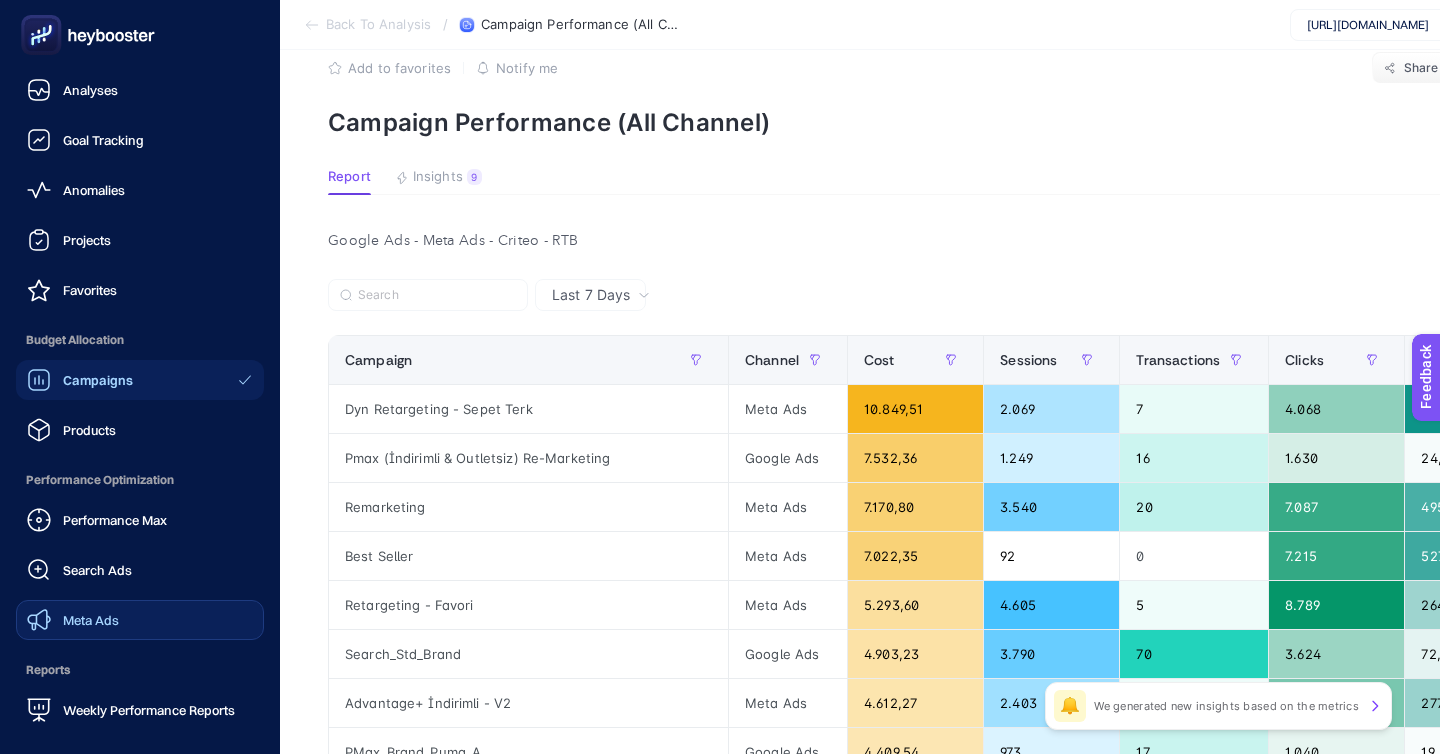 click on "Meta Ads" 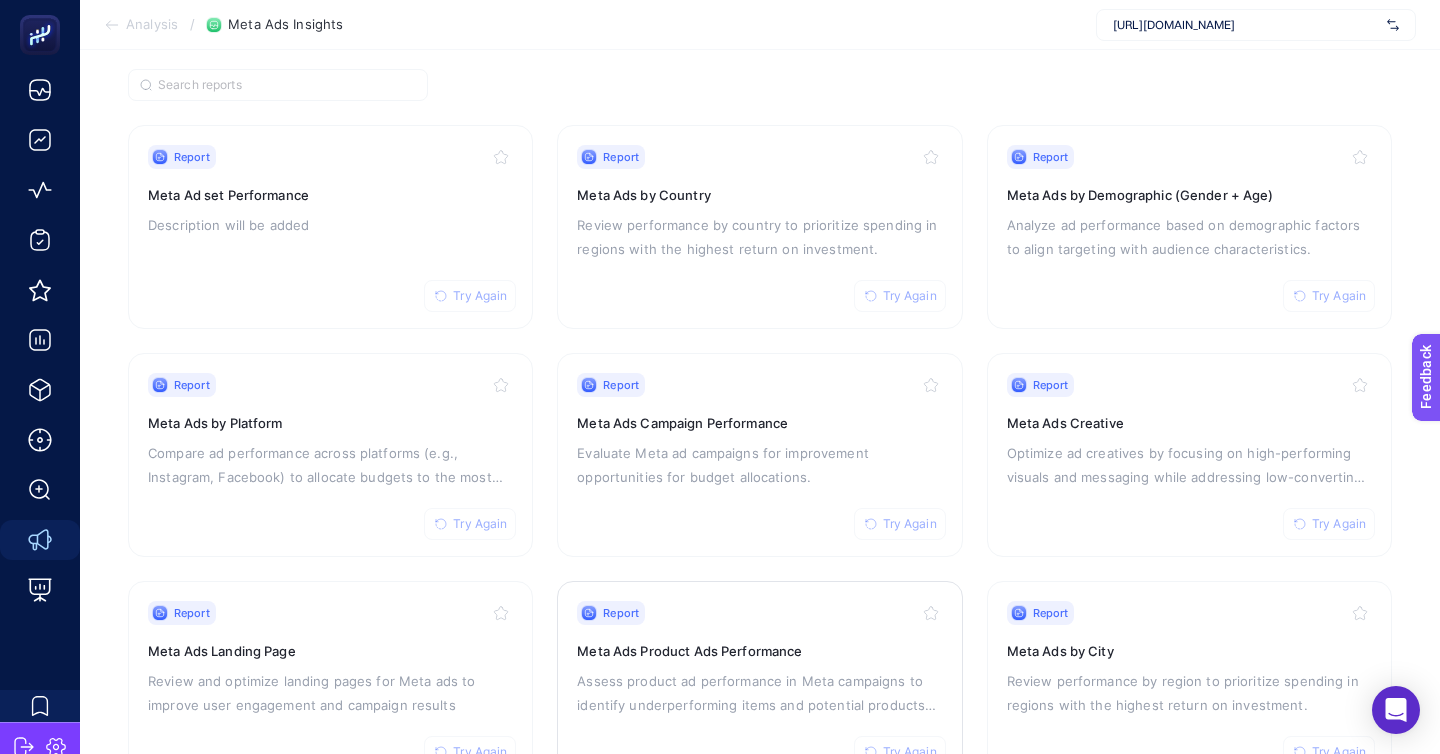 scroll, scrollTop: 166, scrollLeft: 0, axis: vertical 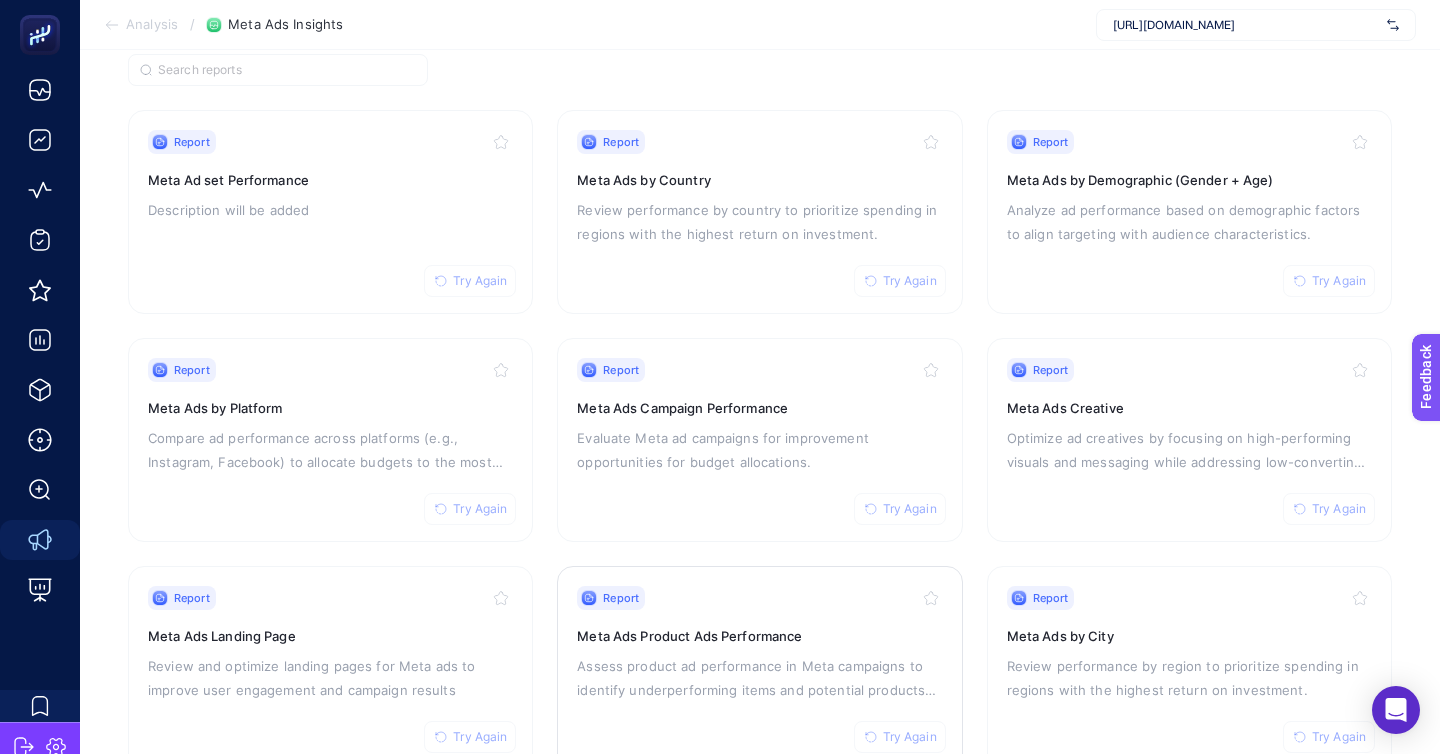 click on "Report Try Again Meta Ads Product Ads Performance Assess product ad performance in Meta campaigns to identify underperforming items and potential products for promotion." at bounding box center (759, 668) 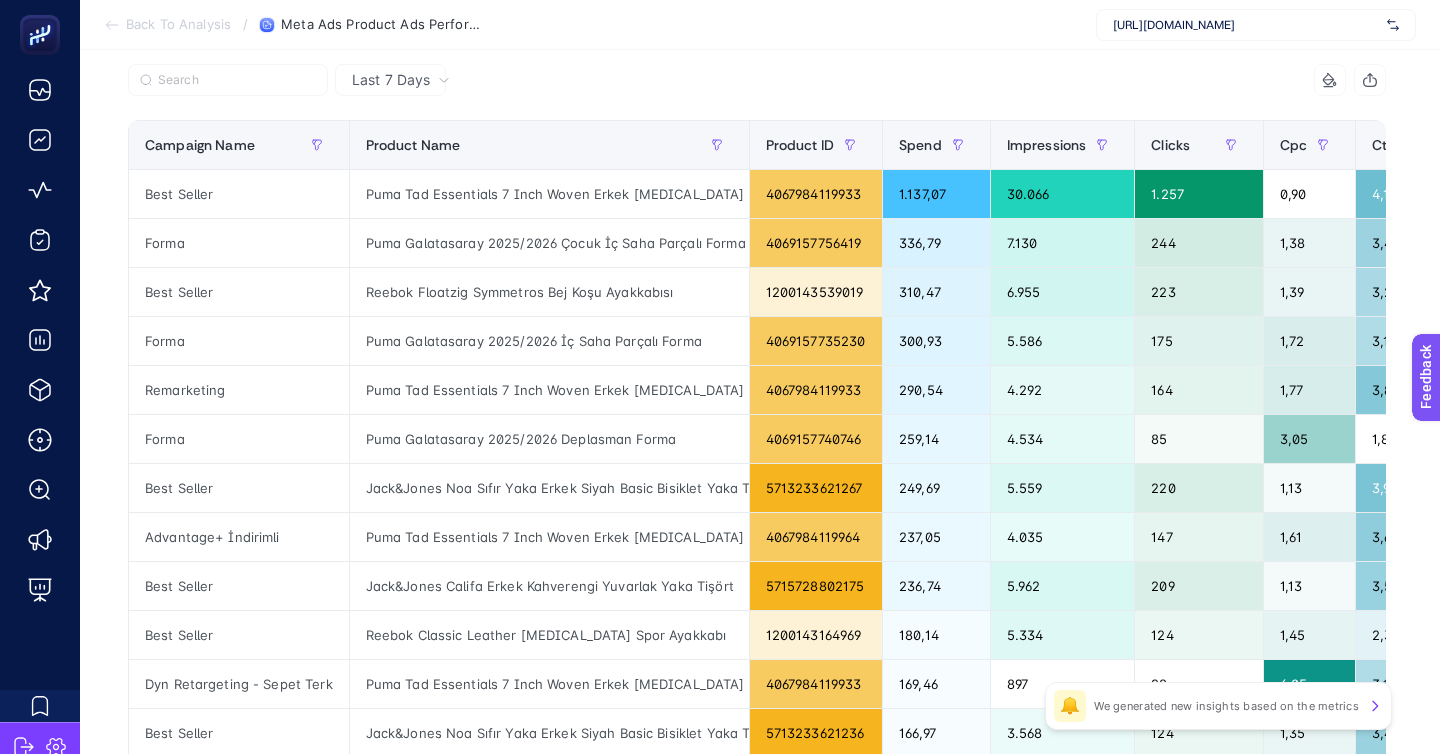scroll, scrollTop: 211, scrollLeft: 0, axis: vertical 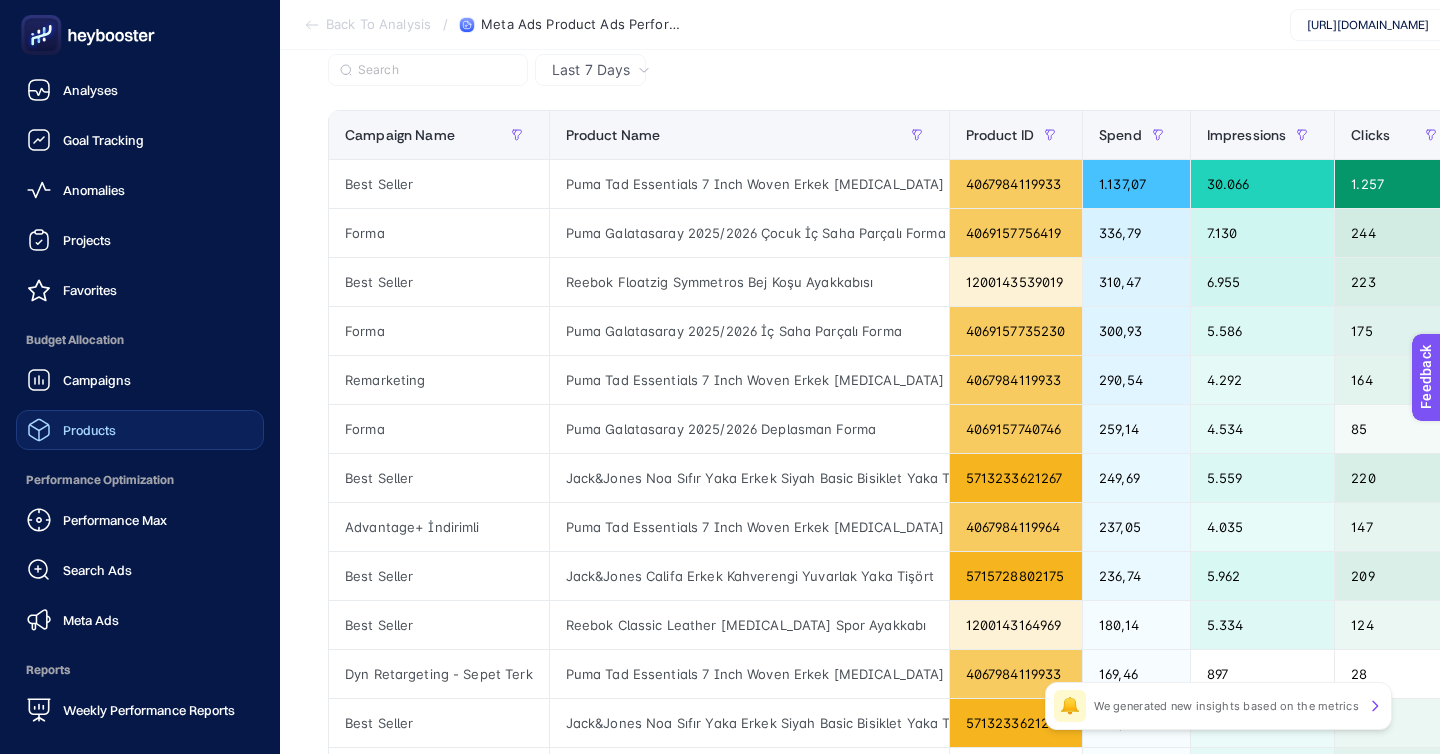 click on "Products" 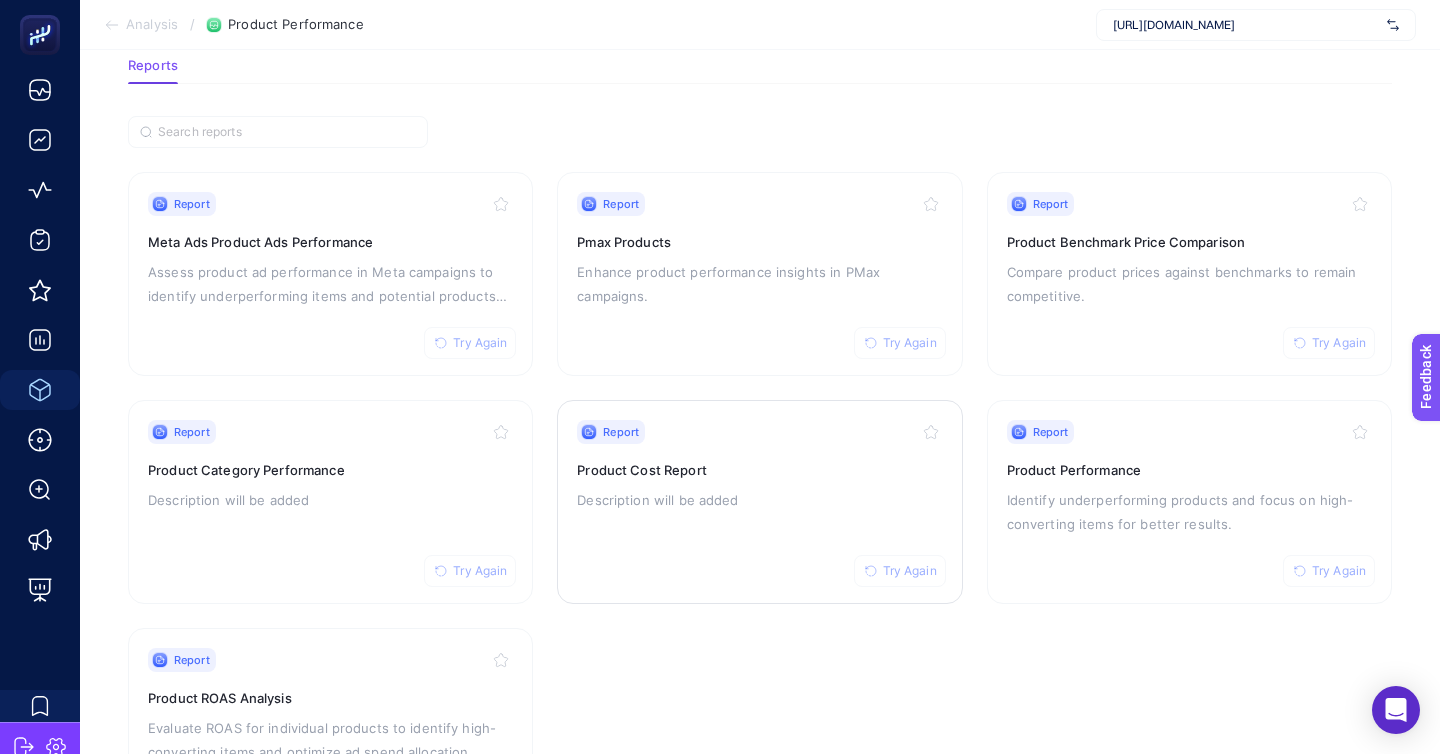 scroll, scrollTop: 79, scrollLeft: 0, axis: vertical 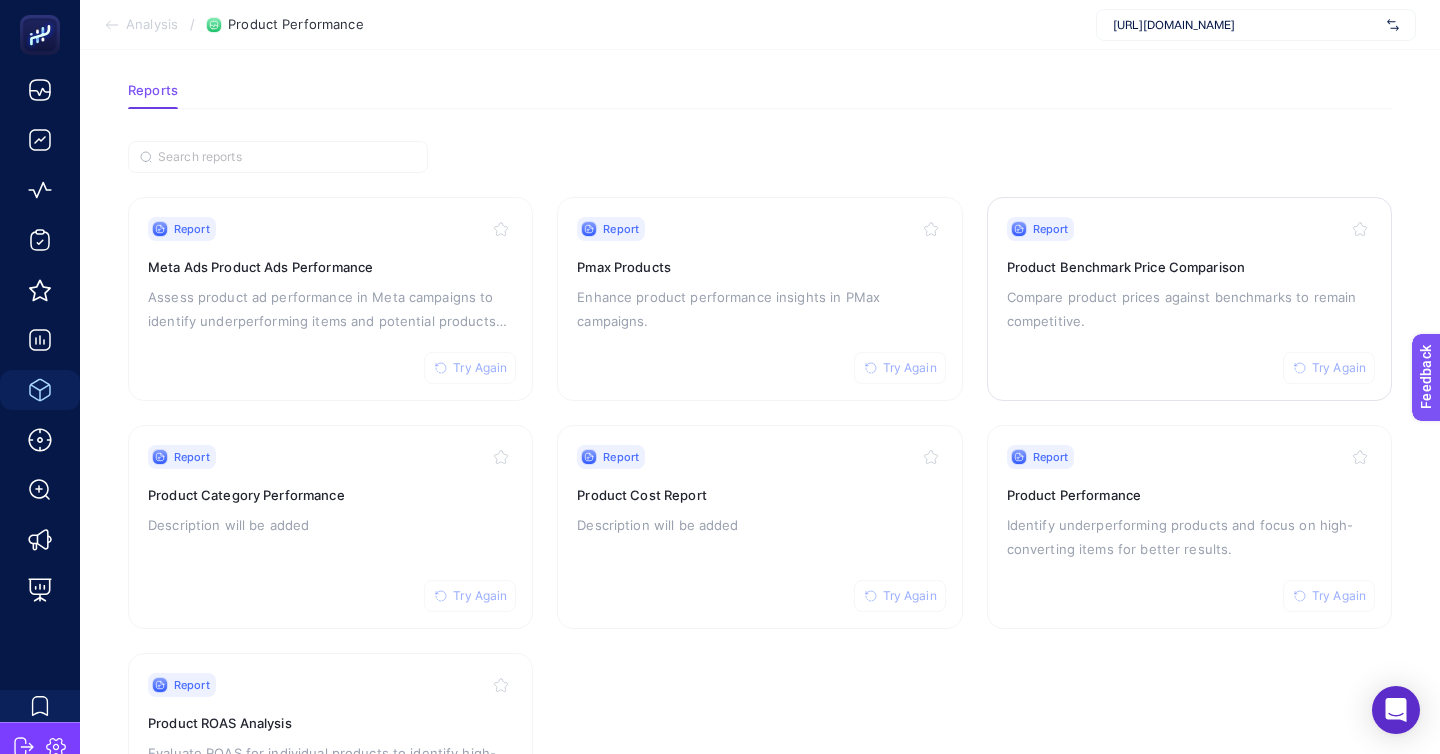 click on "Product Benchmark Price Comparison" at bounding box center (1189, 267) 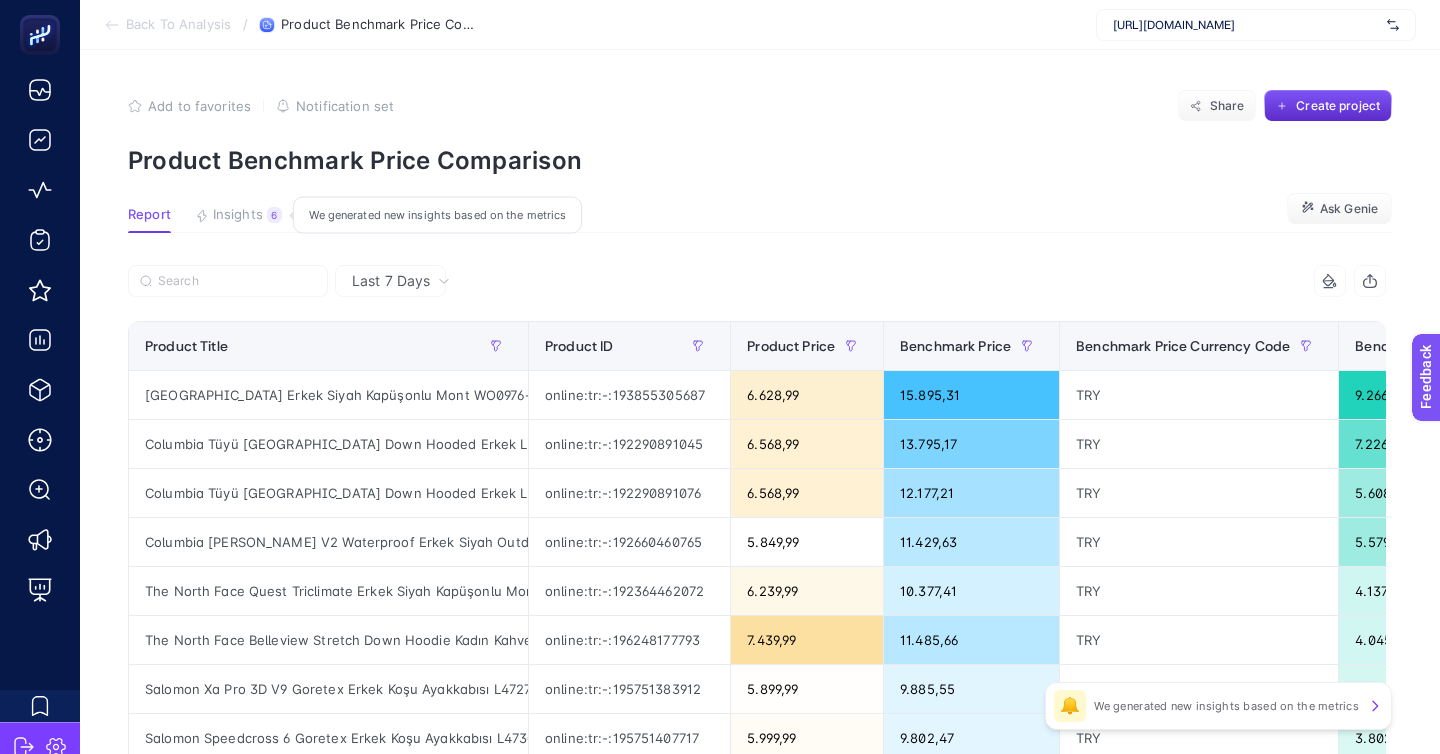 click on "Insights" at bounding box center [238, 215] 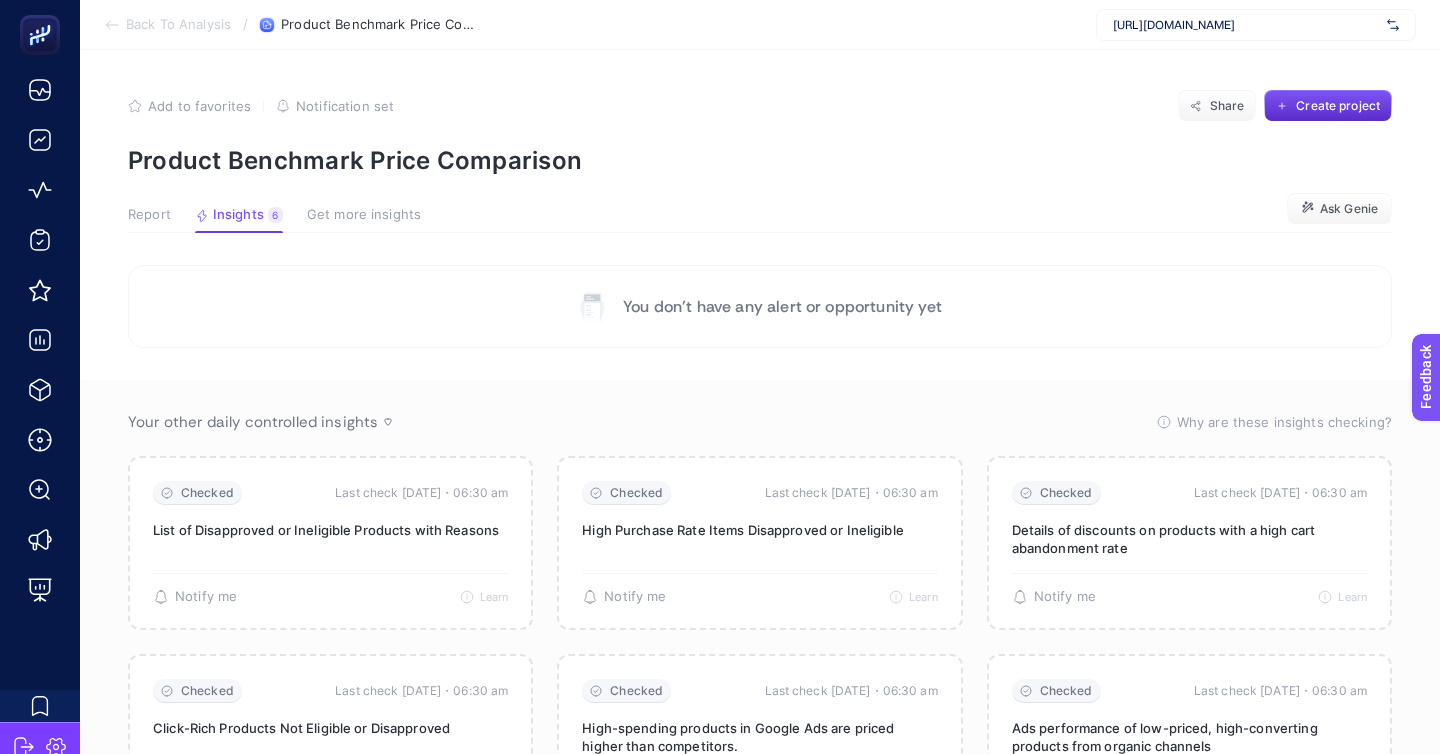 click on "Add to favorites false Notification set Share Create project Product Benchmark Price Comparison Report Insights 6  We generated new insights based on the metrics  Get more insights Ask Genie You don’t have any alert or opportunity yet  Your other daily controlled insights   Why are these insights checking?   These insights are currently being checked to ensure that they are up to date and reflect the most recent data available. The system regularly reviews insights to verify the accuracy of the data sources and the integrity of the integrations that support them. This process helps to identify any potential issues, such as missing data or disconnected integrations, so that insights remain relevant and actionable. Once the check is complete, any necessary updates or adjustments will be applied to keep the insights aligned with current performance metrics and objectives.   Checked   Last check today・06:30 am List of Disapproved or Ineligible Products with Reasons  🔔   Notify me   Learn   Checked   🔔" 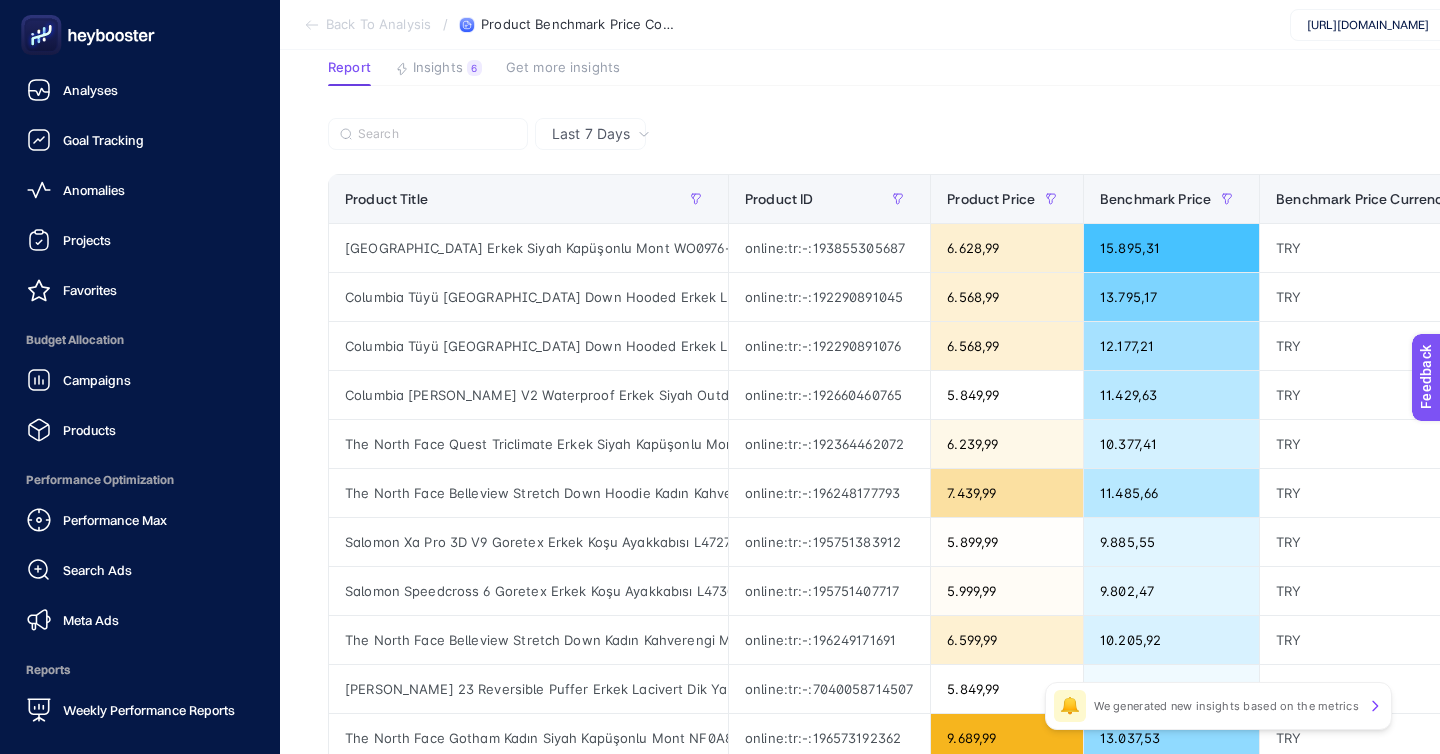 scroll, scrollTop: 153, scrollLeft: 0, axis: vertical 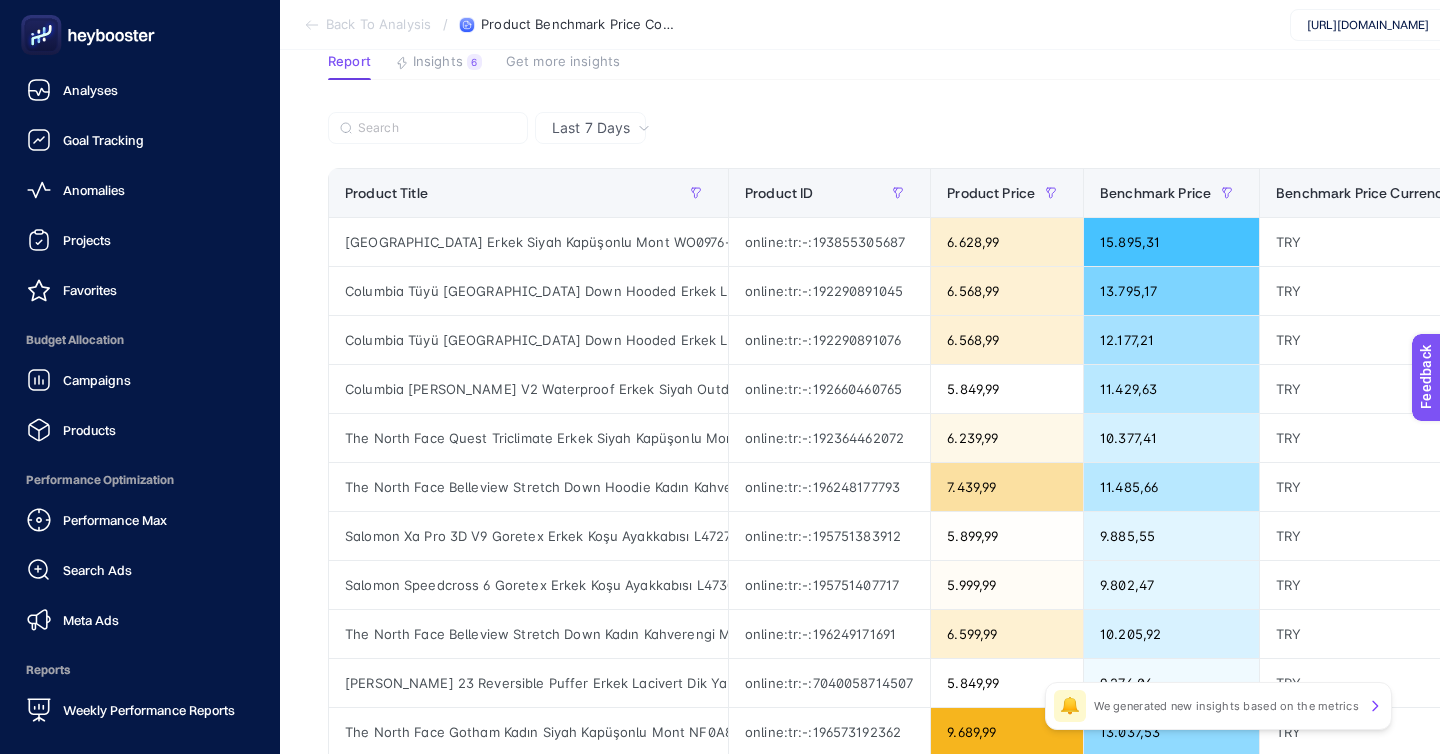 click on "My Insights" at bounding box center [86, 826] 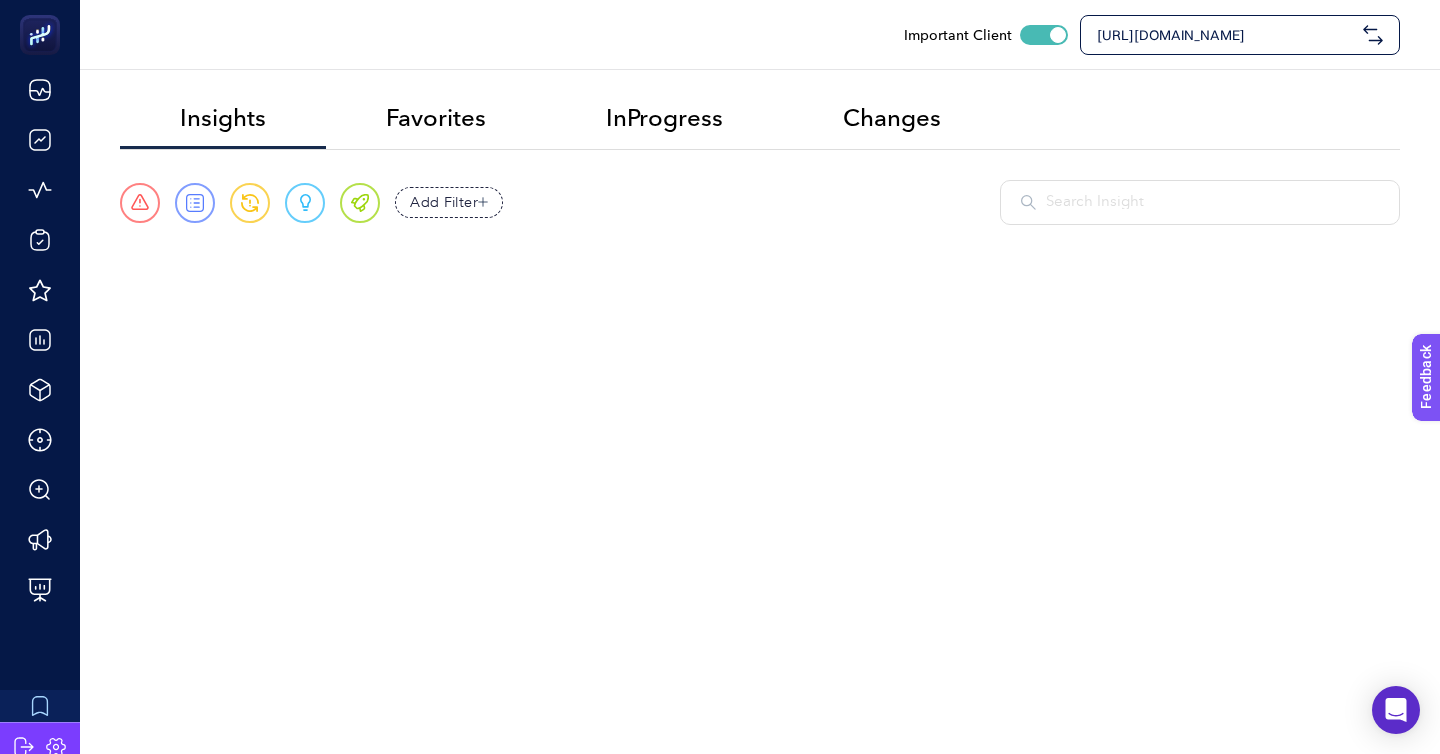 scroll, scrollTop: 0, scrollLeft: 0, axis: both 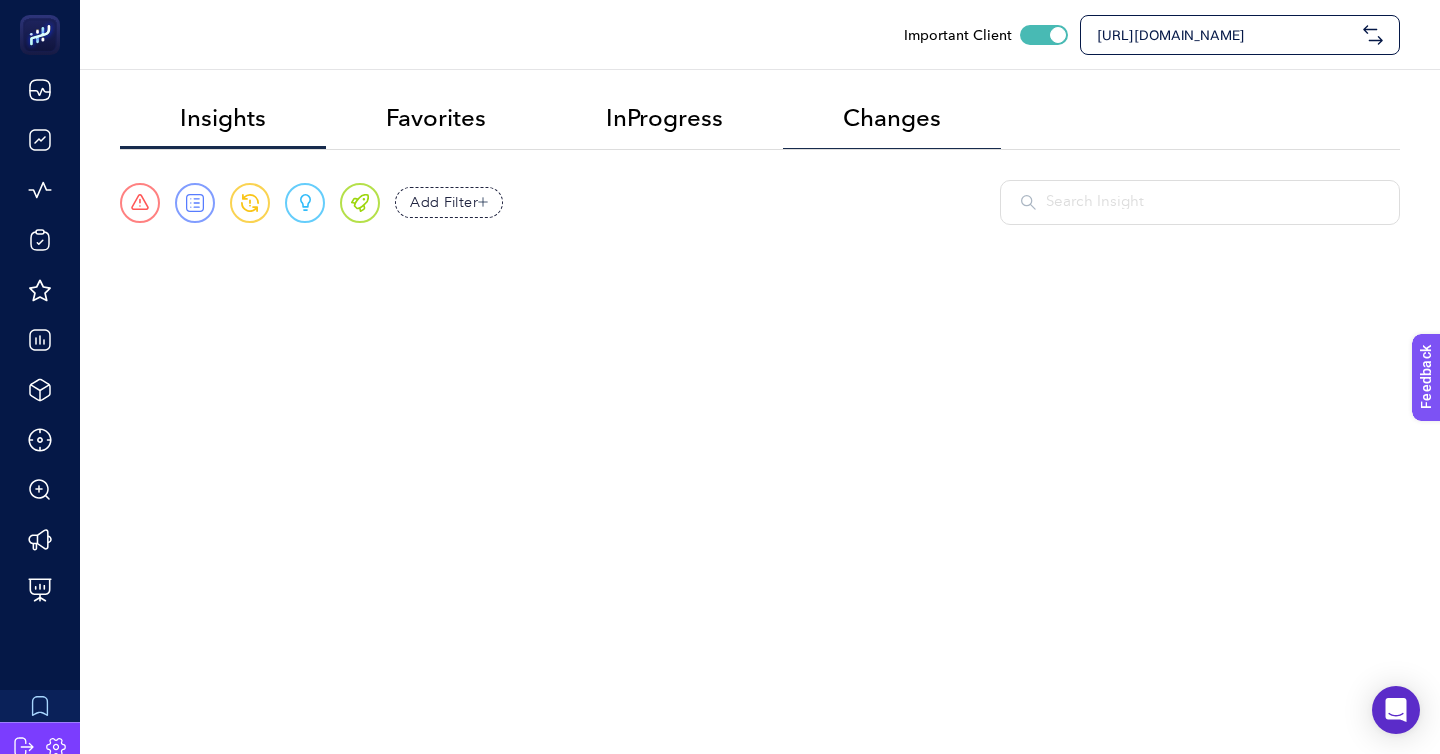 click on "Changes" 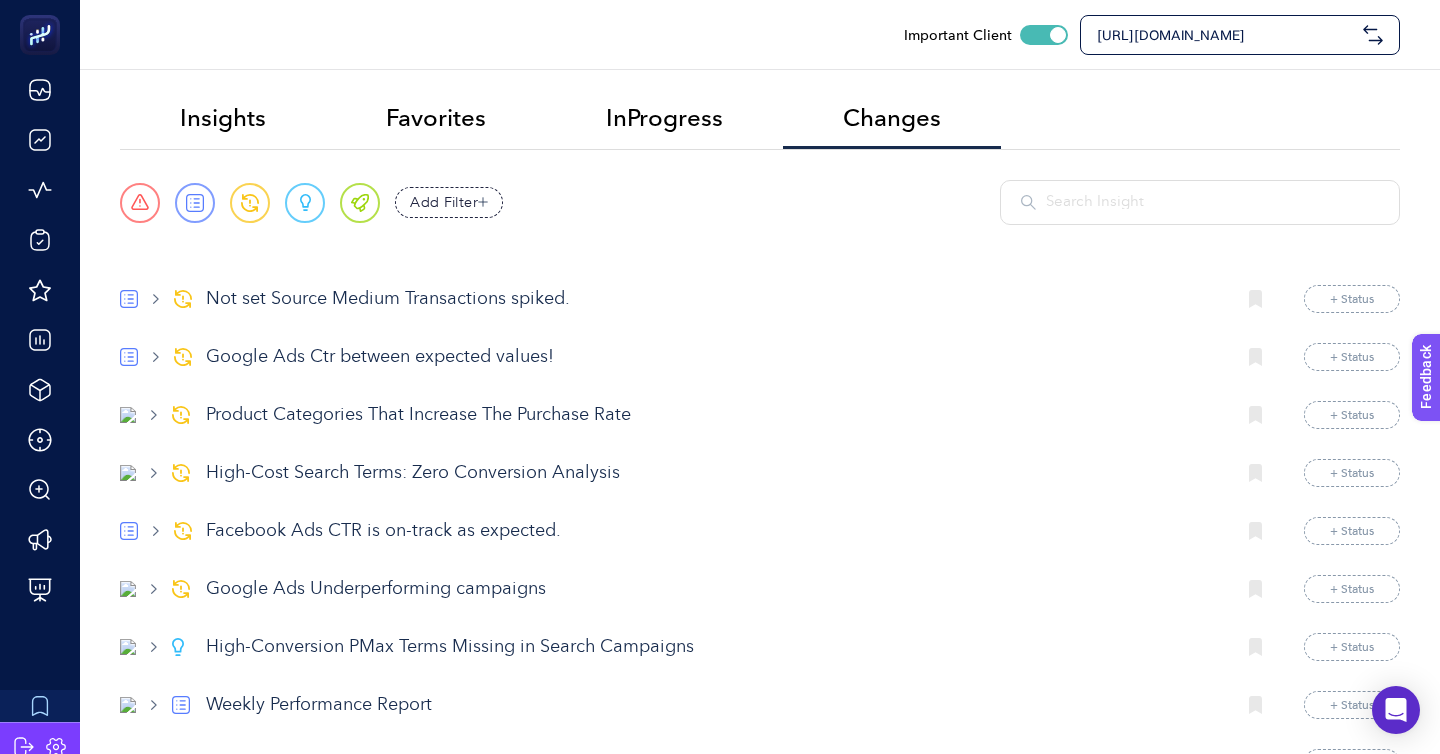 click on "High-Cost Search Terms: Zero Conversion Analysis" at bounding box center [712, 473] 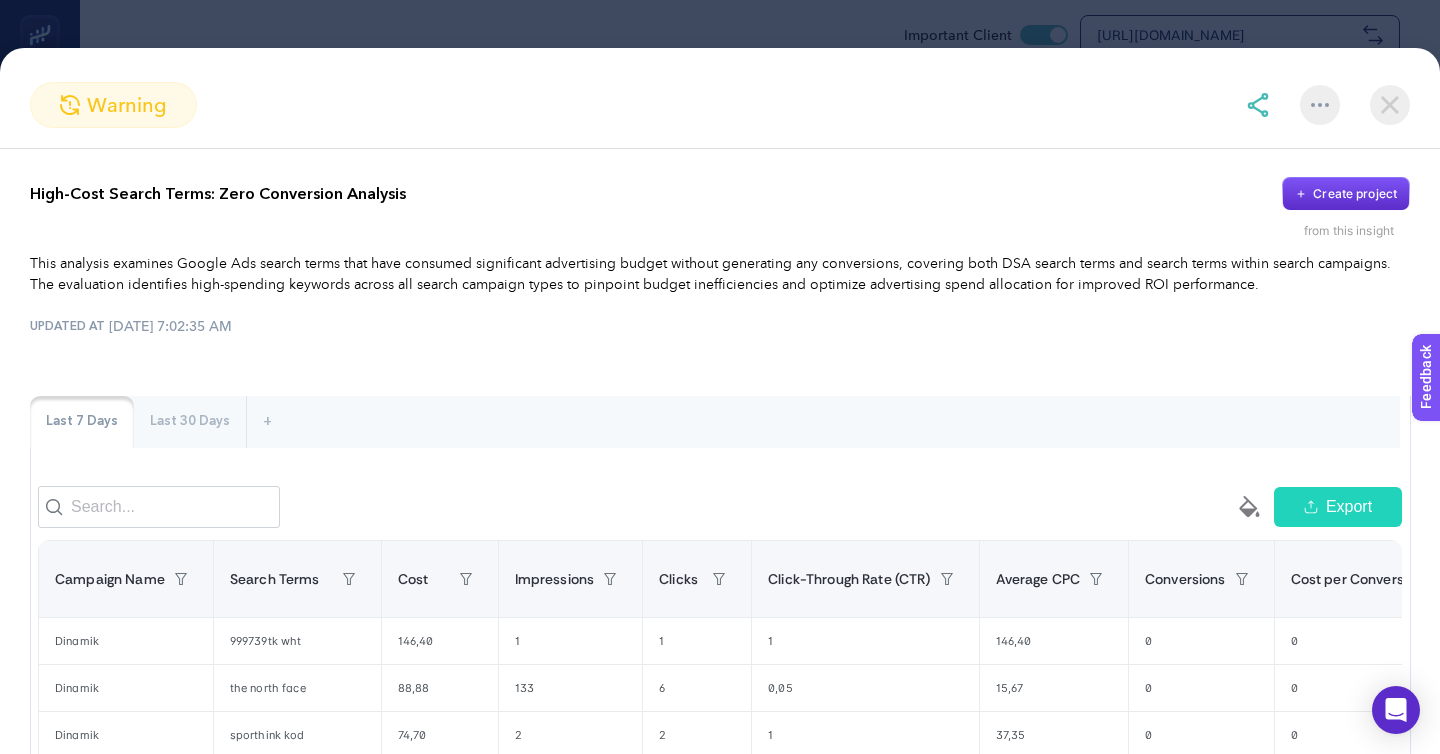 scroll, scrollTop: 84, scrollLeft: 0, axis: vertical 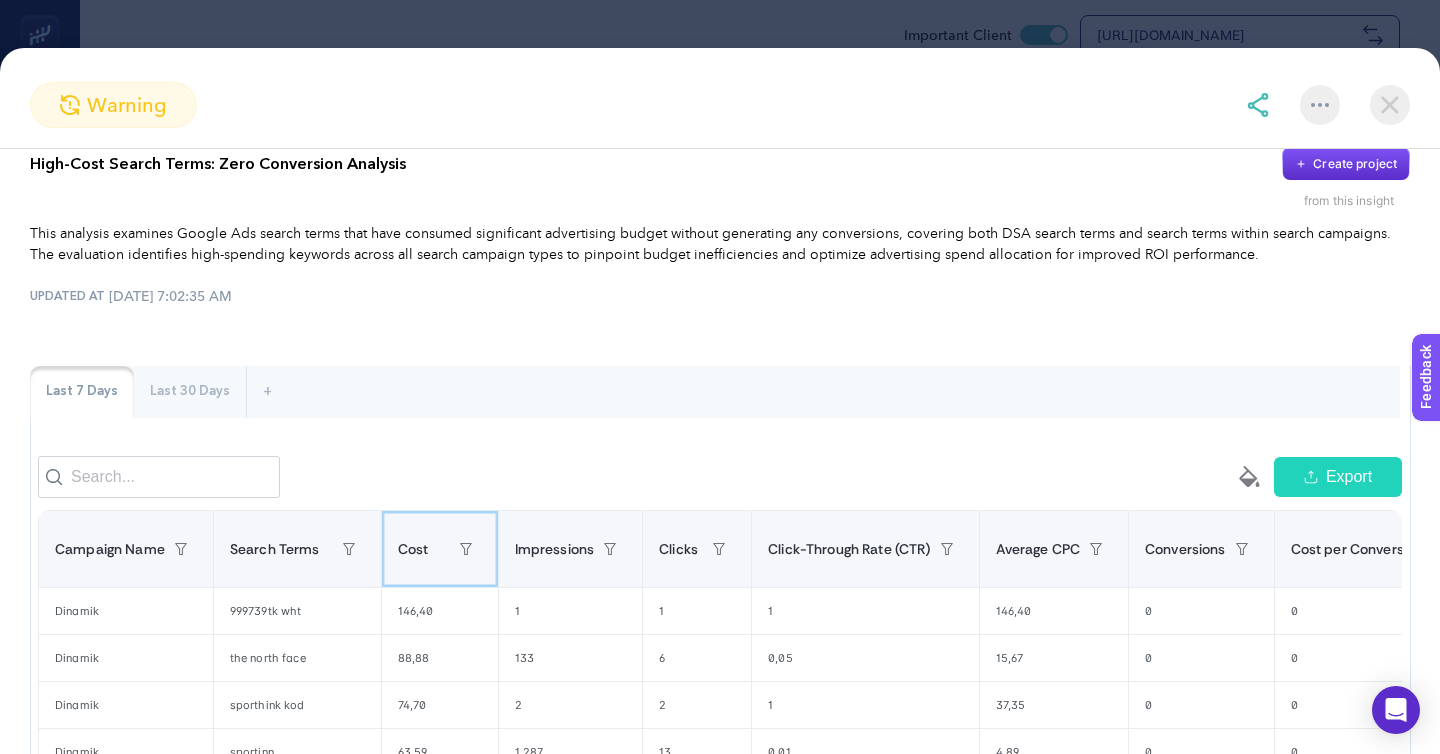 click on "Cost" 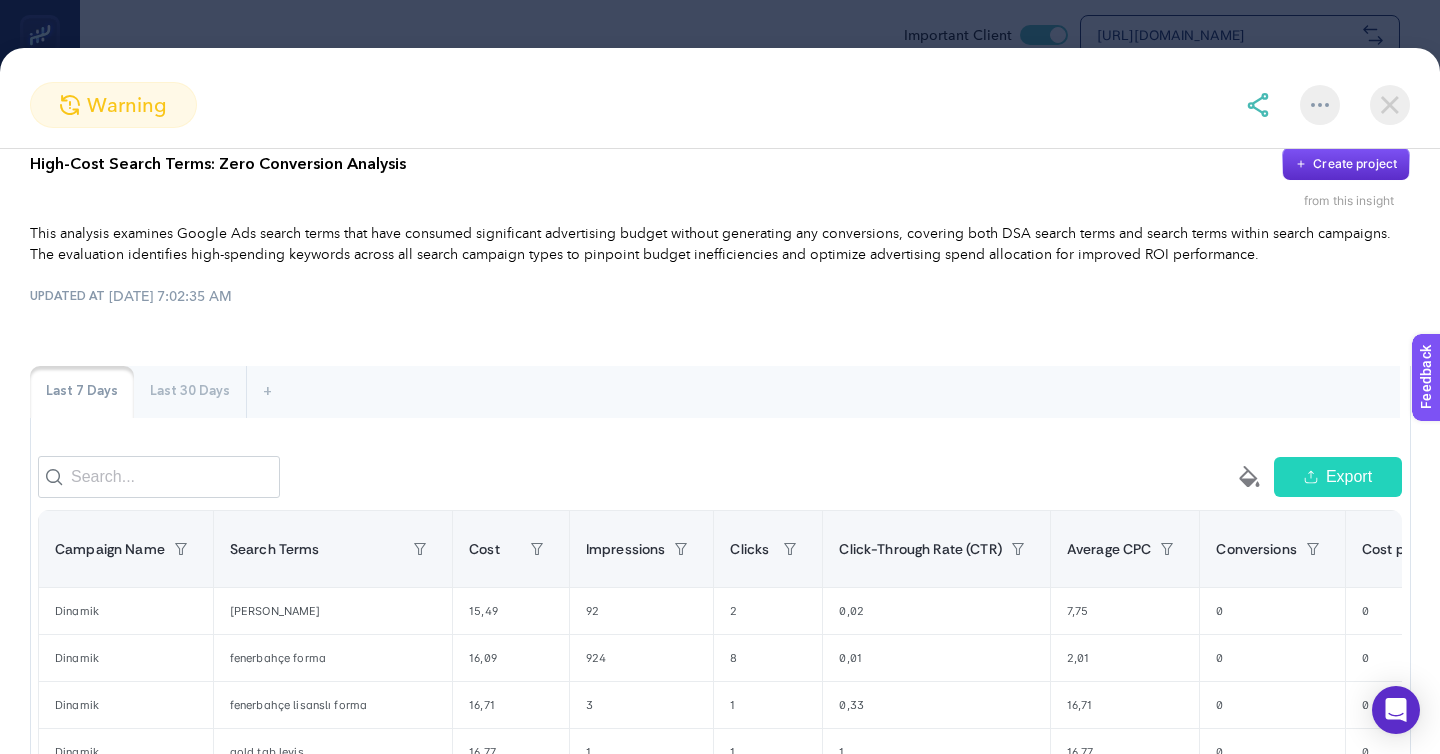 click on "Search Terms" 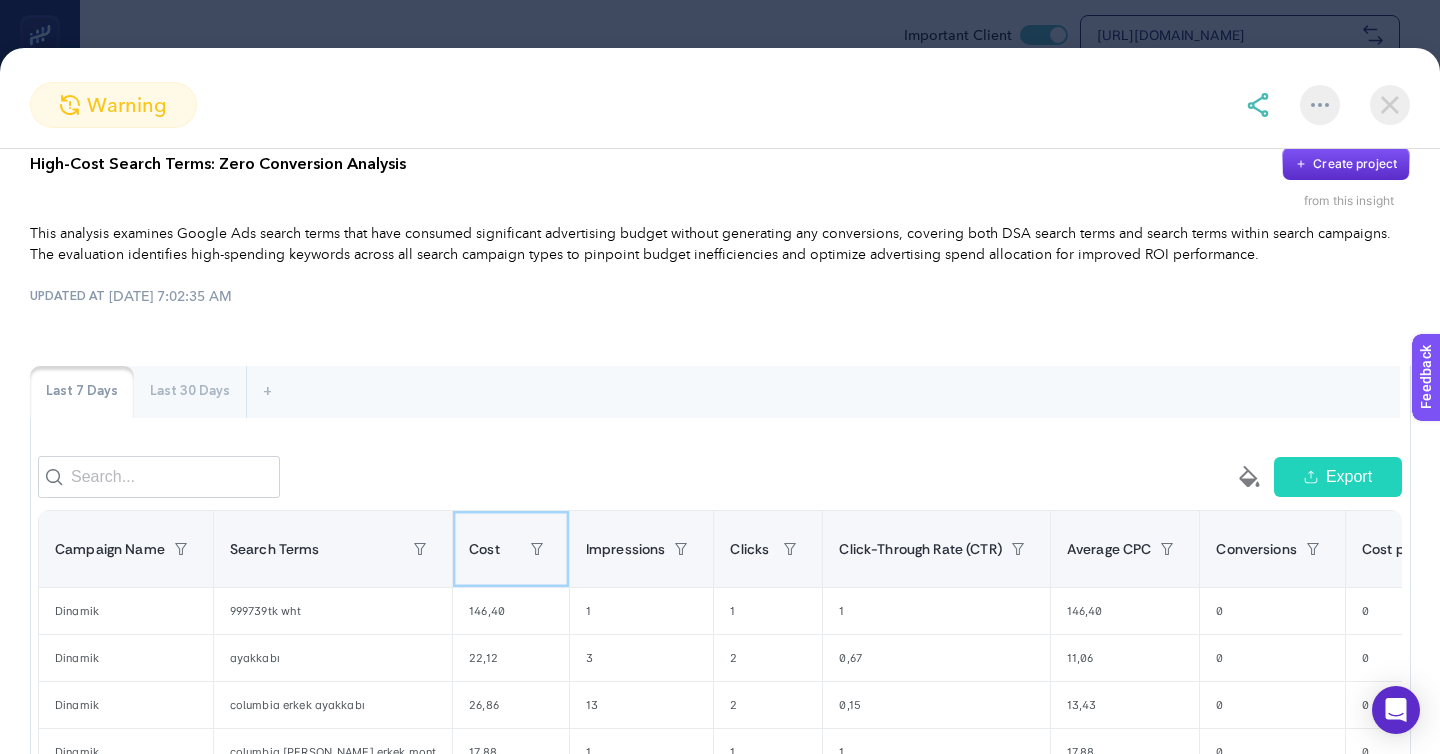 click on "Cost" 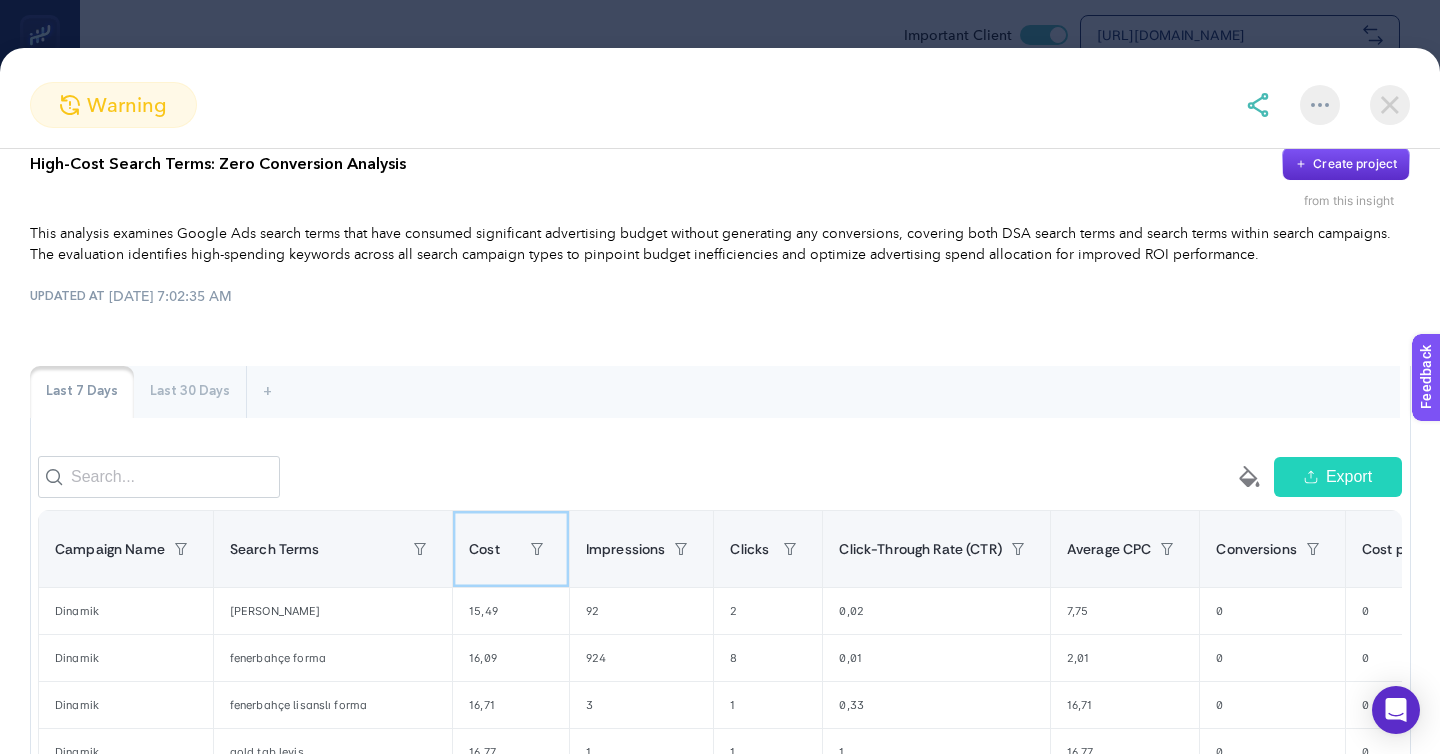 click on "Cost" 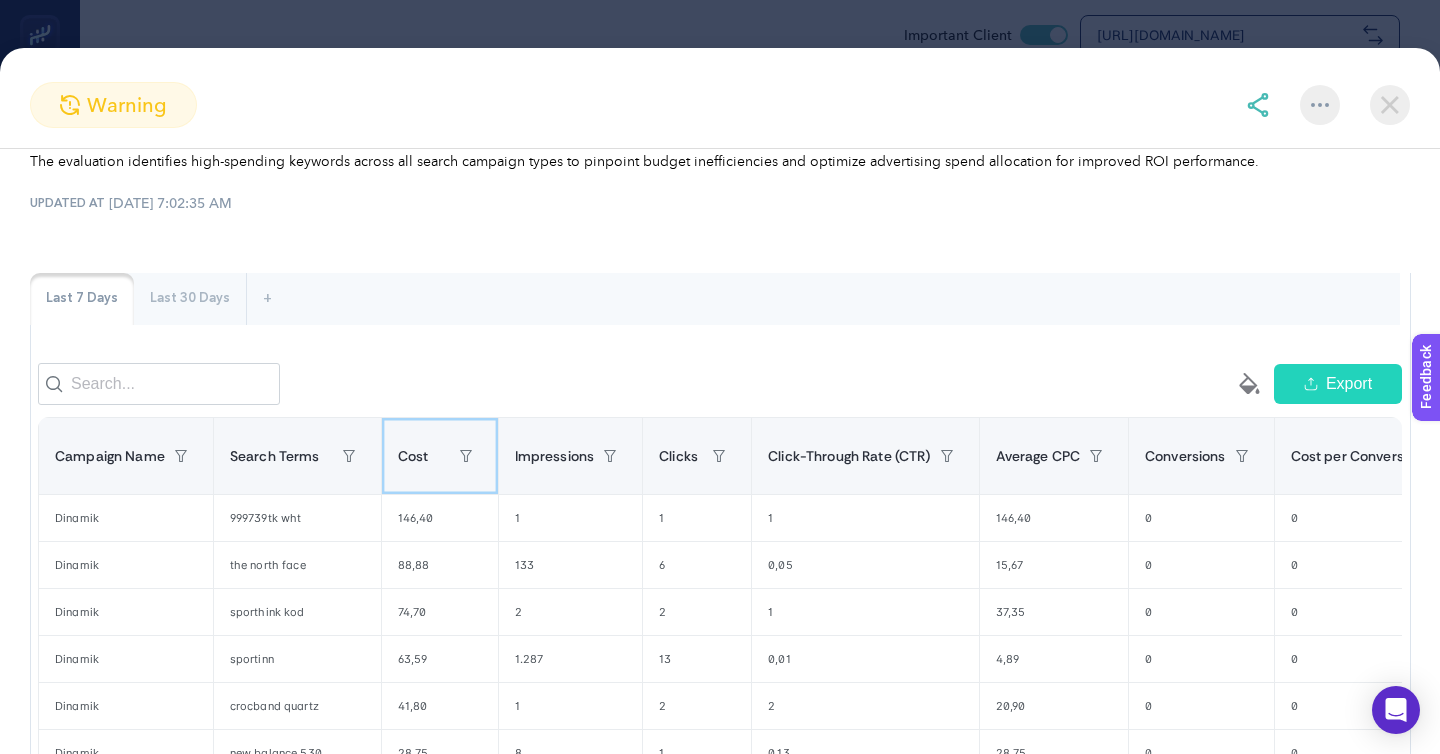 scroll, scrollTop: 191, scrollLeft: 0, axis: vertical 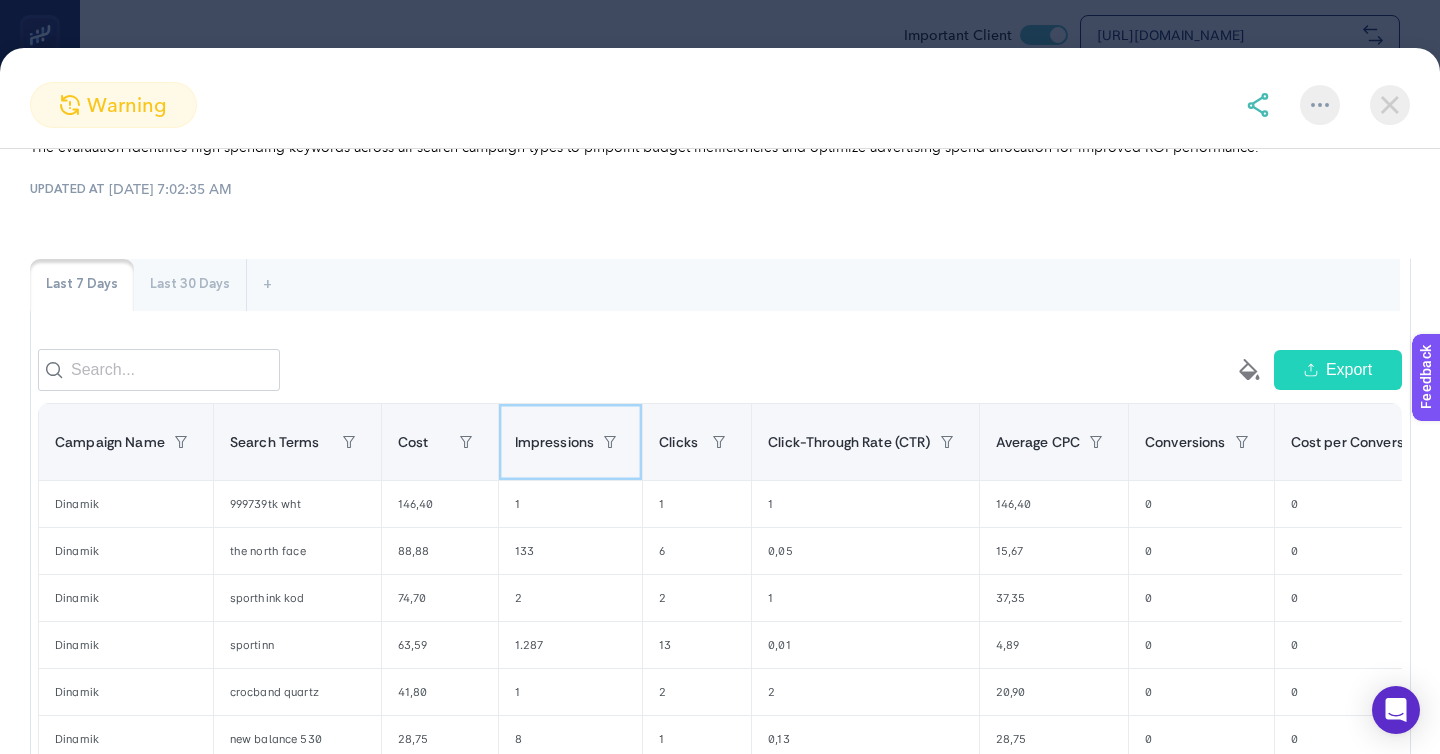 click on "Impressions" 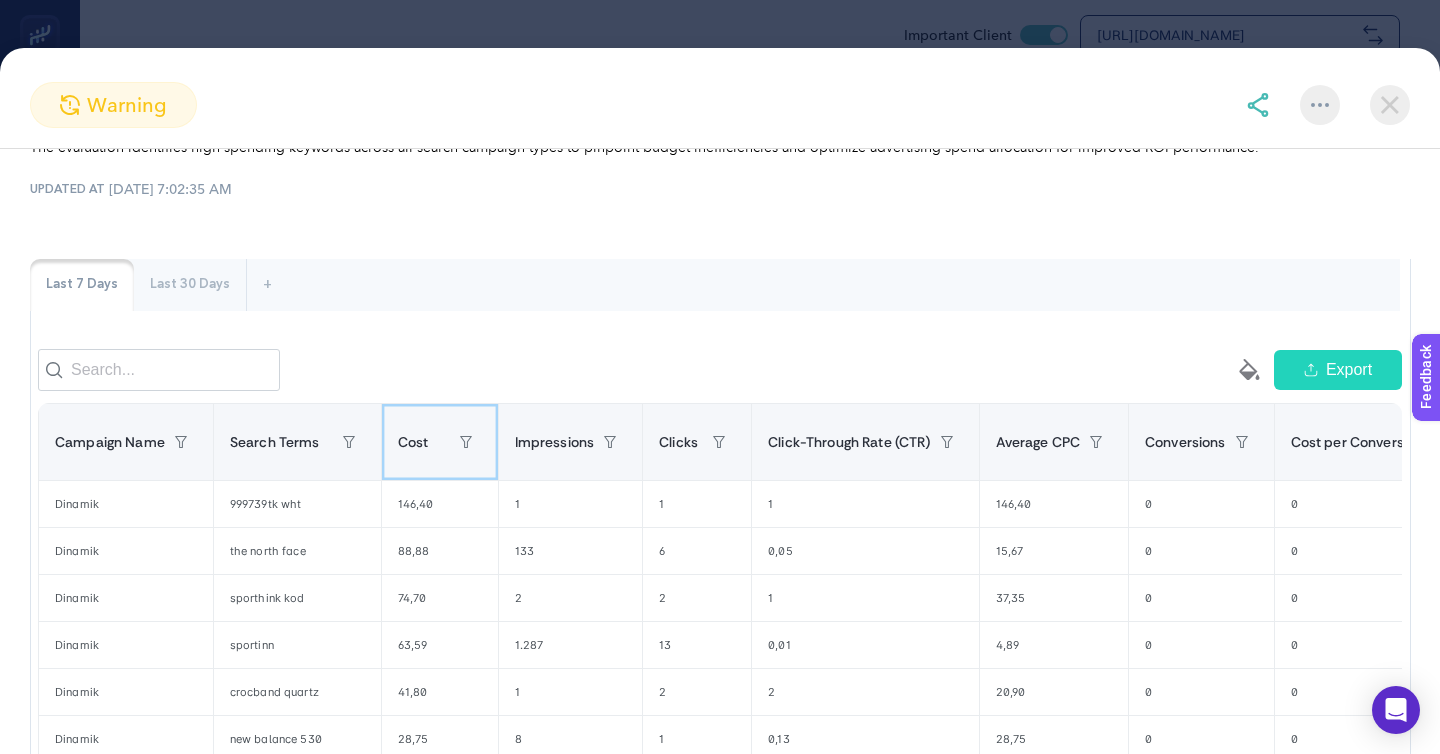 click at bounding box center [494, 442] 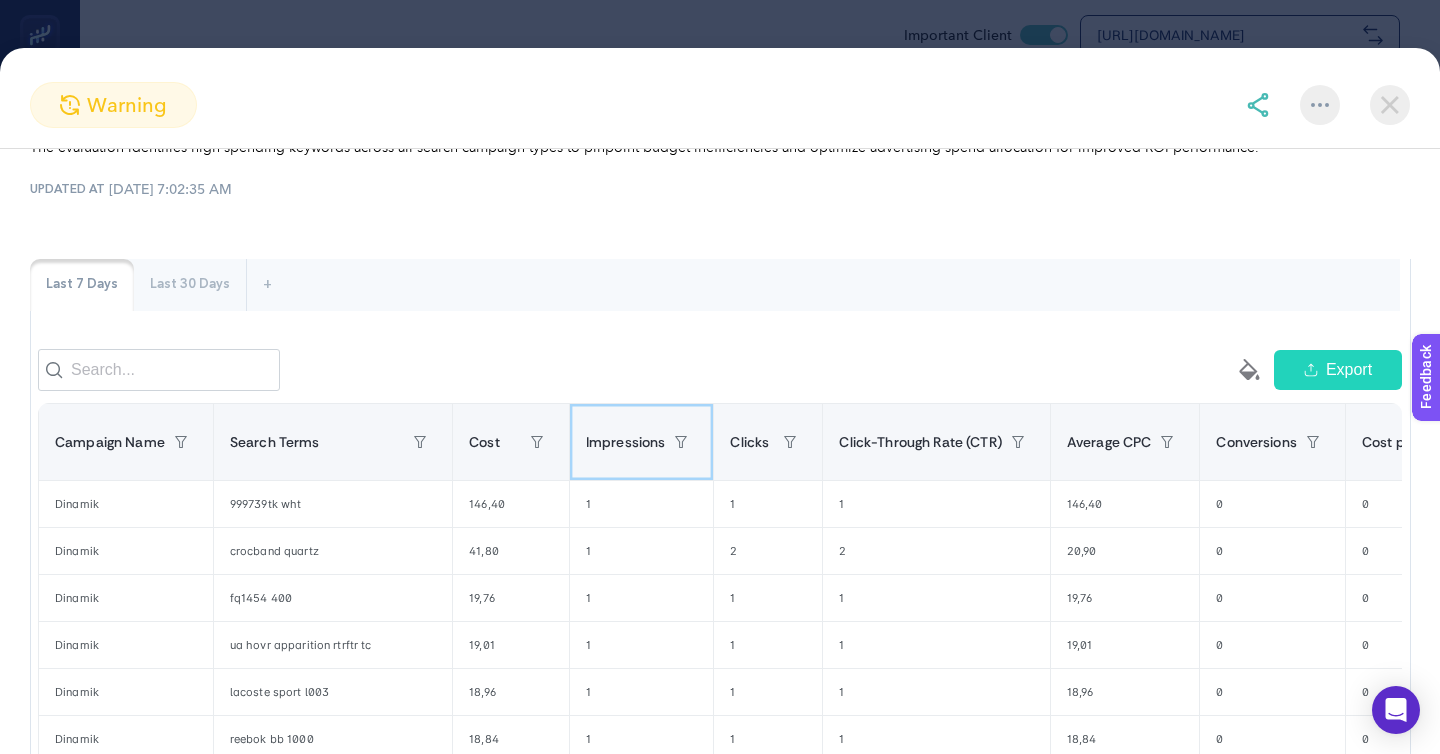 click on "Impressions" 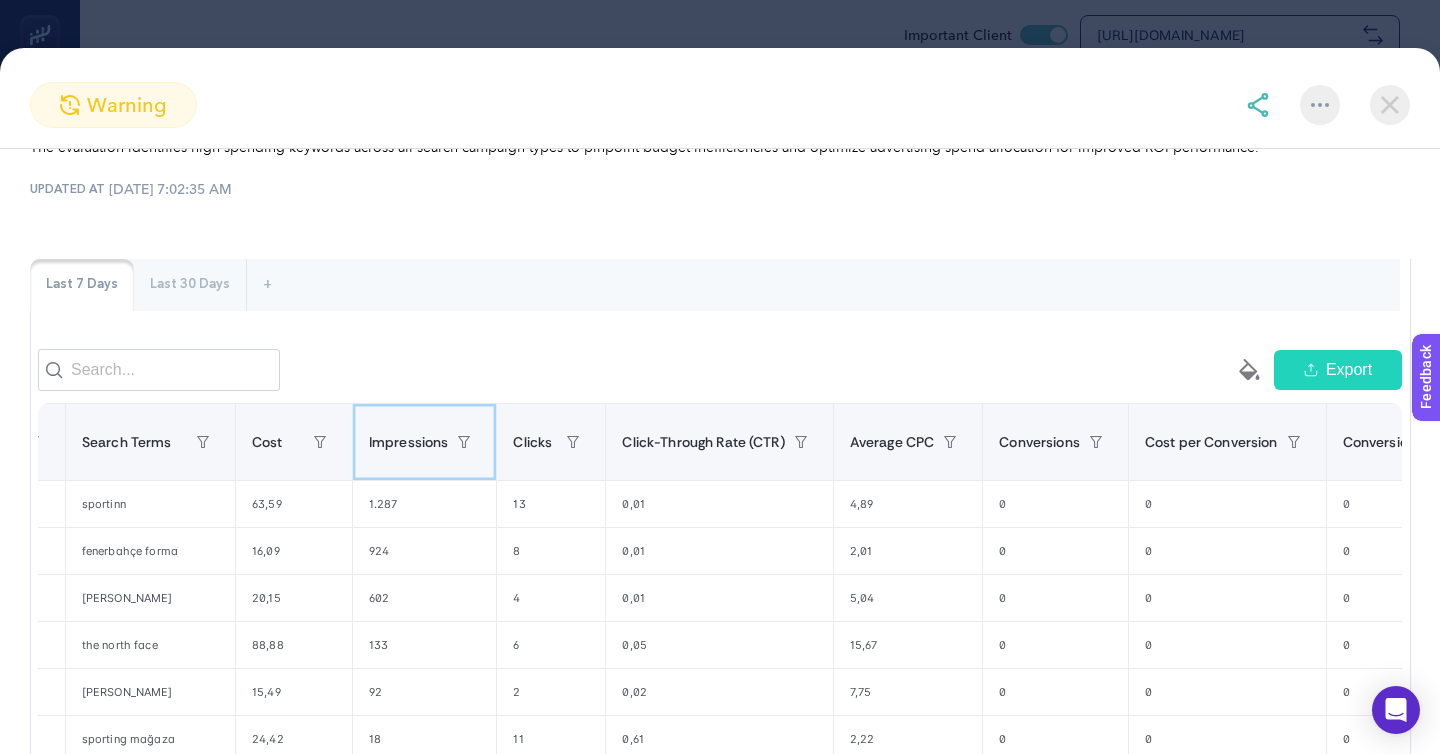 scroll, scrollTop: 0, scrollLeft: 0, axis: both 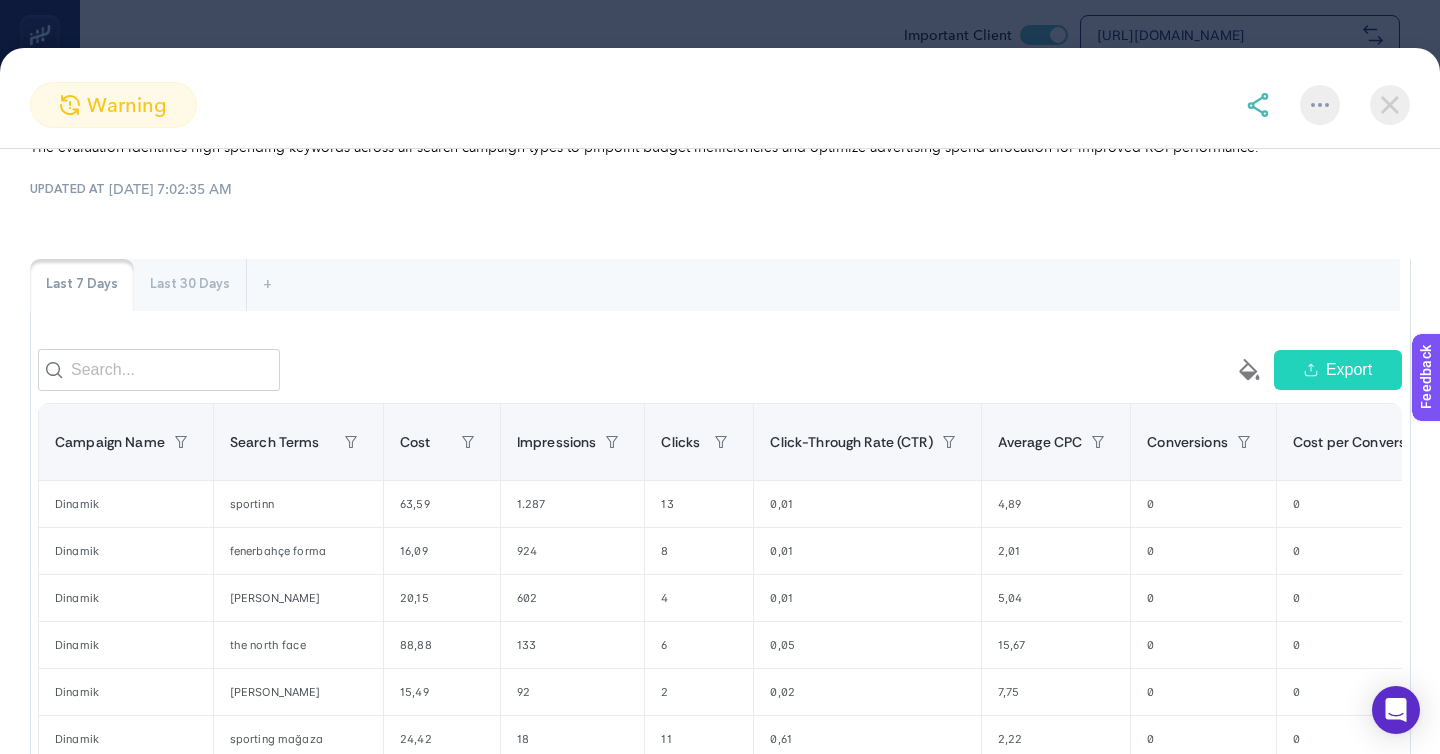 click on "High-Cost Search Terms: Zero Conversion Analysis
Create project from this insight This analysis examines Google Ads search terms that have consumed significant advertising budget without generating any conversions, covering both DSA search terms and search terms within search campaigns. The evaluation identifies high-spending keywords across all search campaign types to pinpoint budget inefficiencies and optimize advertising spend allocation for improved ROI performance.
UPDATED AT 7/8/2025, 7:02:35 AM Last 7 Days Last 30 Days + empty paint-bucket-solid Export Campaign Name Search Terms Cost Impressions Clicks Click-Through Rate (CTR) Average CPC Conversions Cost per Conversion Conversions Value ROAS 11 items selected + Dinamik sportinn 63,59 1.287 13 0,01 4,89 0 0 0 0 Dinamik fenerbahçe forma 16,09 924 8 0,01 2,01 0 0 0 0 Dinamik hummel 20,15 602 4 0,01 5,04 0 0 0 0 Dinamik the north face 88,88 133 6 0,05 15,67 0 0 0 0 Dinamik igor kadın sandalet 15,49 92 2 0,02 7,75 0 0 0 0 Dinamik sporting mağaza 18" 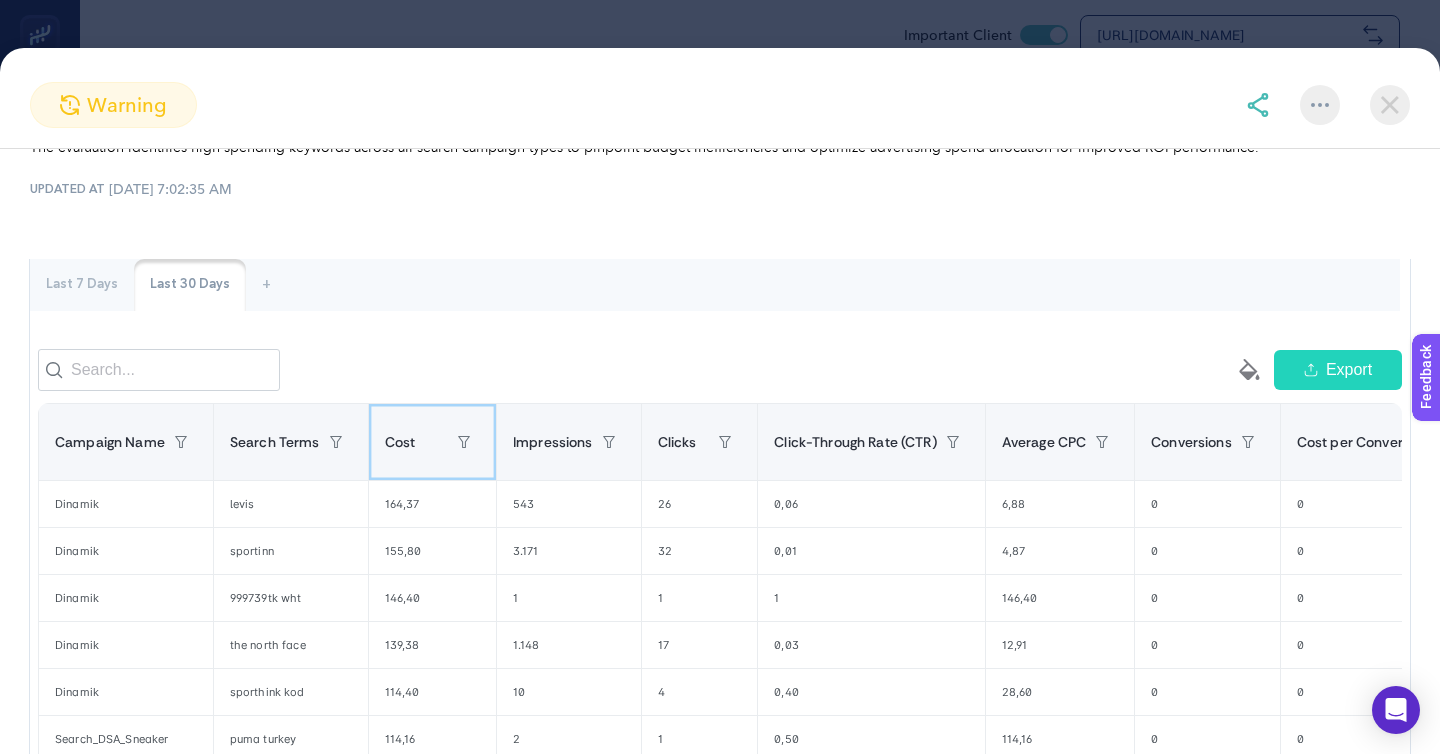 click on "Cost" 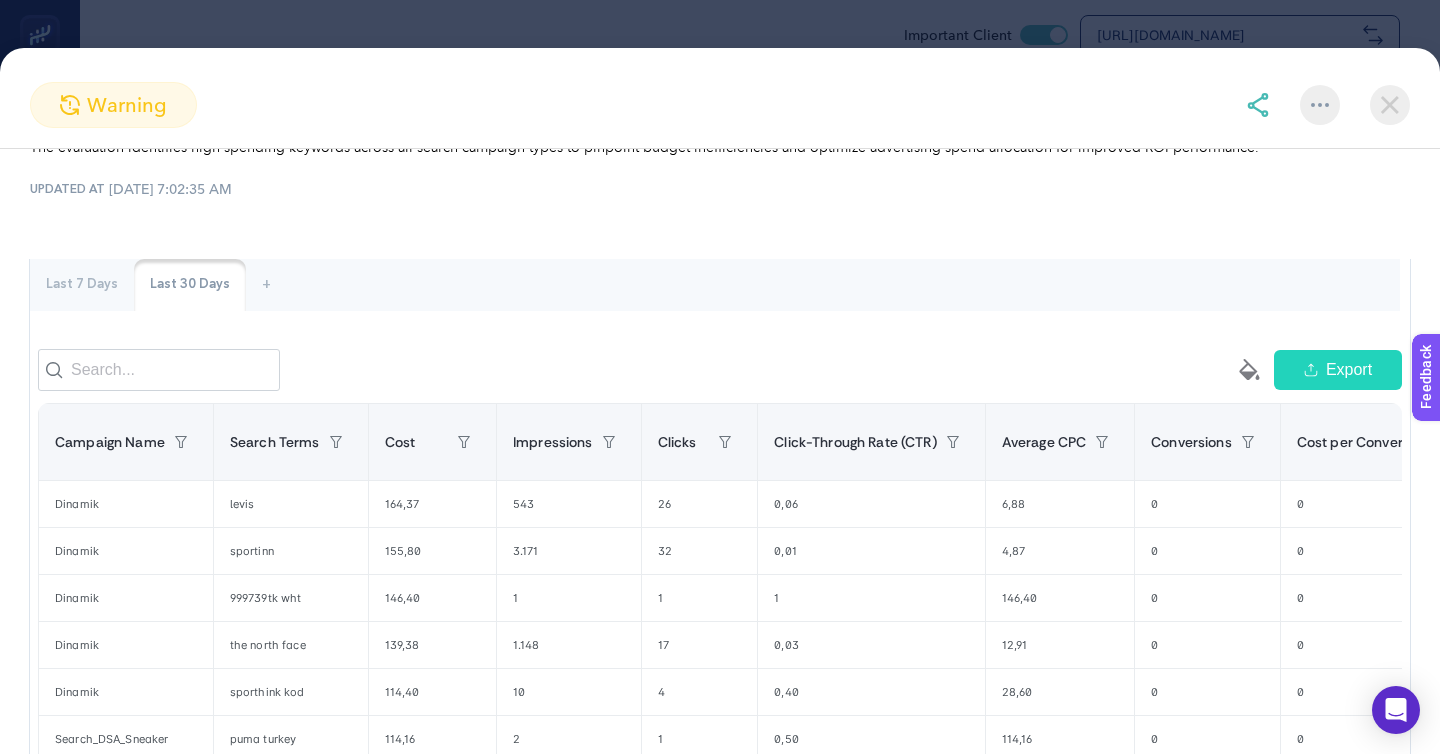 click on "Last 7 Days" at bounding box center [82, 285] 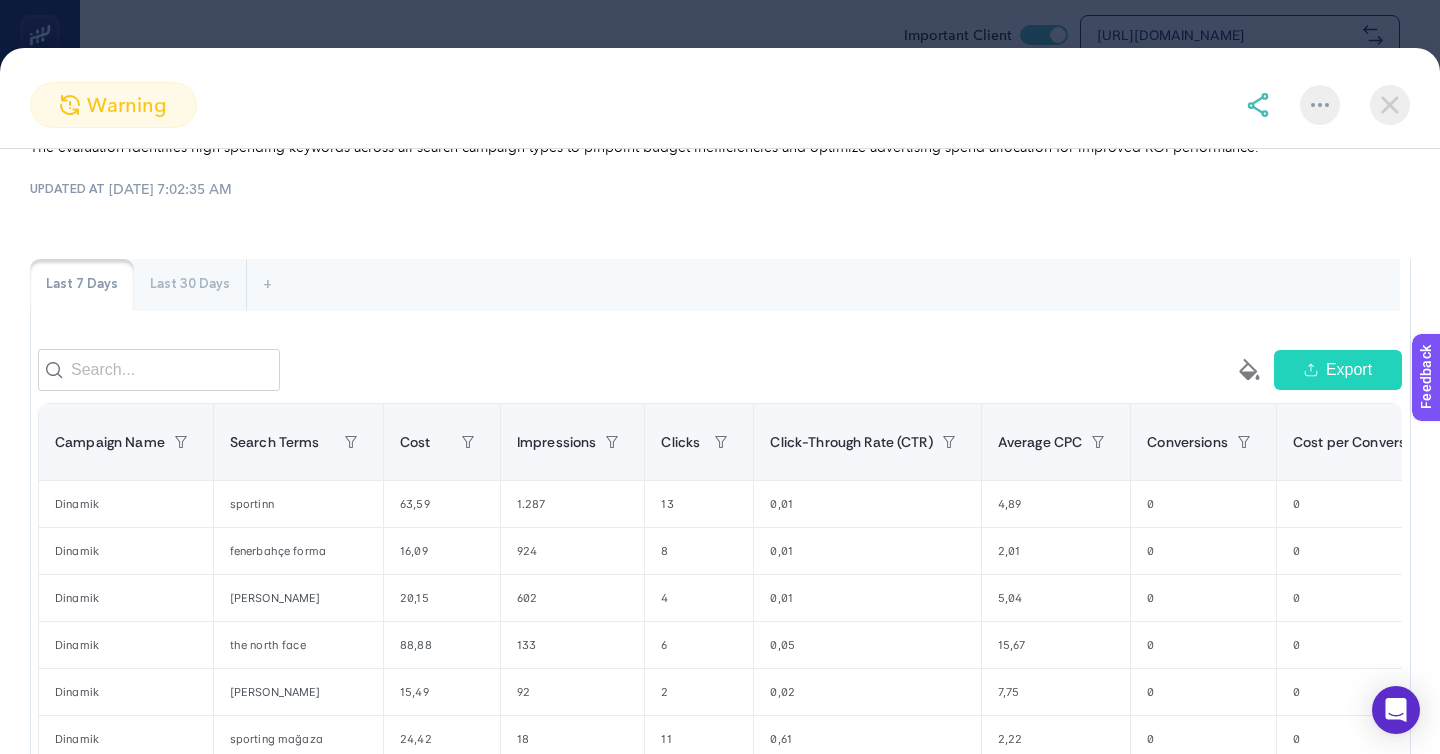 click on "Last 30 Days" at bounding box center [190, 285] 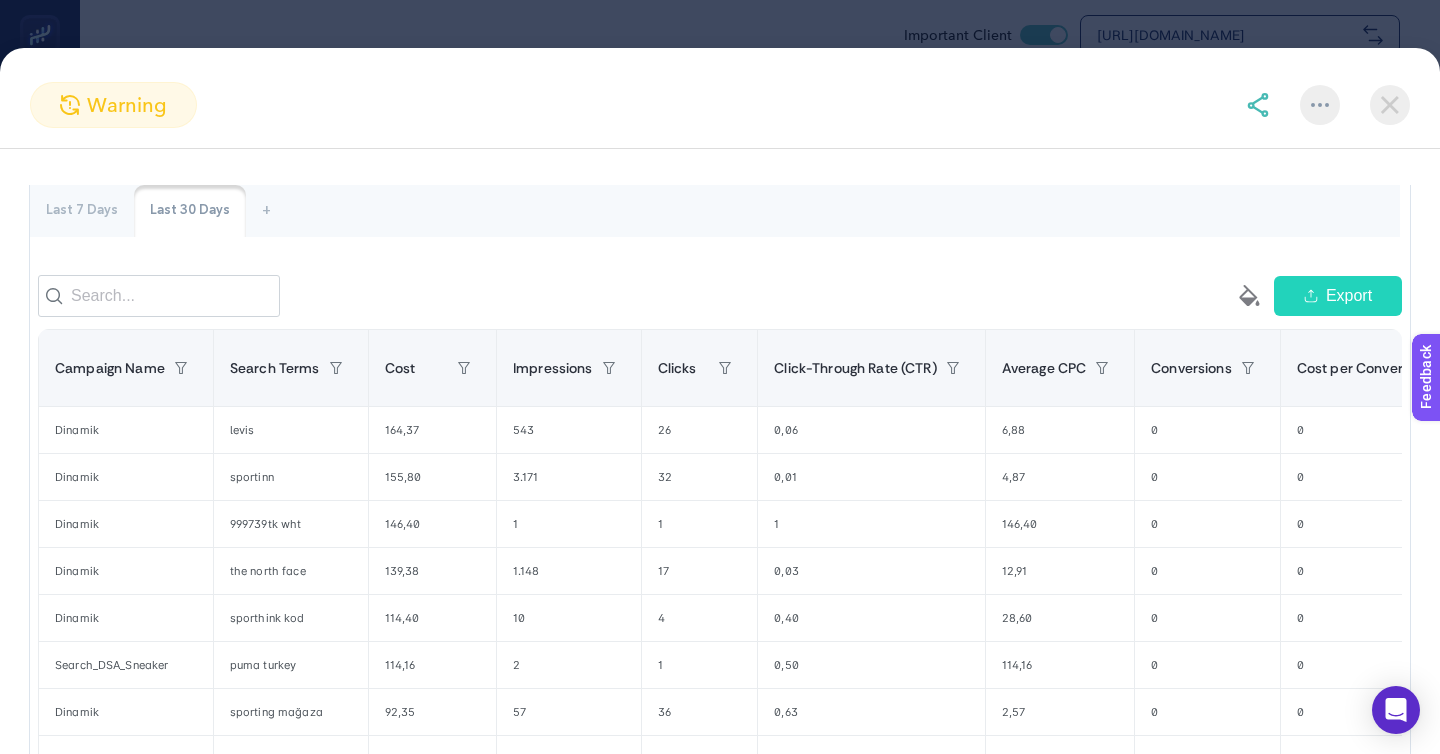 scroll, scrollTop: 275, scrollLeft: 0, axis: vertical 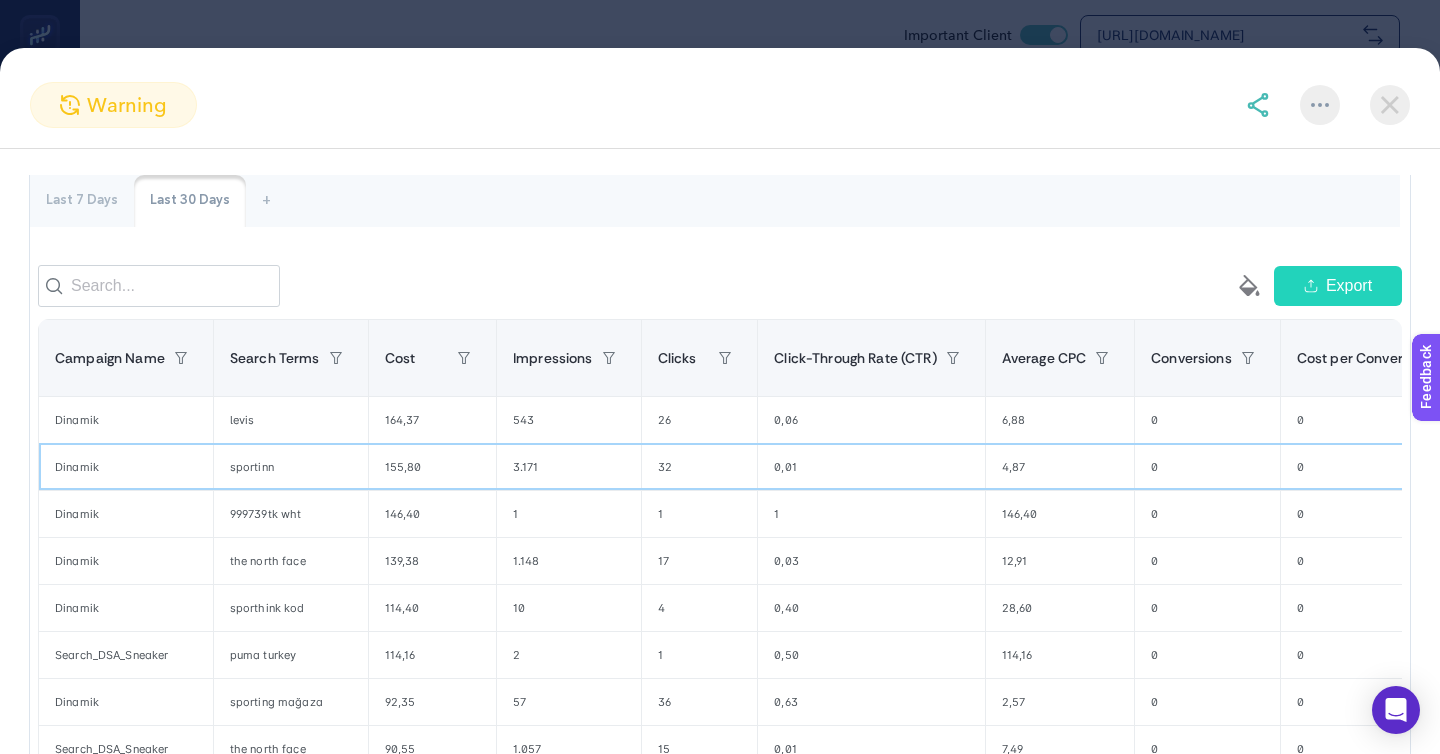 click on "sportinn" 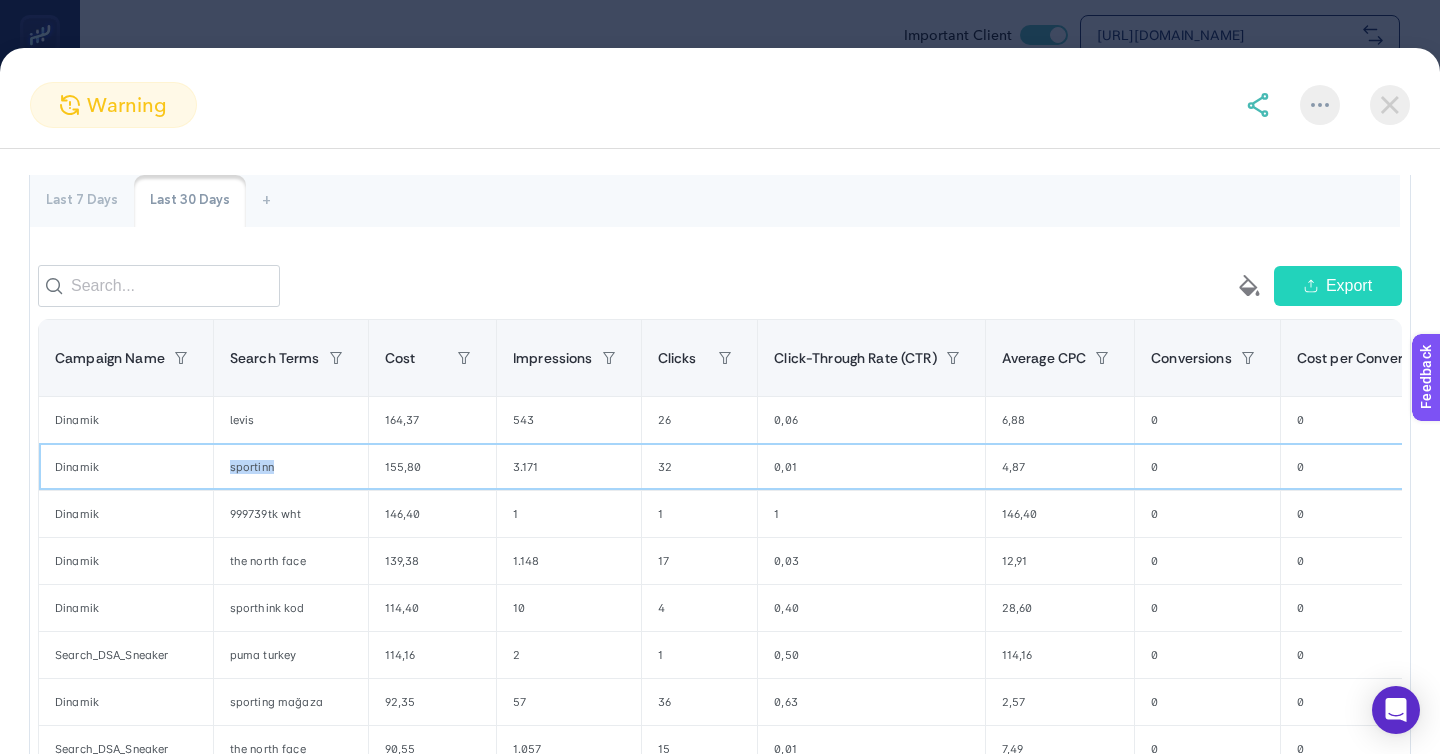 click on "sportinn" 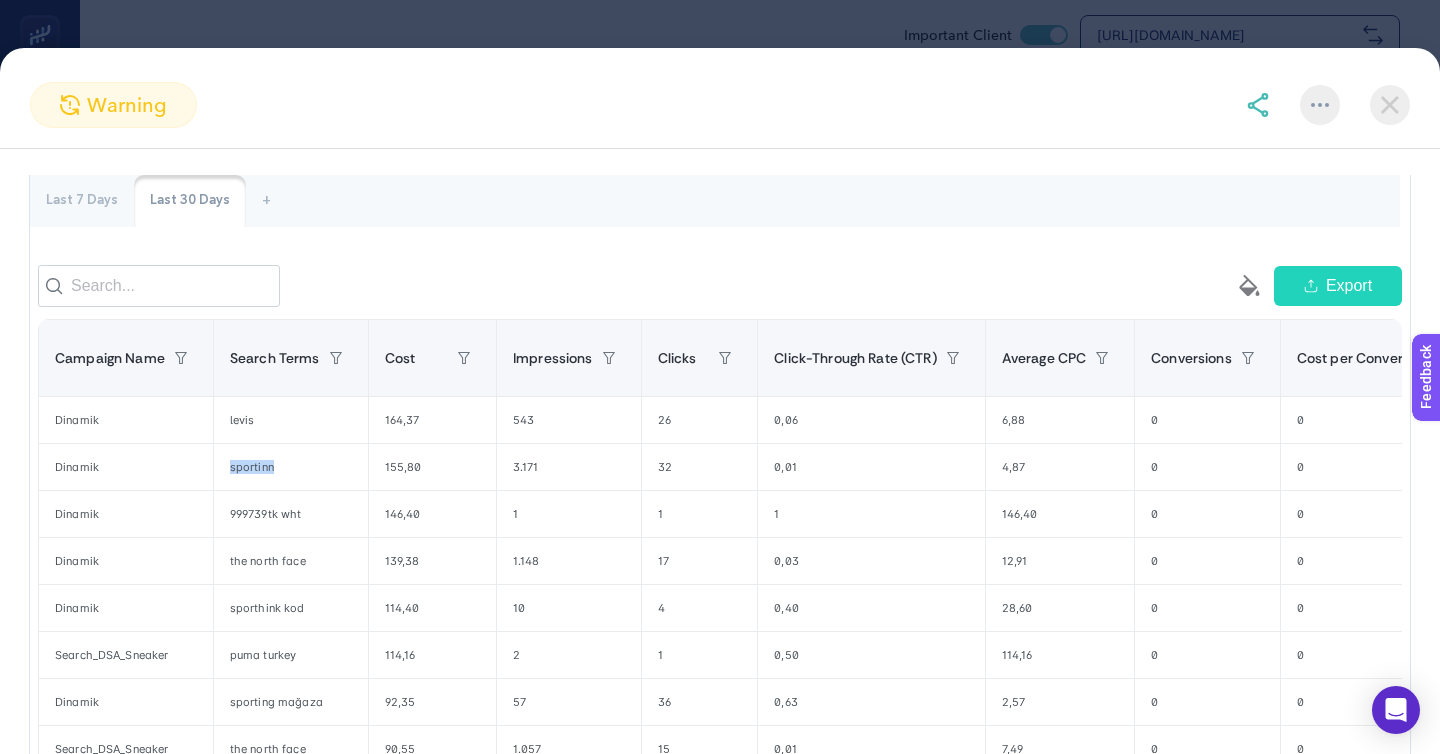 click on "warning High-Cost Search Terms: Zero Conversion Analysis
Create project from this insight This analysis examines Google Ads search terms that have consumed significant advertising budget without generating any conversions, covering both DSA search terms and search terms within search campaigns. The evaluation identifies high-spending keywords across all search campaign types to pinpoint budget inefficiencies and optimize advertising spend allocation for improved ROI performance.
UPDATED AT 7/8/2025, 7:02:35 AM Last 7 Days Last 30 Days + empty paint-bucket-solid Export Campaign Name Search Terms Cost Impressions Clicks Click-Through Rate (CTR) Average CPC Conversions Cost per Conversion Conversions Value ROAS 11 items selected + Dinamik sportinn 63,59 1.287 13 0,01 4,89 0 0 0 0 Dinamik fenerbahçe forma 16,09 924 8 0,01 2,01 0 0 0 0 Dinamik hummel 20,15 602 4 0,01 5,04 0 0 0 0 Dinamik the north face 88,88 133 6 0,05 15,67 0 0 0 0 Dinamik igor kadın sandalet 15,49 92 2 0,02 7,75 0 0 0 0 Dinamik 24,42 18 11" 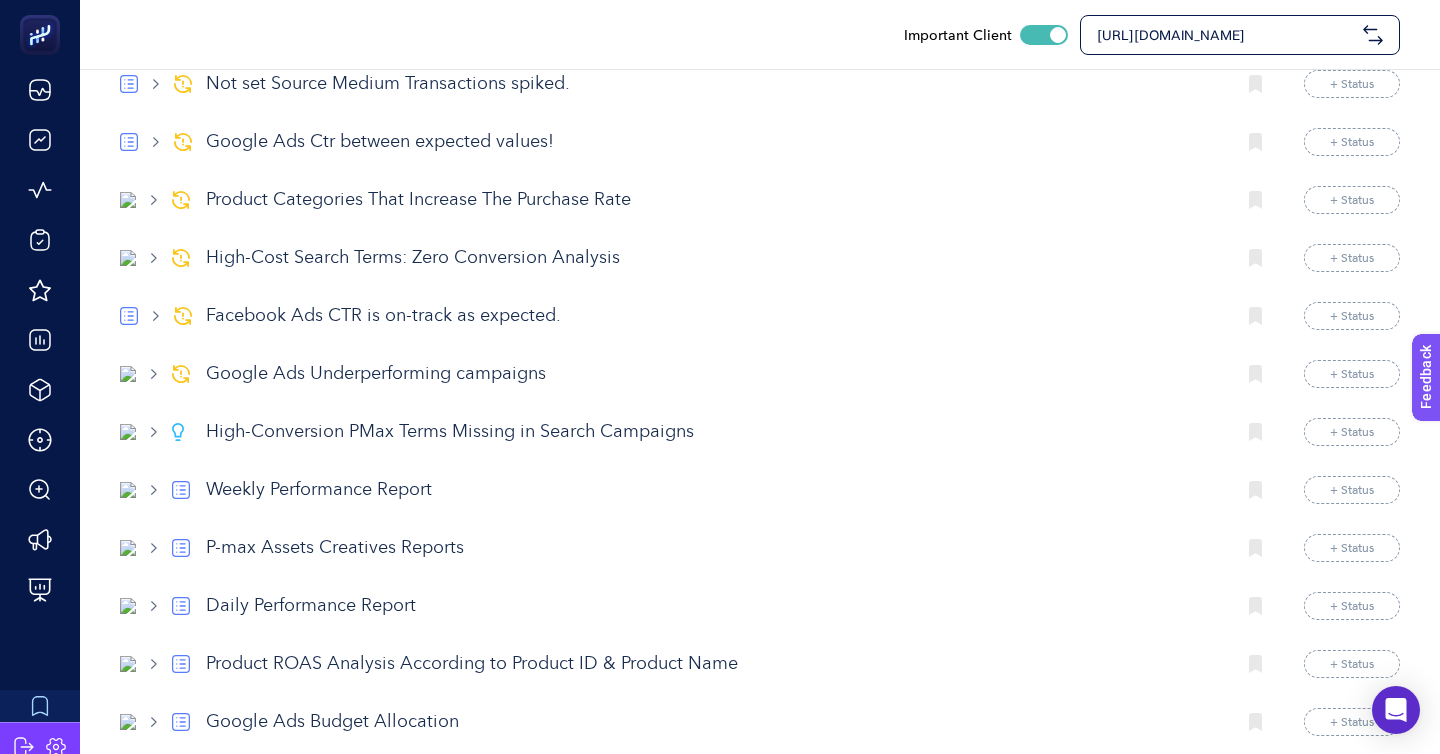 scroll, scrollTop: 226, scrollLeft: 0, axis: vertical 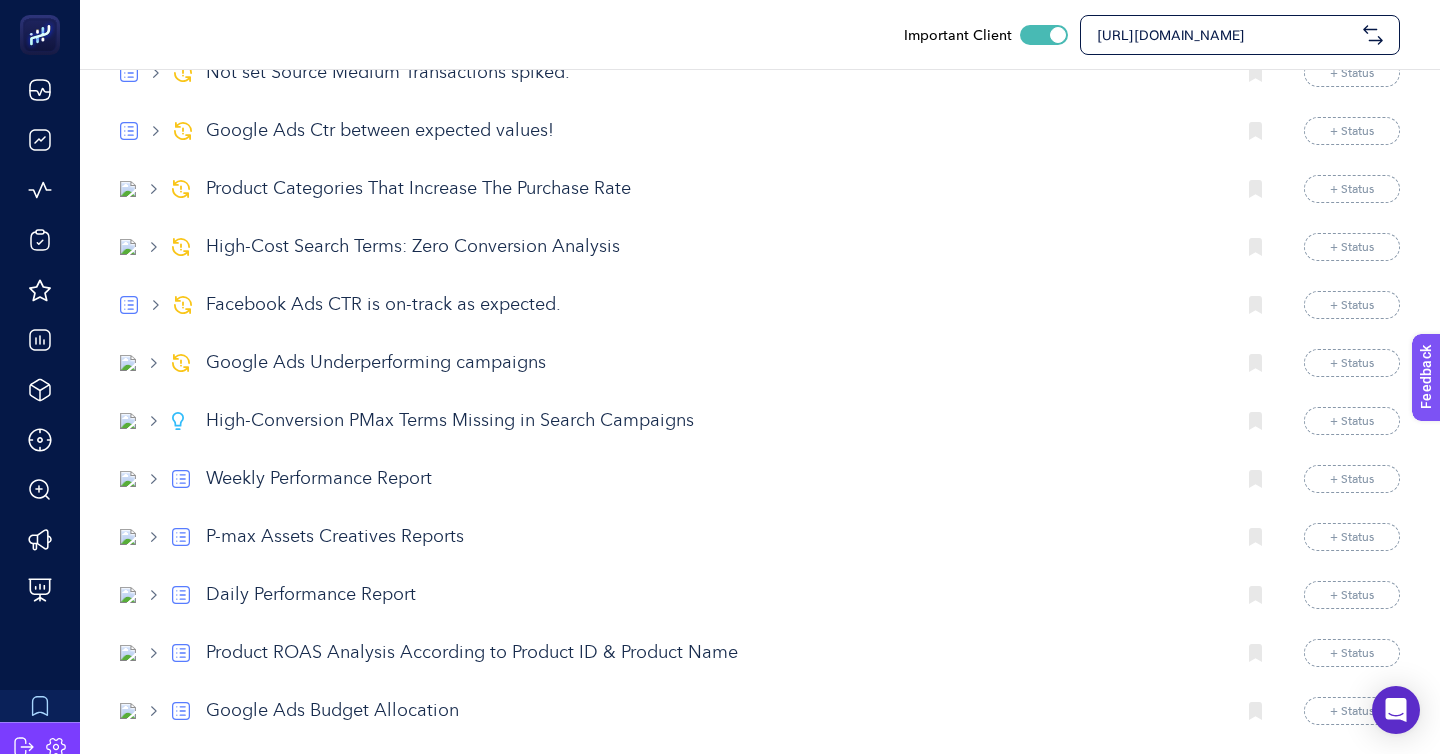 click on "High-Conversion PMax Terms Missing in Search Campaigns" at bounding box center [712, 421] 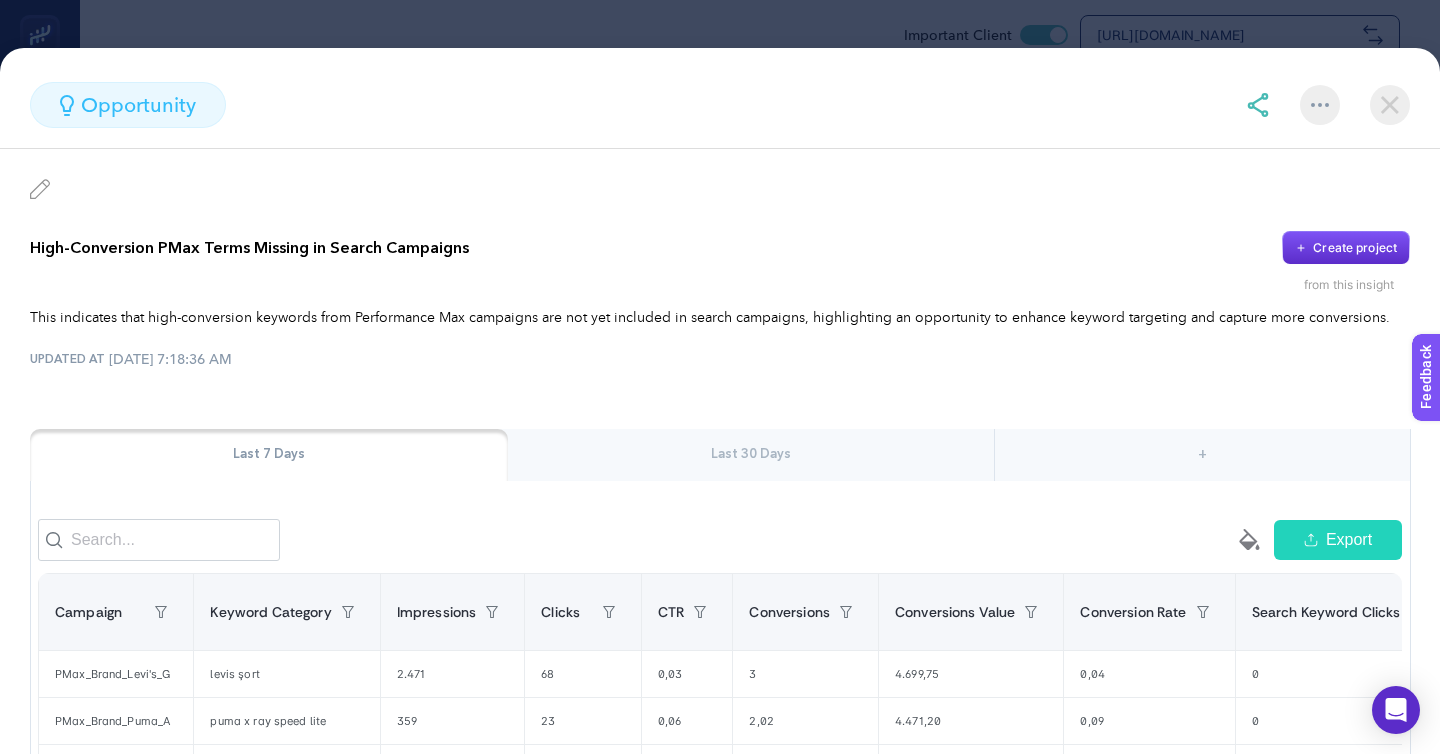 scroll, scrollTop: 15, scrollLeft: 0, axis: vertical 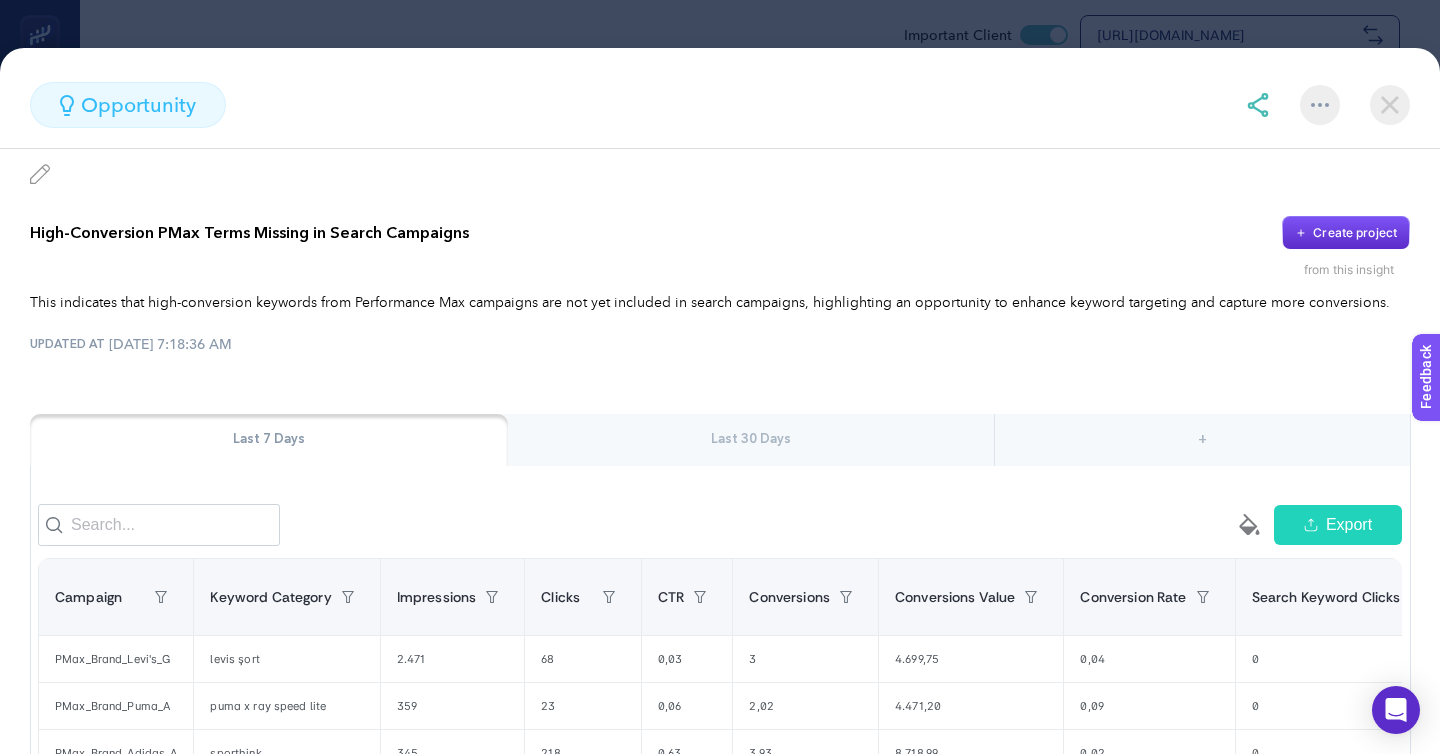 click on "opportunity High-Conversion PMax Terms Missing in Search Campaigns
Create project from this insight This indicates that high-conversion keywords from Performance Max campaigns are not yet included in search campaigns, highlighting an opportunity to enhance keyword targeting and capture more conversions.
UPDATED AT 7/8/2025, 7:18:36 AM Last 7 Days Last 30 Days + empty paint-bucket-solid Export Campaign Keyword Category Impressions Clicks CTR Conversions Conversions Value Conversion Rate Search Keyword Clicks 9 items selected + PMax_Brand_Levi's_G levis şort 2.471 68 0,03 3 4.699,75 0,04 0 PMax_Brand_Puma_A puma x ray speed lite 359 23 0,06 2,02 4.471,20 0,09 0 PMax_Brand_Adidas_A sporthink 345 218 0,63 3,93 8.718,99 0,02 0     Total: 3.175.00   Total: 309.00     Total: 8.95   Total: 17.889.95         1 empty paint-bucket-solid Export Campaign Keyword Category Impressions Clicks Conversions Conversions Value CTR Conversion Rate Search Keyword Clicks 9 items selected + PMax_Brand_Levi's_G levis 53.118 1.146" 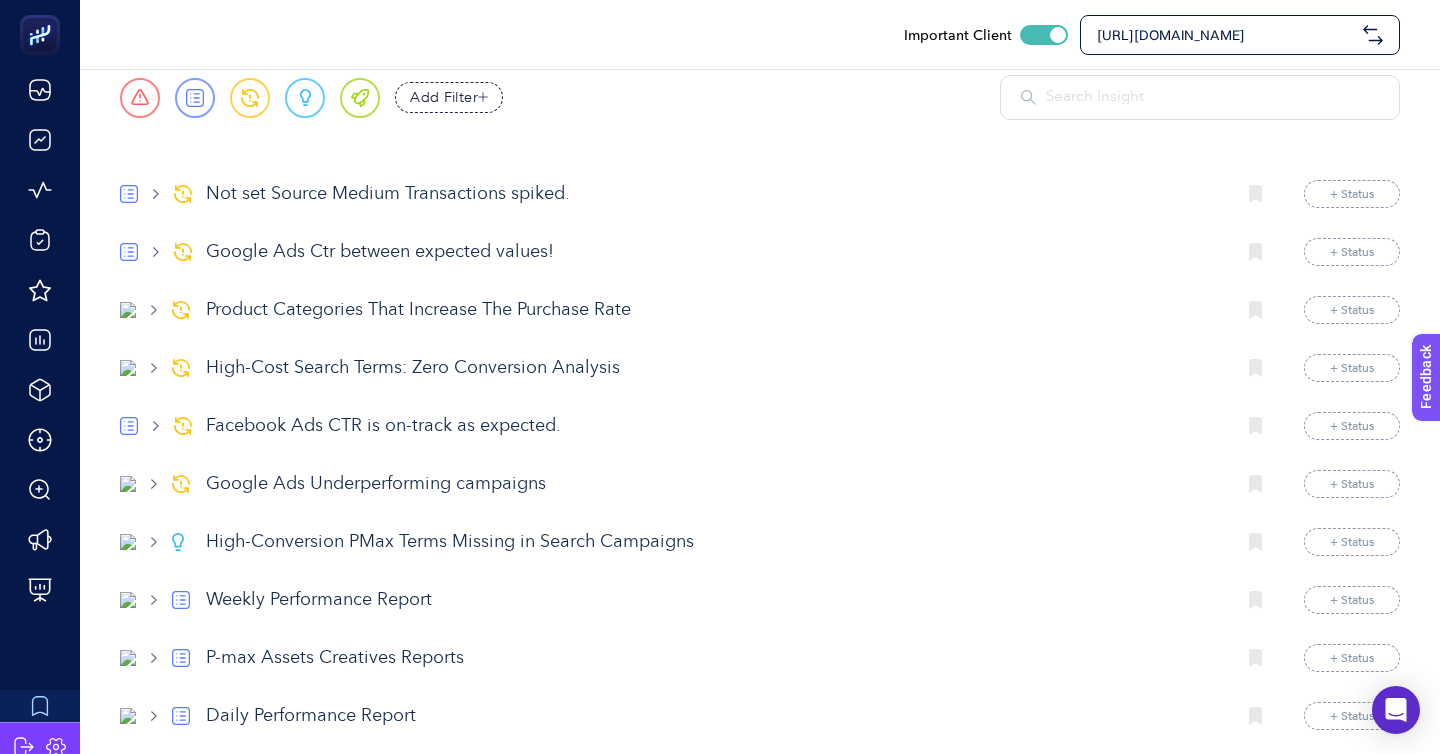 scroll, scrollTop: 97, scrollLeft: 0, axis: vertical 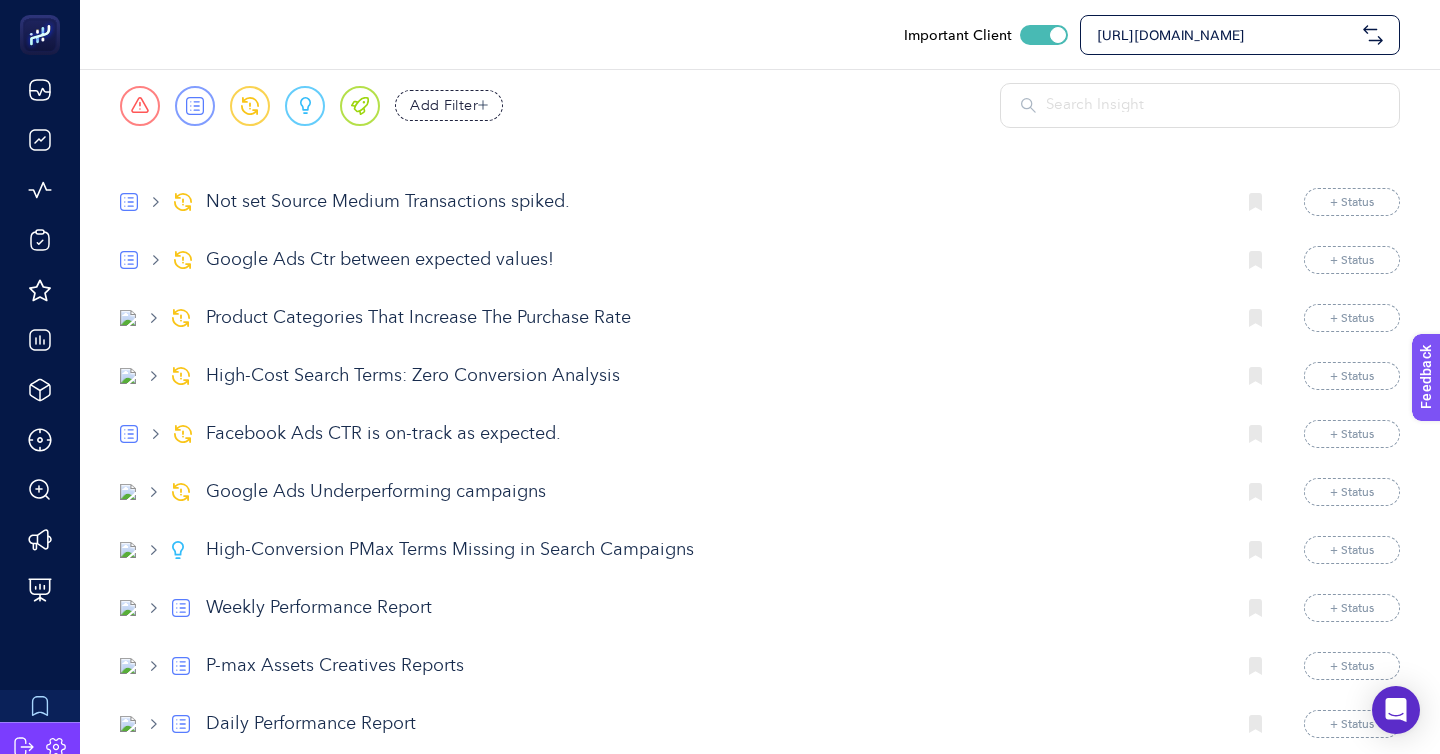 click on "Product Categories That Increase The Purchase Rate" at bounding box center [712, 318] 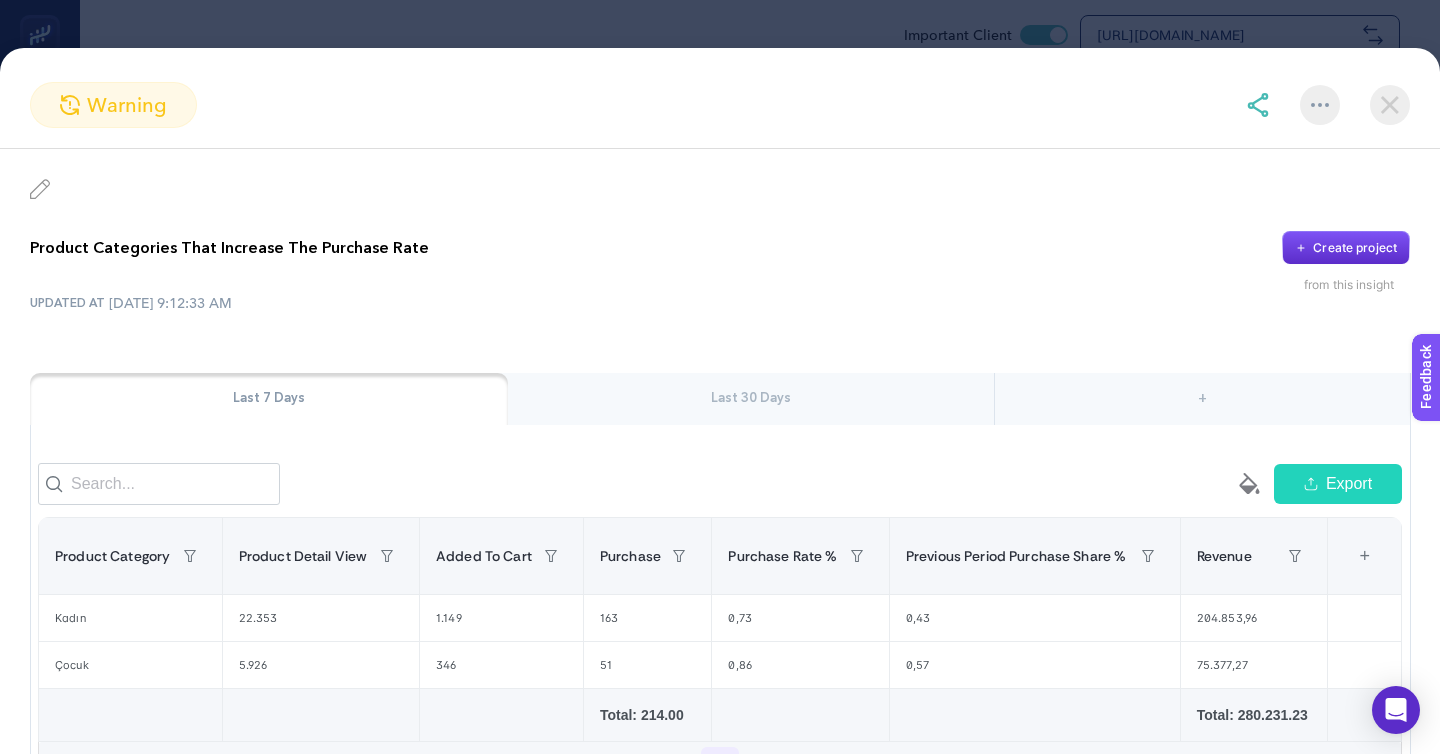 click on "warning Product Categories That Increase The Purchase Rate
Create project from this insight UPDATED AT 7/8/2025, 9:12:33 AM Last 7 Days Last 30 Days + empty paint-bucket-solid Export Product Category Product Detail View Added To Cart Purchase Purchase Rate % Previous Period Purchase Share % Revenue 7 items selected + Kadın 22.353 1.149 163 0,73 0,43 204.853,96 Çocuk 5.926 346 51 0,86 0,57 75.377,27       Total: 214.00       Total: 280.231.23     1 empty paint-bucket-solid Export Product Category Product Detail View Previous Period Product Detail View Added To Cart Previous Period Added To Cart Purchase Previous Period Purchase Revenue Previous Period Revenue Product Detail View Change % Add to Cart Change % Purchase Change % Purchase Rate % Previous Period Purchase Share % Revenue Change % 15 items selected +           Total: 0     Total: 0" 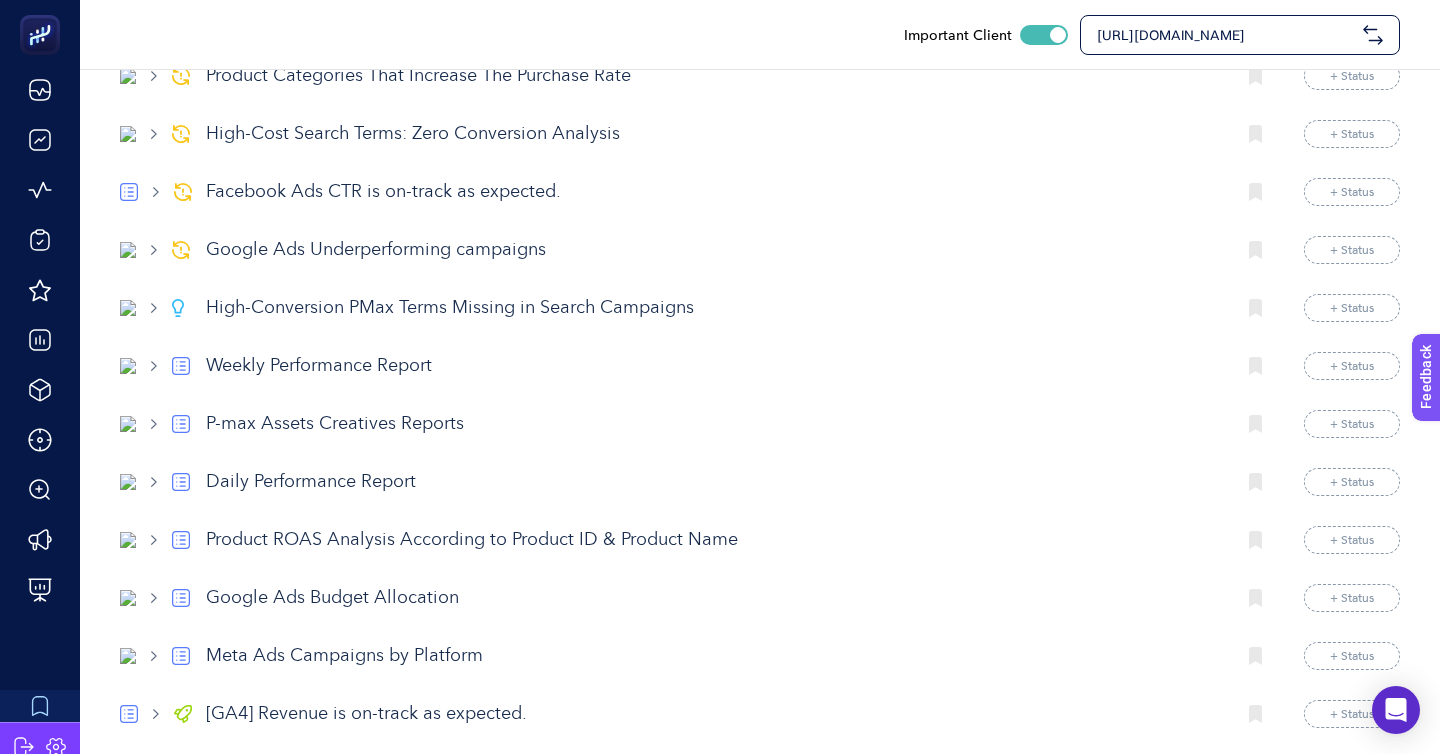 scroll, scrollTop: 338, scrollLeft: 0, axis: vertical 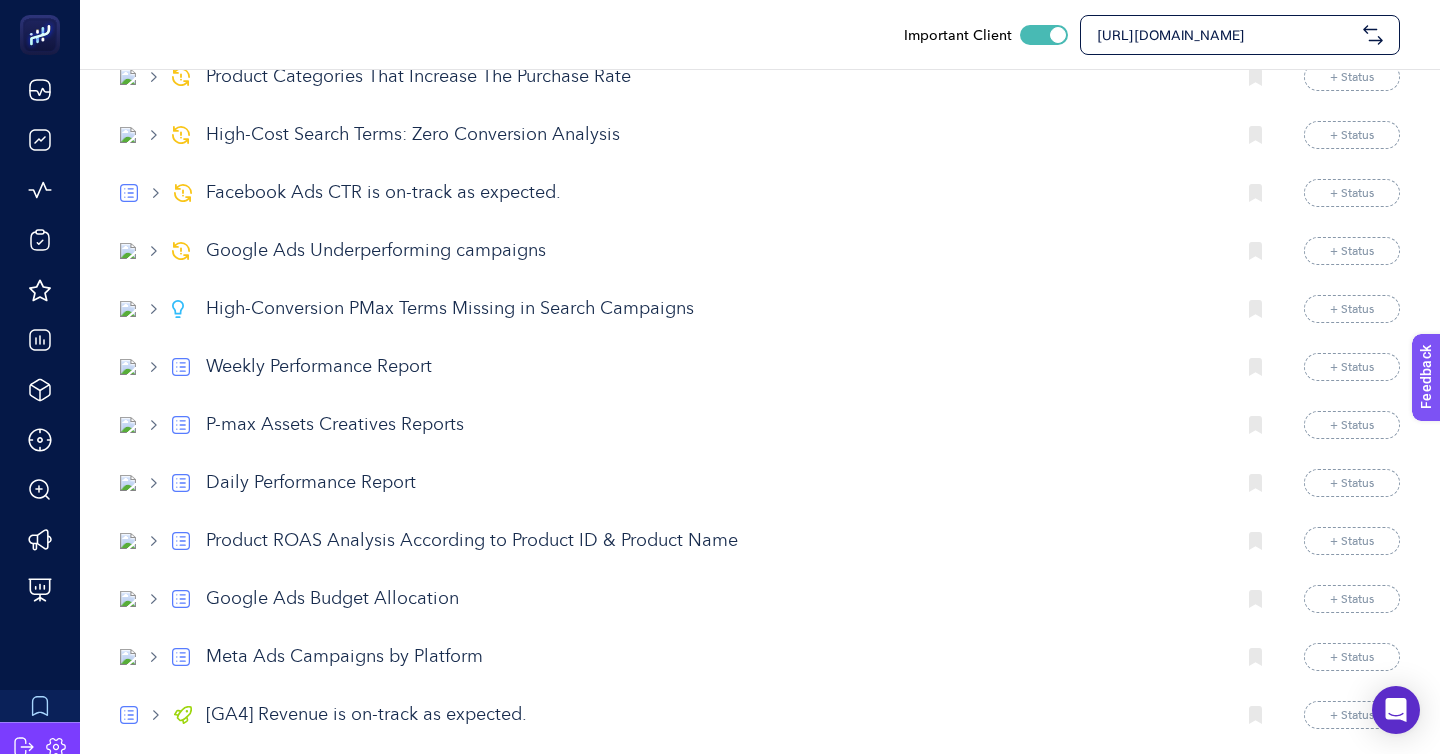 click on "Google Ads Budget Allocation" at bounding box center (712, 599) 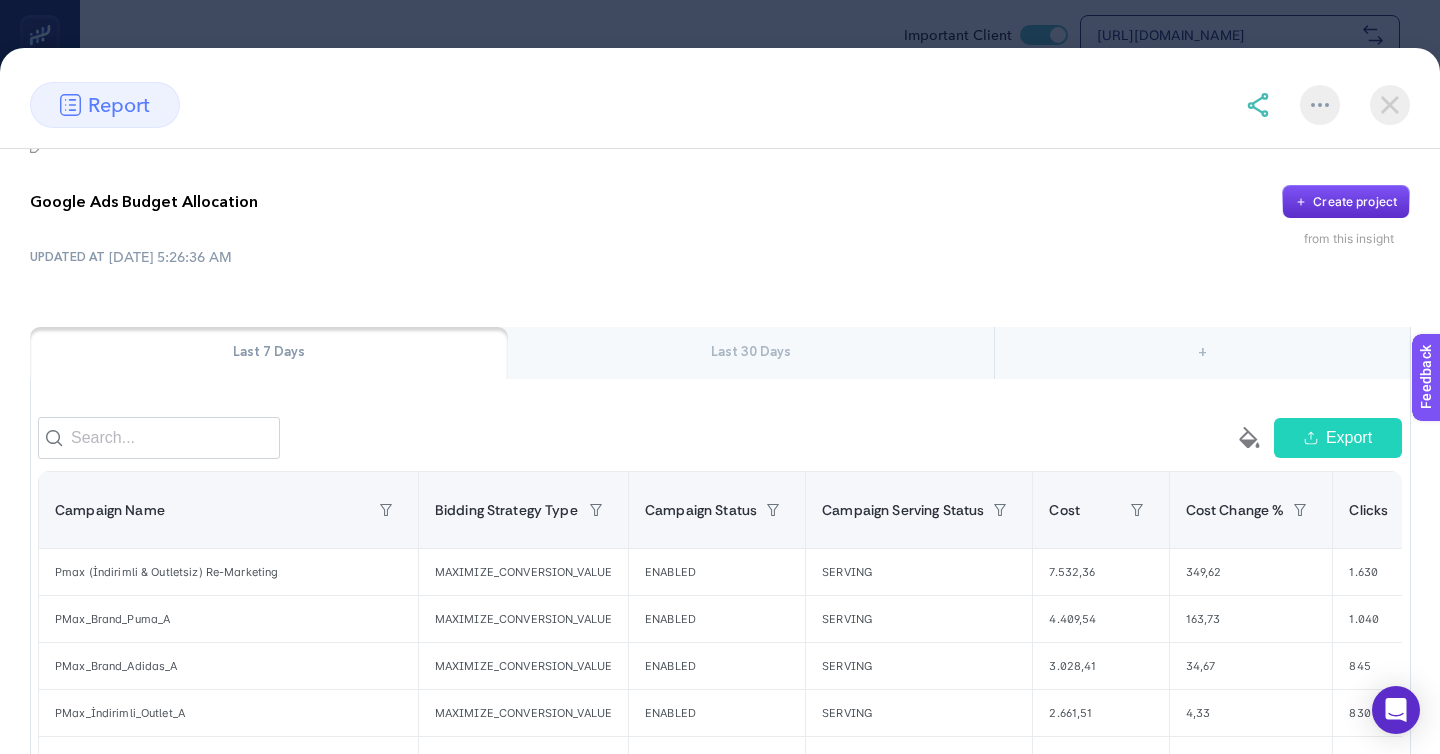 scroll, scrollTop: 48, scrollLeft: 0, axis: vertical 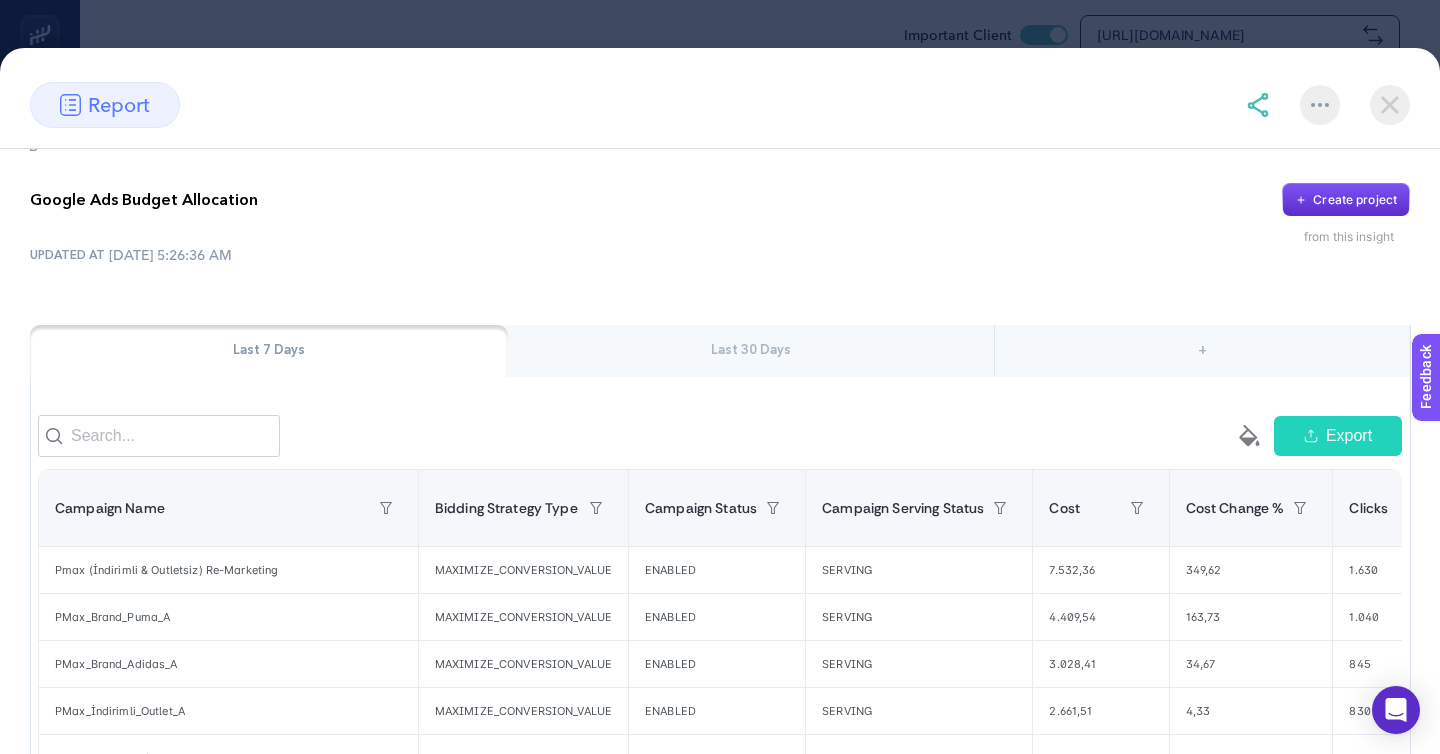 click on "report Google Ads Budget Allocation
Create project from this insight UPDATED AT 7/8/2025, 5:26:36 AM Last 7 Days Last 30 Days + empty paint-bucket-solid Export Campaign Name Bidding Strategy Type Campaign Status Campaign Serving Status Cost Cost Change % Clicks Conversions Conversion Change % Cost per Conversion Cost per Conversion Change % Ads Panel ROAS CPC Search Impression Share Search Budget Lost Impression Share Search Rank Lost Impression Share 16 items selected + Pmax (İndirimli & Outletsiz) Re-Marketing MAXIMIZE_CONVERSION_VALUE ENABLED SERVING 7.532,36 349,62 1.630 24,67 98,78 305,33 126,19 6,60 4,62 0,16 0 0,84 PMax_Brand_Puma_A MAXIMIZE_CONVERSION_VALUE ENABLED SERVING 4.409,54 163,73 1.040 19 96,12 232,08 34,48 11,16 4,24 0,10 0,00 0,90 PMax_Brand_Adidas_A MAXIMIZE_CONVERSION_VALUE ENABLED SERVING 3.028,41 34,67 845 4,93 -4,12 613,87 40,45 3,29 3,58 0,10 0 0,90 PMax_İndirimli_Outlet_A MAXIMIZE_CONVERSION_VALUE ENABLED SERVING 2.661,51 4,33 830 3,47 -75,78 766,81 330,82 4,37 3,21 0,10 0,00 560" 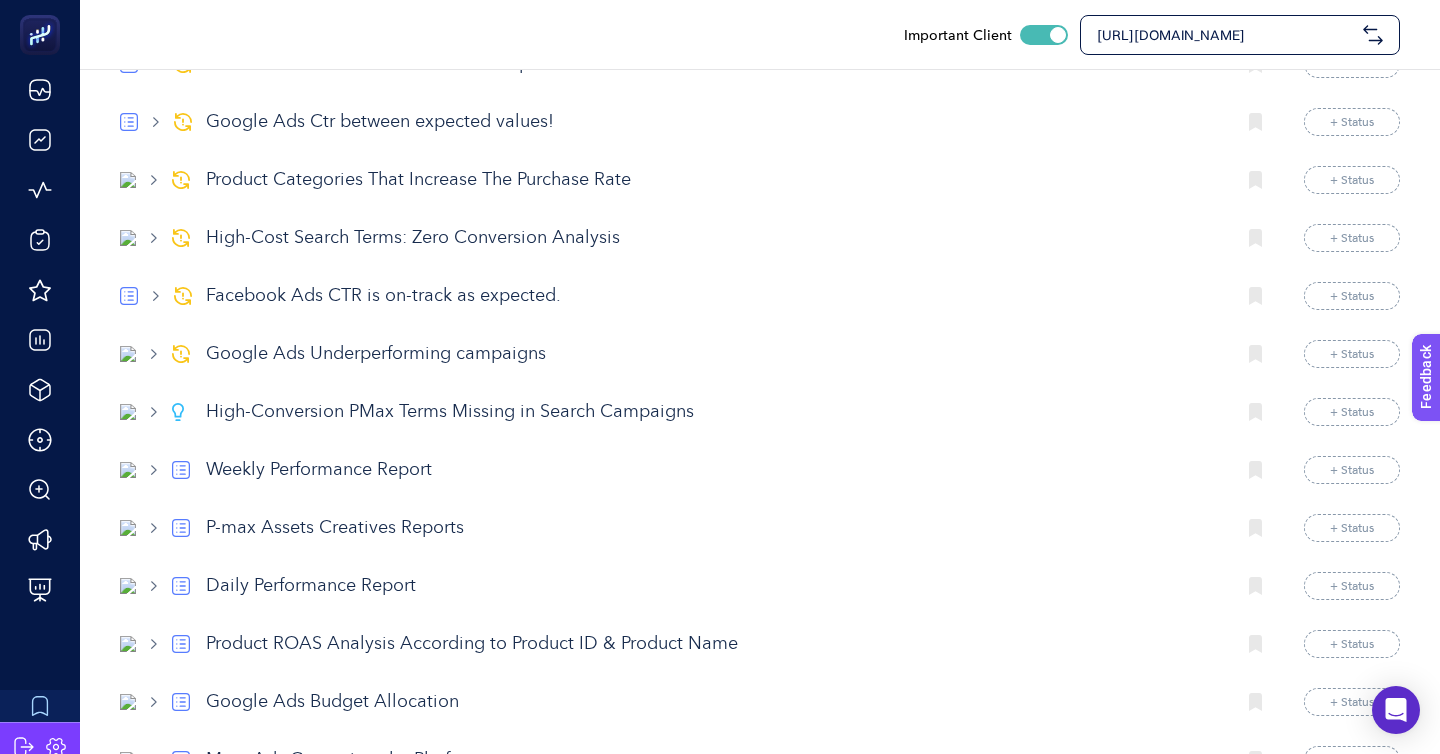 scroll, scrollTop: 212, scrollLeft: 0, axis: vertical 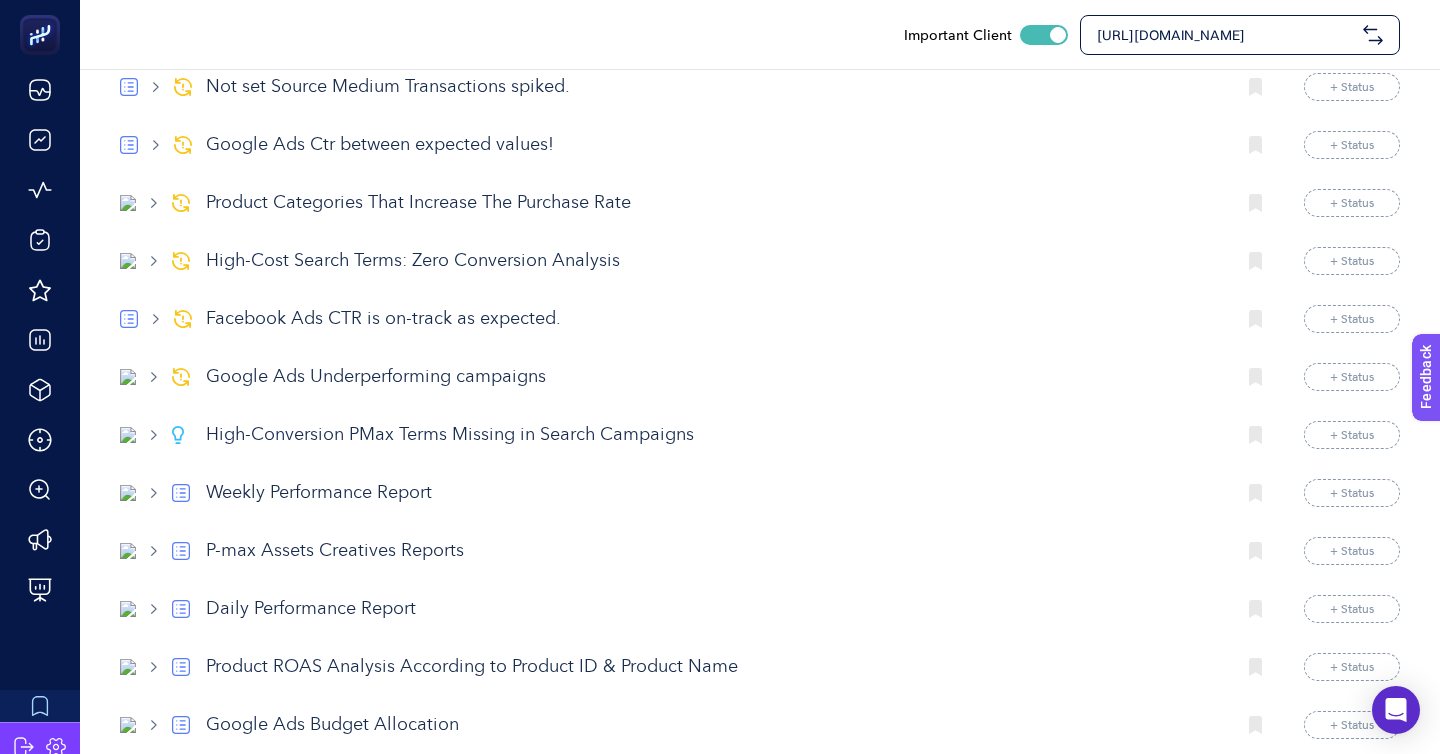 click on "Google Ads Underperforming campaigns" at bounding box center [712, 377] 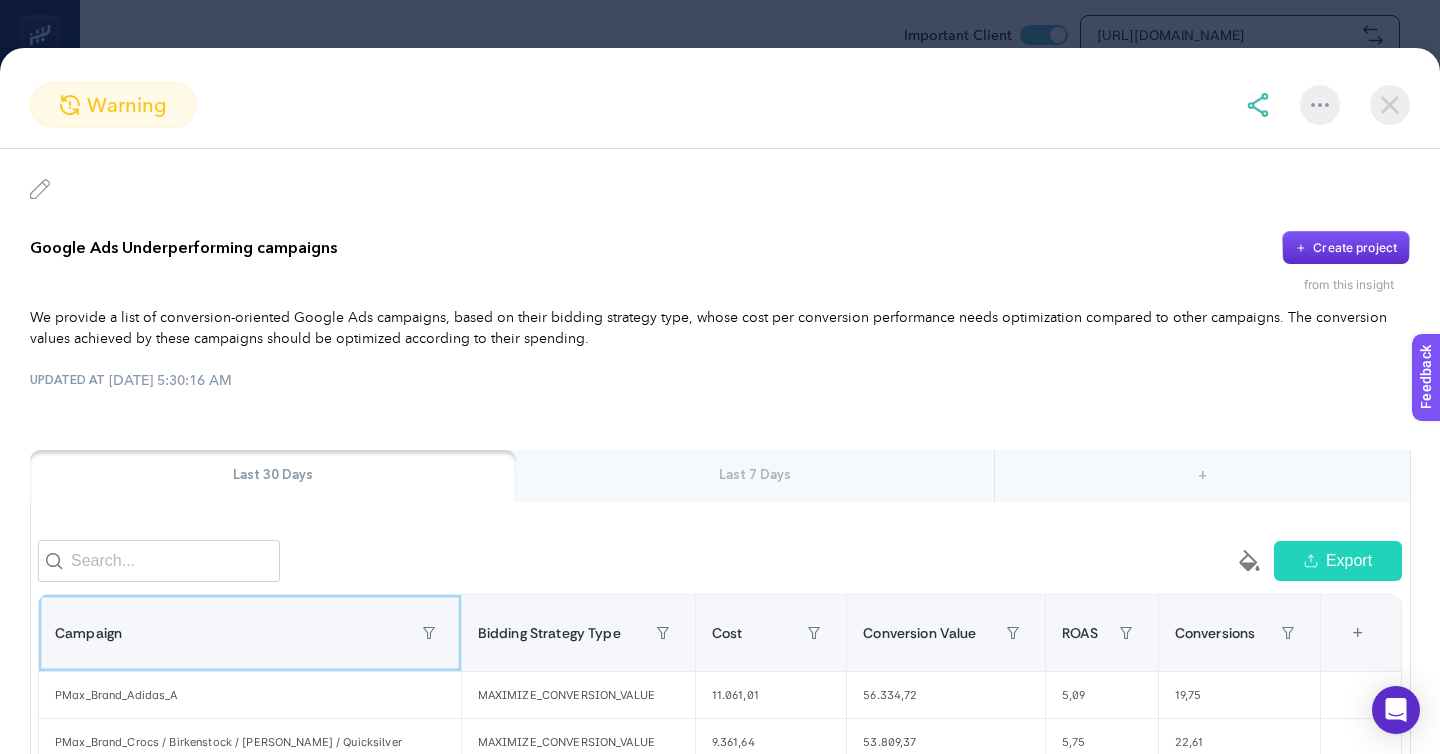 click on "Campaign" at bounding box center (250, 633) 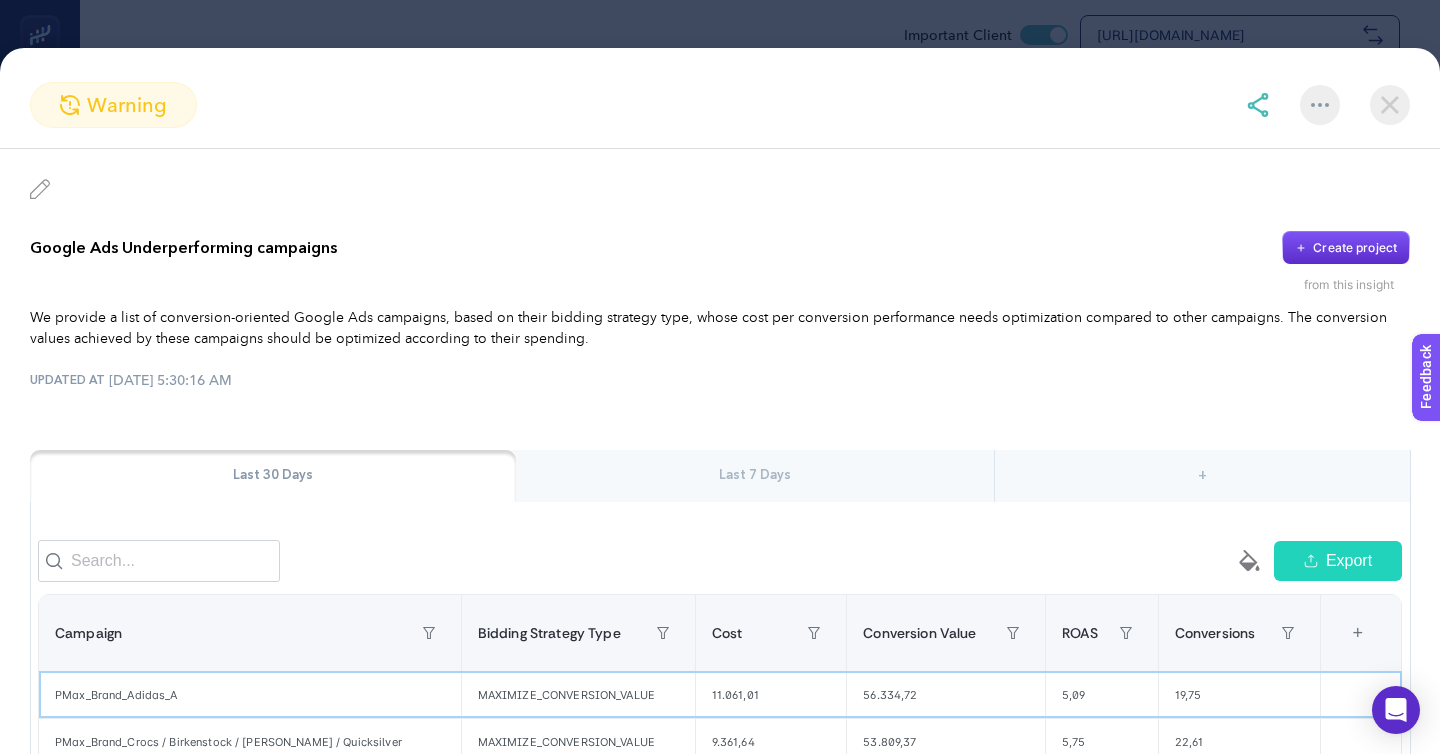 click on "PMax_Brand_Adidas_A" 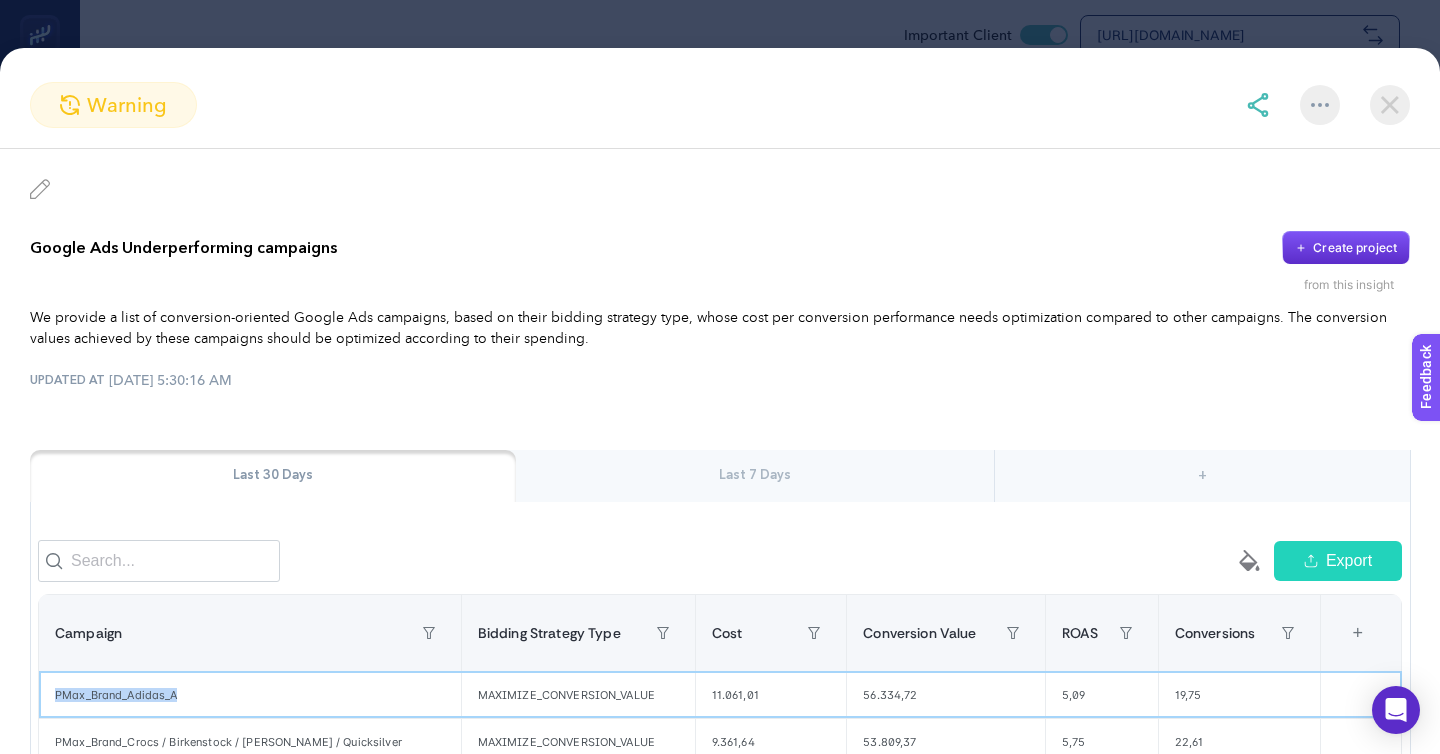 copy on "PMax_Brand_Adidas_A" 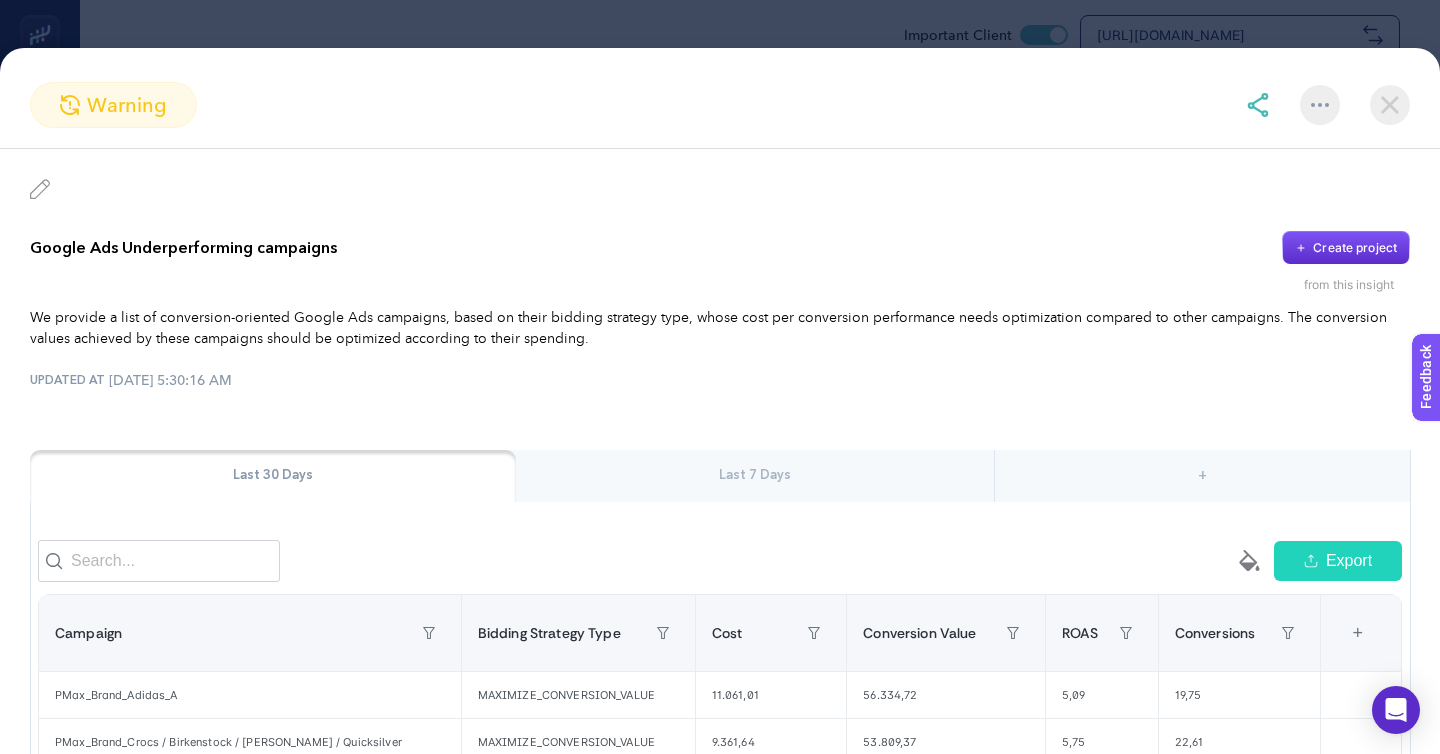 click on "warning Google Ads Underperforming campaigns
Create project from this insight We provide a list of conversion-oriented Google Ads campaigns, based on their bidding strategy type, whose cost per conversion performance needs optimization compared to other campaigns. The conversion values achieved by these campaigns should be optimized according to their spending.
UPDATED AT 7/8/2025, 5:30:16 AM Last 30 Days Last 7 Days + empty paint-bucket-solid Export Campaign Bidding Strategy Type Cost Conversion Value ROAS Conversions 6 items selected + PMax_Brand_Adidas_A MAXIMIZE_CONVERSION_VALUE 11.061,01 56.334,72 5,09 19,75 PMax_Brand_Crocs / Birkenstock / Igor / Quicksilver MAXIMIZE_CONVERSION_VALUE 9.361,64 53.809,37 5,75 22,61     Total: 20.422.65       Total: 42.36     1 empty paint-bucket-solid Export Campaign Bidding Strategy Type Cost Conversion Value ROAS Conversions Cost Per Conversion 7 items selected + PMax_Bestseller_A MAXIMIZE_CONVERSION_VALUE 1.191,31 1.436,70 1,21 0,86 1.383,01 997,07 5.172,10 5,19" 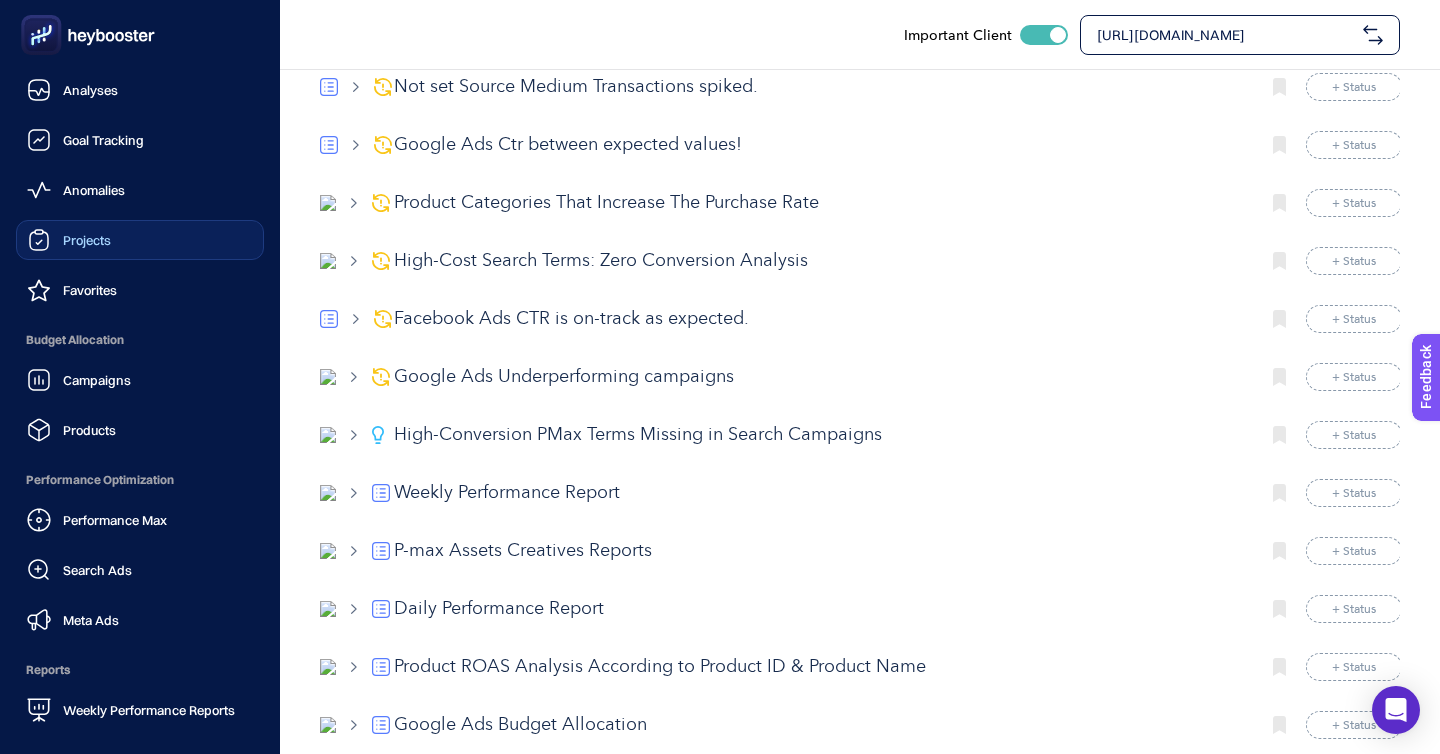click on "Projects" at bounding box center [140, 240] 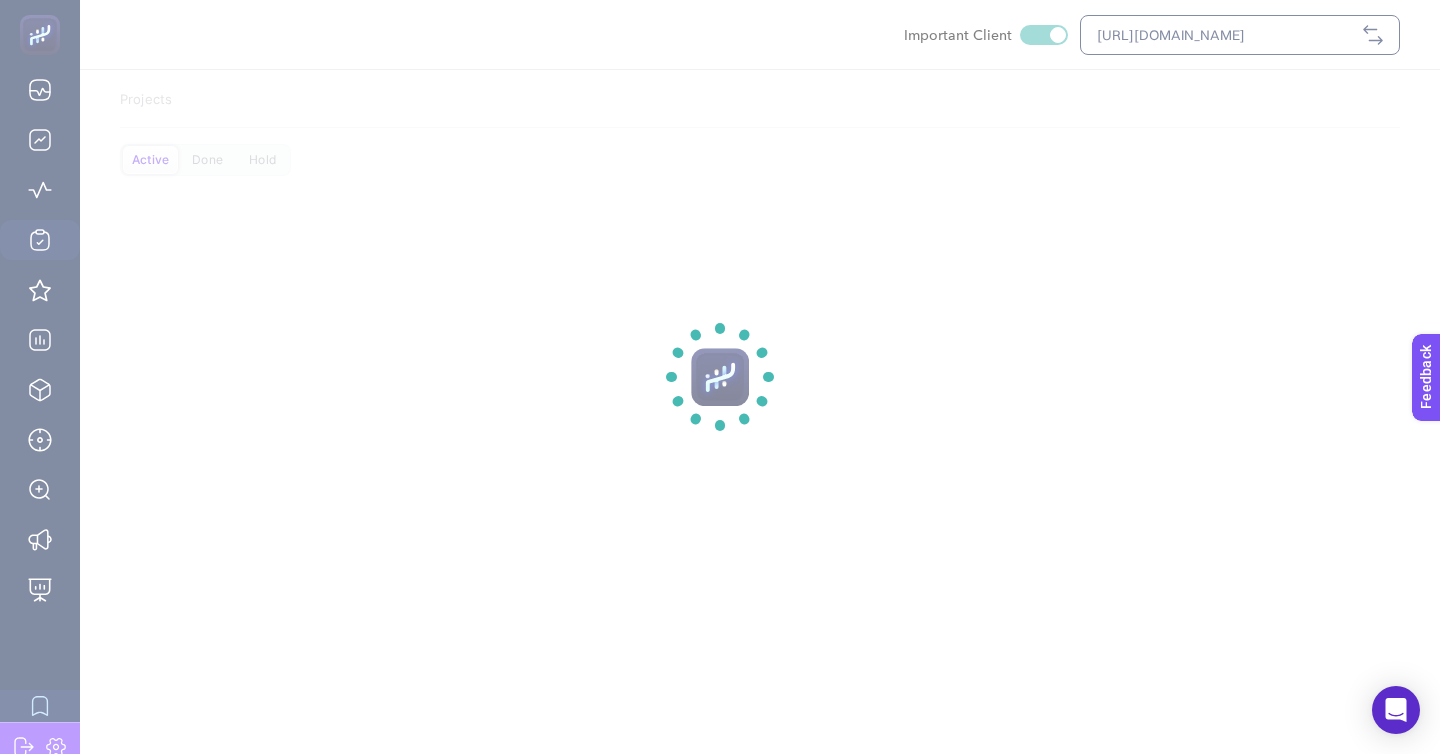 scroll, scrollTop: 0, scrollLeft: 0, axis: both 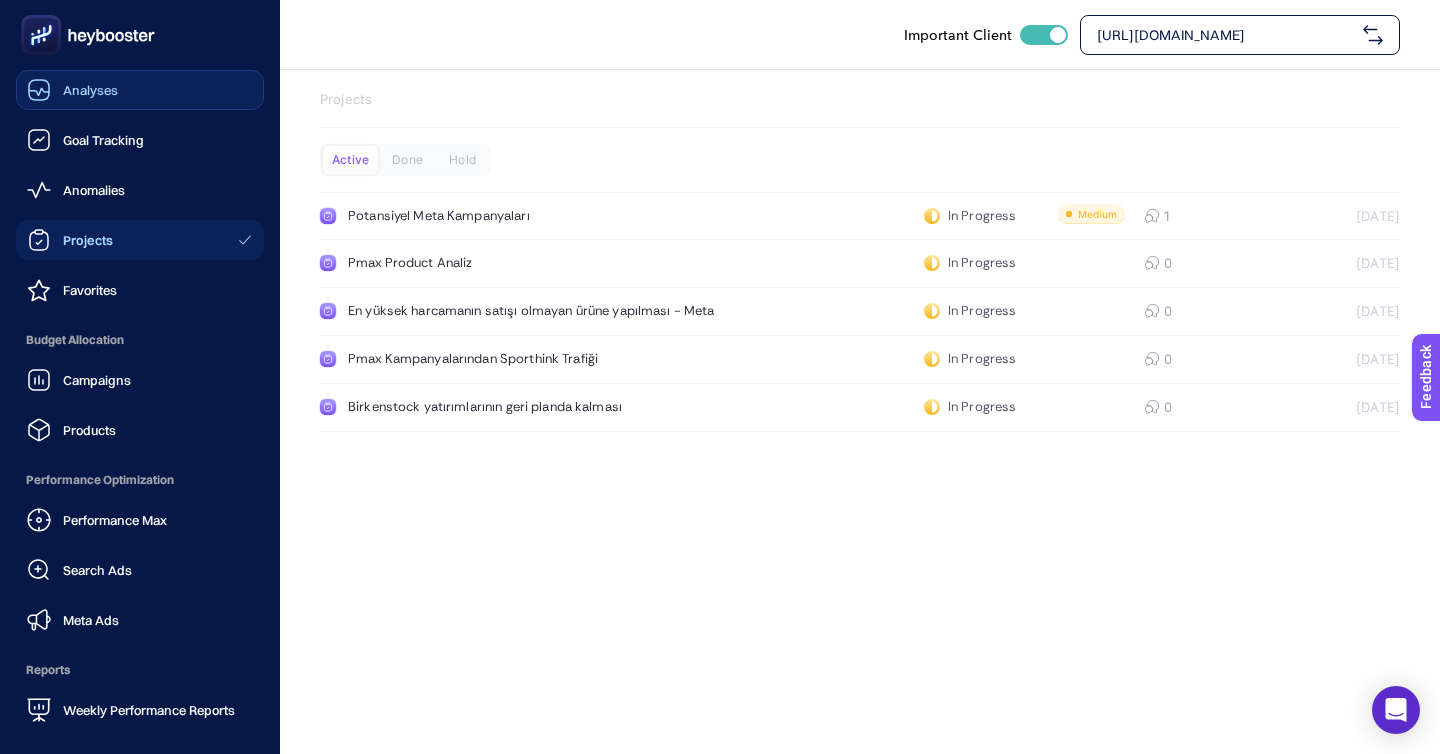 click on "Analyses" at bounding box center [90, 90] 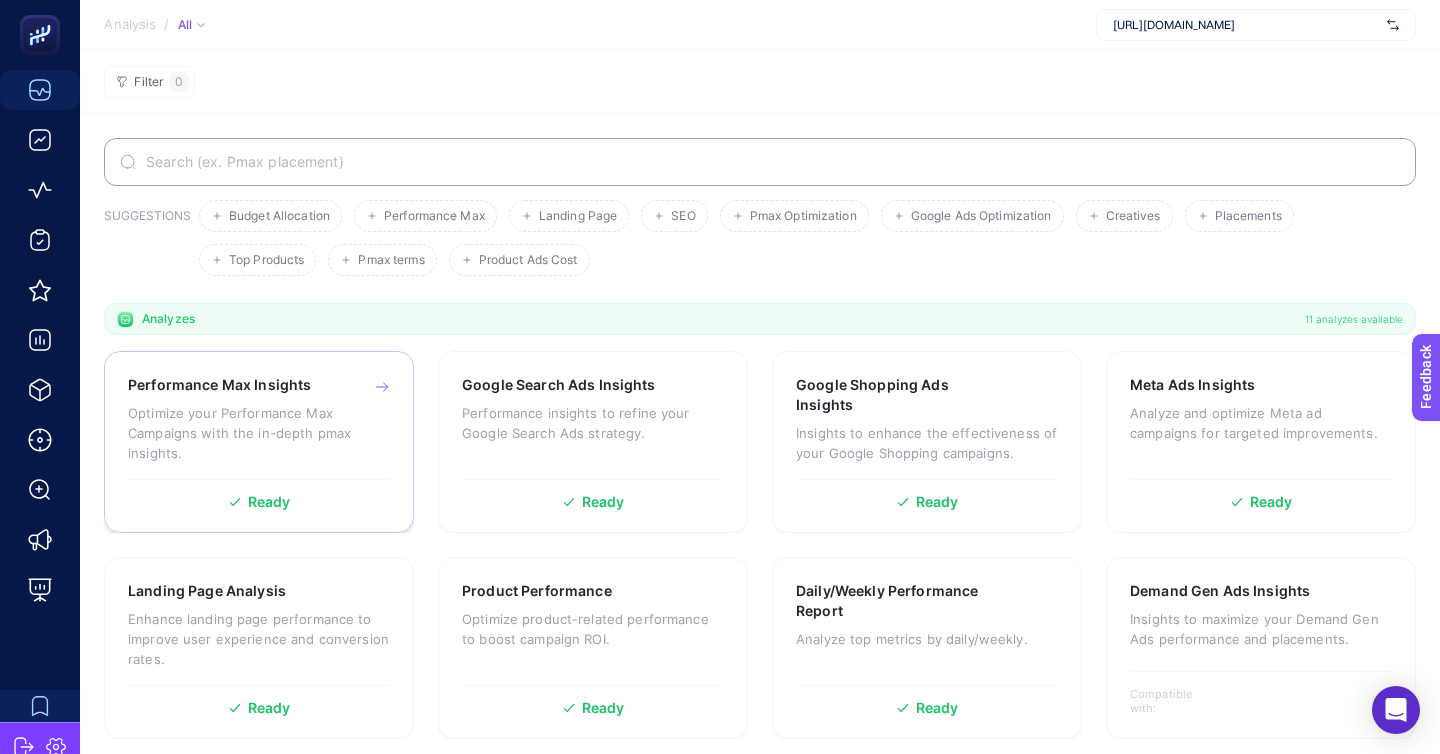 click on "Optimize your Performance Max Campaigns with the in-depth pmax insights." at bounding box center [259, 433] 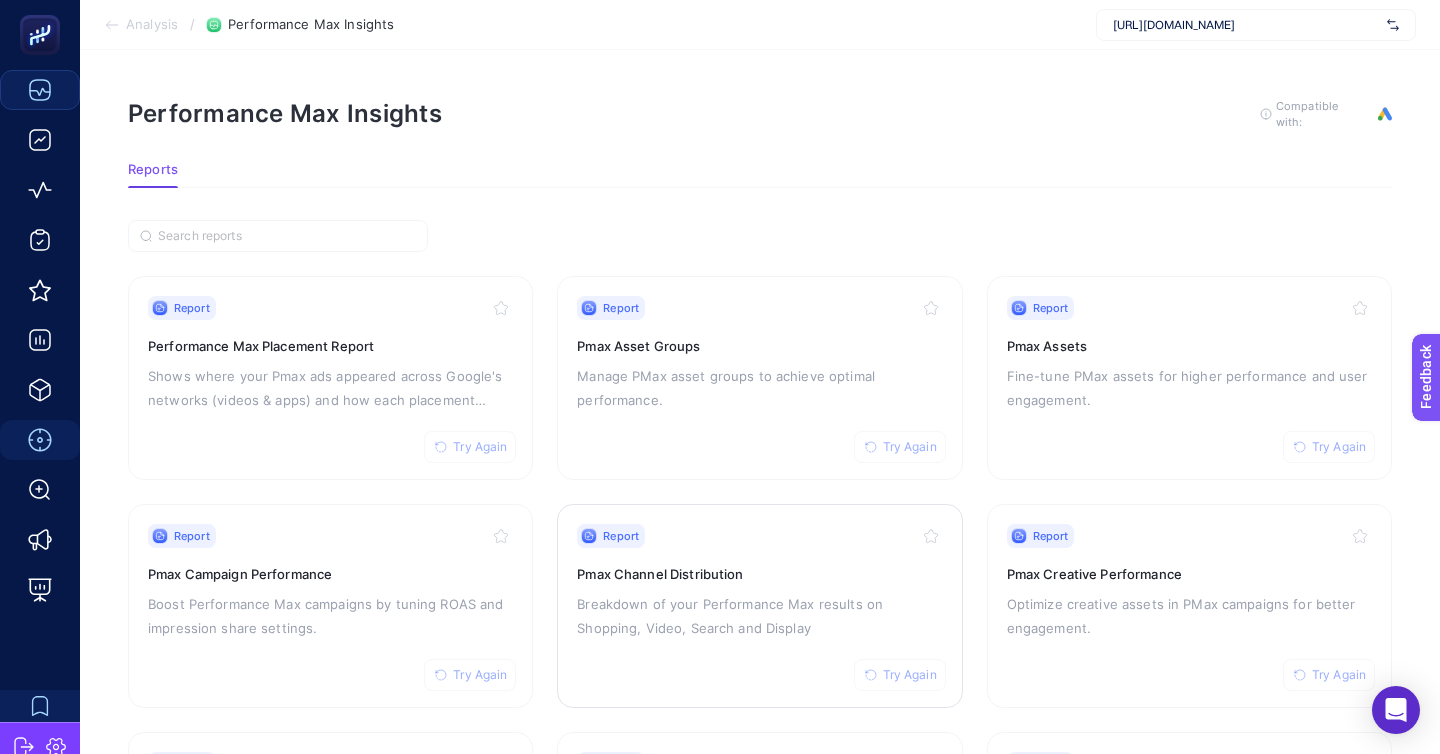 click on "Report Try Again Pmax Channel Distribution Breakdown of your Performance Max results on Shopping, Video, Search and Display" at bounding box center (759, 606) 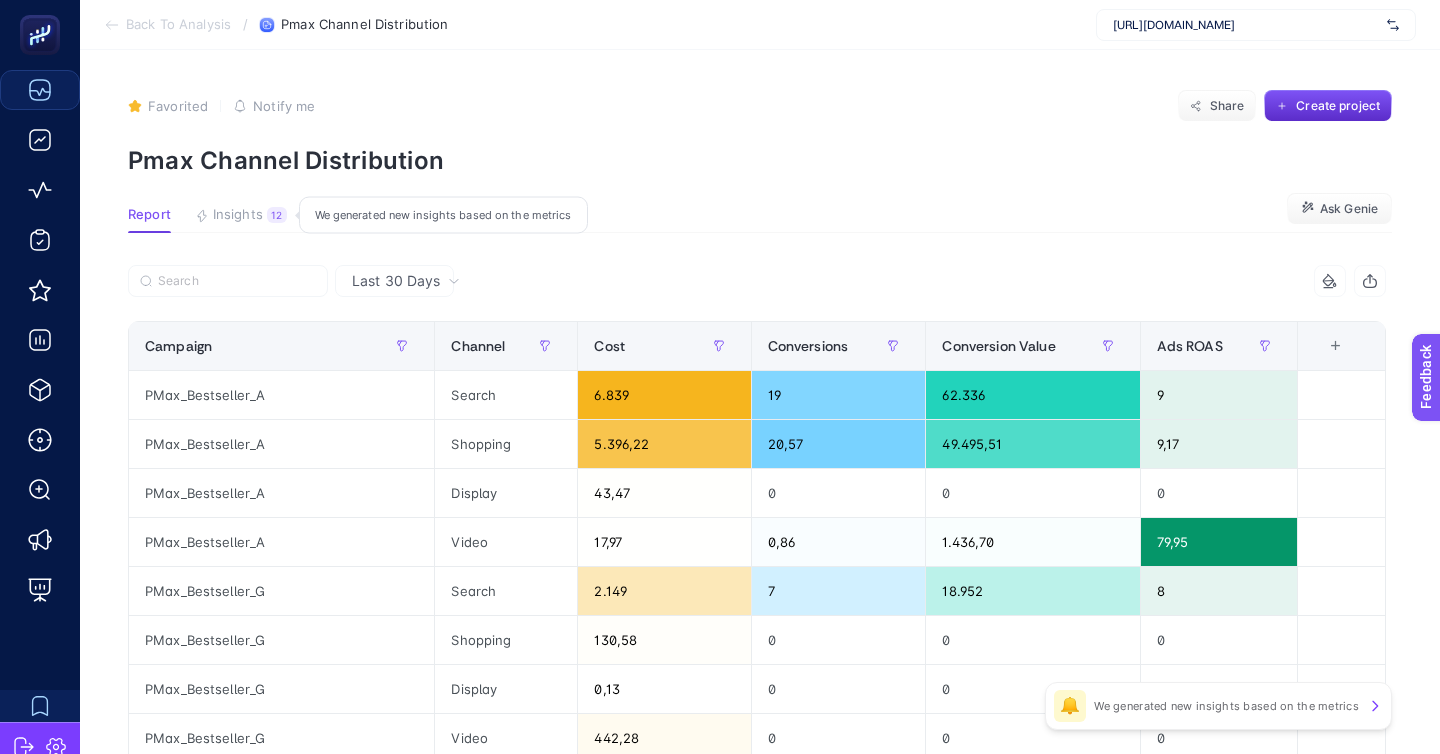click on "Insights 12  We generated new insights based on the metrics" 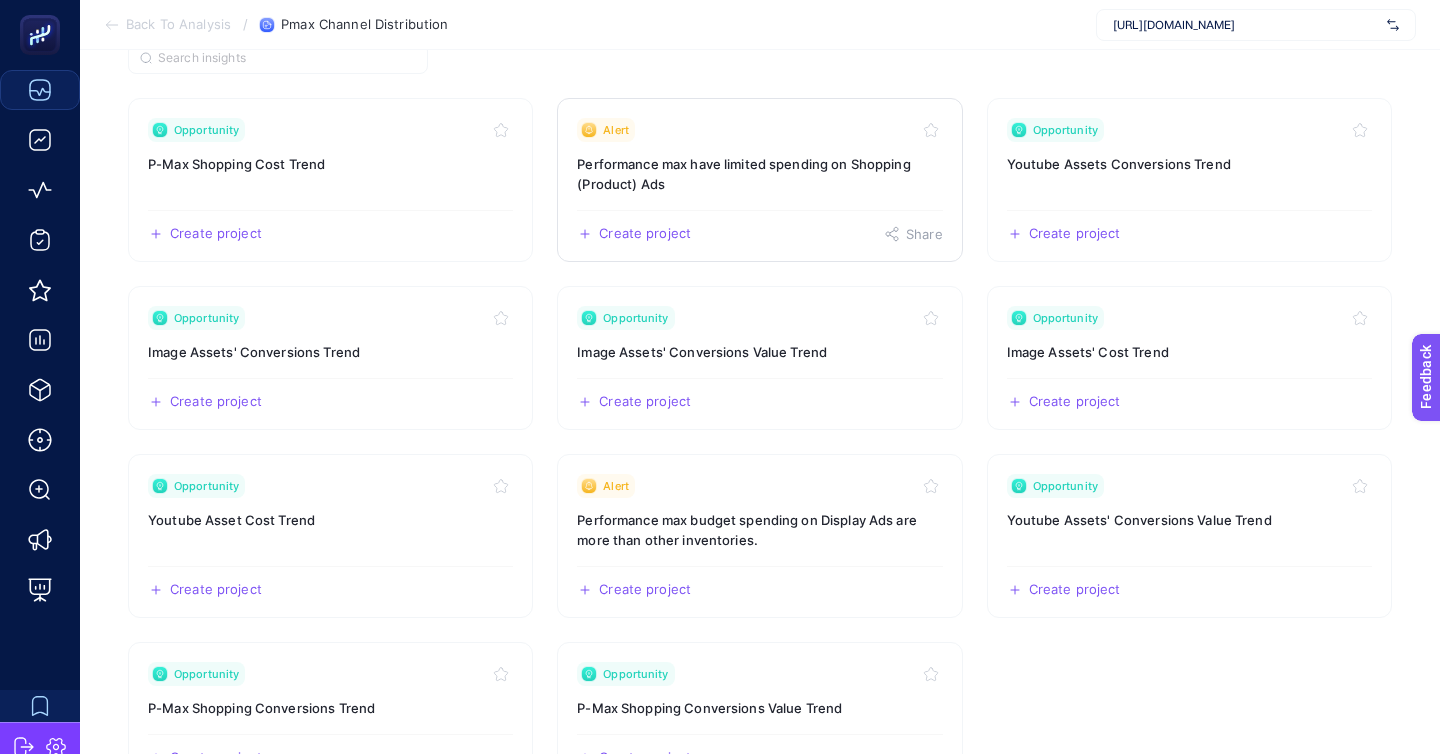 scroll, scrollTop: 224, scrollLeft: 0, axis: vertical 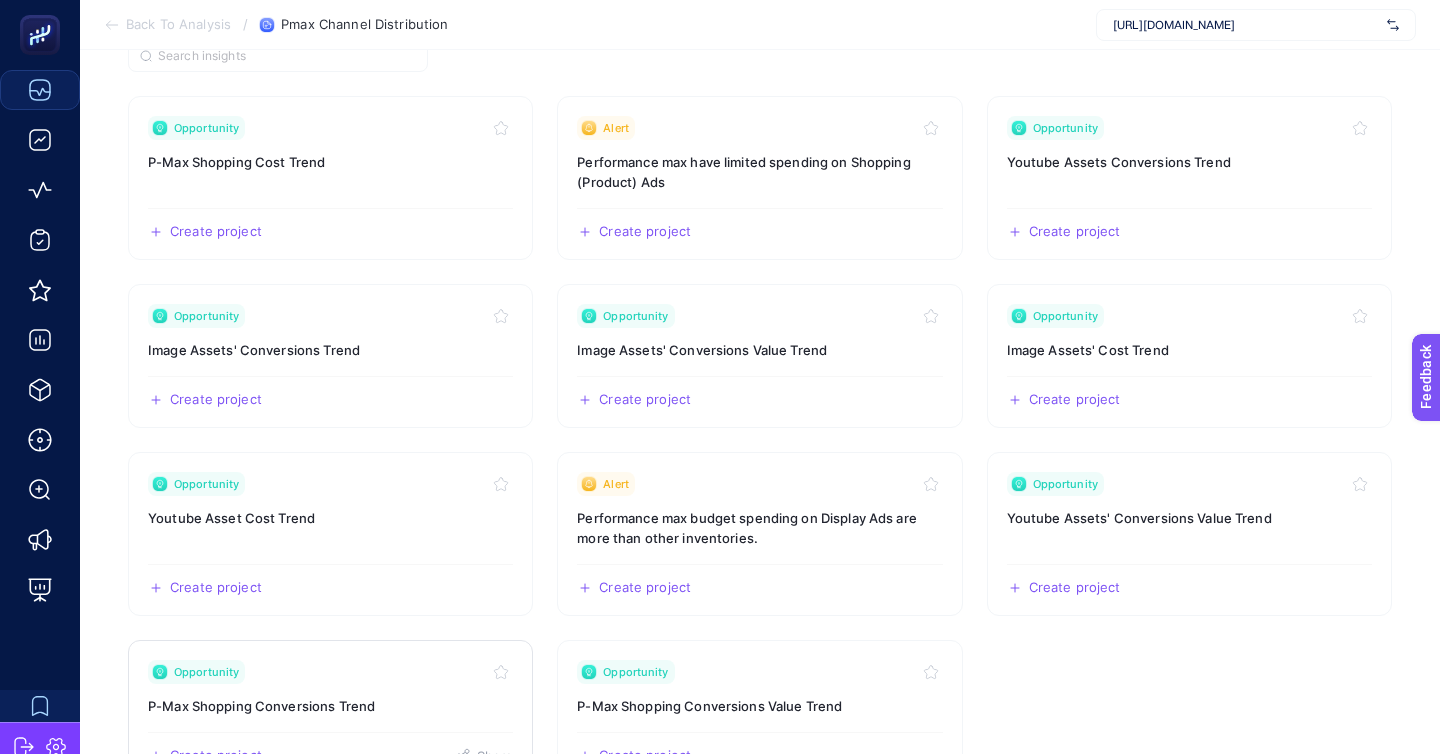 click on "Opportunity P-Max Shopping Conversions Trend  Create project   Share" 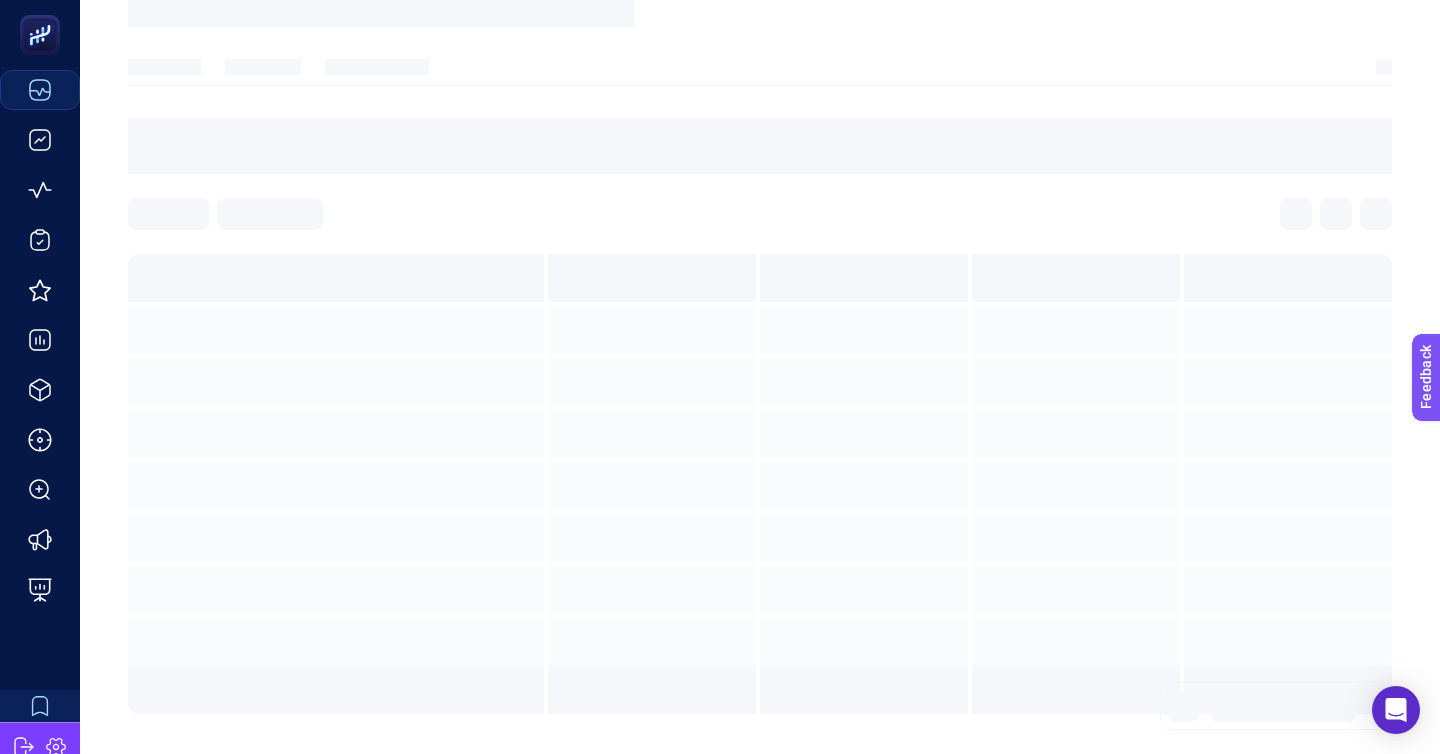 scroll, scrollTop: 0, scrollLeft: 0, axis: both 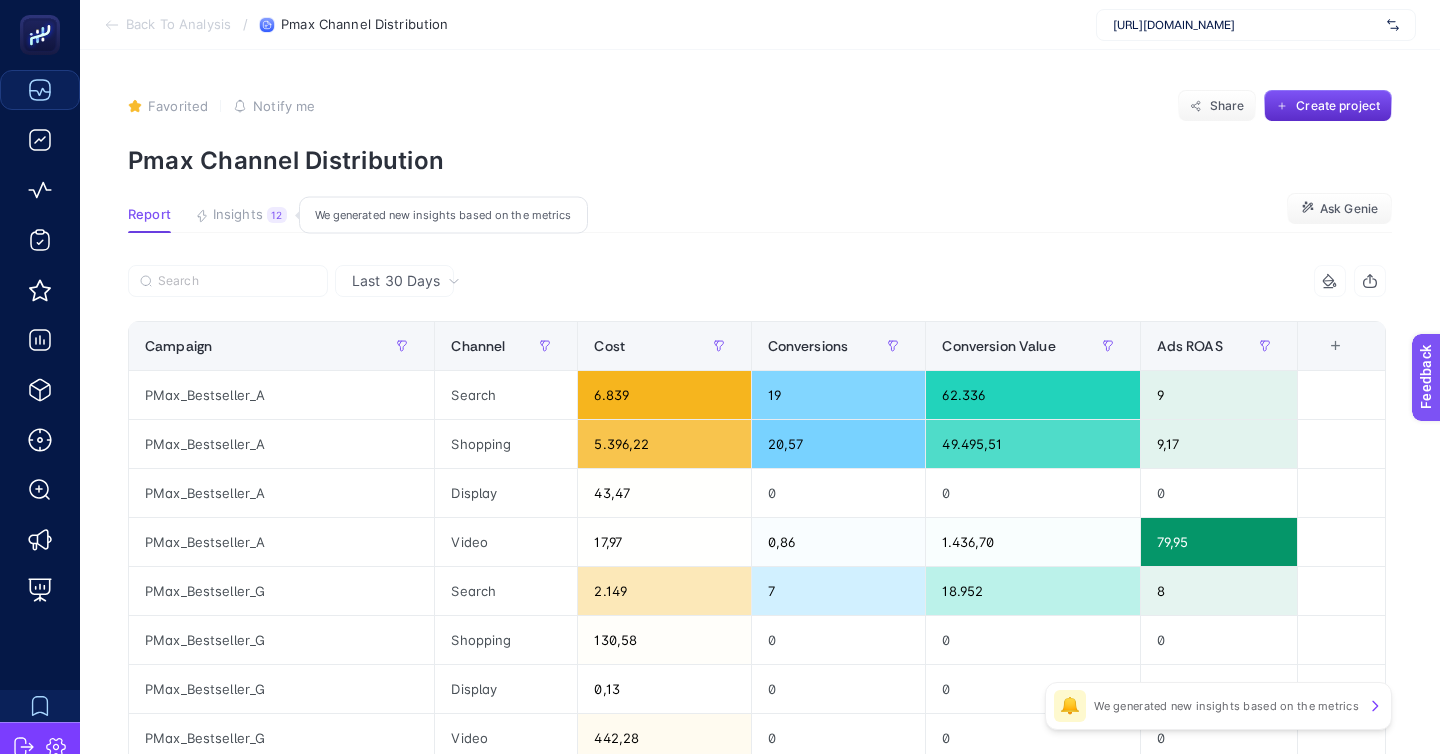 click on "Insights 12  We generated new insights based on the metrics" 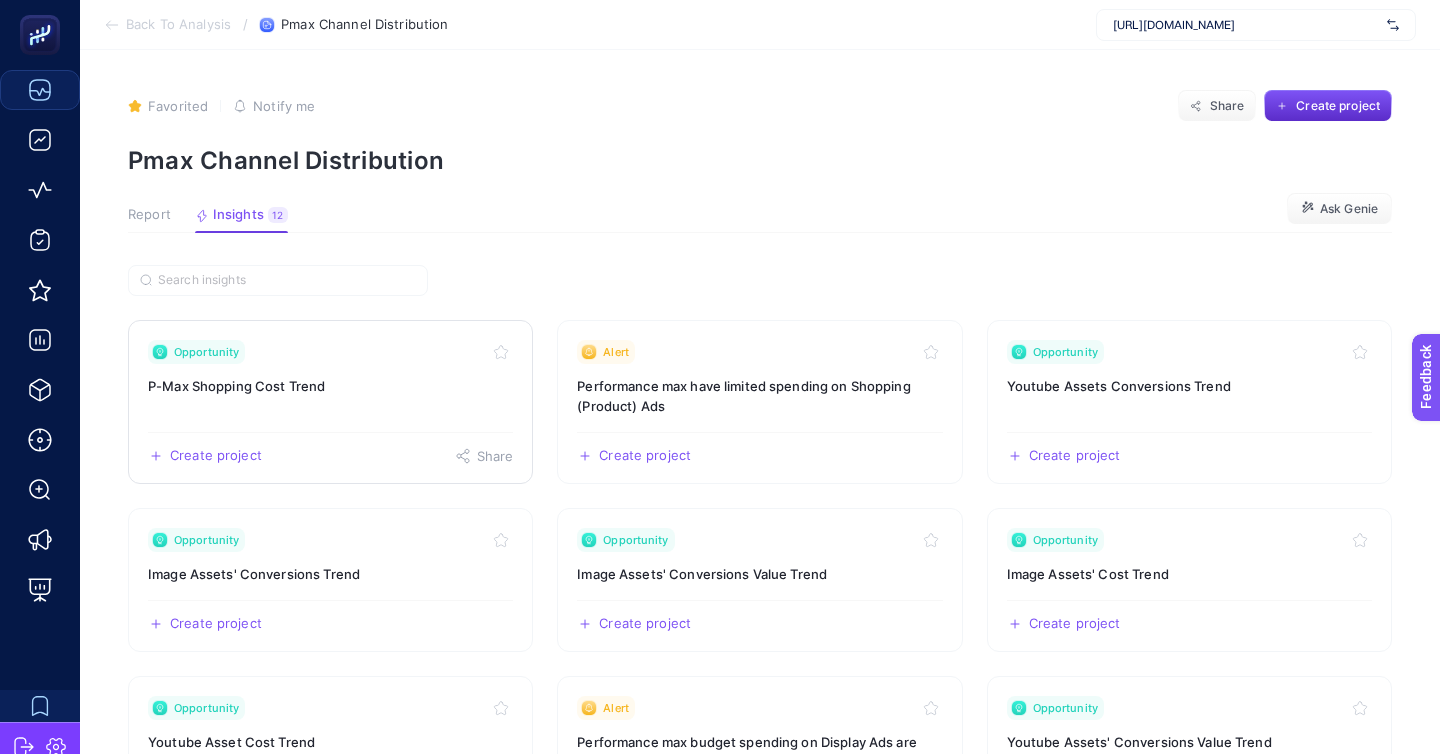 click on "Opportunity" at bounding box center [330, 352] 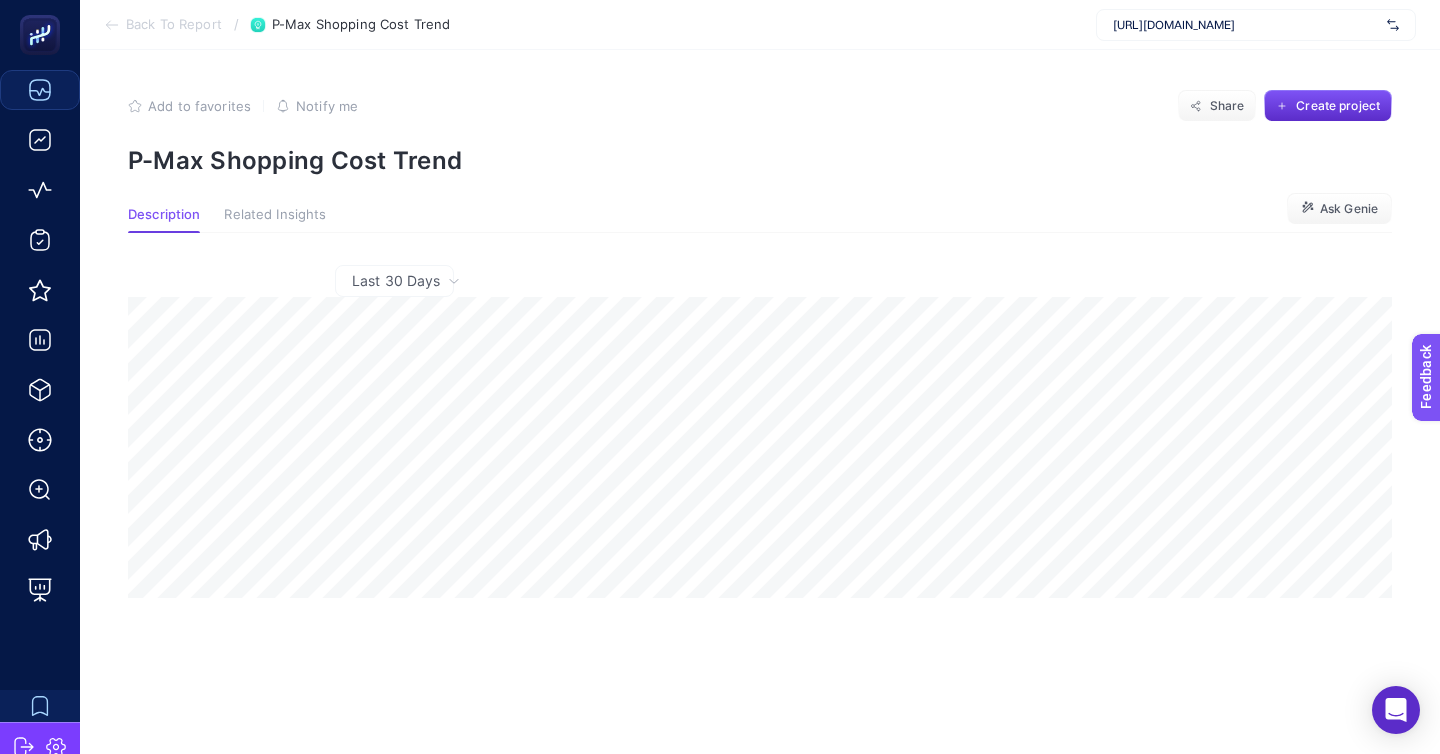 click on "Back To Report" at bounding box center [174, 25] 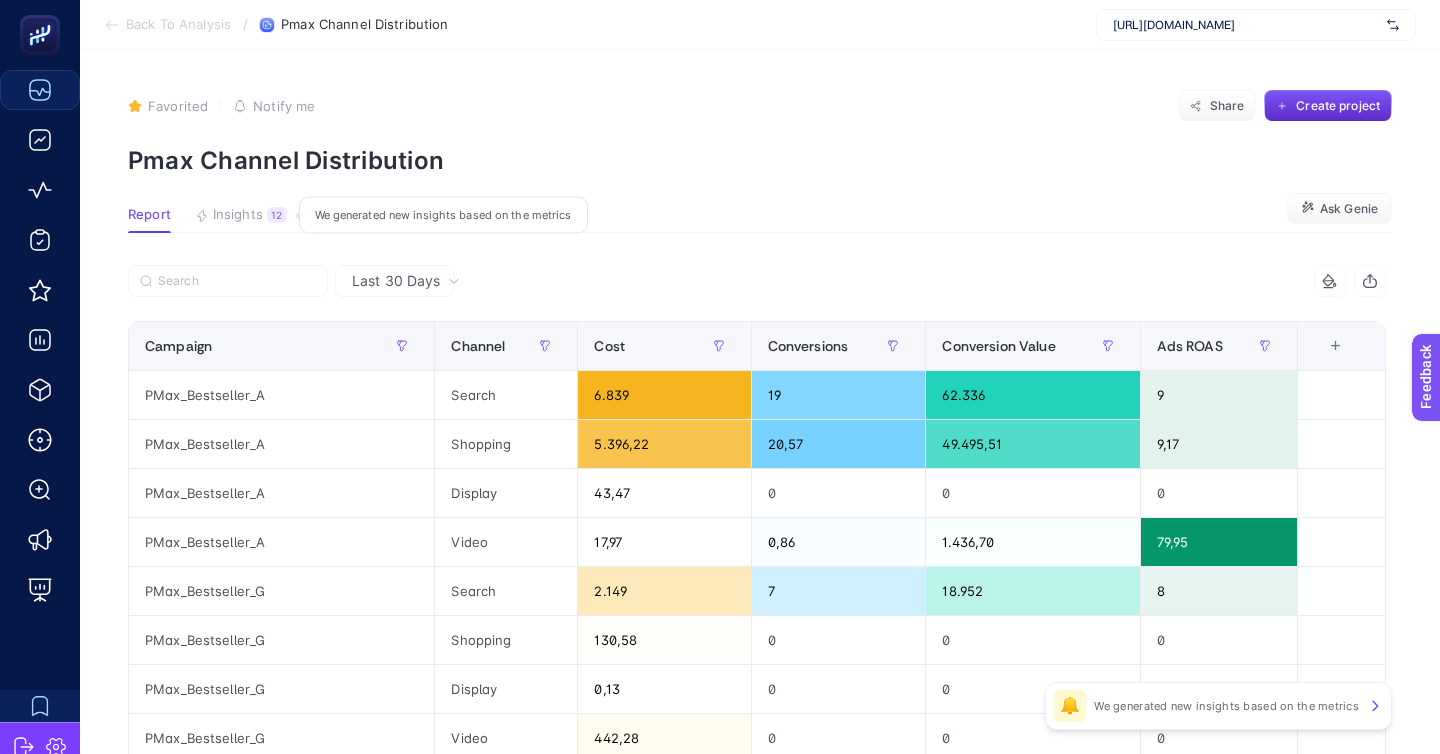 click on "12" at bounding box center (277, 215) 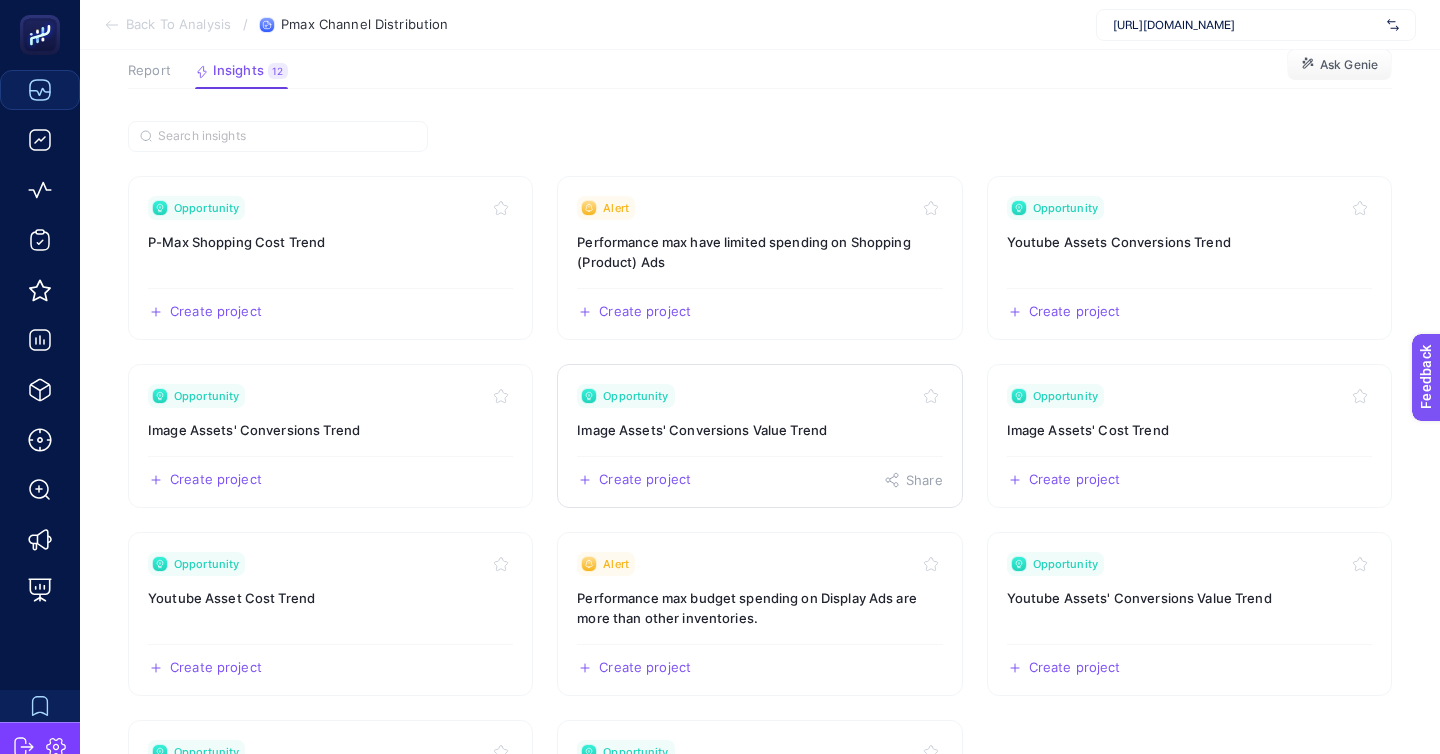 scroll, scrollTop: 158, scrollLeft: 0, axis: vertical 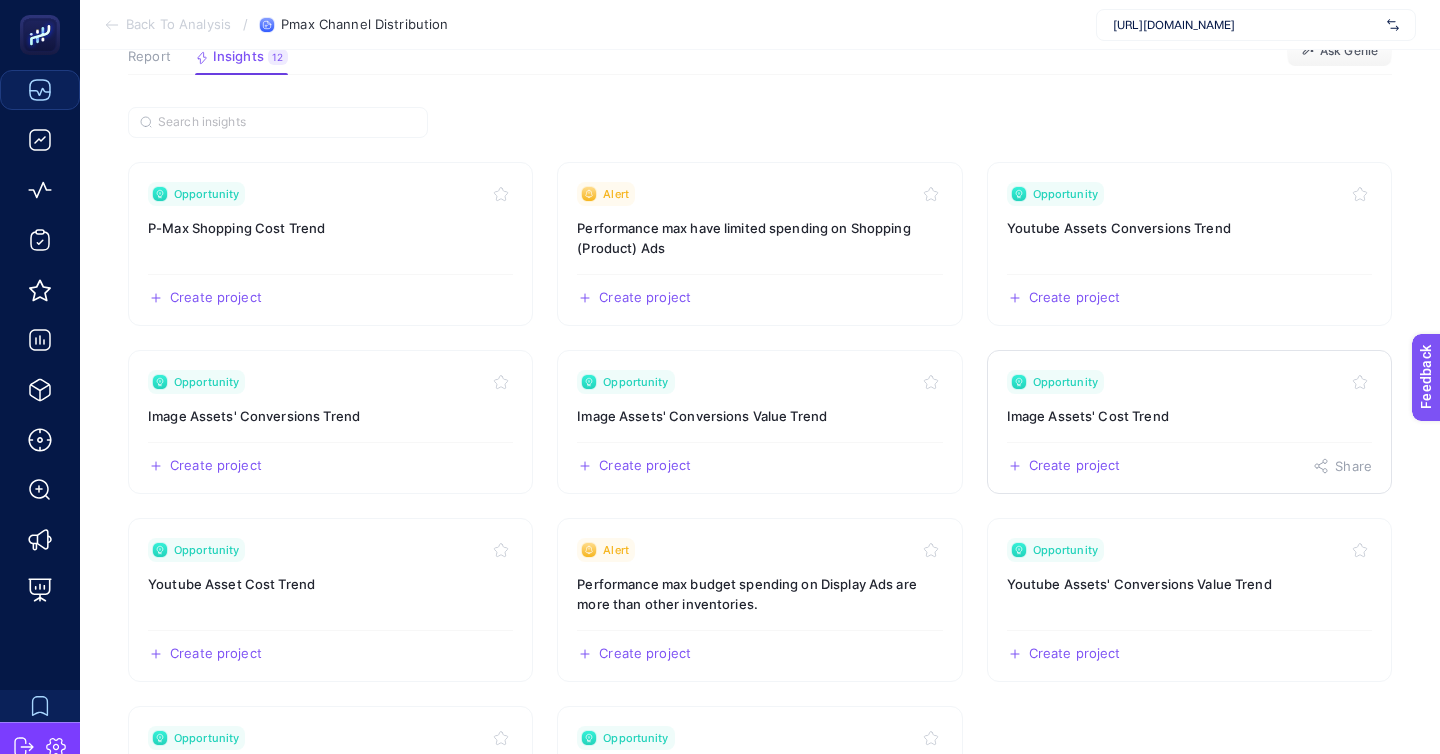 click on "Opportunity Image Assets' Cost Trend  Create project   Share" 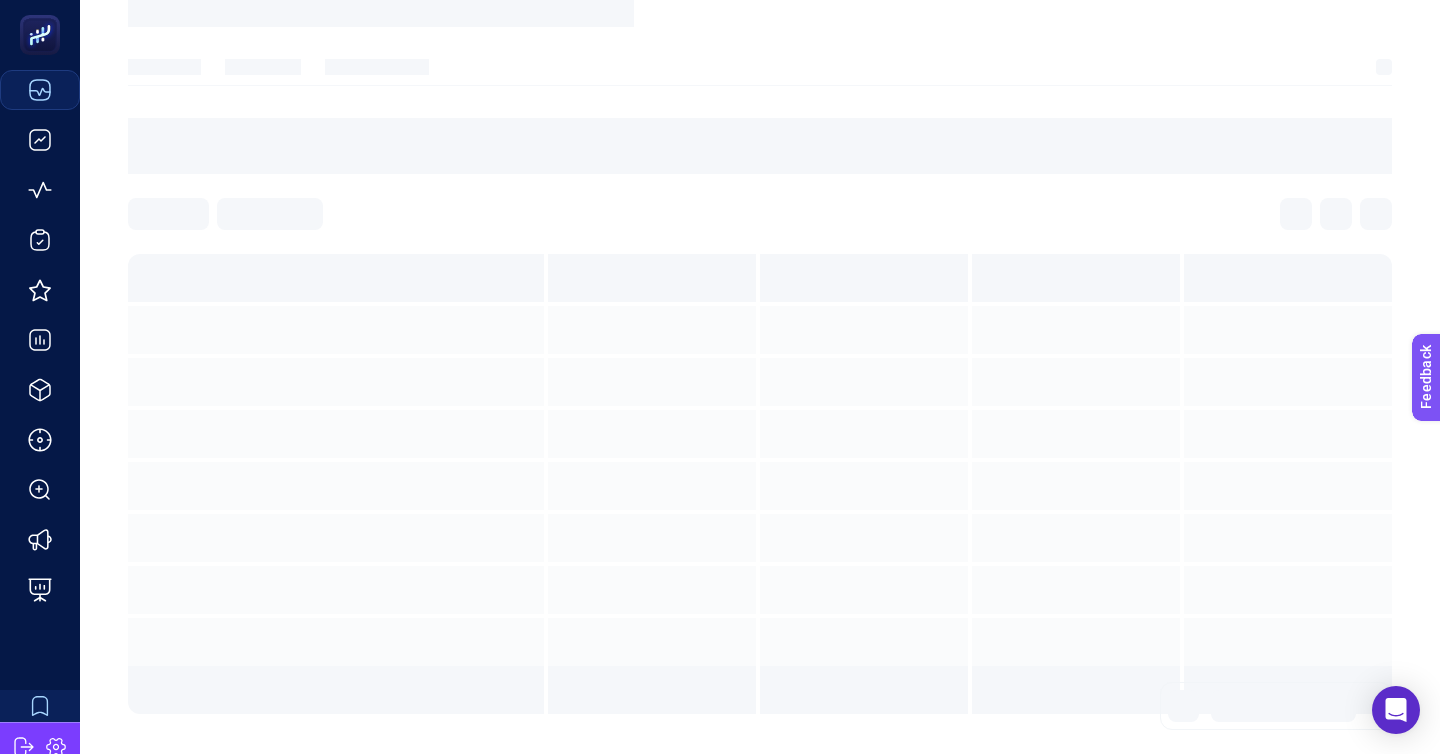 scroll, scrollTop: 0, scrollLeft: 0, axis: both 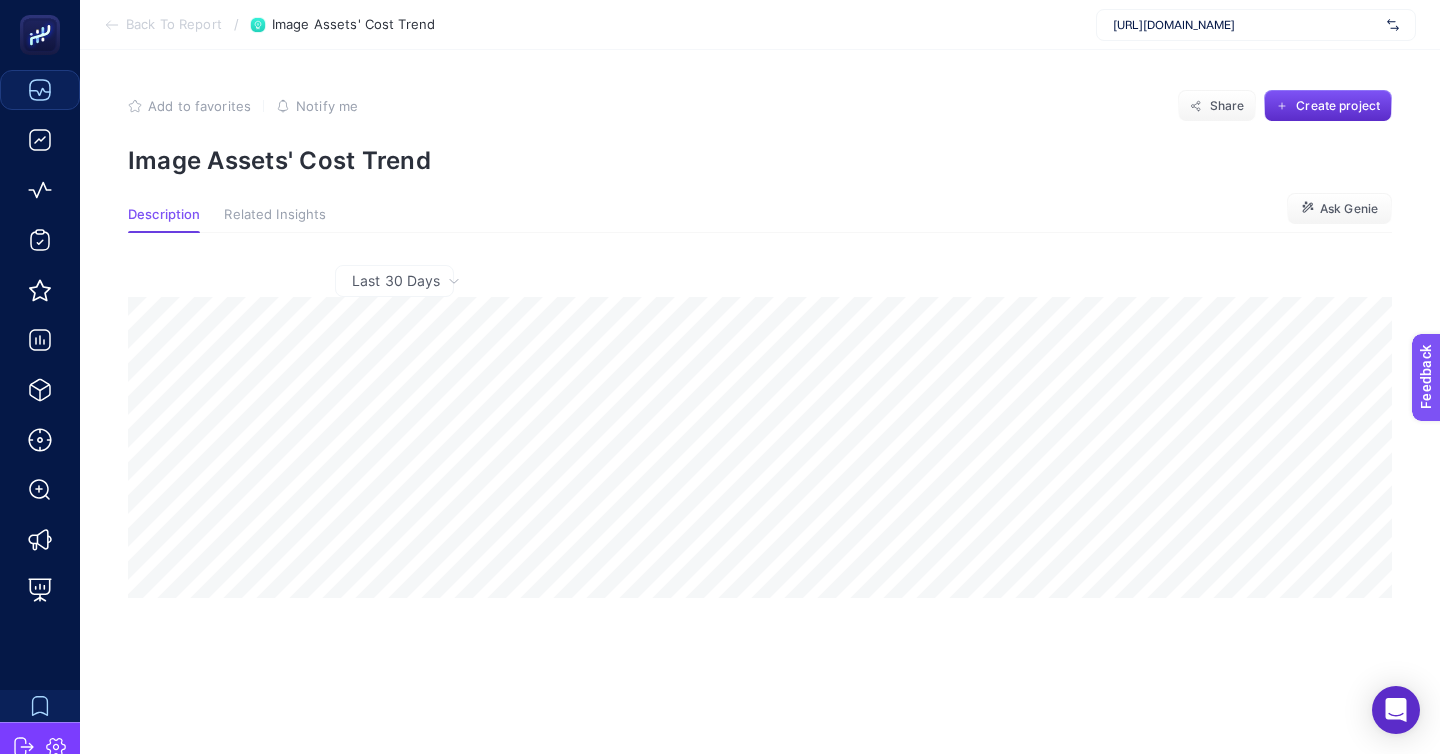 click on "Back To Report" at bounding box center [174, 25] 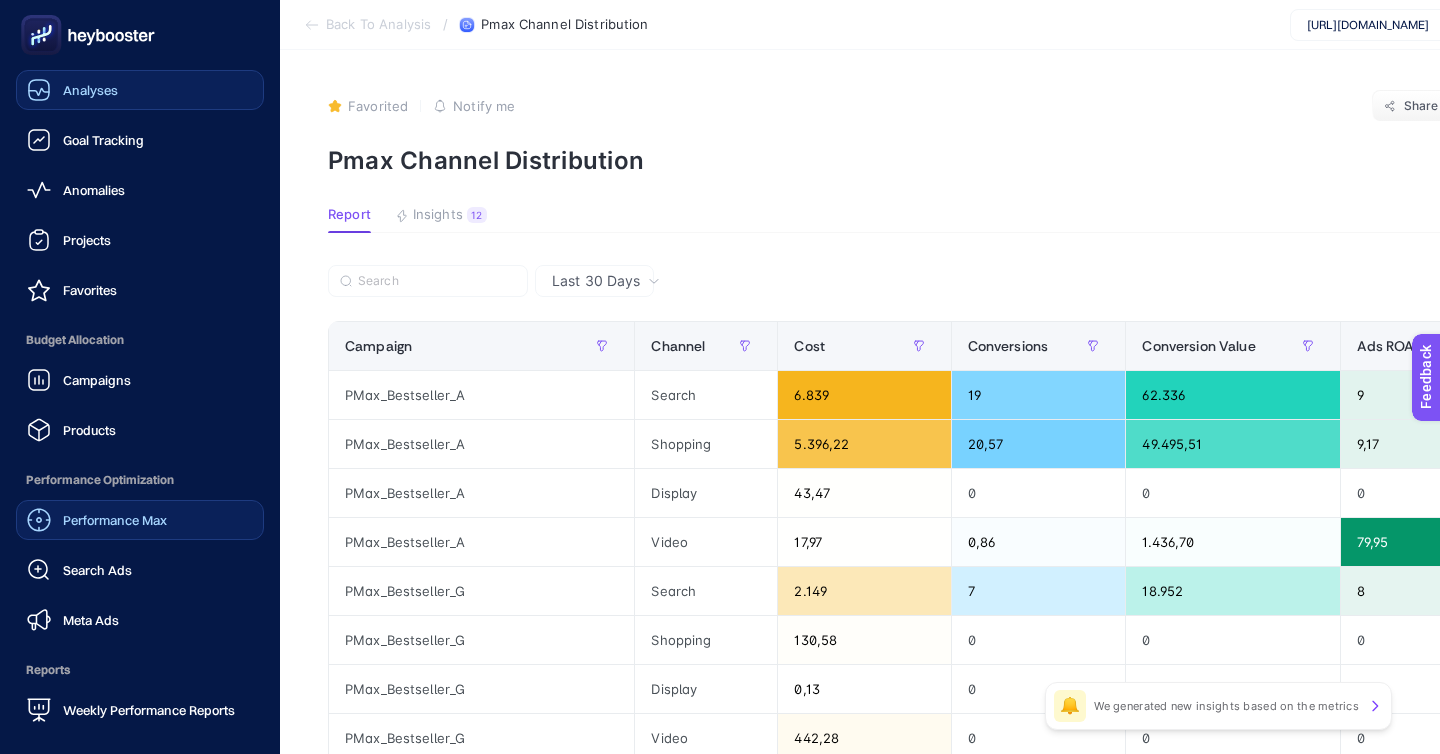 click on "Performance Max" 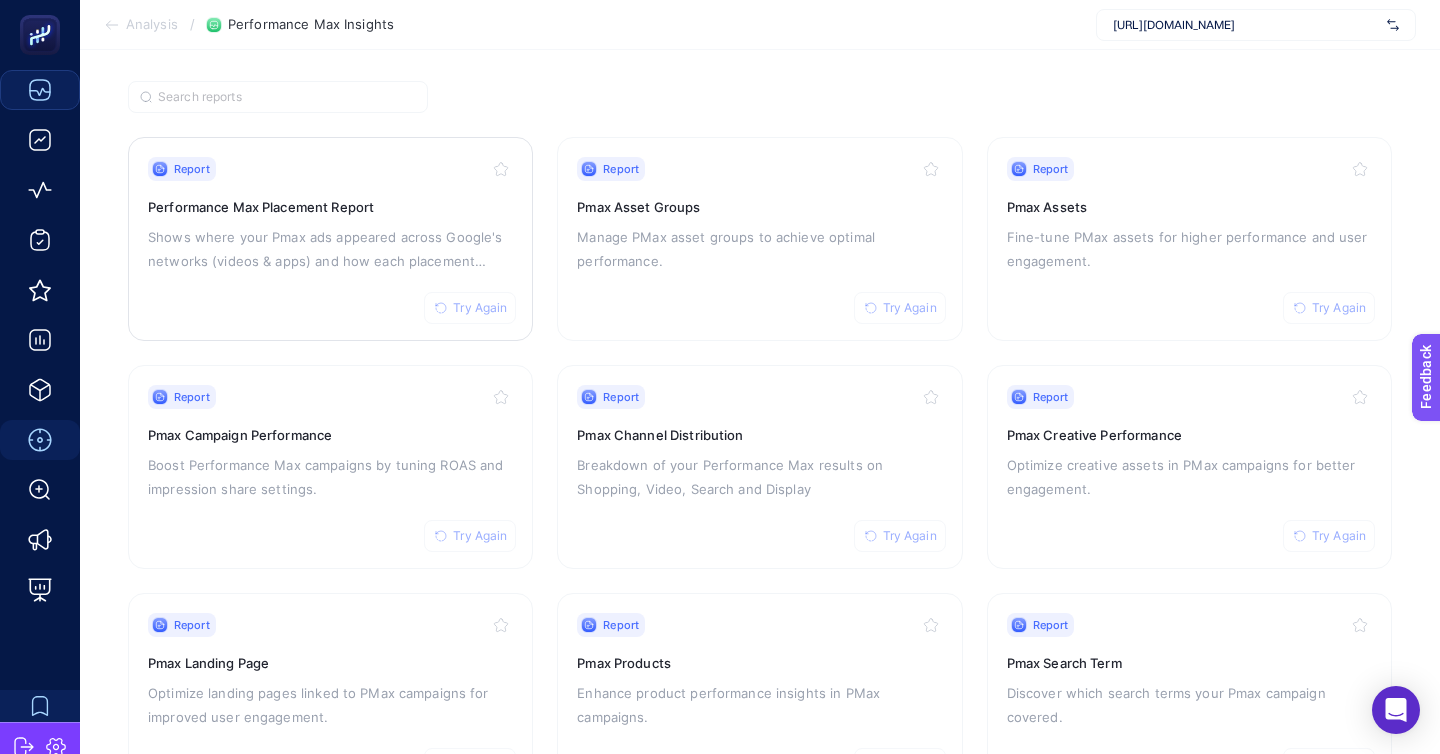 scroll, scrollTop: 172, scrollLeft: 0, axis: vertical 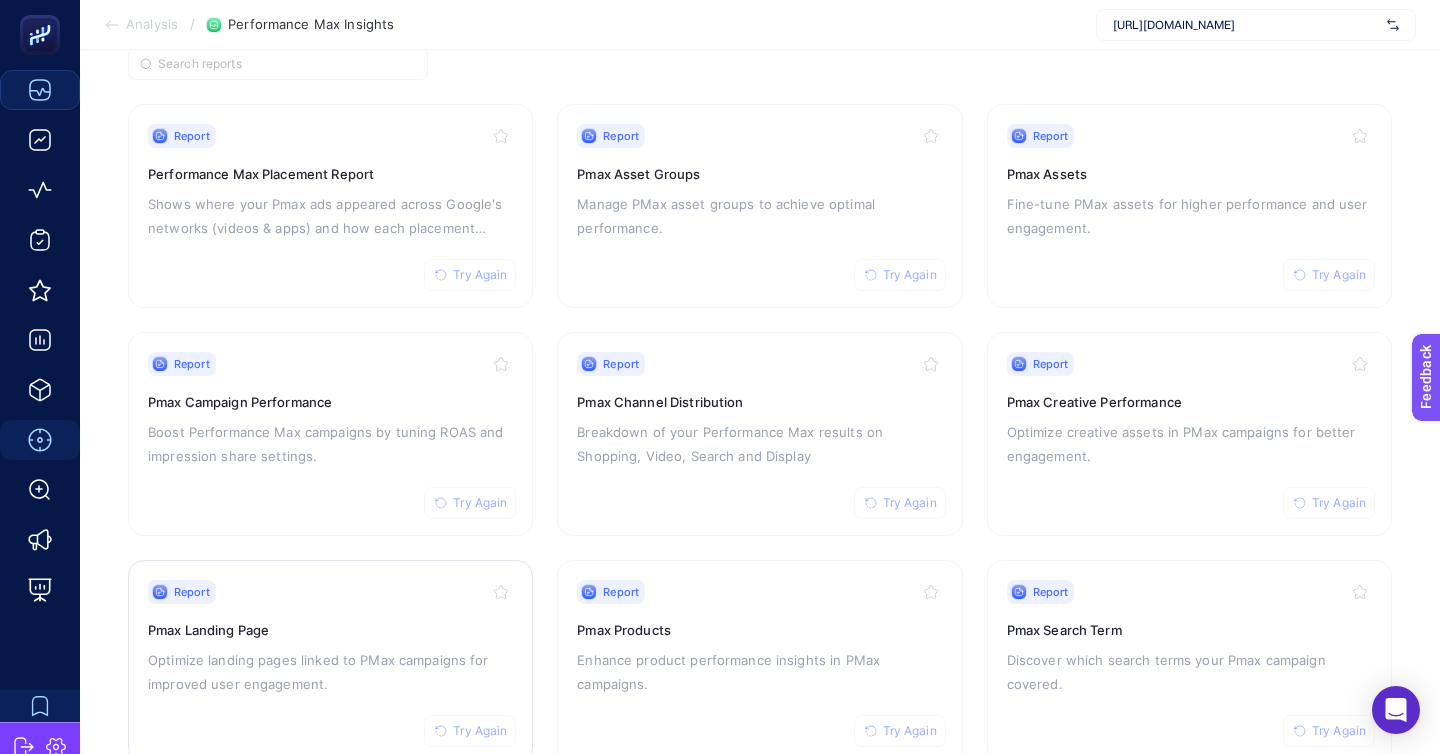click on "Report Try Again Pmax Landing Page Optimize landing pages linked to PMax campaigns for improved user engagement." at bounding box center [330, 662] 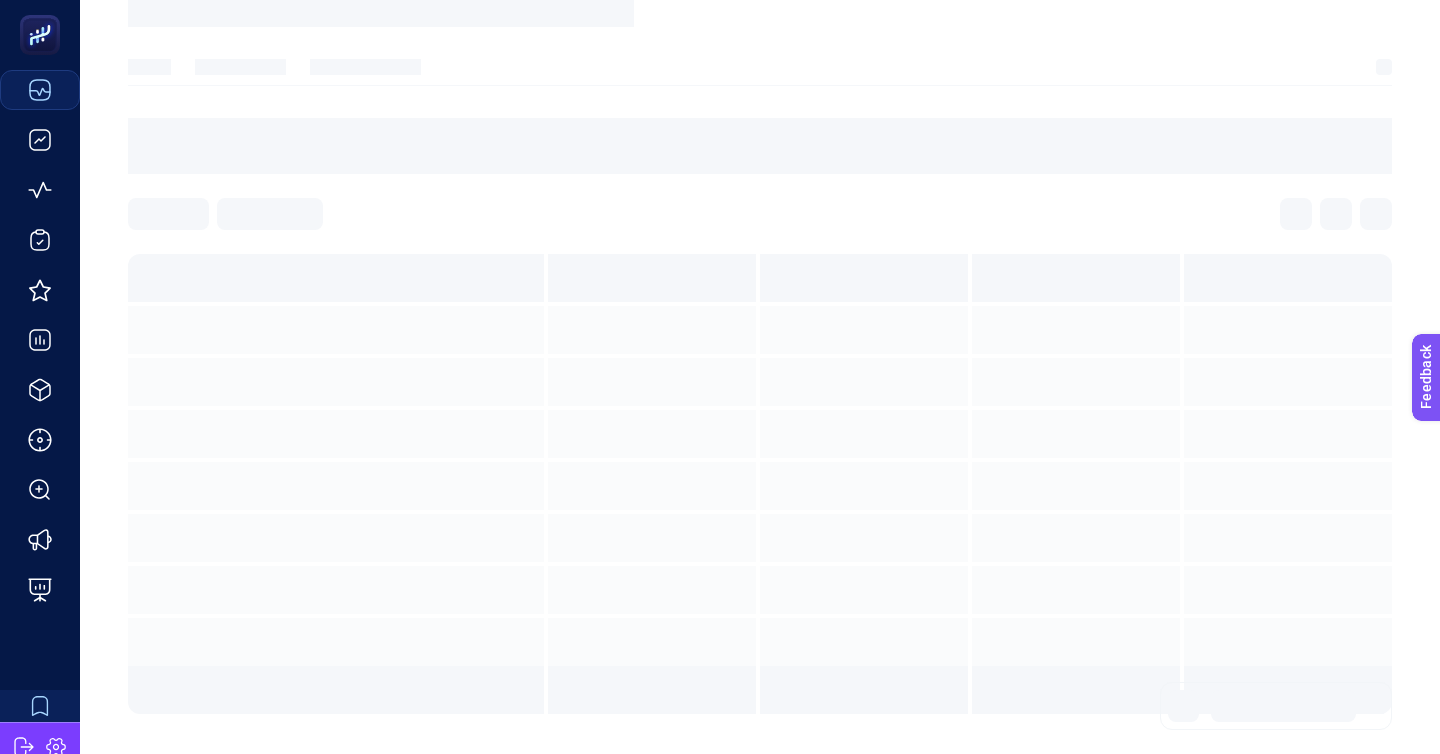 scroll, scrollTop: 0, scrollLeft: 0, axis: both 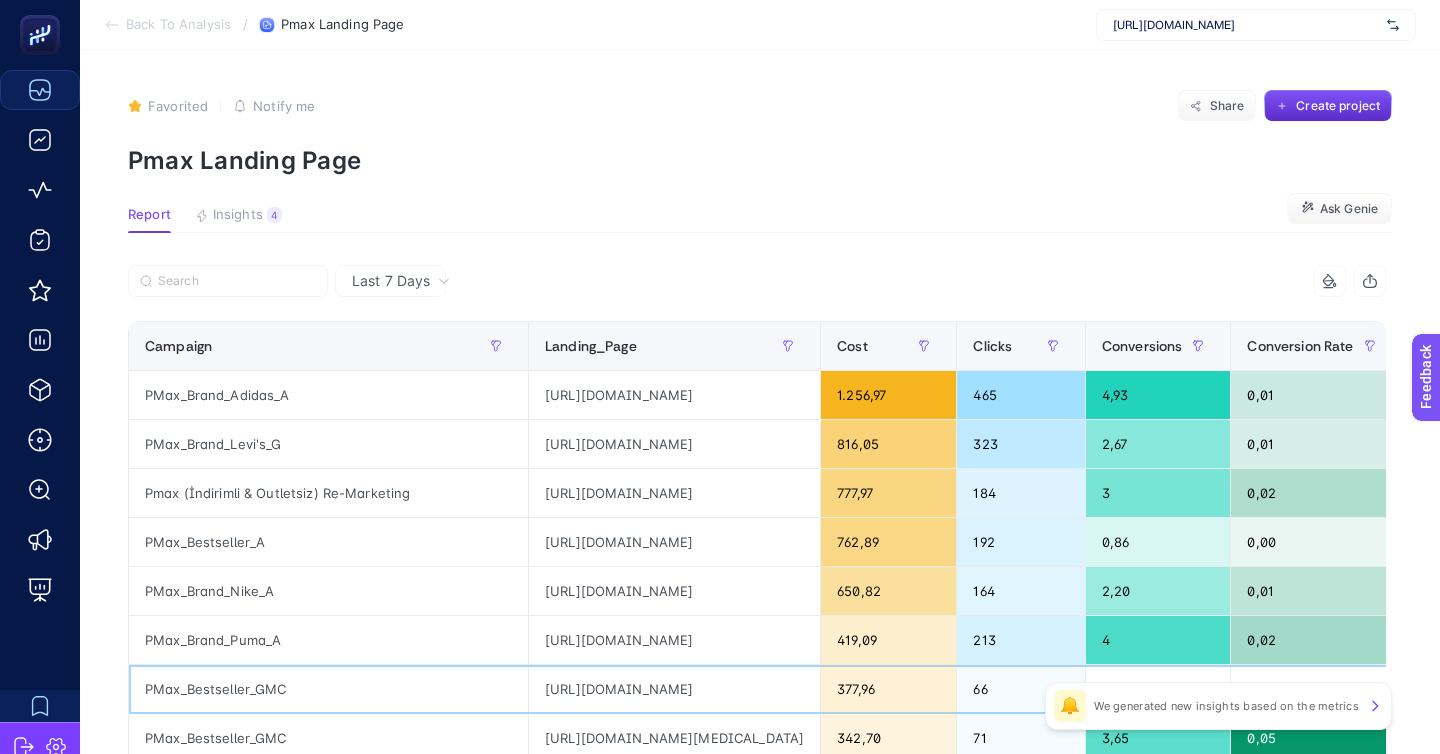 click on "https://www.sporthink.com.tr/lacoste-powercourt-erkek-sneaker-747sma0082-14x" 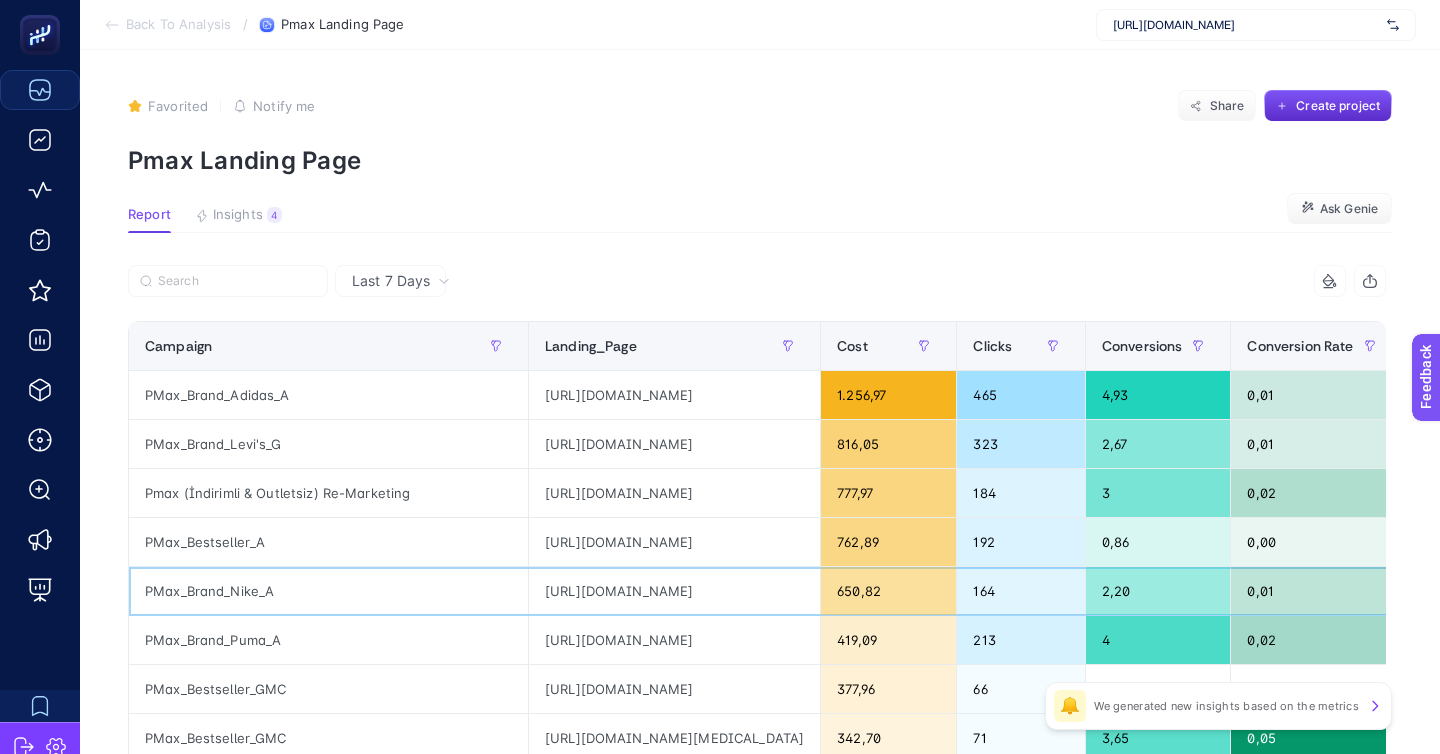 click on "https://www.sporthink.com.tr/nike" 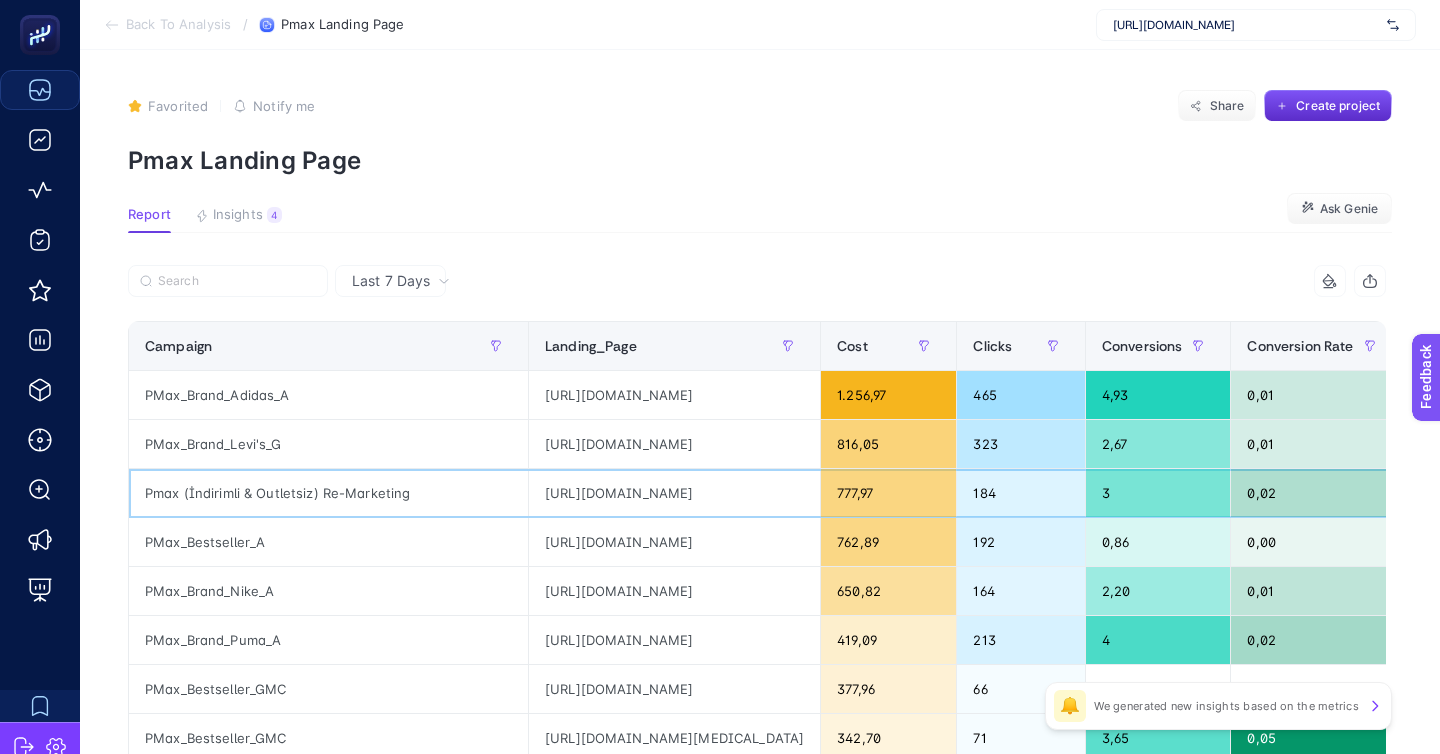 click on "https://www.sporthink.com.tr/" 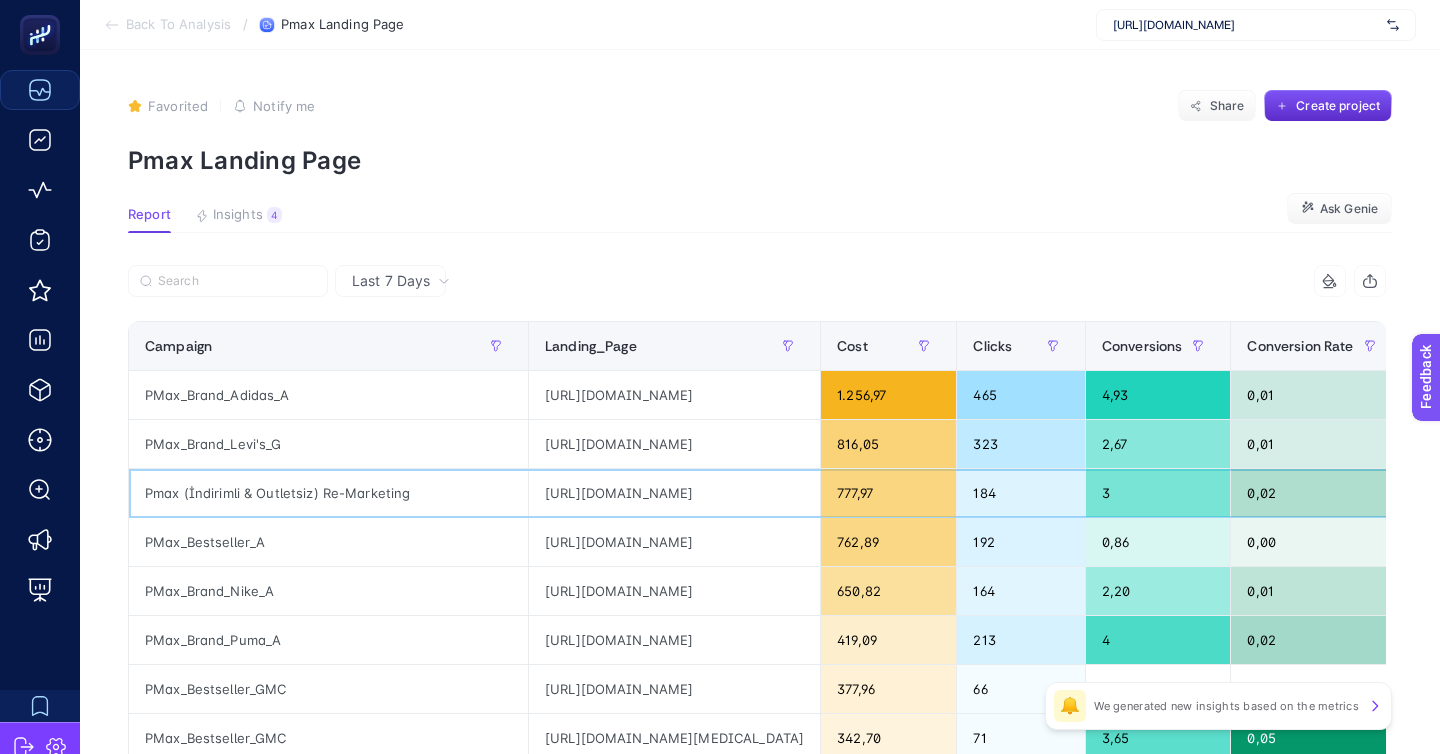 scroll, scrollTop: 0, scrollLeft: 1, axis: horizontal 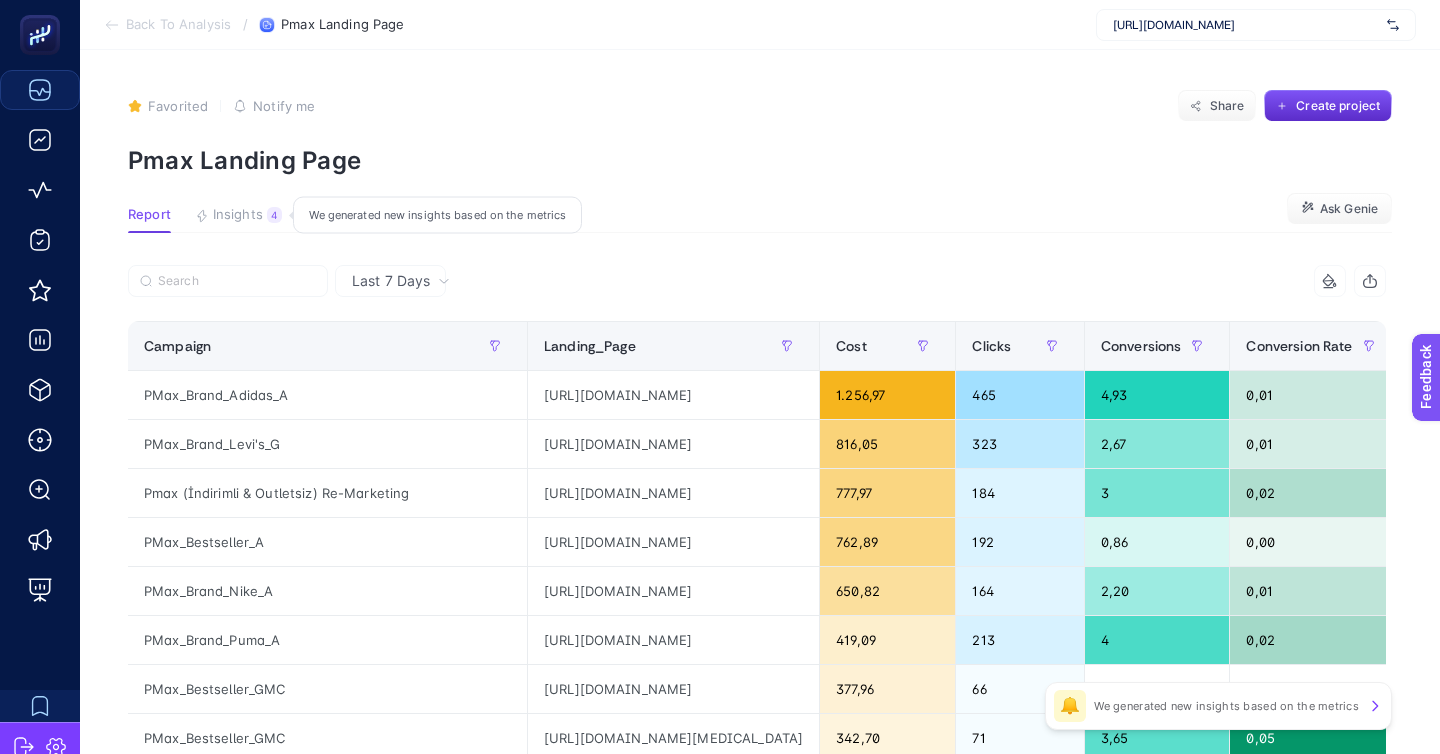 click on "4" at bounding box center (274, 215) 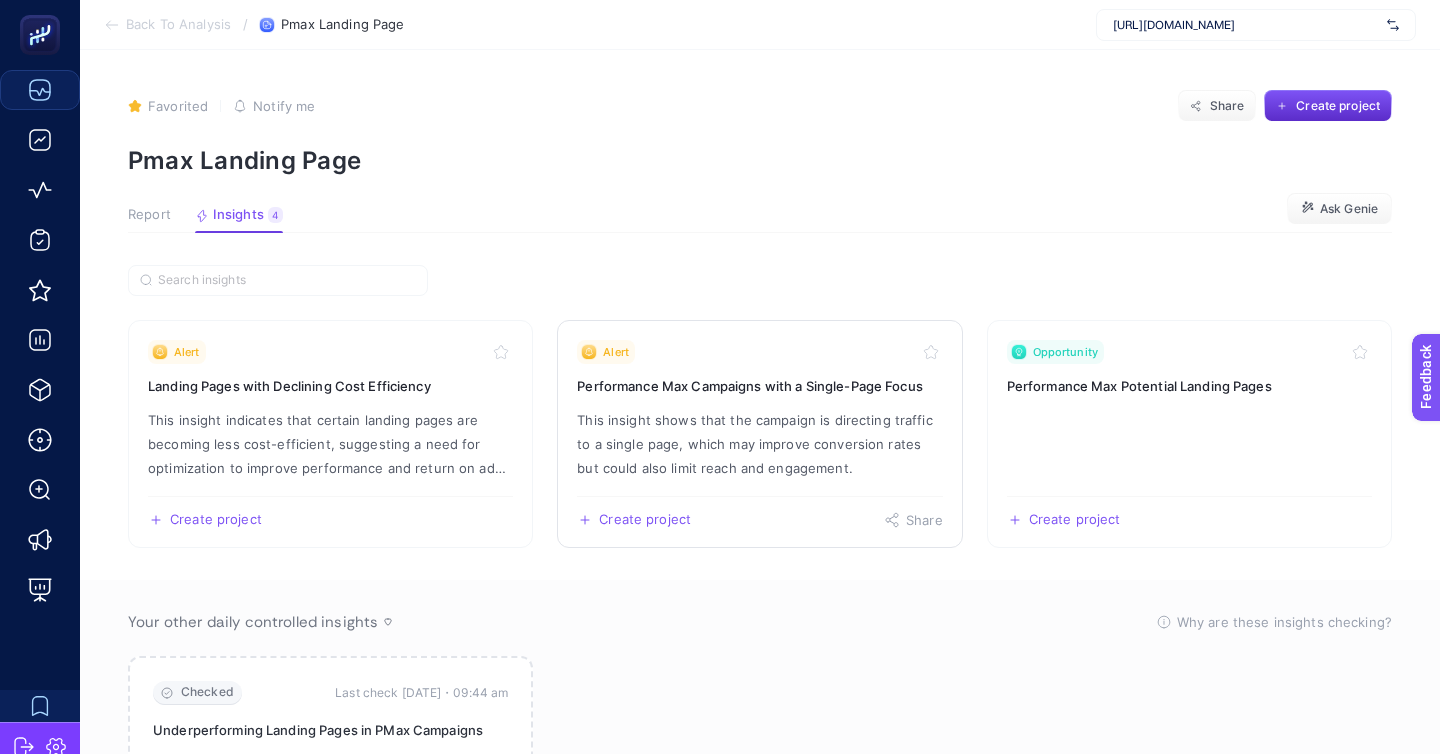 click on "This insight shows that the campaign is directing traffic to a single page, which may improve conversion rates but could also limit reach and engagement." at bounding box center (759, 444) 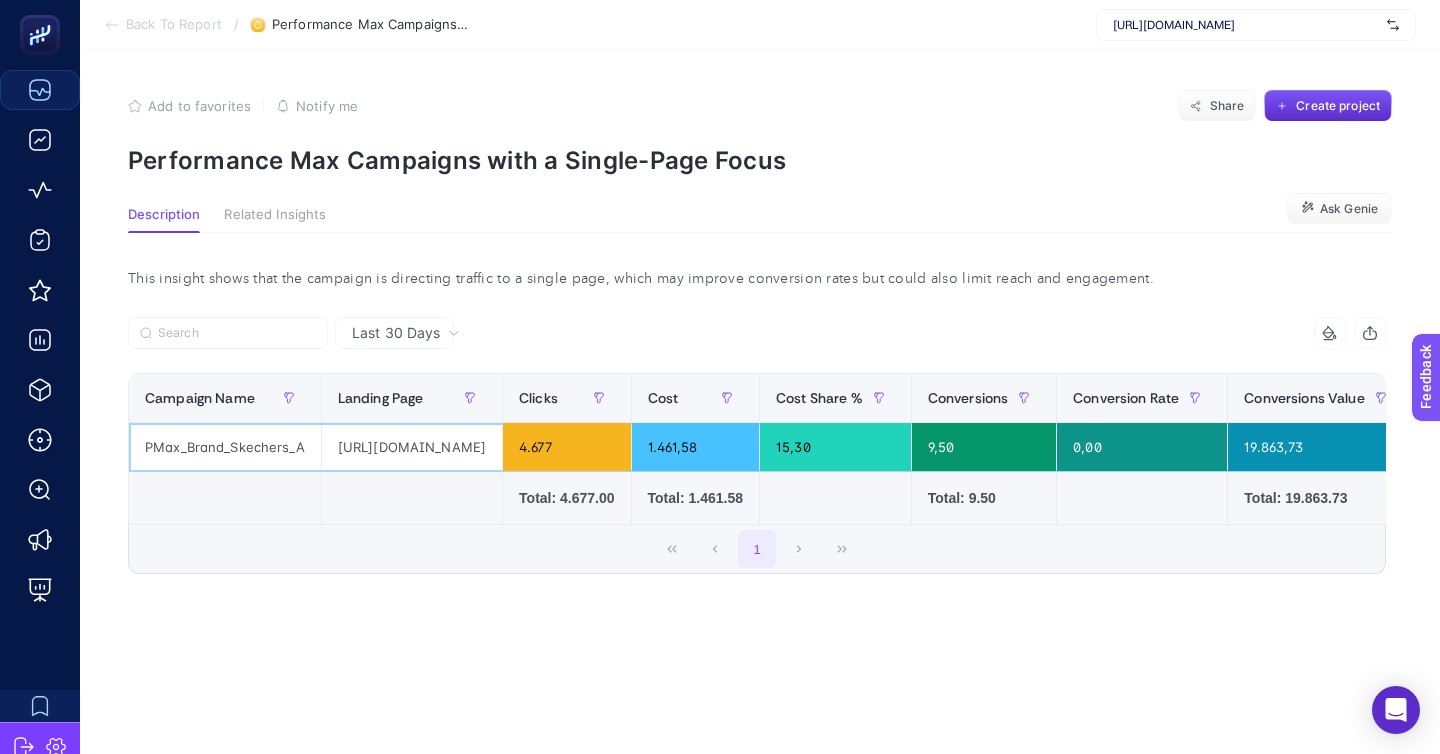 click on "https://www.sporthink.com.tr/skechers" 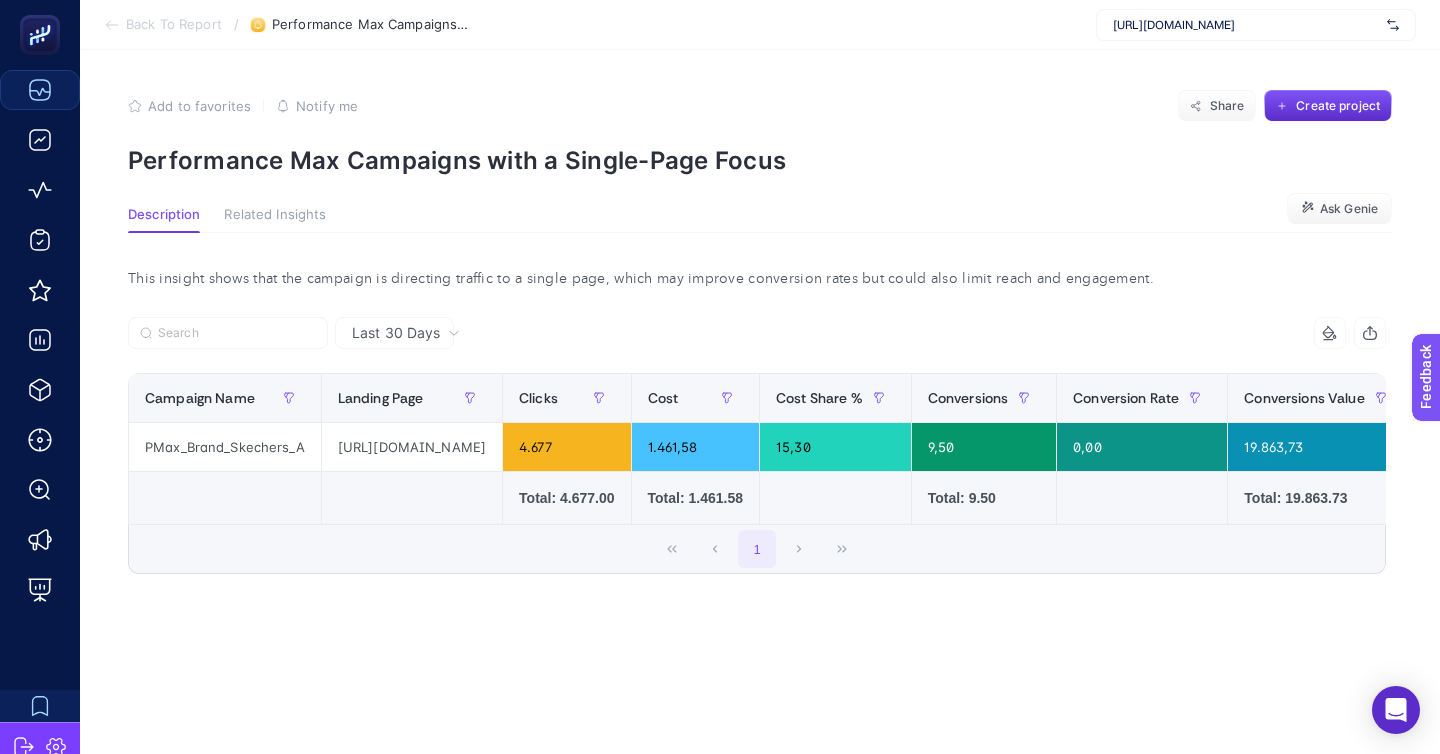 click on "Back To Report" at bounding box center [174, 25] 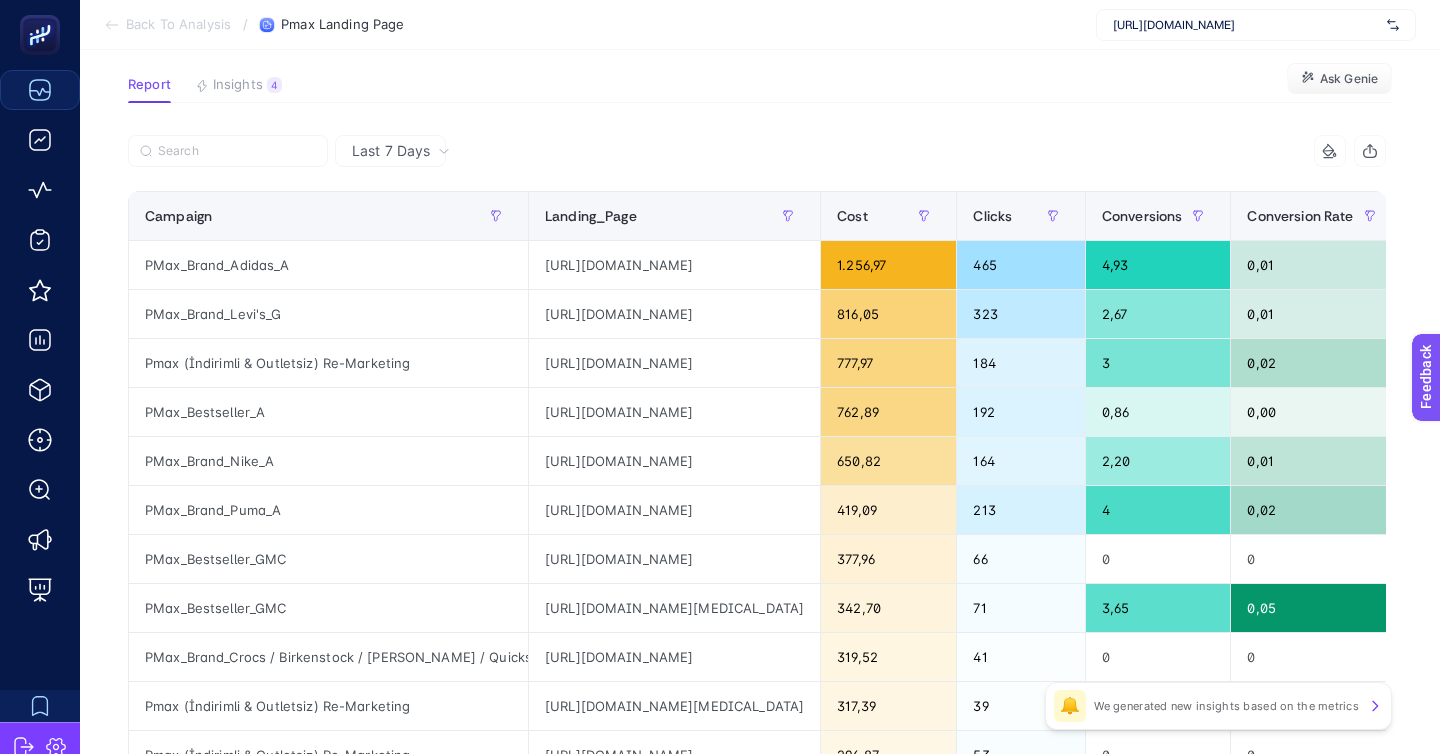 scroll, scrollTop: 131, scrollLeft: 0, axis: vertical 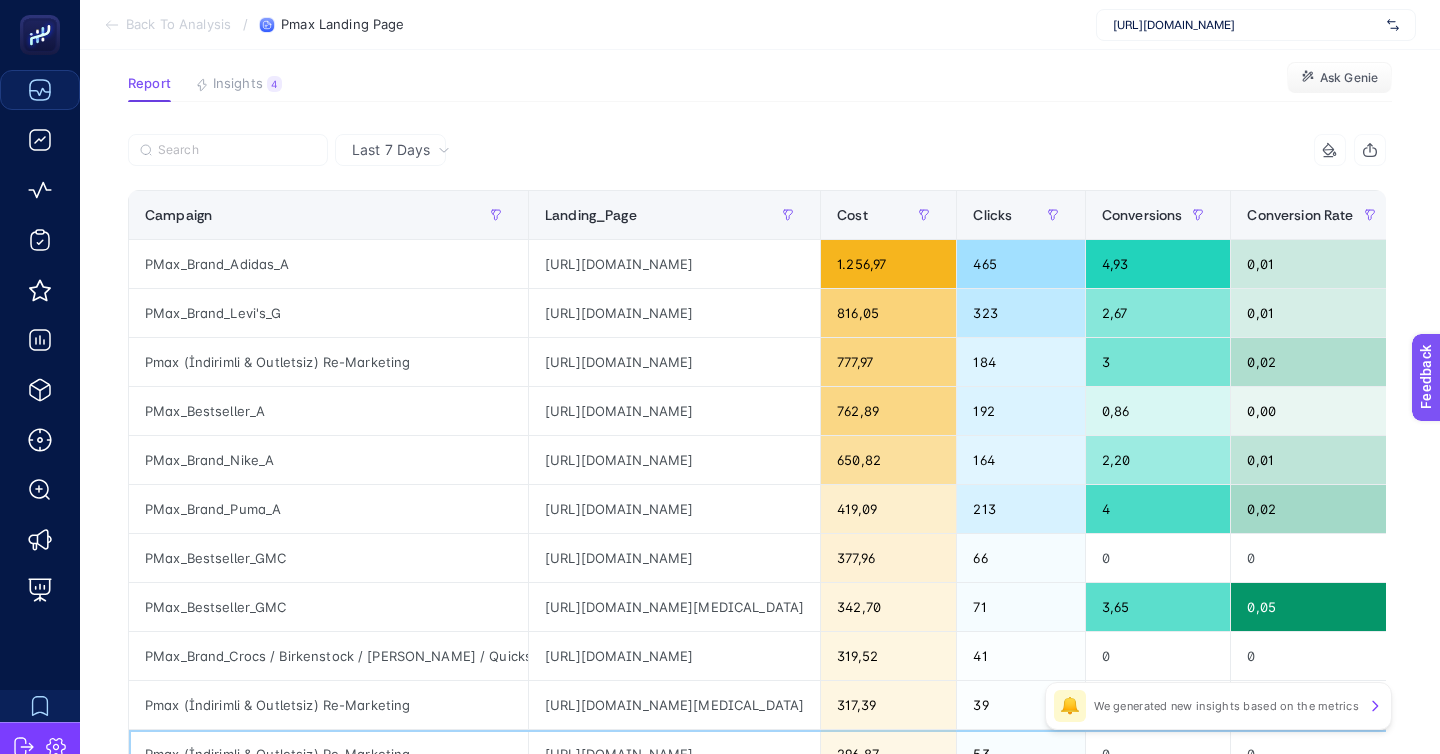 click on "https://www.sporthink.com.tr/urun/vans-erkek-ayakkabi-mn-filmore-decon-va-vn0a3wkz-e-5lm1" 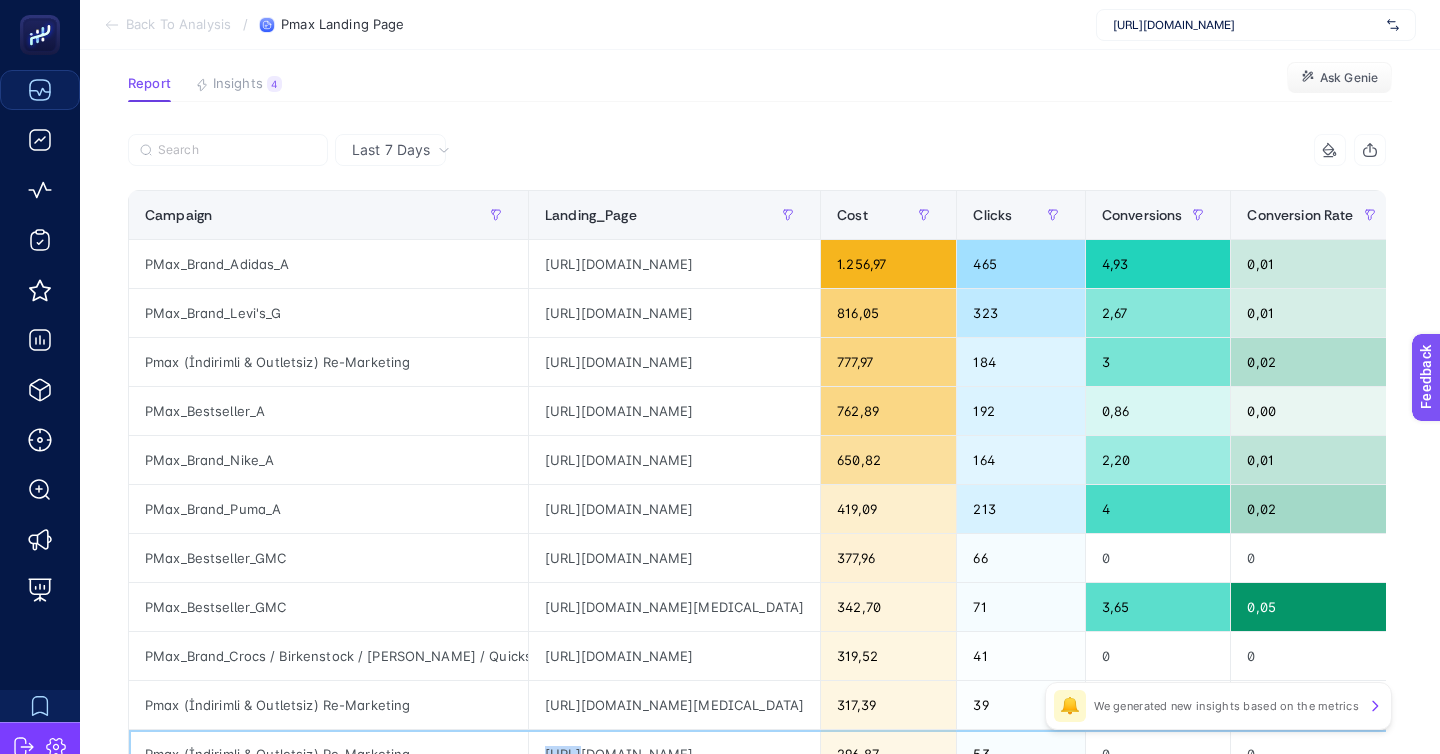 click on "https://www.sporthink.com.tr/urun/vans-erkek-ayakkabi-mn-filmore-decon-va-vn0a3wkz-e-5lm1" 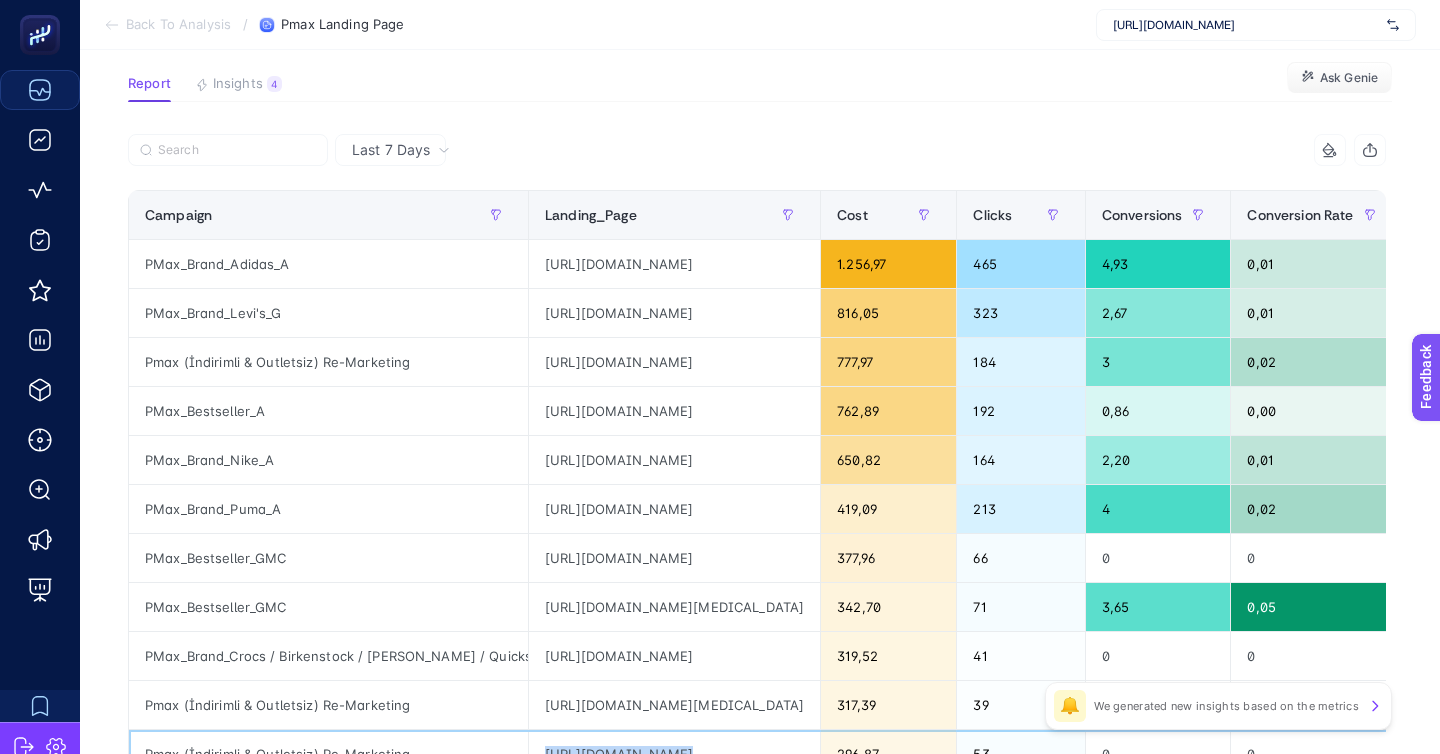 scroll, scrollTop: 0, scrollLeft: 64, axis: horizontal 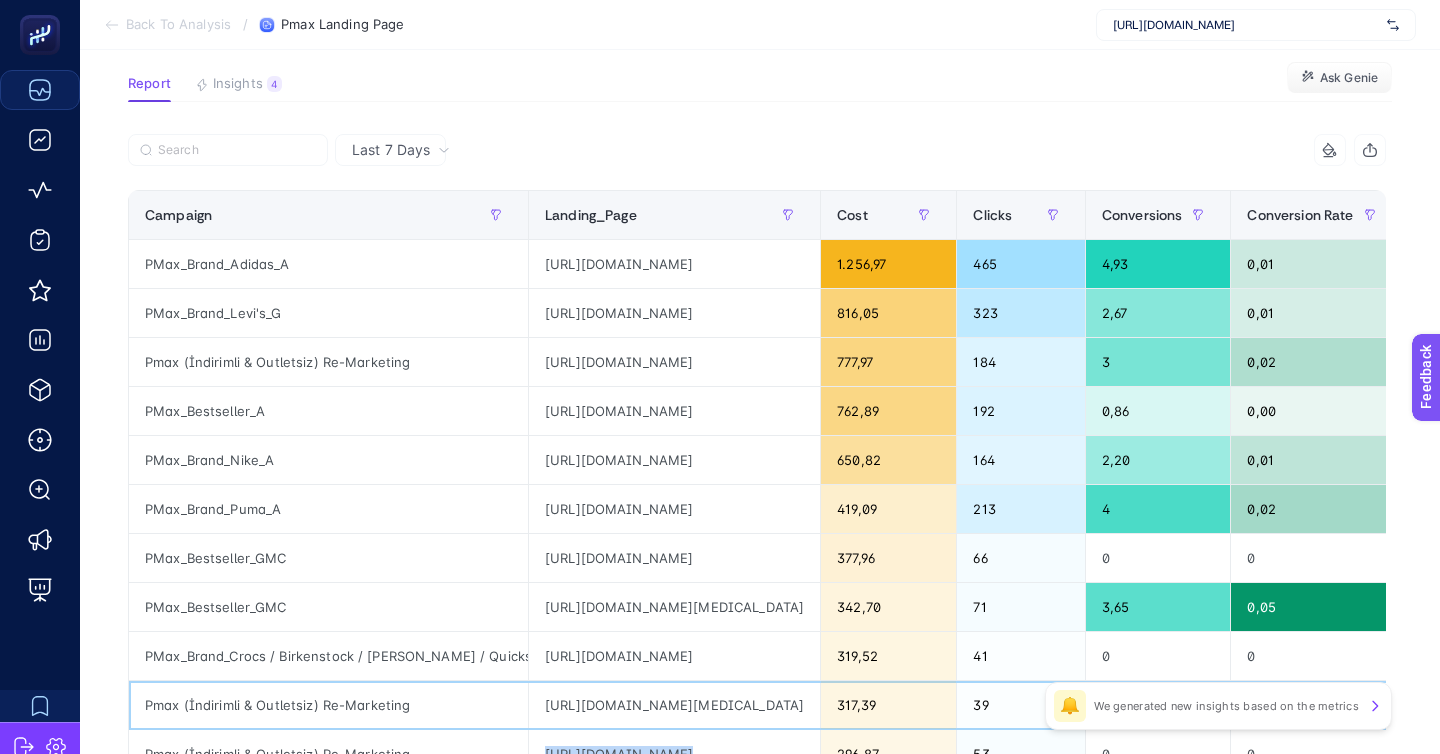 click on "https://www.sporthink.com.tr/lacoste-court-master-pro-erkek-beyaz-sneaker-745sma0121-1r5" 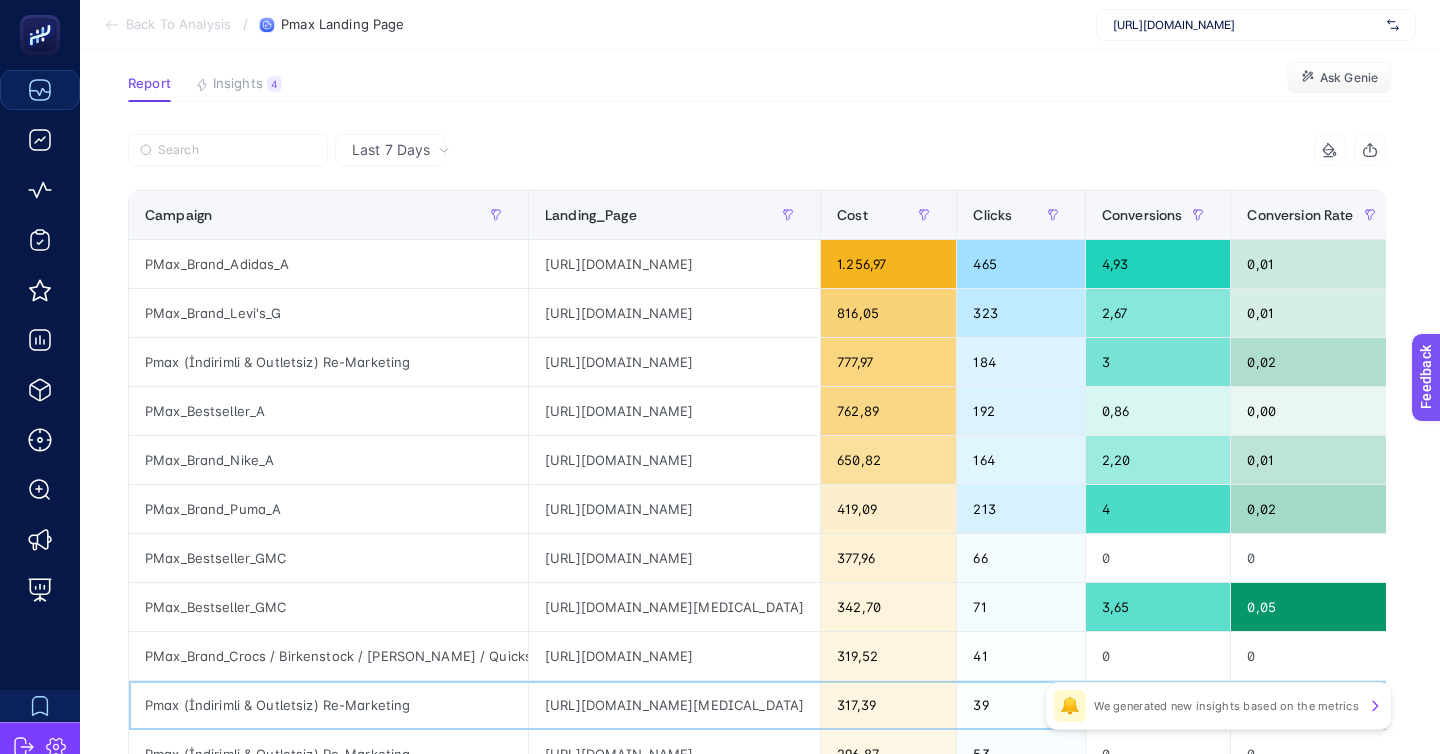 click on "https://www.sporthink.com.tr/lacoste-court-master-pro-erkek-beyaz-sneaker-745sma0121-1r5" 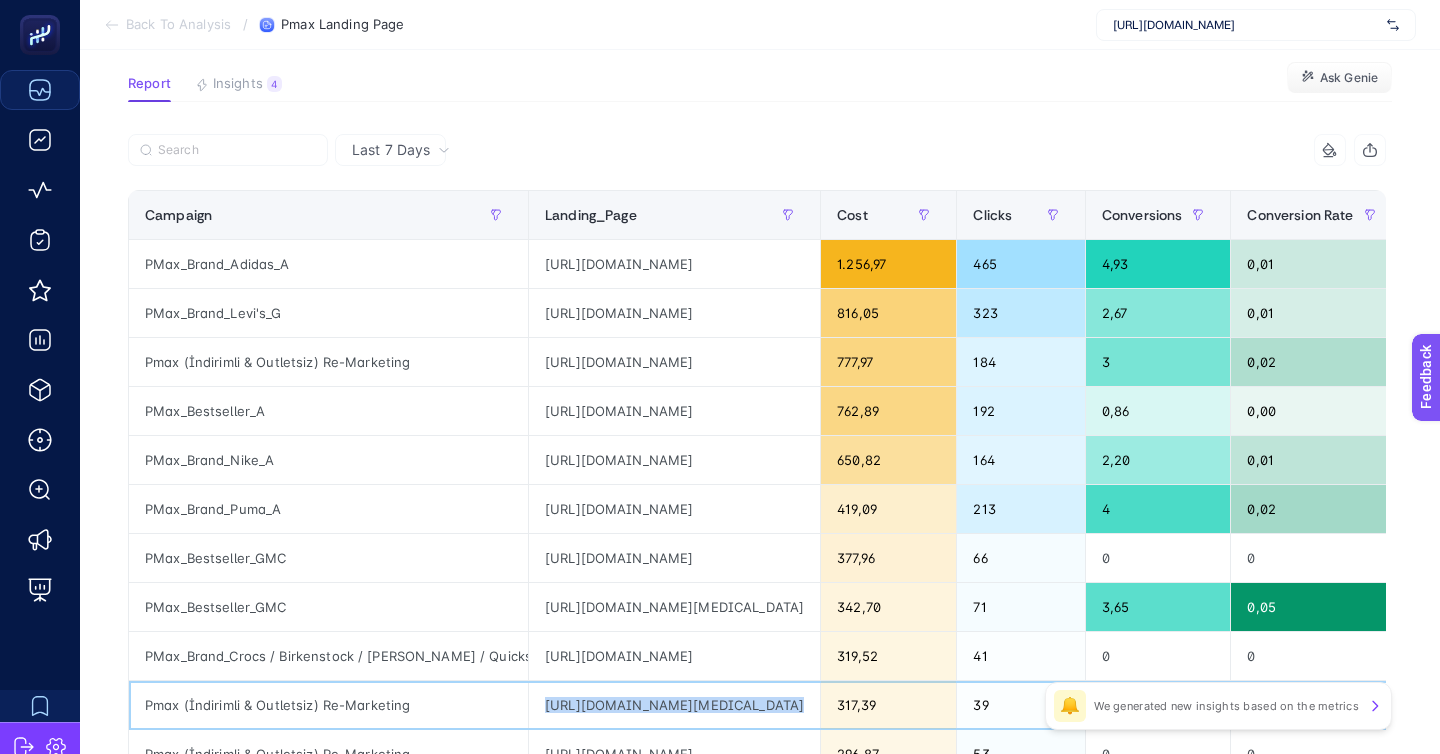 scroll, scrollTop: 0, scrollLeft: 227, axis: horizontal 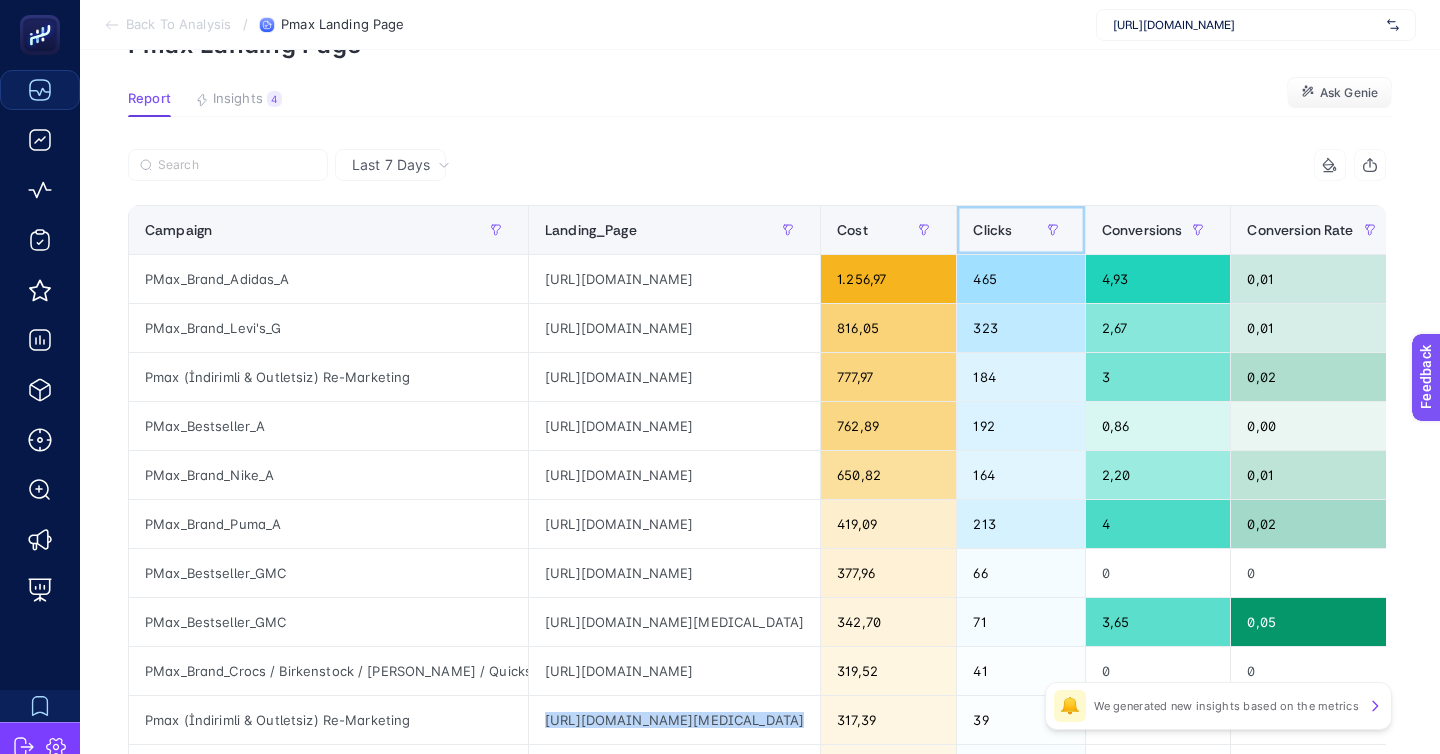 click on "Clicks" at bounding box center (1020, 230) 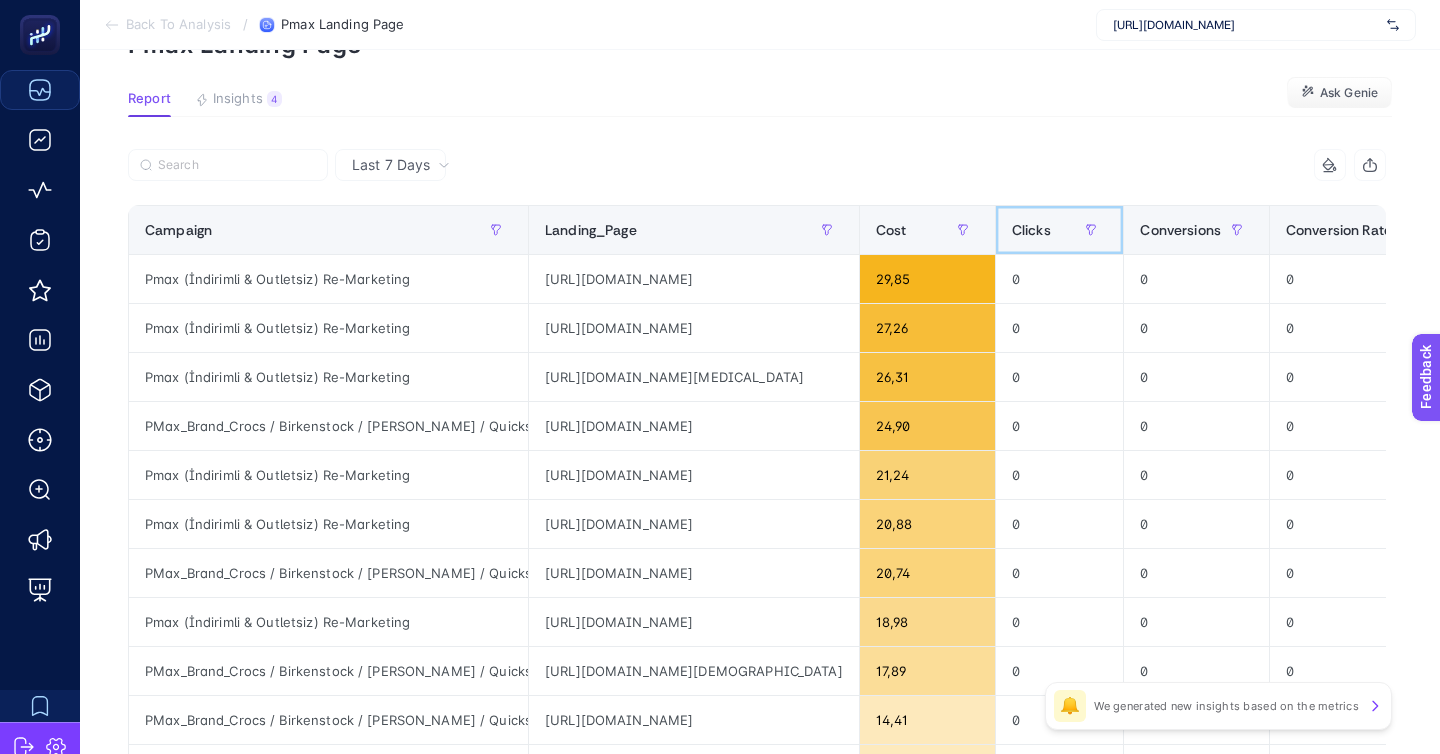 click on "Clicks" at bounding box center [1059, 230] 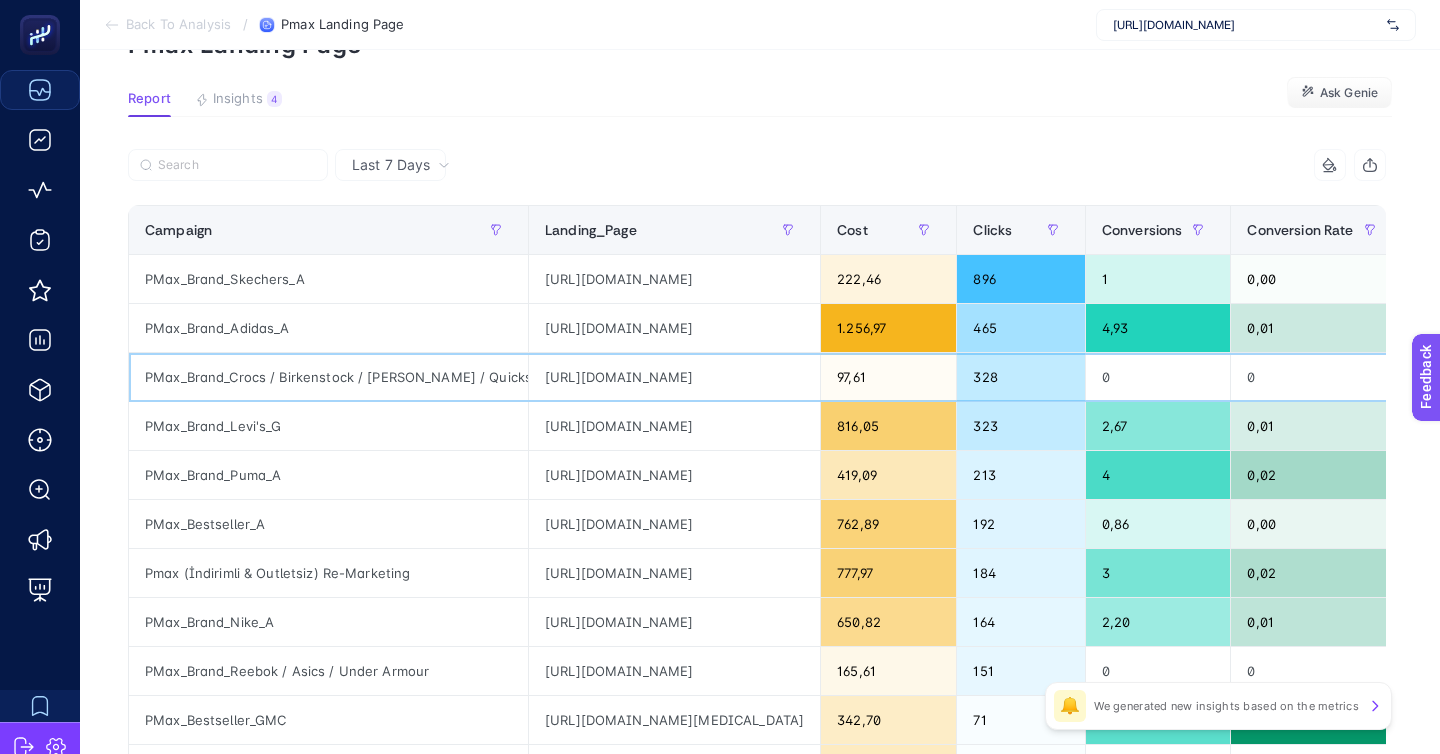 click on "https://www.sporthink.com.tr/igor" 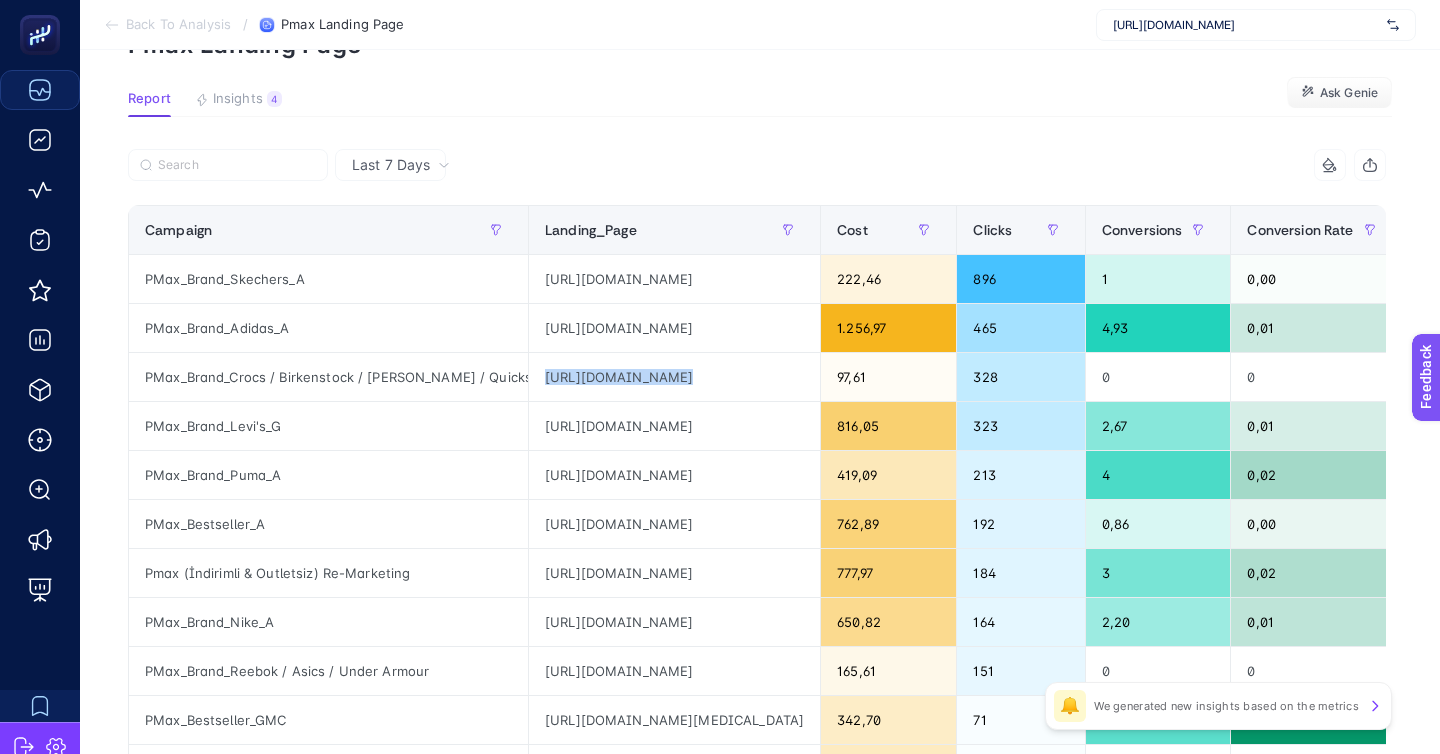 click on "Last 7 Days" at bounding box center (757, 165) 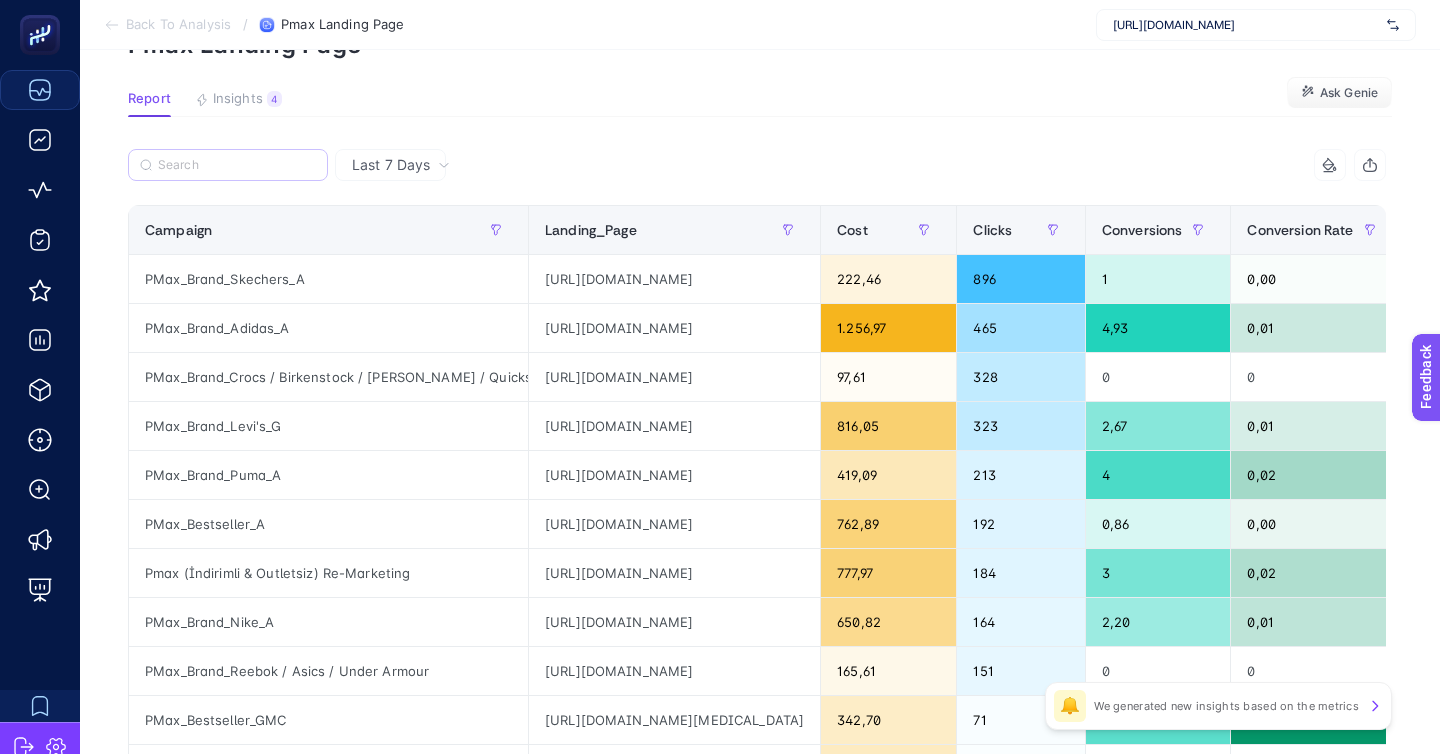 click at bounding box center (228, 165) 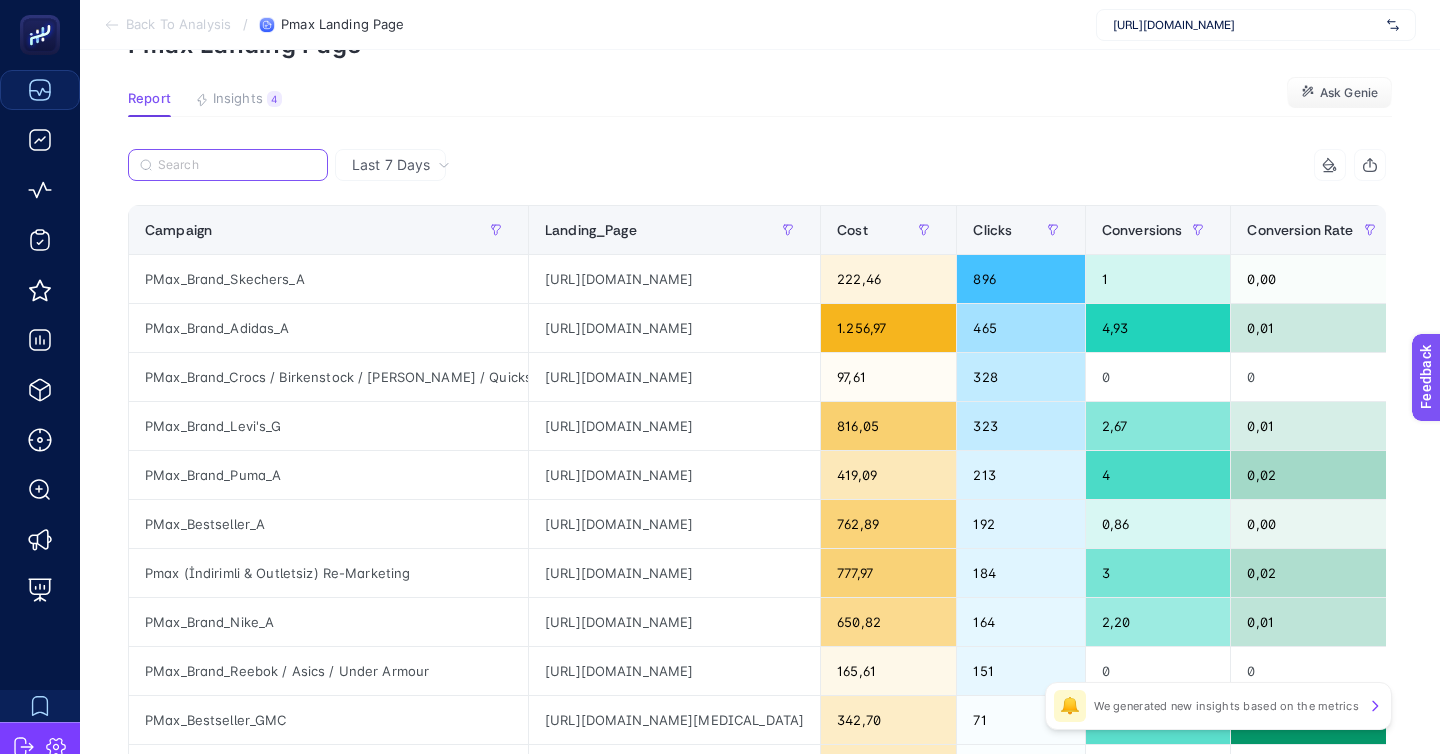 click at bounding box center (237, 165) 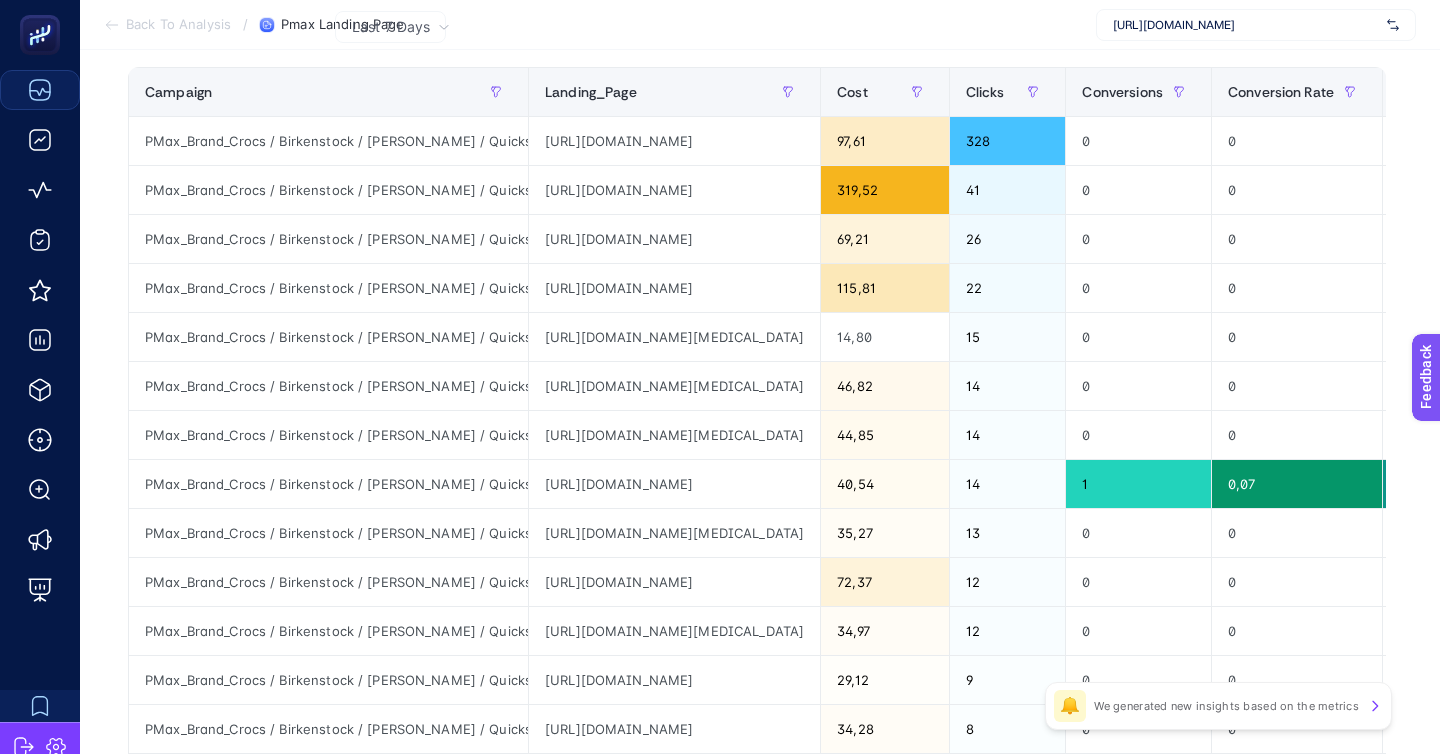 scroll, scrollTop: 255, scrollLeft: 0, axis: vertical 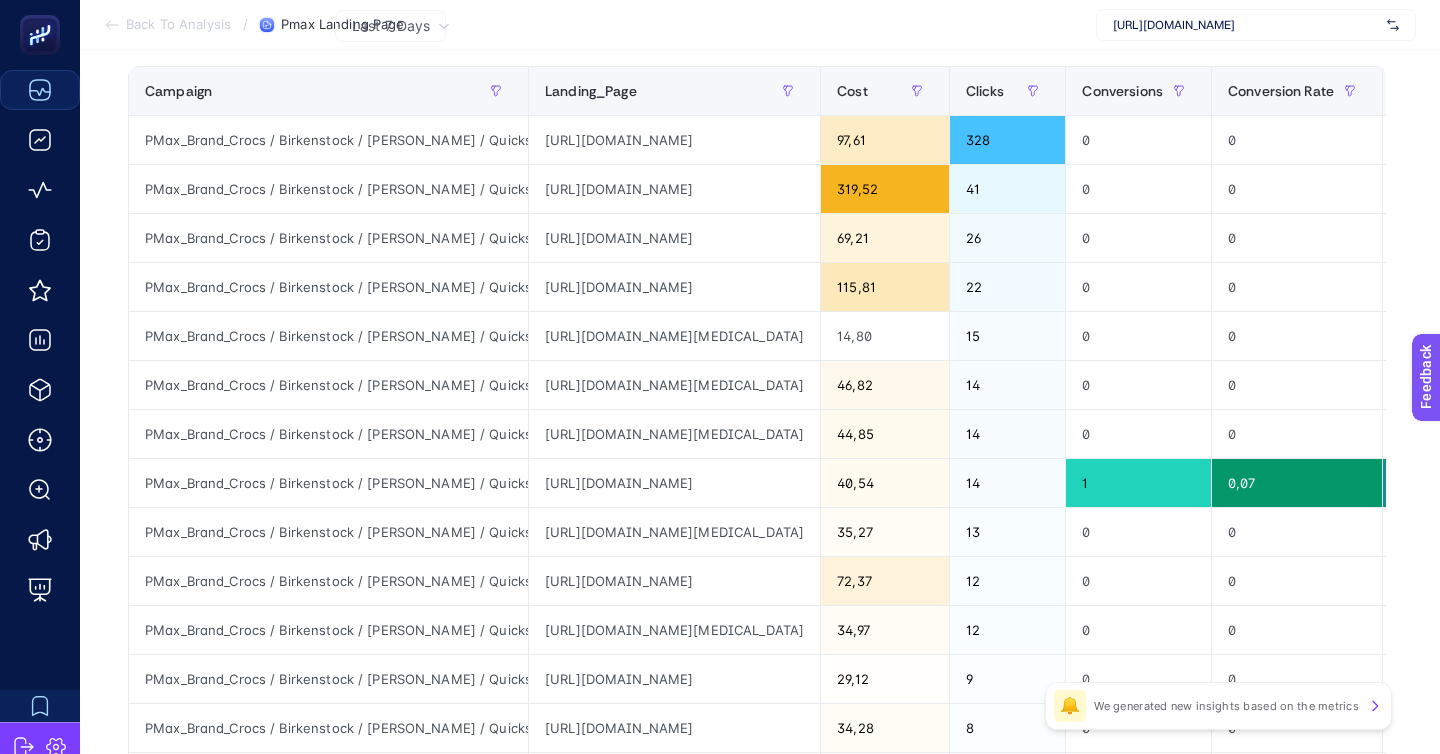 type on "birken" 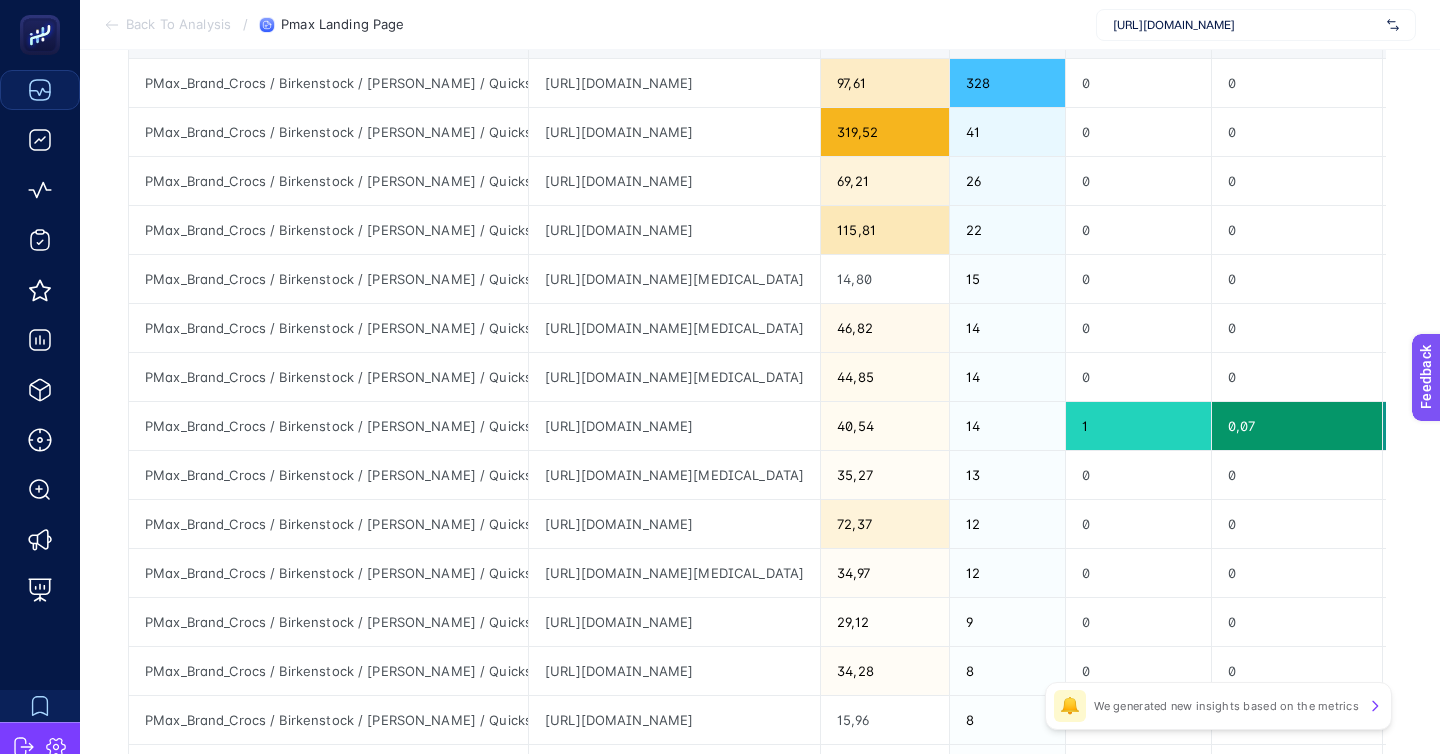 scroll, scrollTop: 373, scrollLeft: 0, axis: vertical 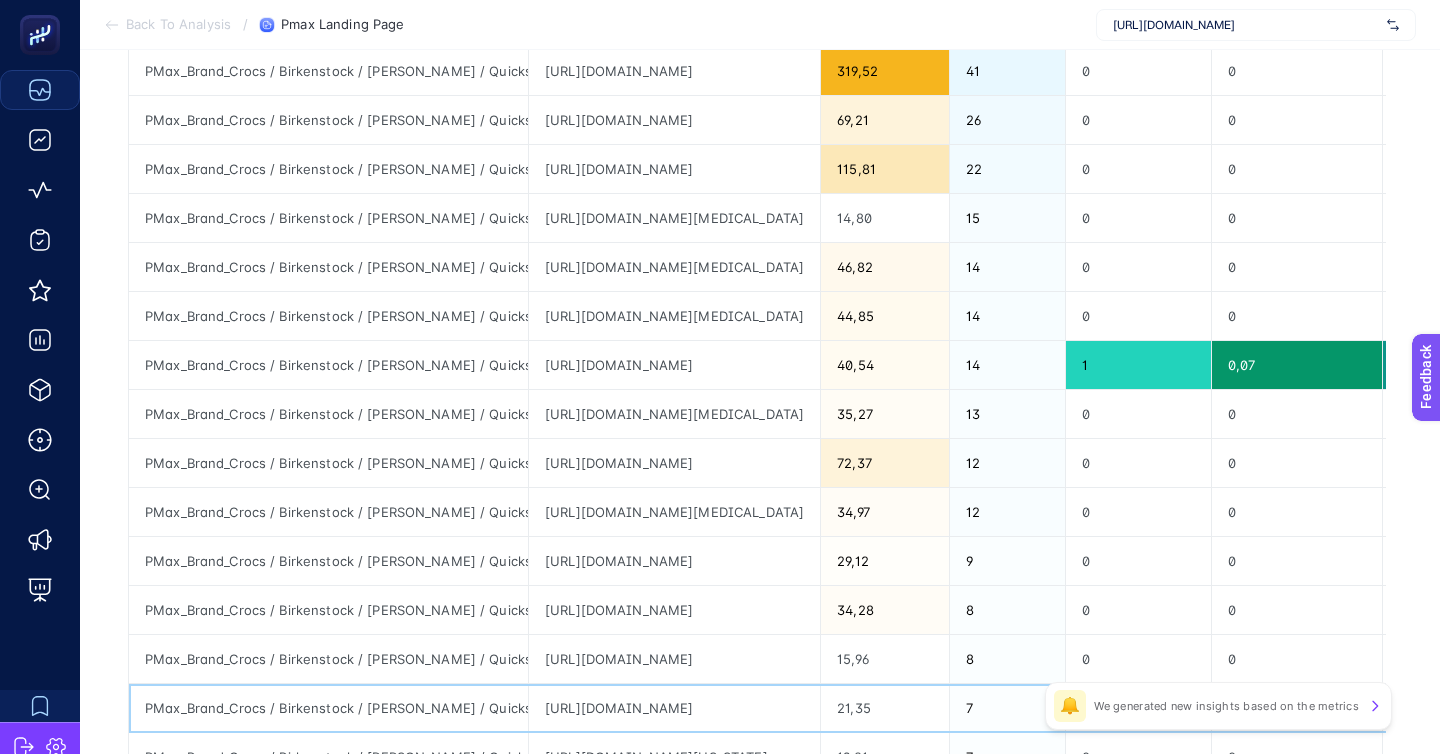 click on "https://www.sporthink.com.tr/birkenstock" 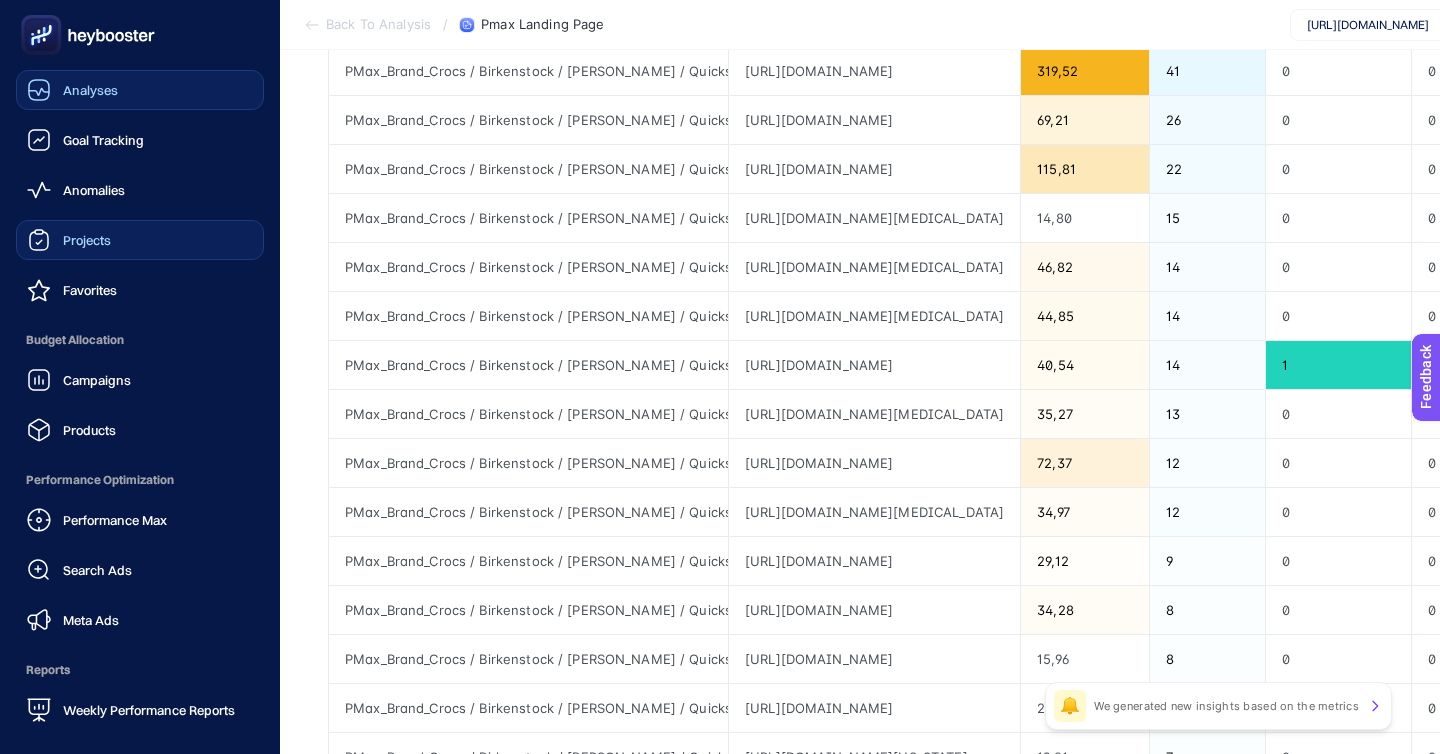 click on "Projects" at bounding box center (140, 240) 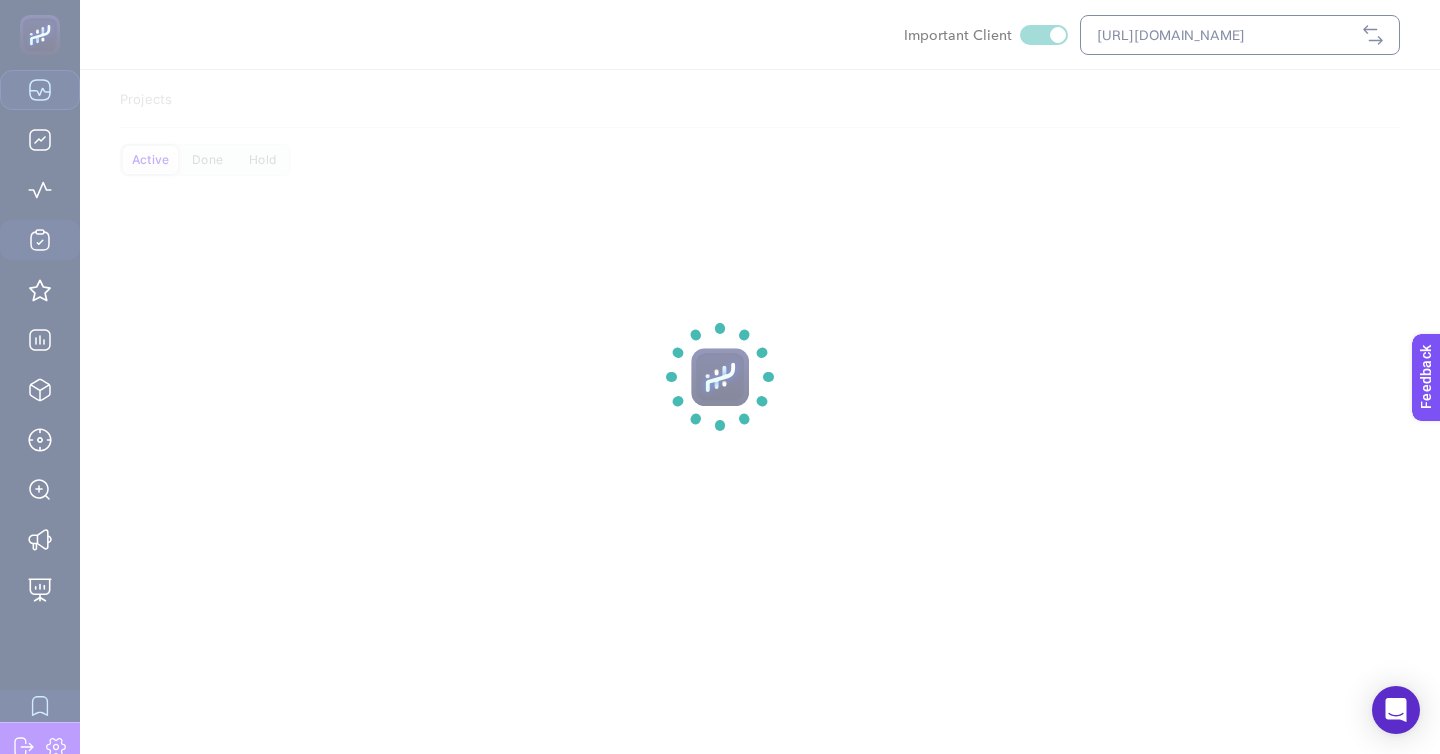 scroll, scrollTop: 0, scrollLeft: 0, axis: both 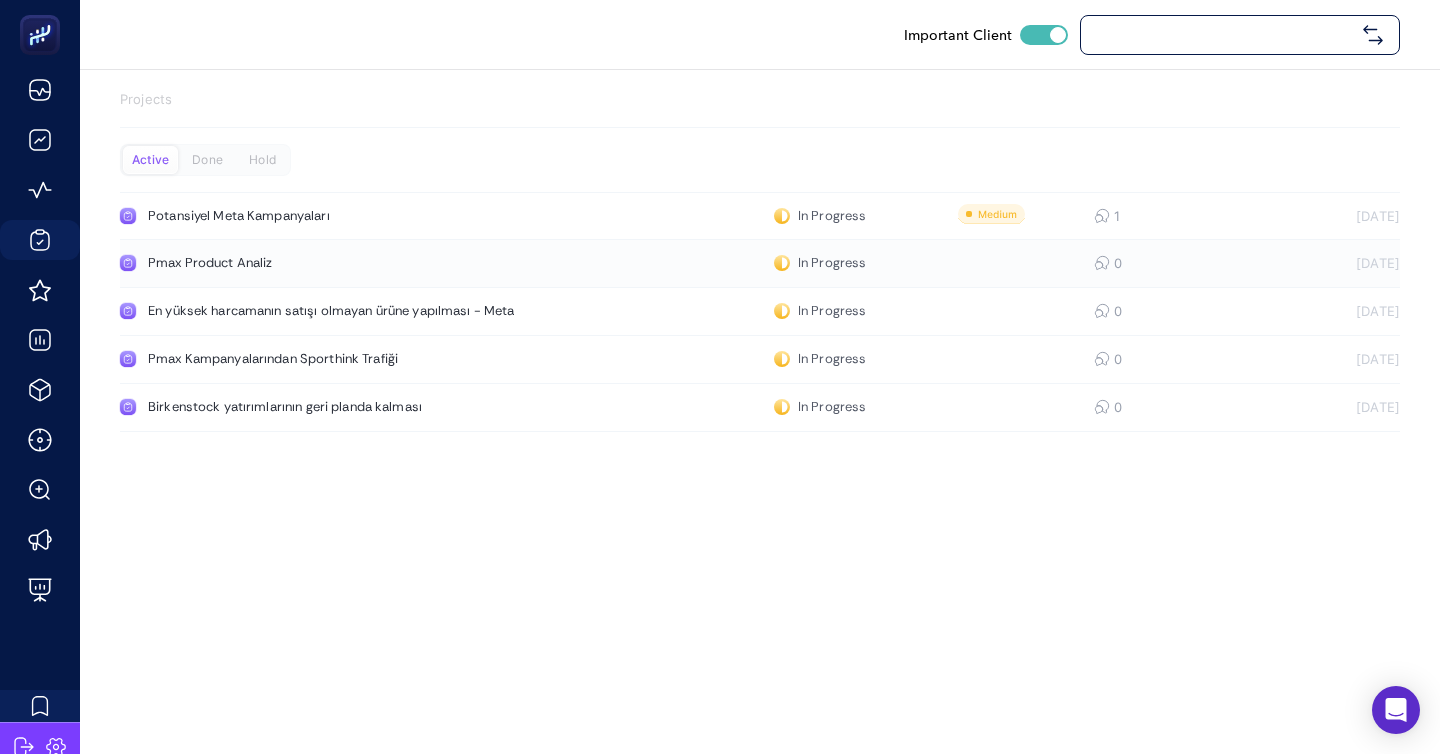 checkbox on "true" 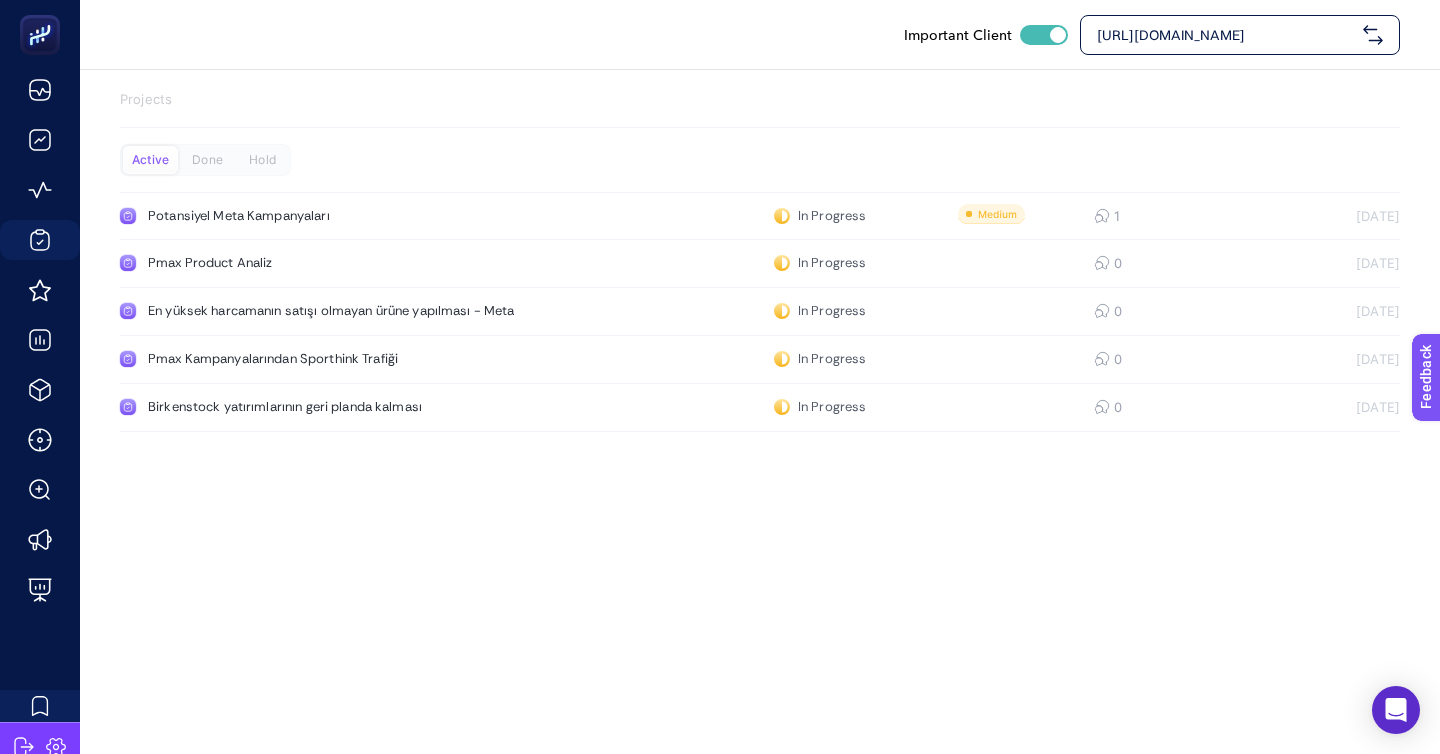 scroll, scrollTop: 0, scrollLeft: 0, axis: both 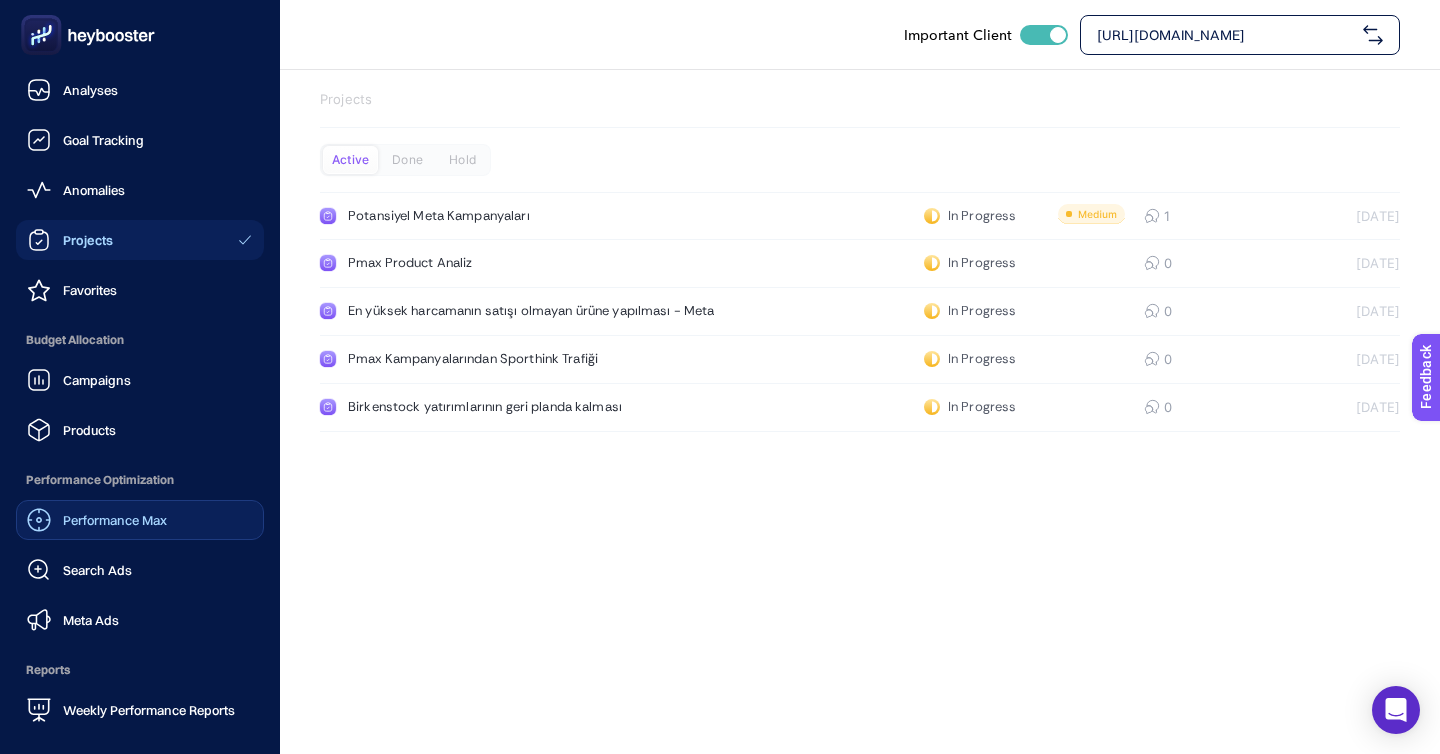 click on "Performance Max" at bounding box center [115, 520] 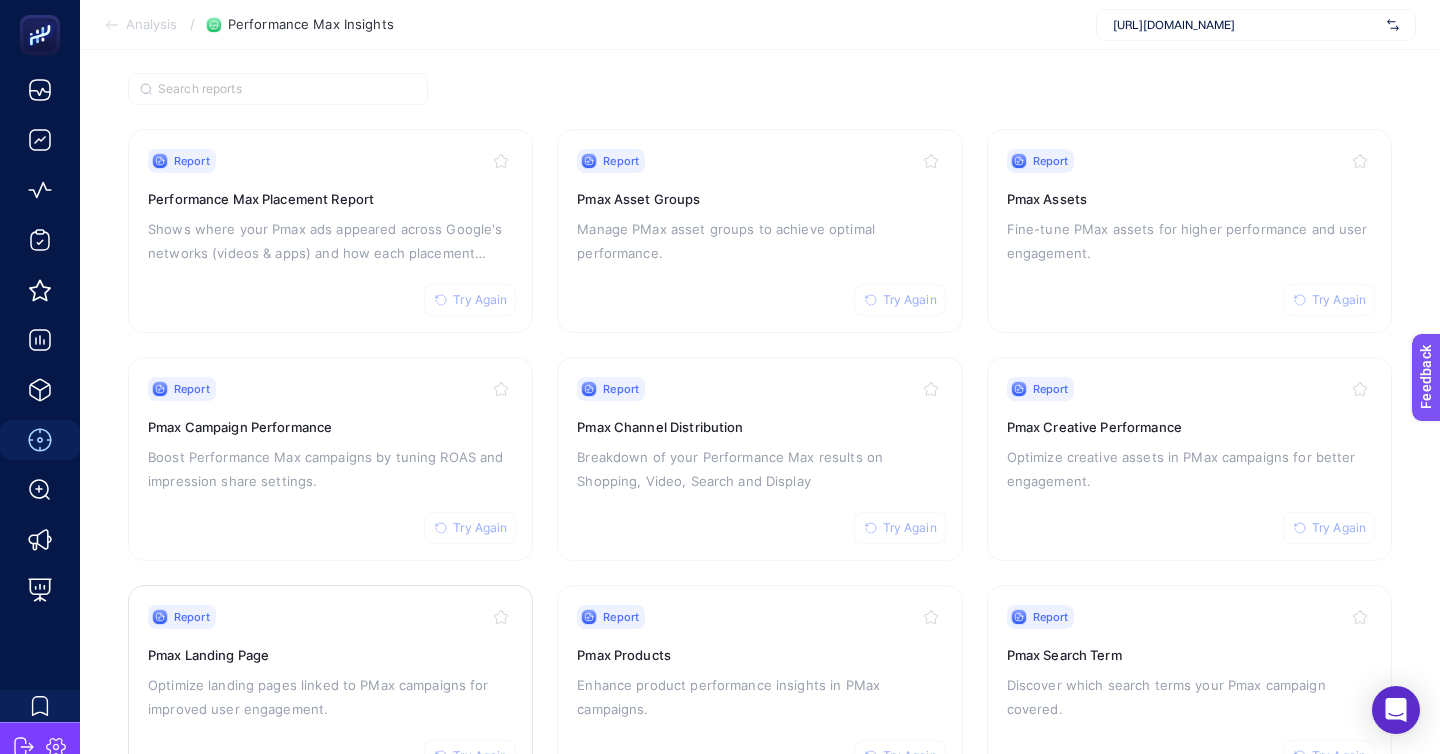 scroll, scrollTop: 140, scrollLeft: 0, axis: vertical 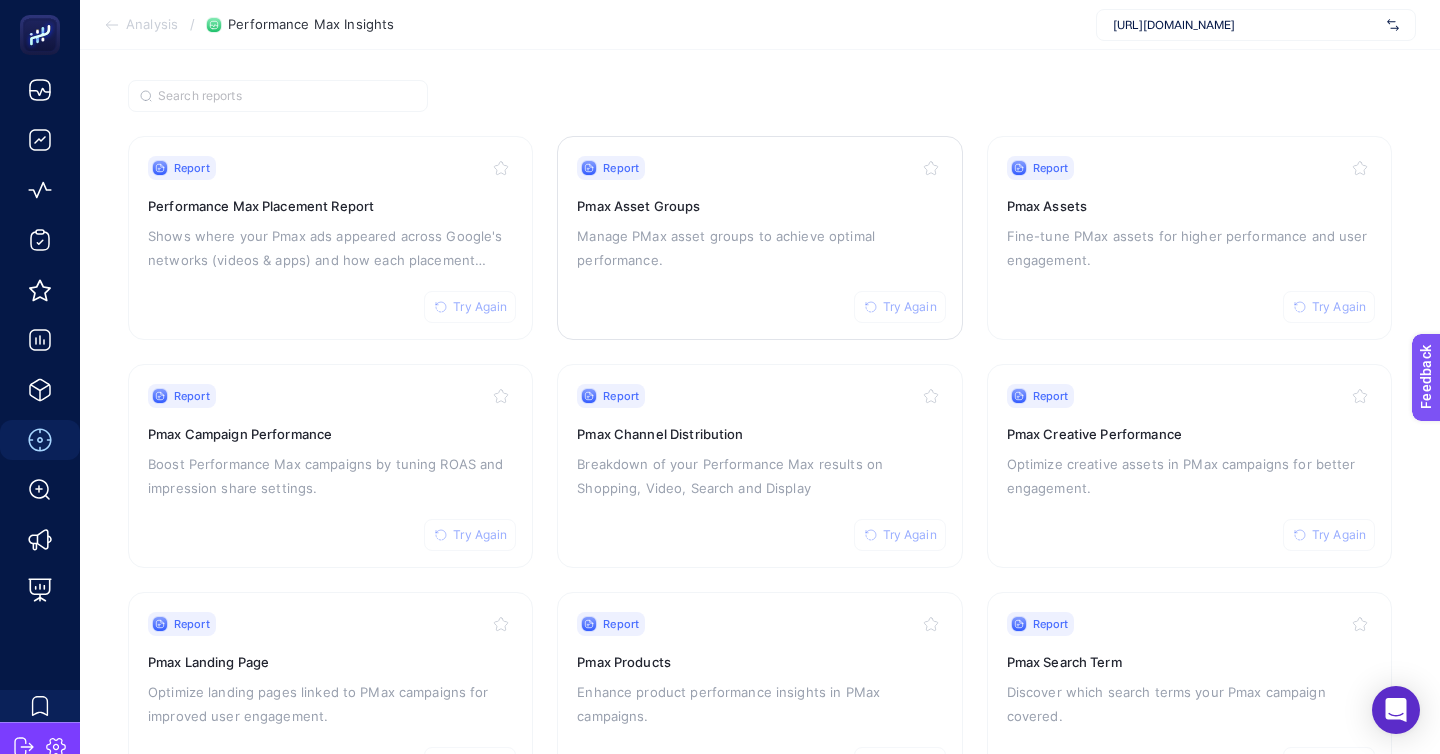 click on "Manage PMax asset groups to achieve optimal performance." at bounding box center [759, 248] 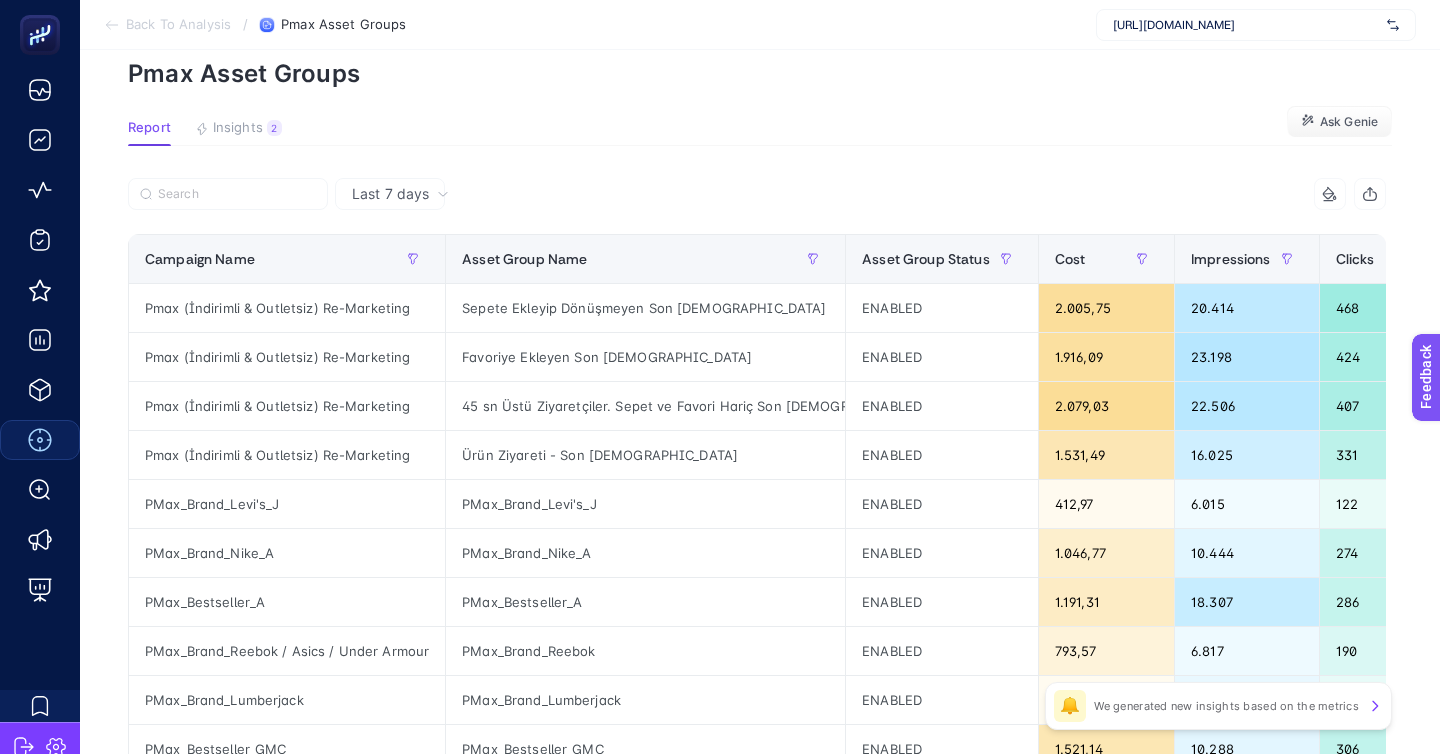 scroll, scrollTop: 83, scrollLeft: 0, axis: vertical 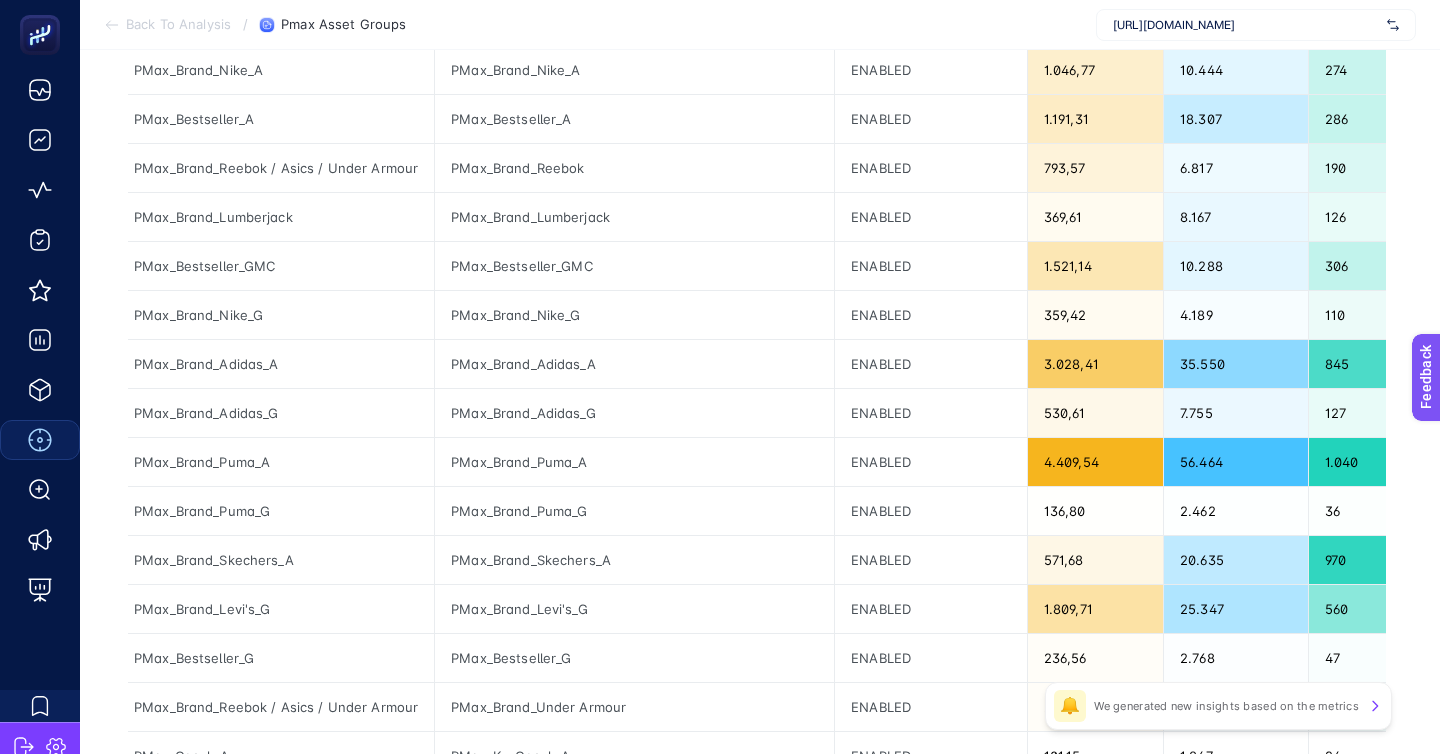 click on "1 2" 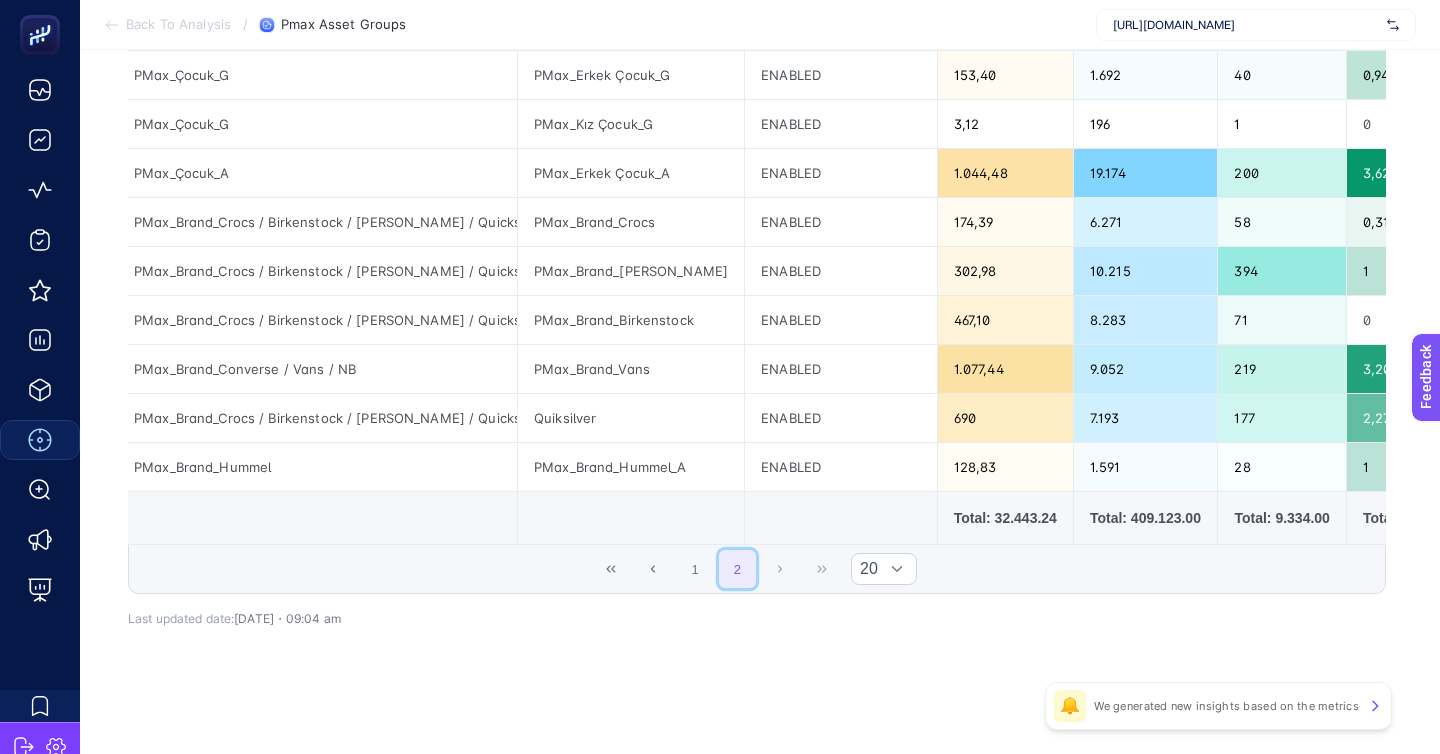 scroll, scrollTop: 272, scrollLeft: 0, axis: vertical 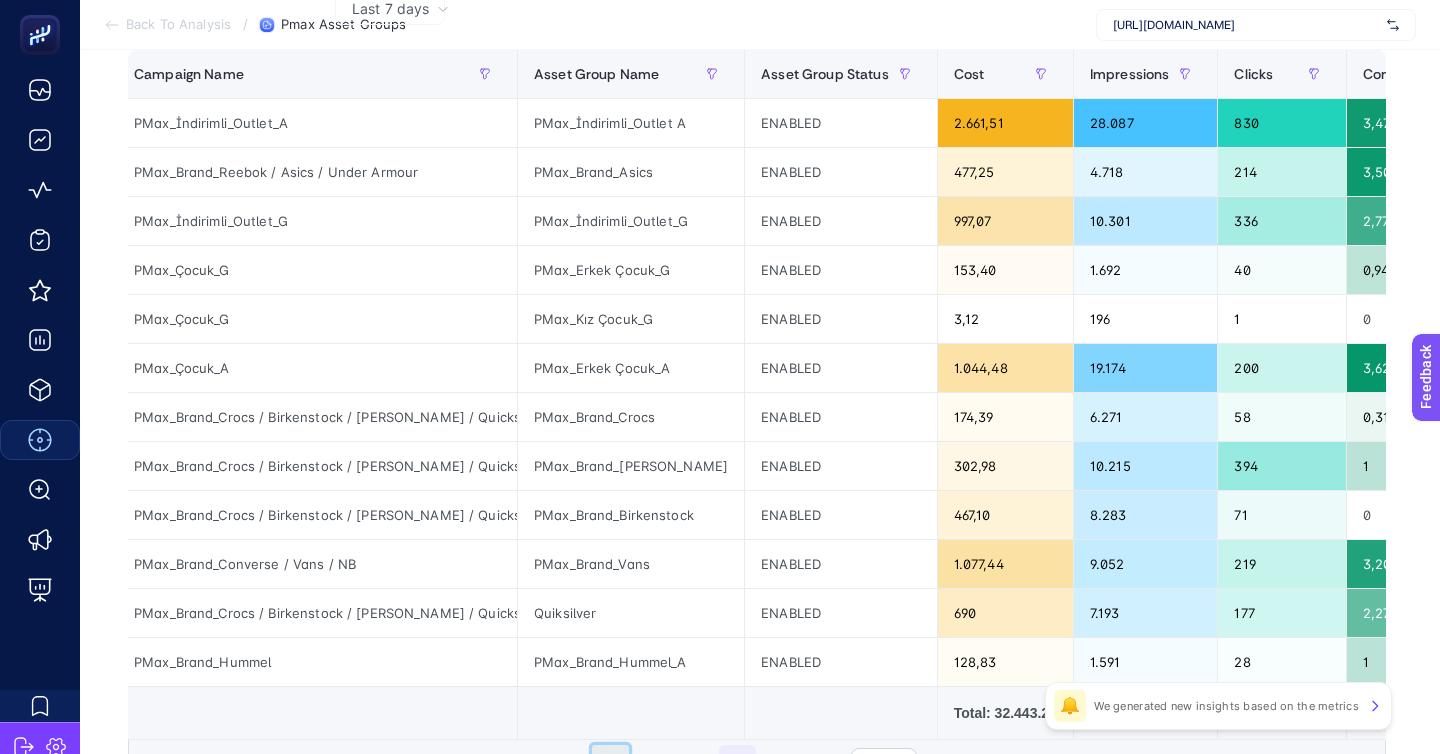 click 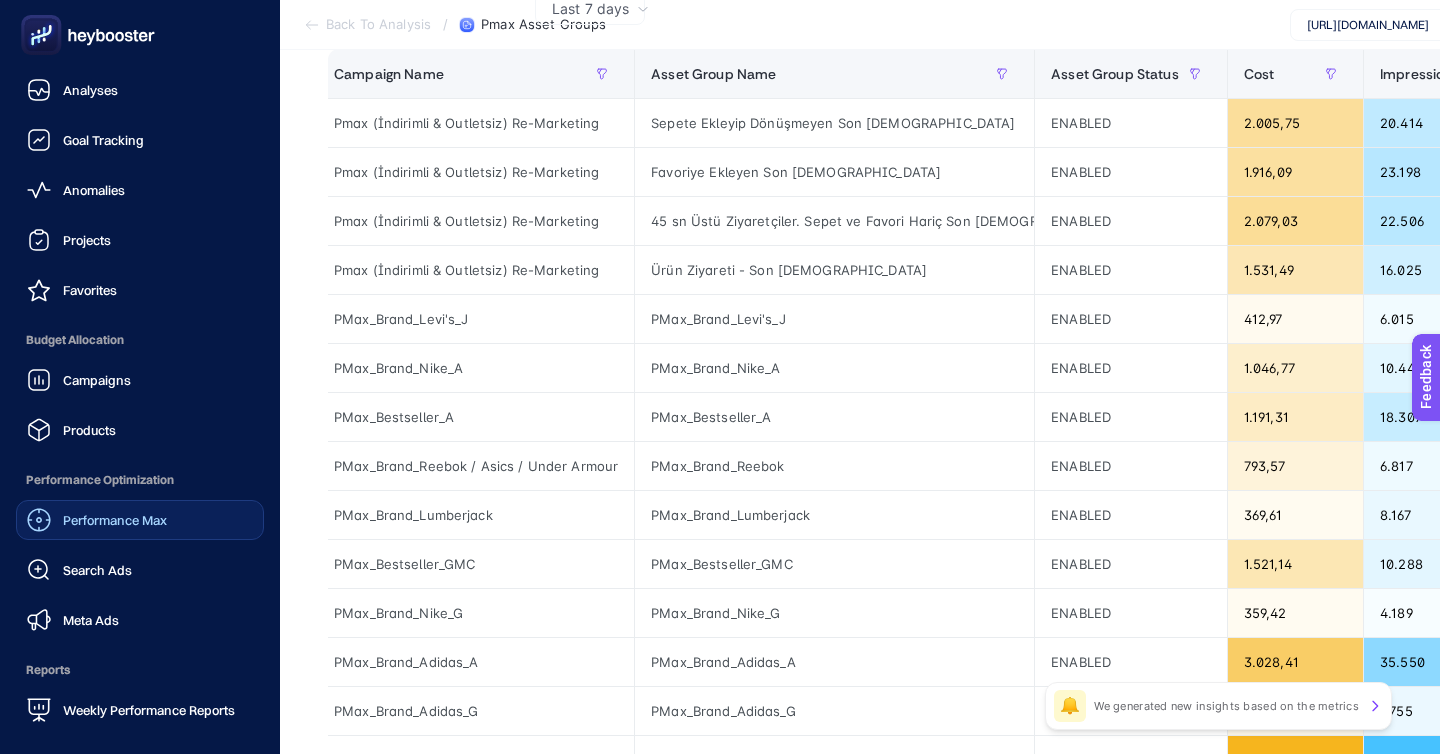 click on "Performance Max" 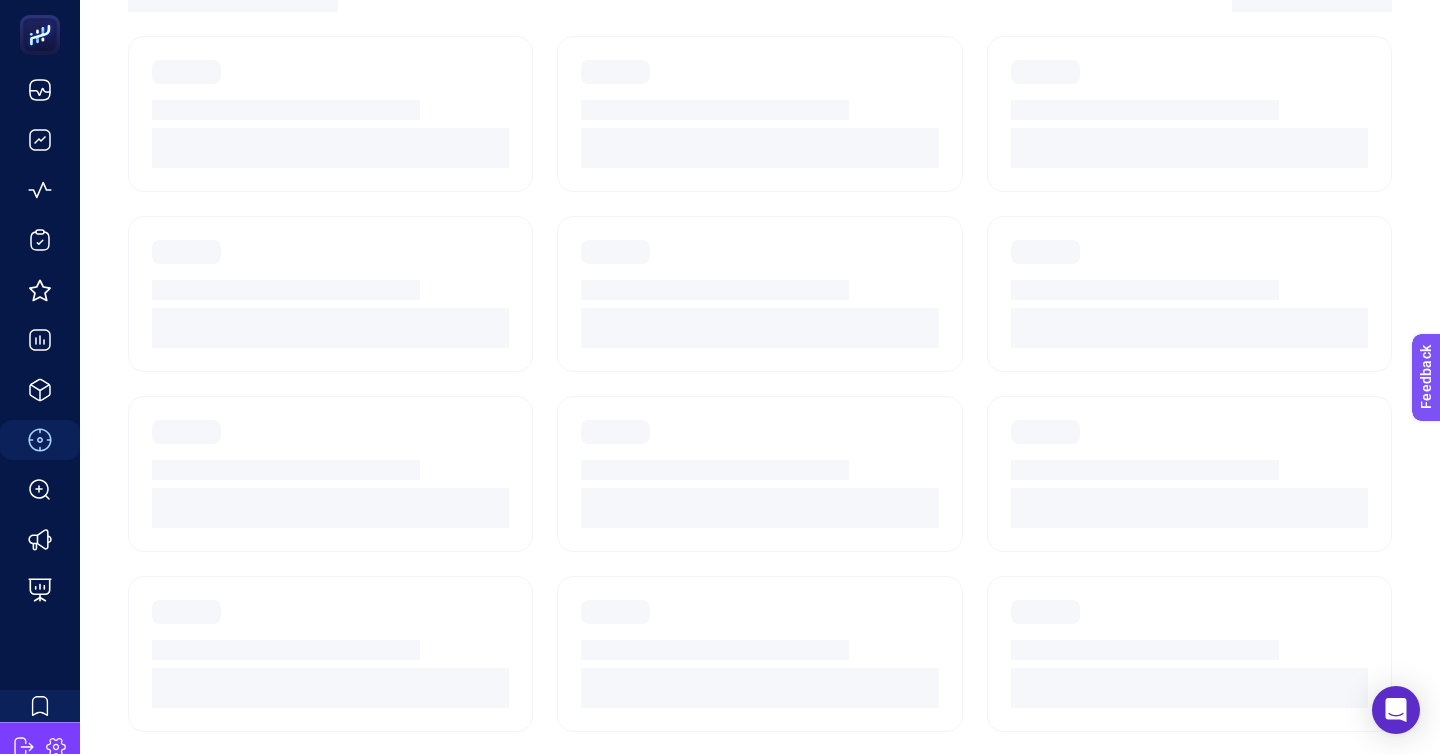 scroll, scrollTop: 172, scrollLeft: 0, axis: vertical 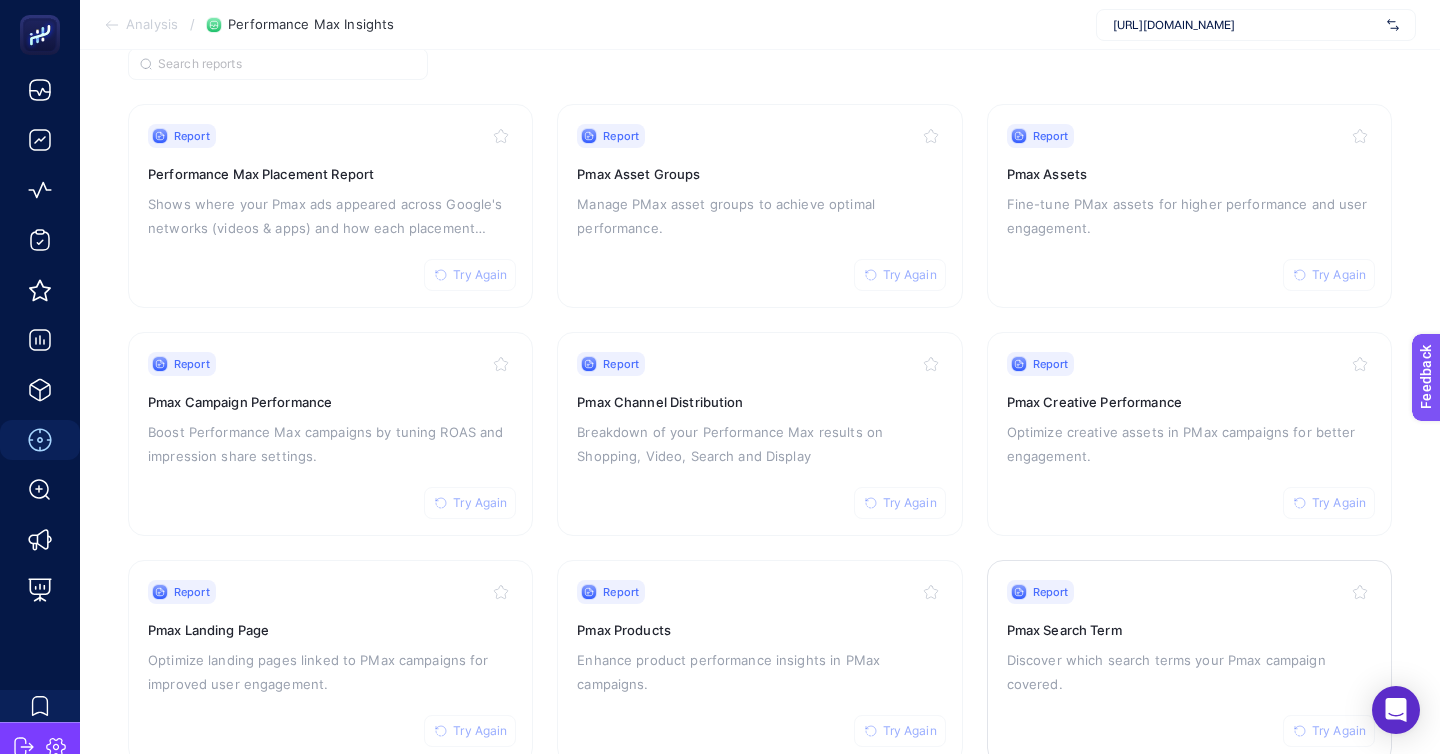 click on "Discover which search terms your Pmax campaign covered." at bounding box center (1189, 672) 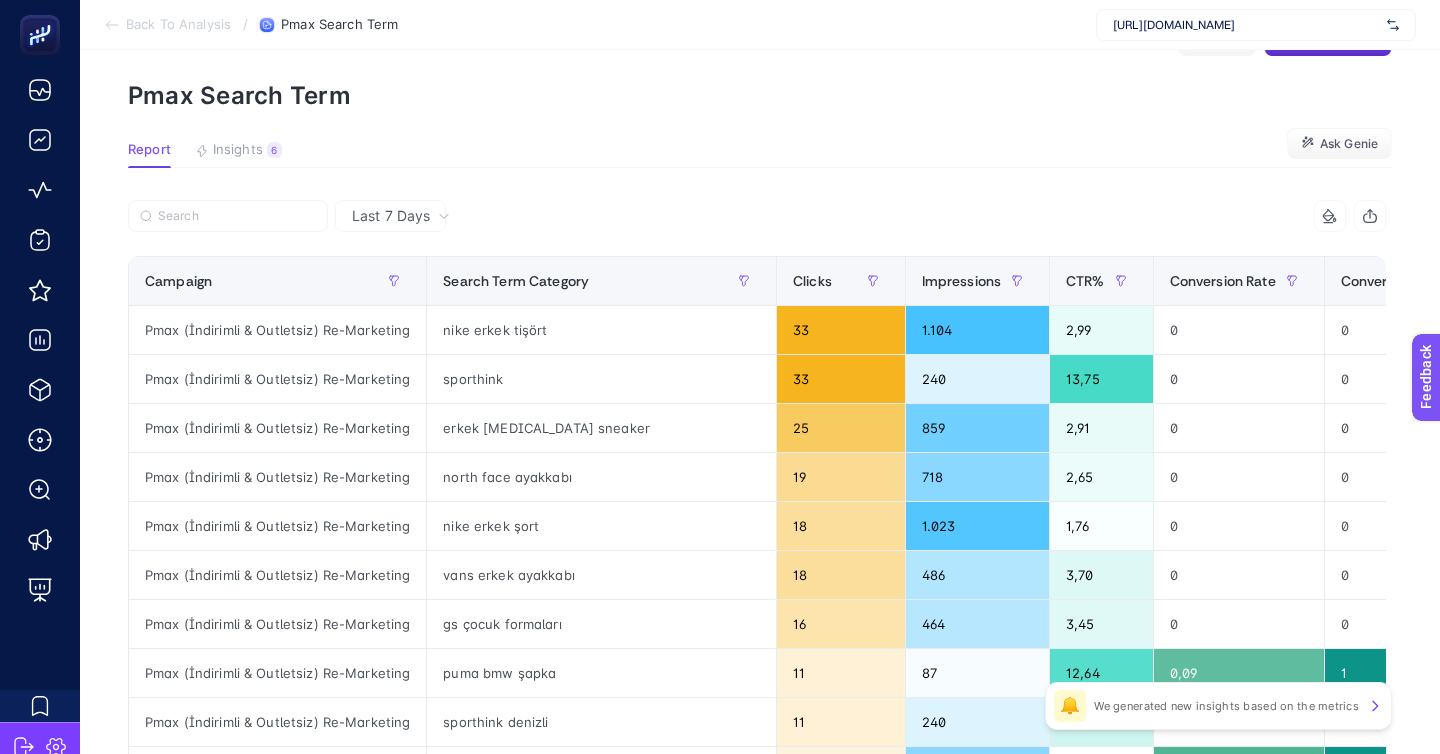 scroll, scrollTop: 0, scrollLeft: 0, axis: both 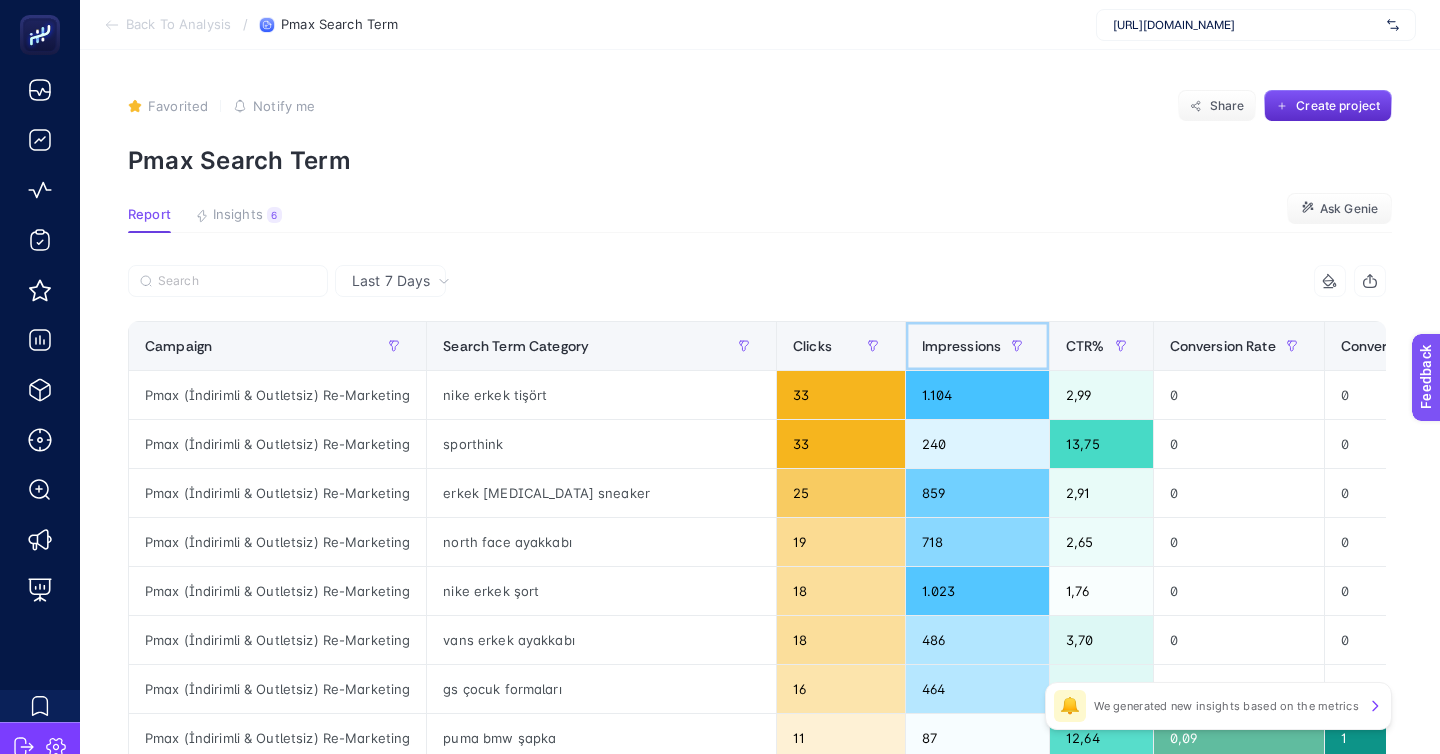 click on "Impressions" at bounding box center [978, 346] 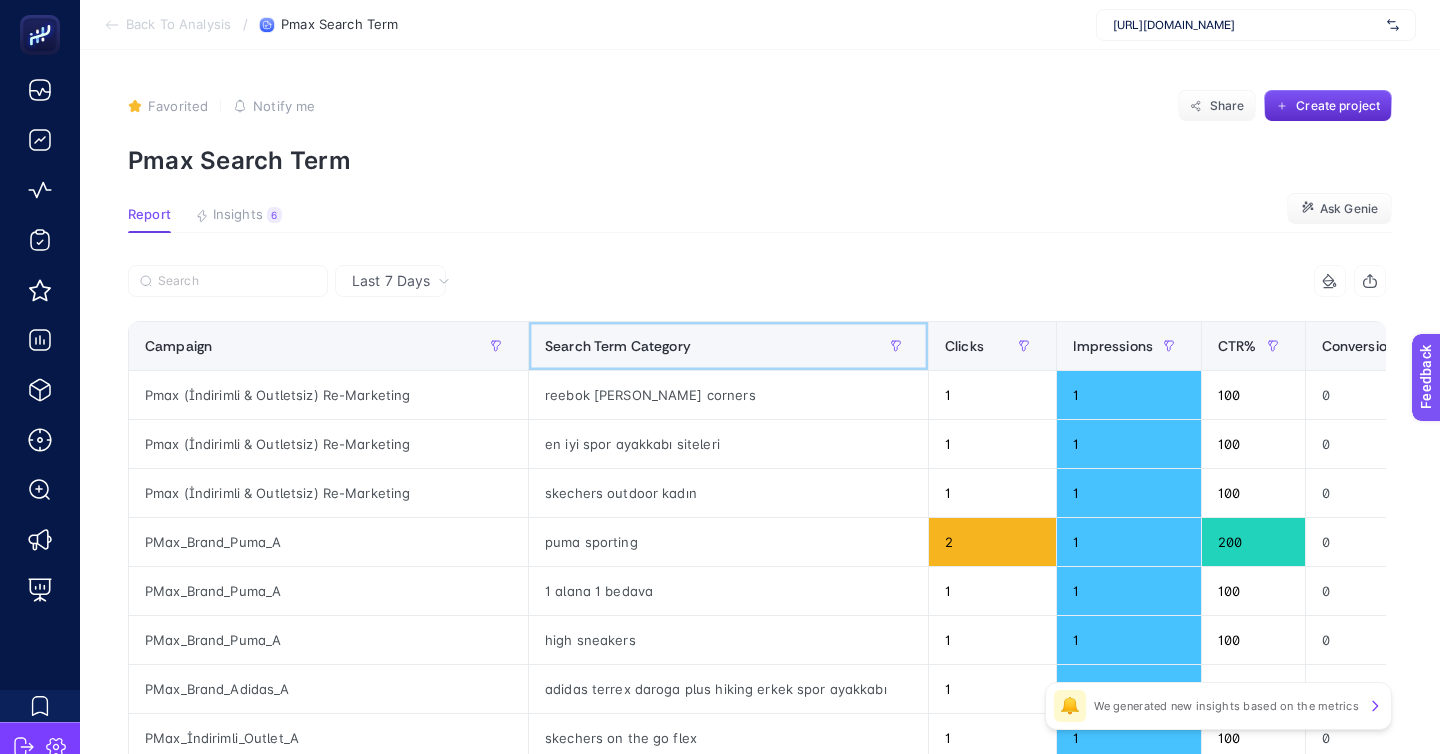 click on "Search Term Category" at bounding box center [728, 346] 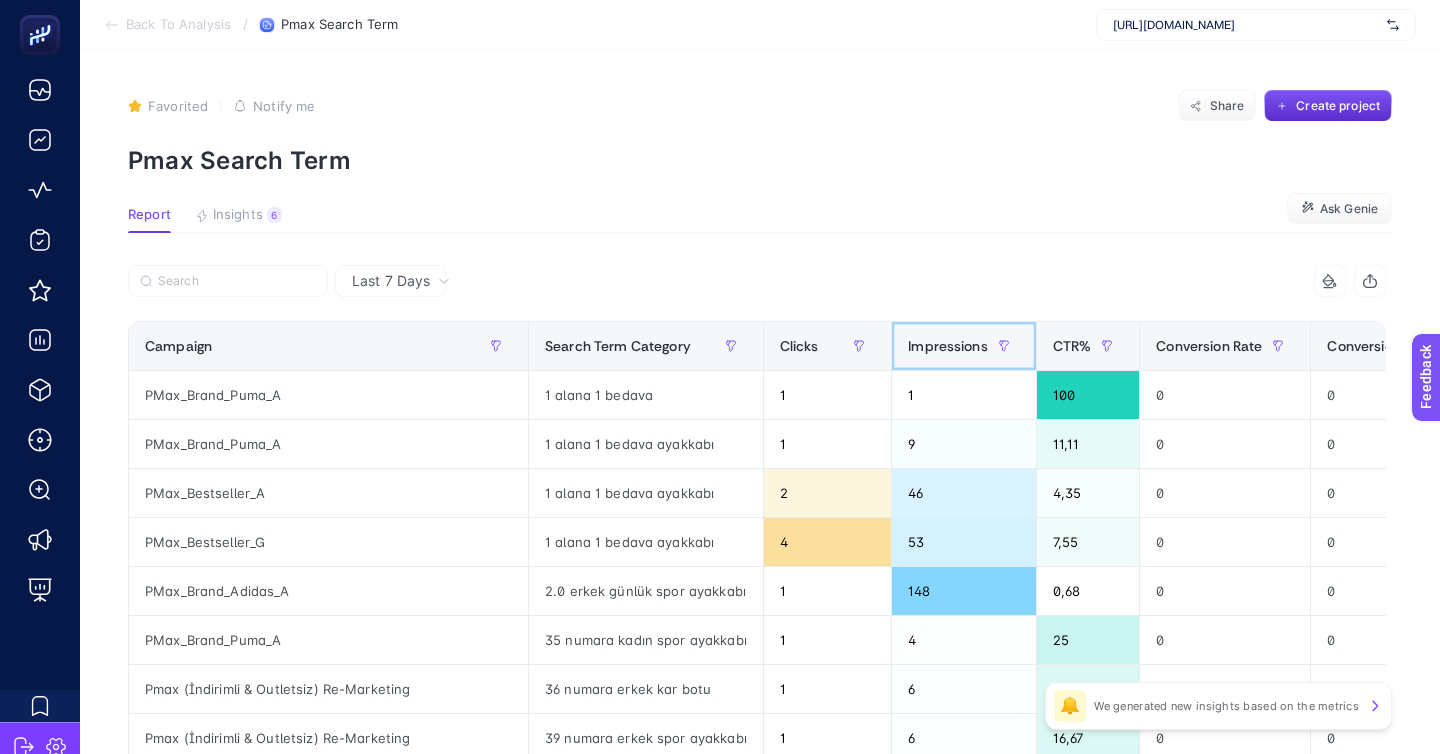 click on "Impressions" 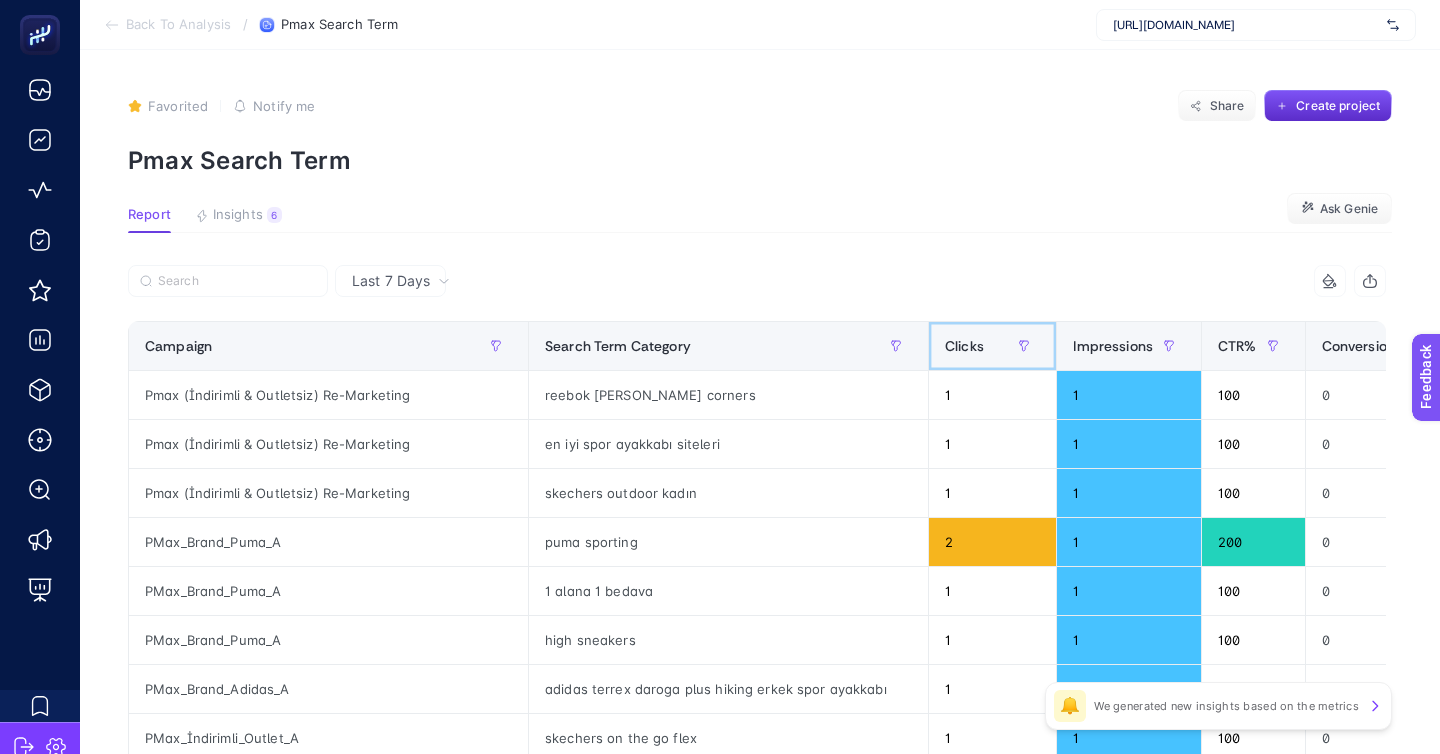 click at bounding box center [1052, 346] 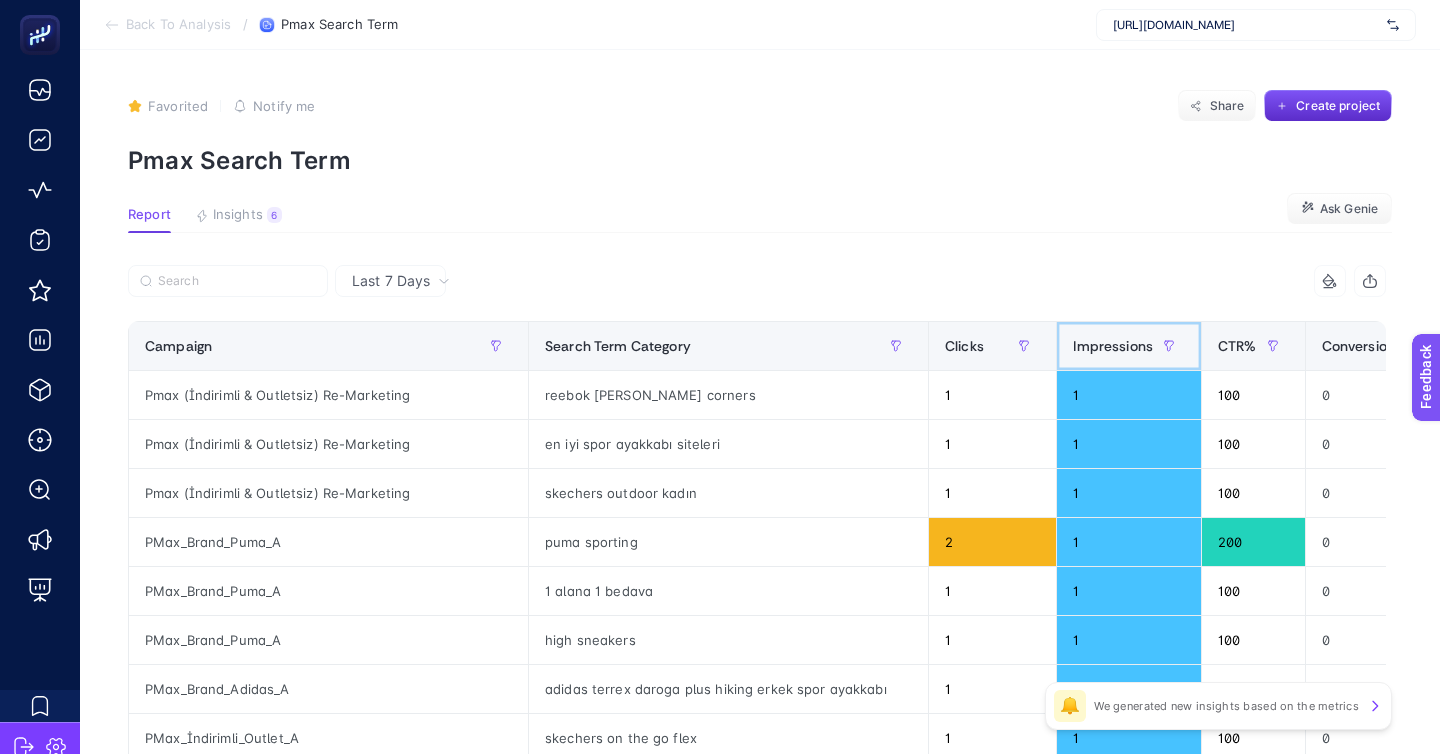 click on "Impressions" at bounding box center (1129, 346) 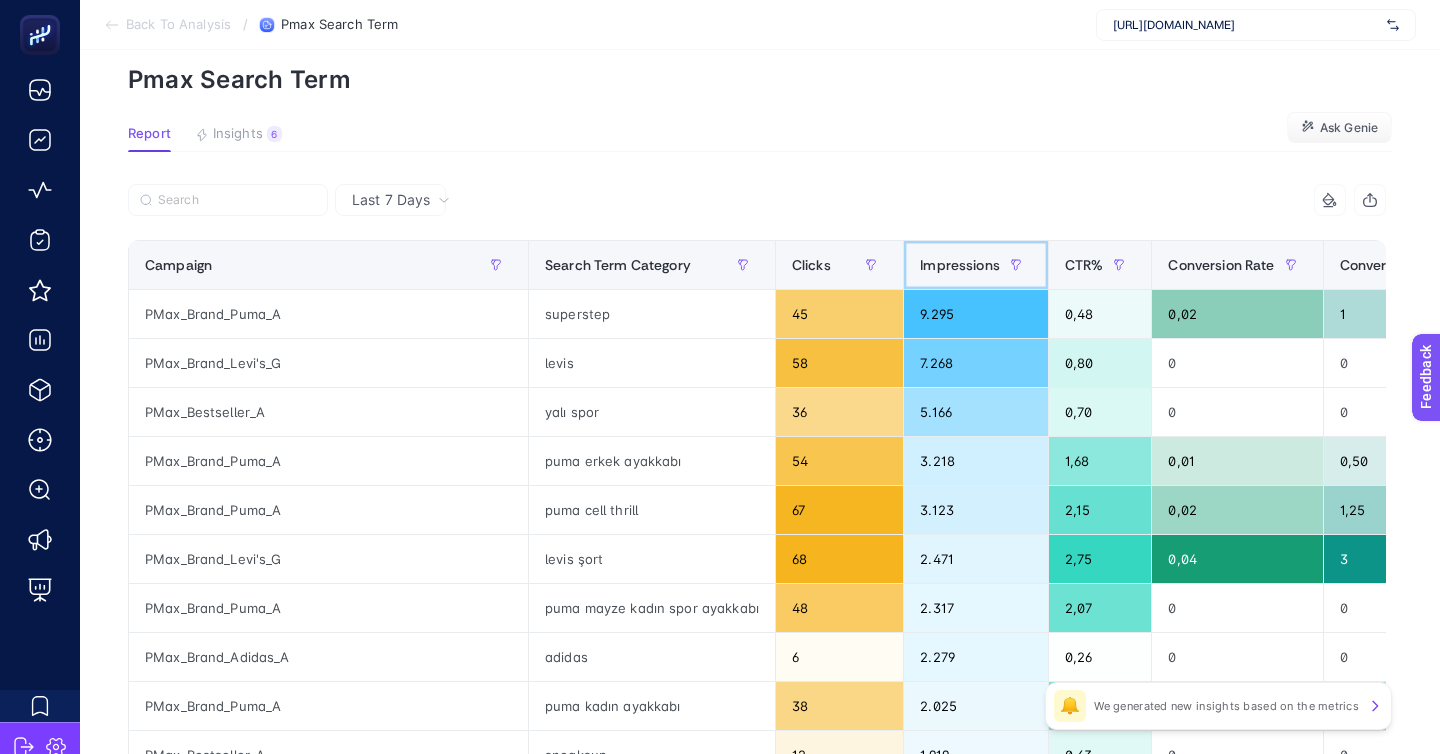 scroll, scrollTop: 82, scrollLeft: 0, axis: vertical 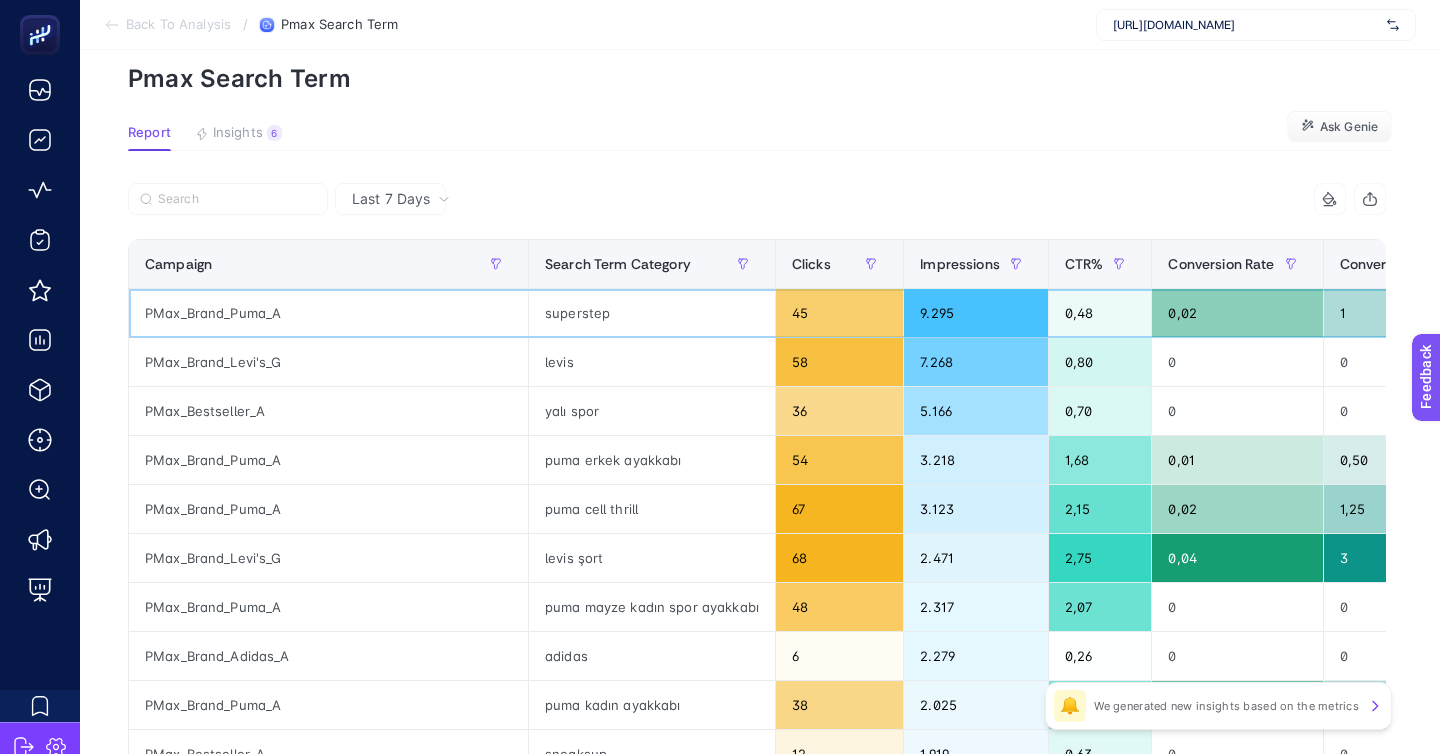 click on "superstep" 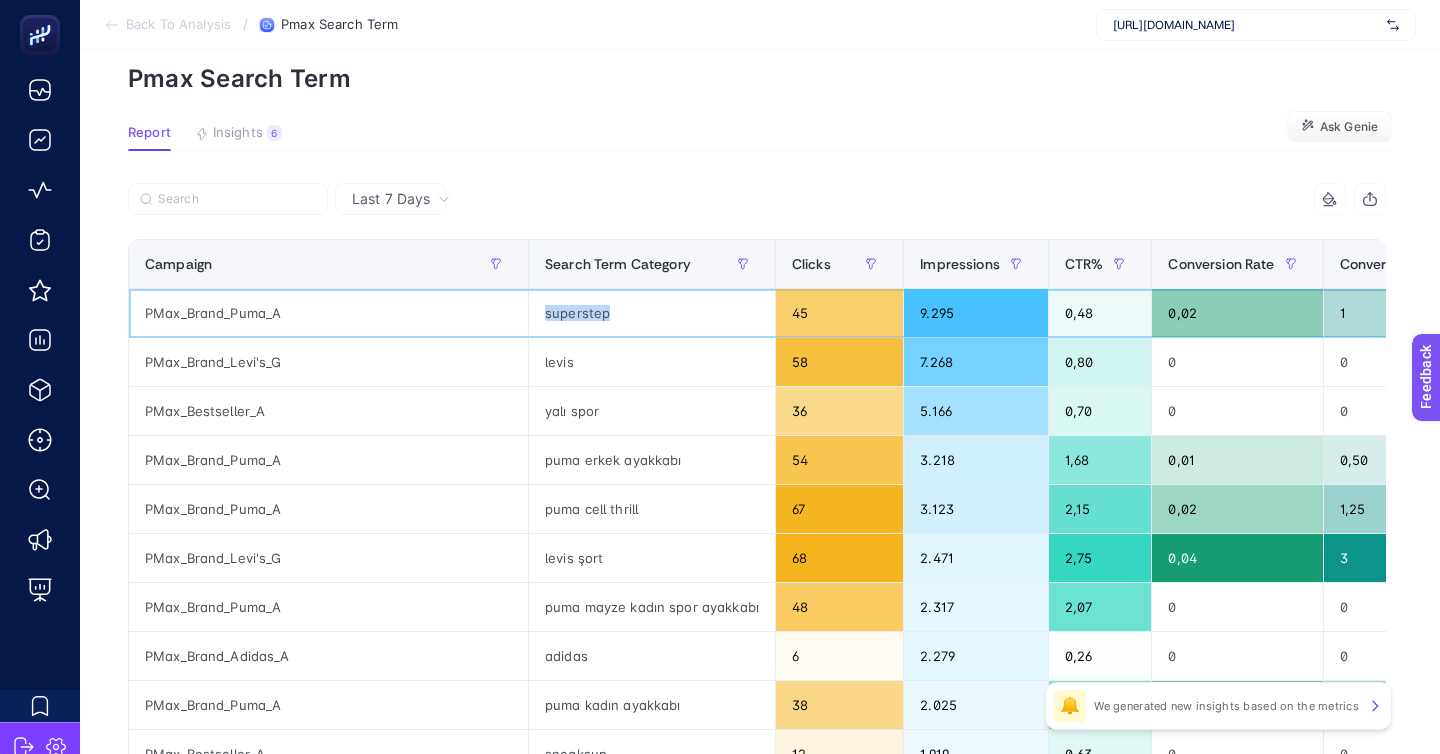 click on "superstep" 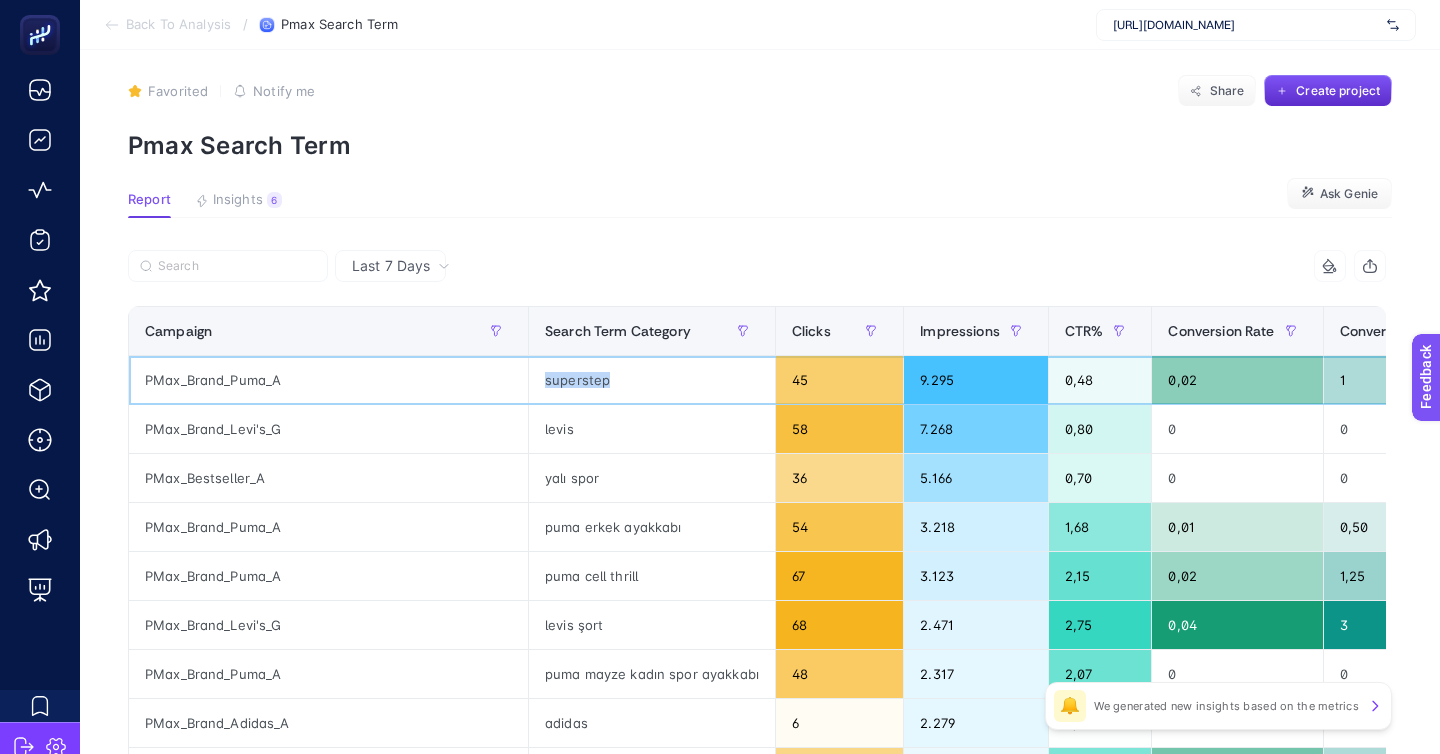 scroll, scrollTop: 0, scrollLeft: 0, axis: both 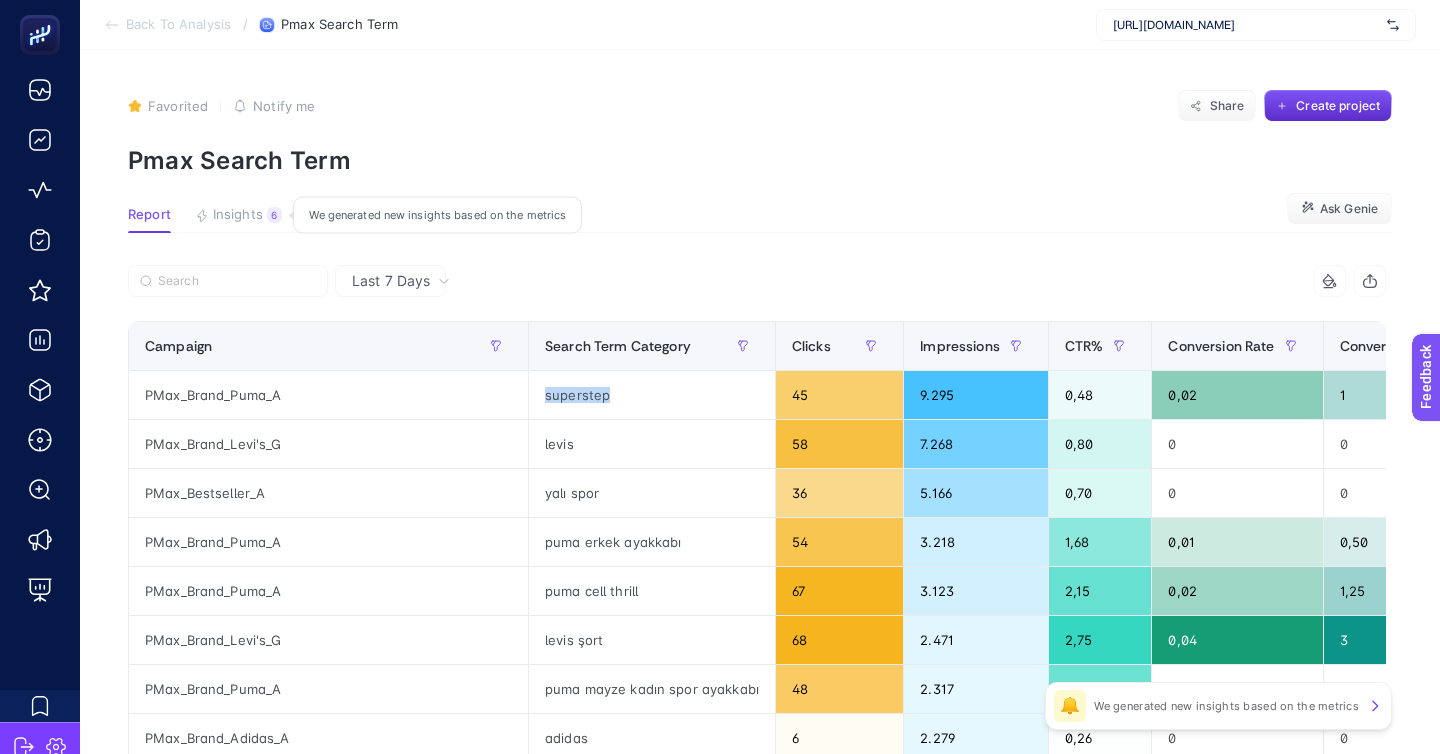 click on "Insights" at bounding box center [238, 215] 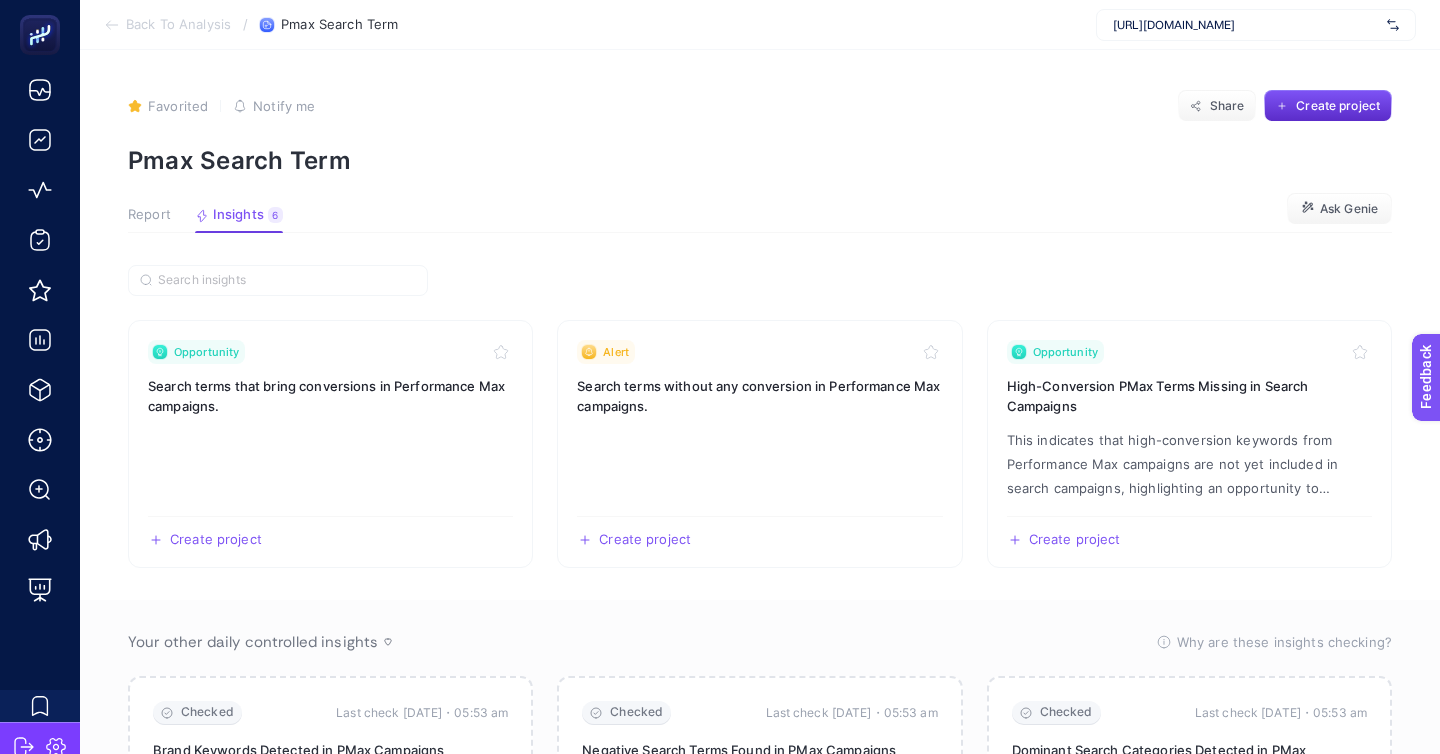 click on "Report" 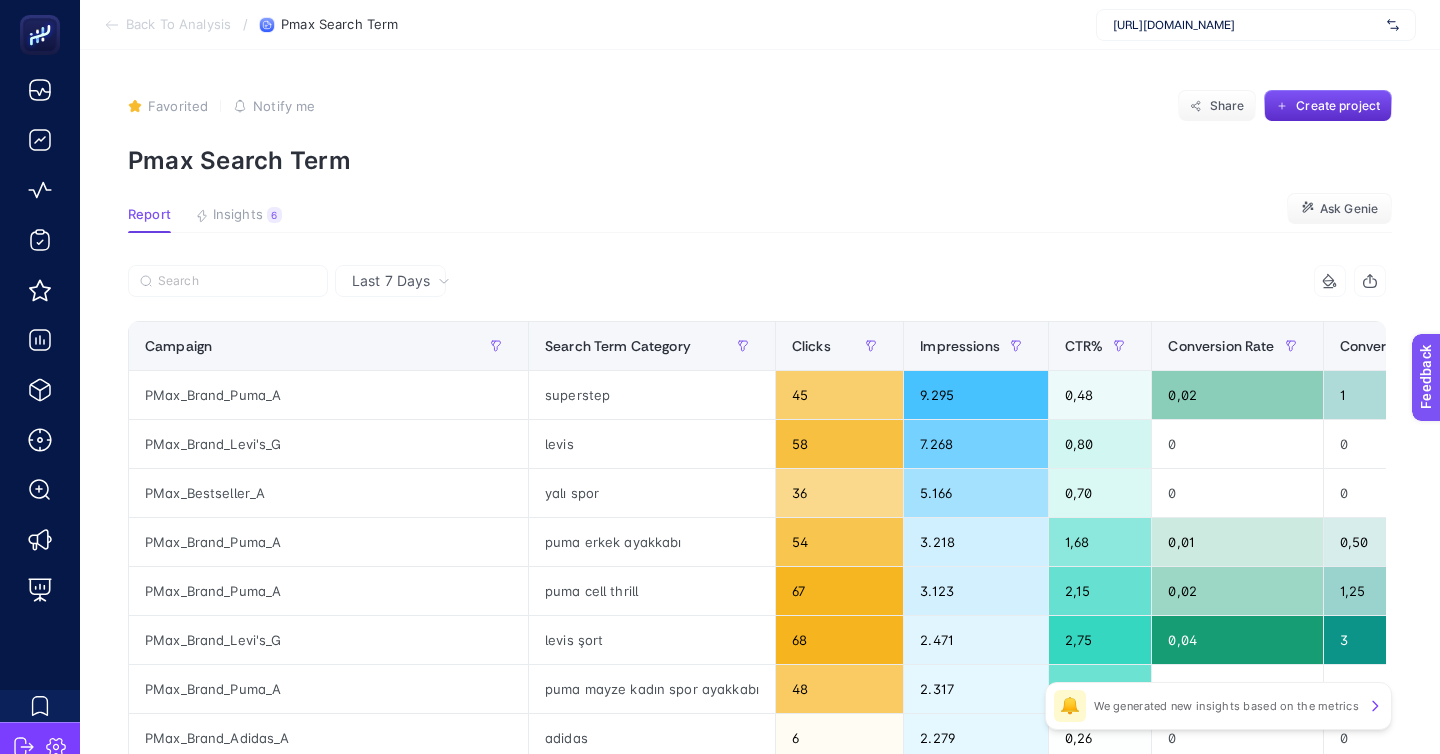 click on "Report" 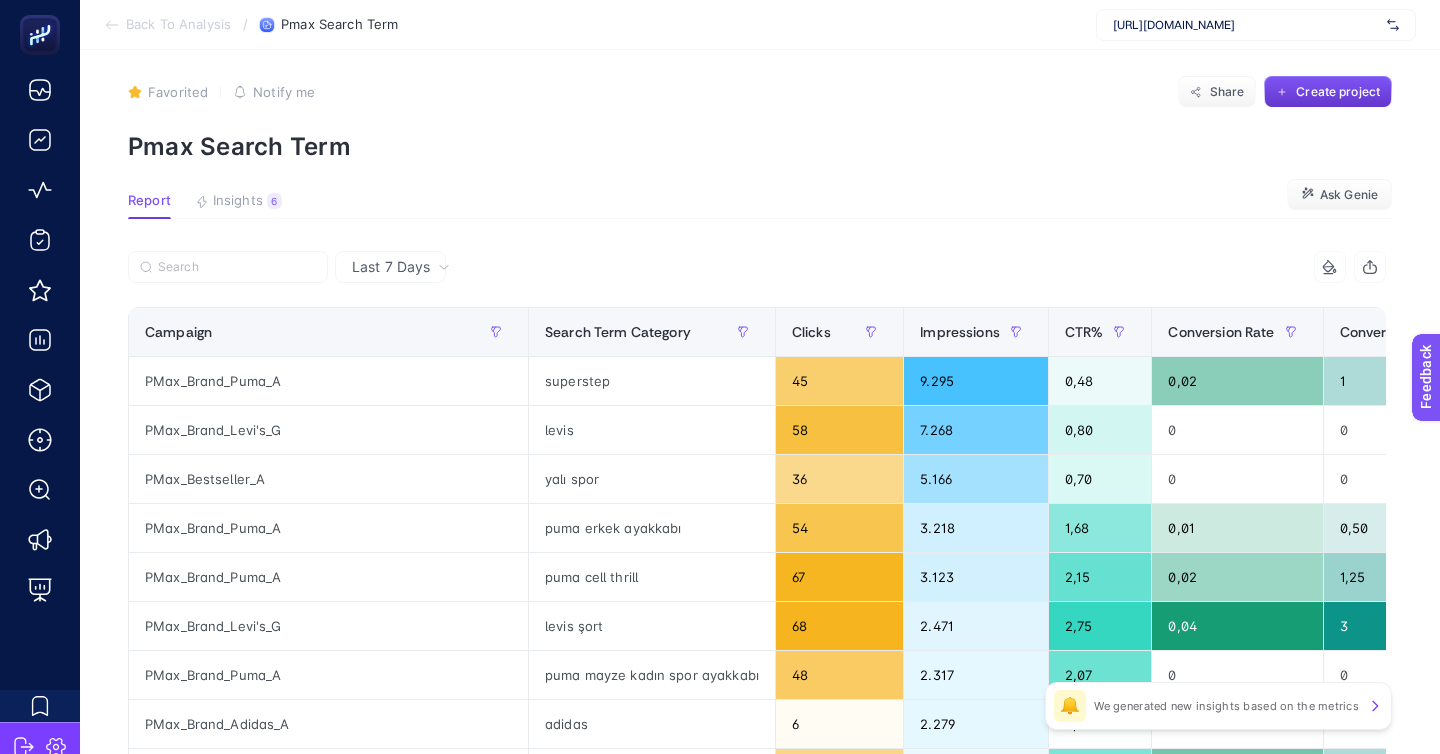click on "Create project" 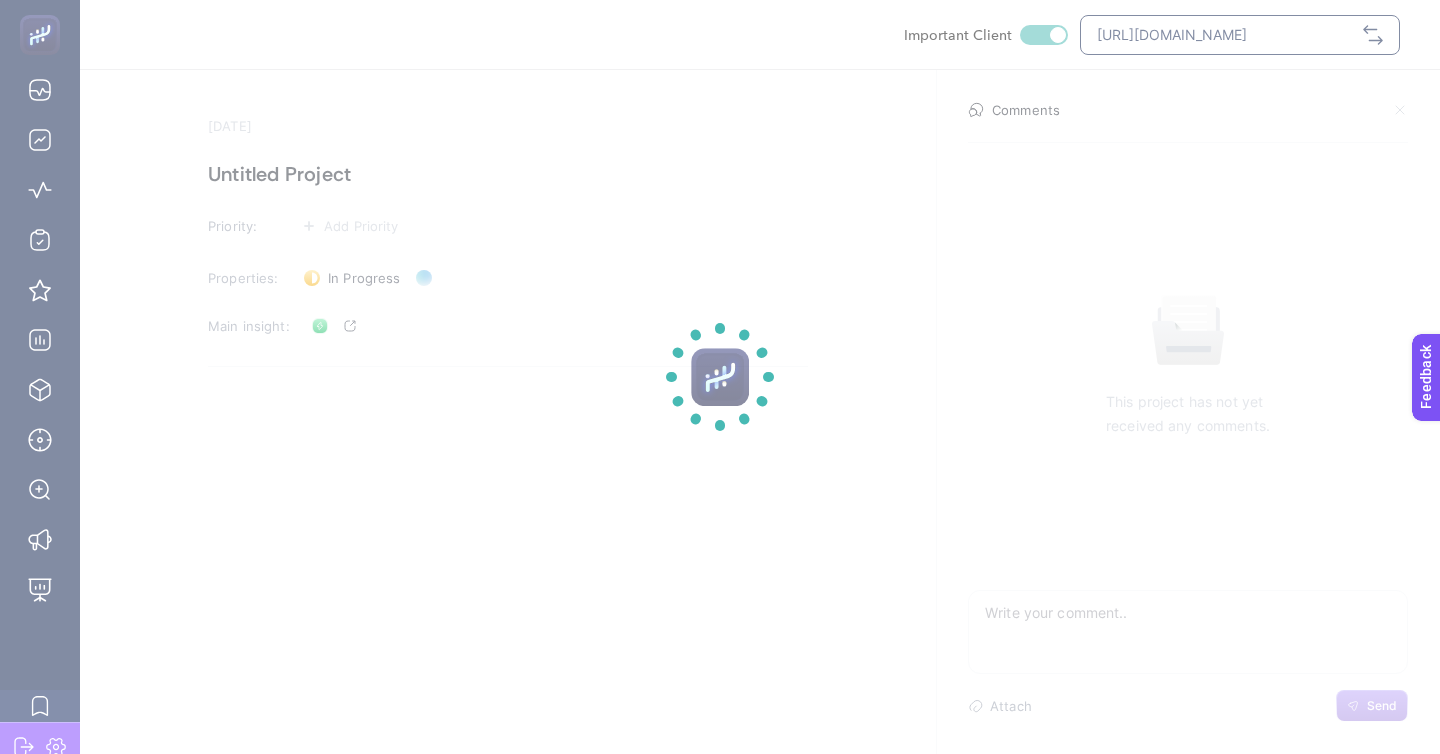 scroll, scrollTop: 0, scrollLeft: 0, axis: both 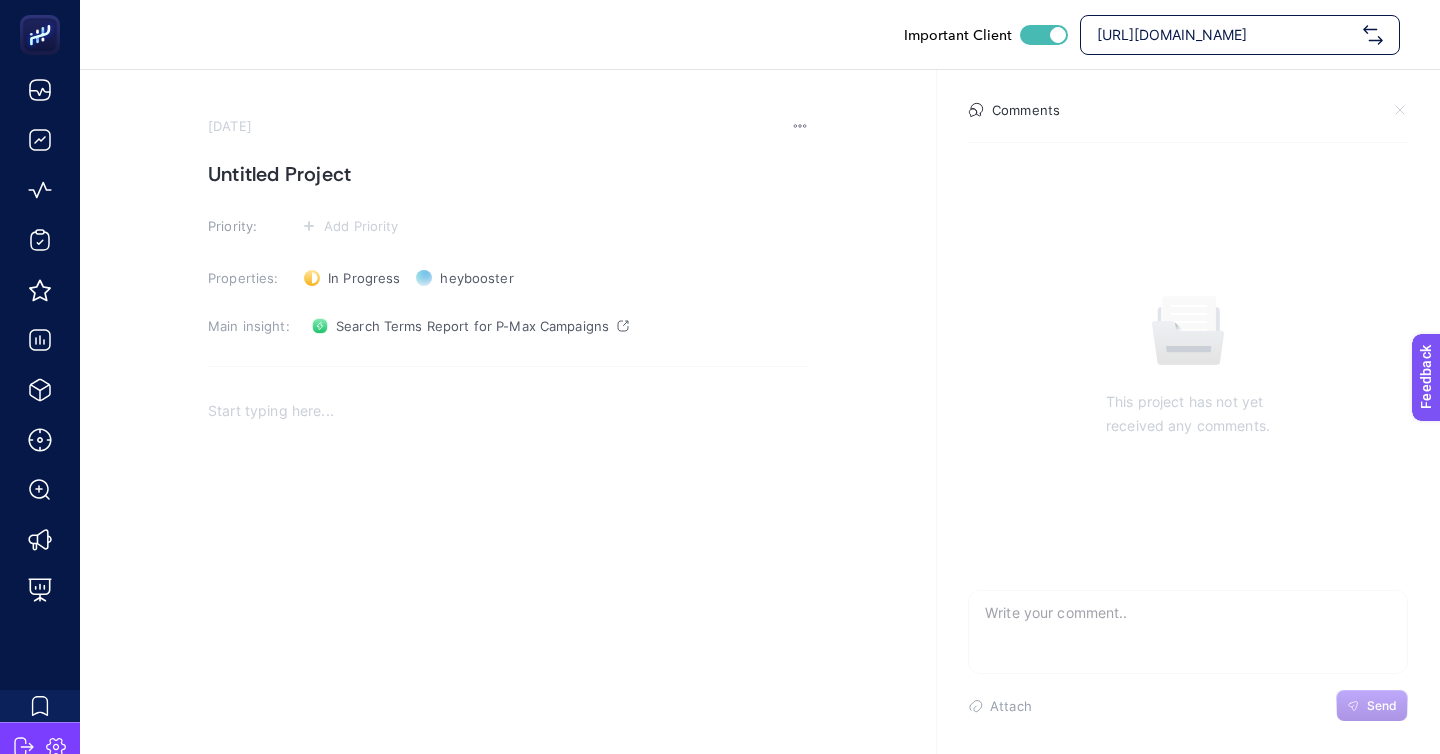 click on "Untitled Project" at bounding box center (508, 174) 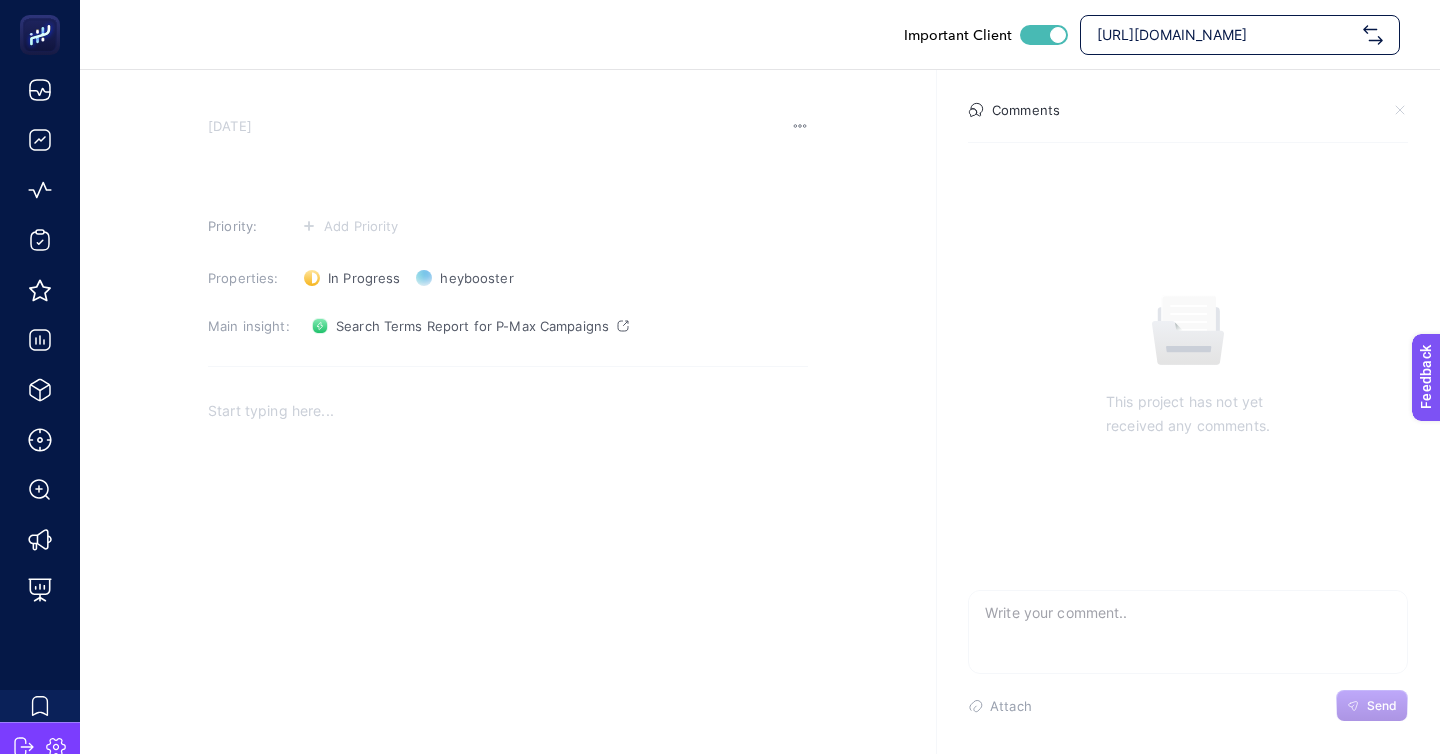 type 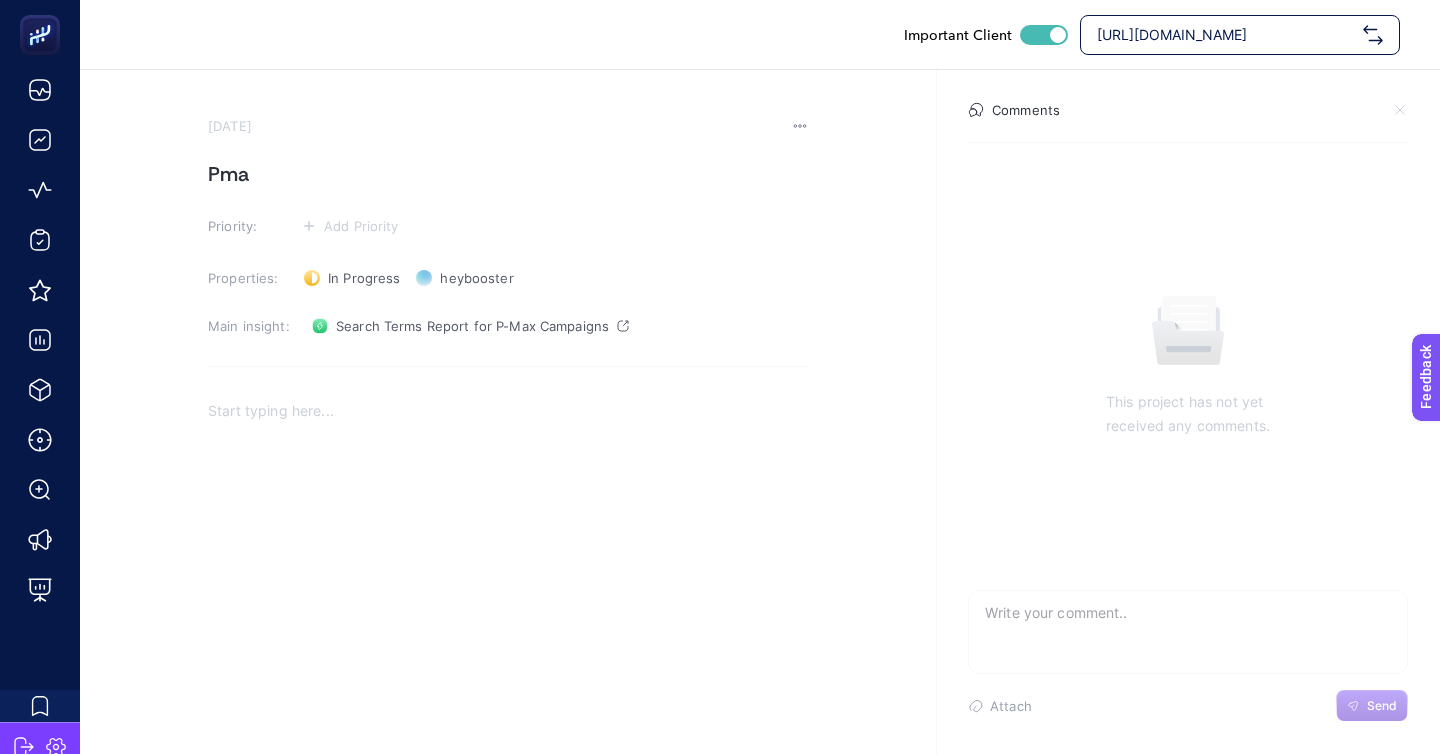 click on "Pma" at bounding box center (508, 174) 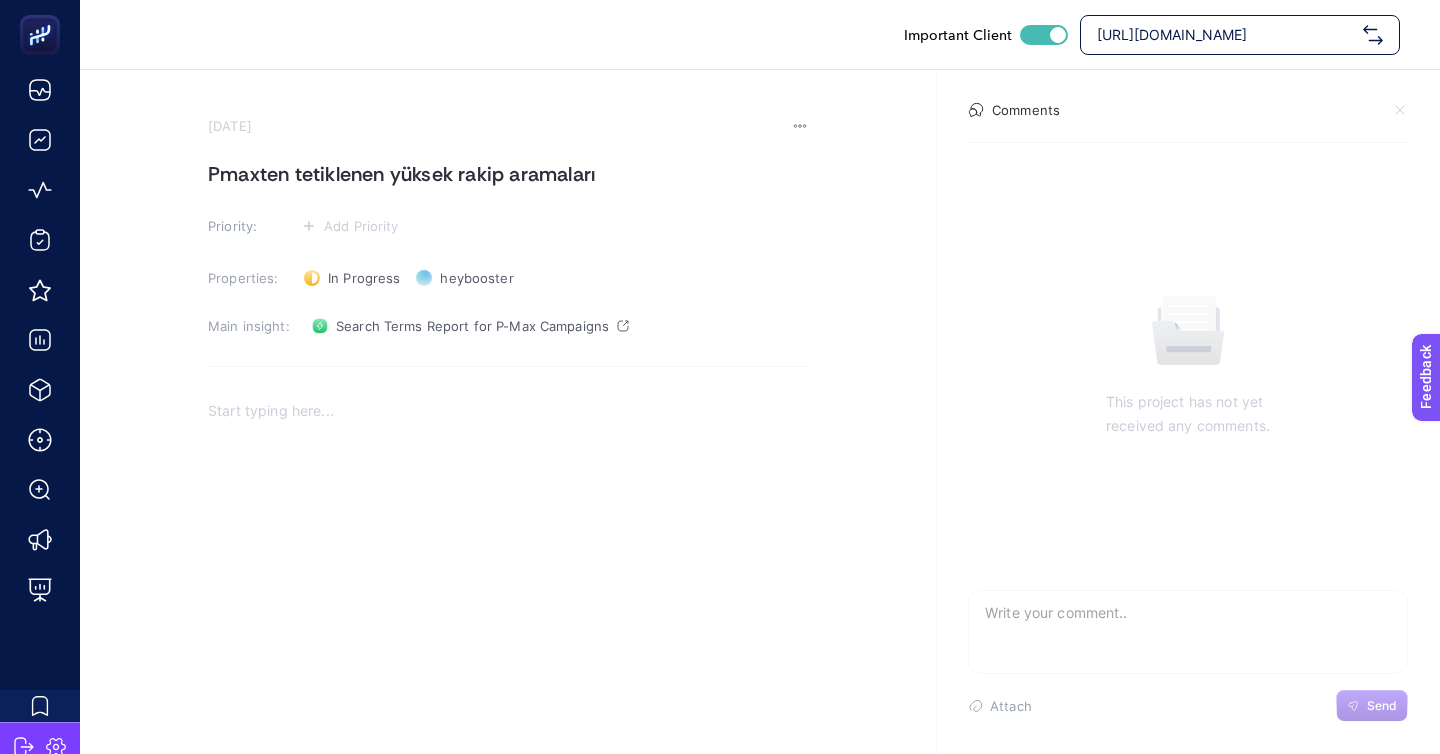 click on "July 8, 2025 Pmaxten tetiklenen yüksek rakip aramaları  Priority:   Add Priority   Properties:  In Progress Status heybooster  Owner  Main insight:  Search Terms Report for P-Max Campaigns" at bounding box center [508, 452] 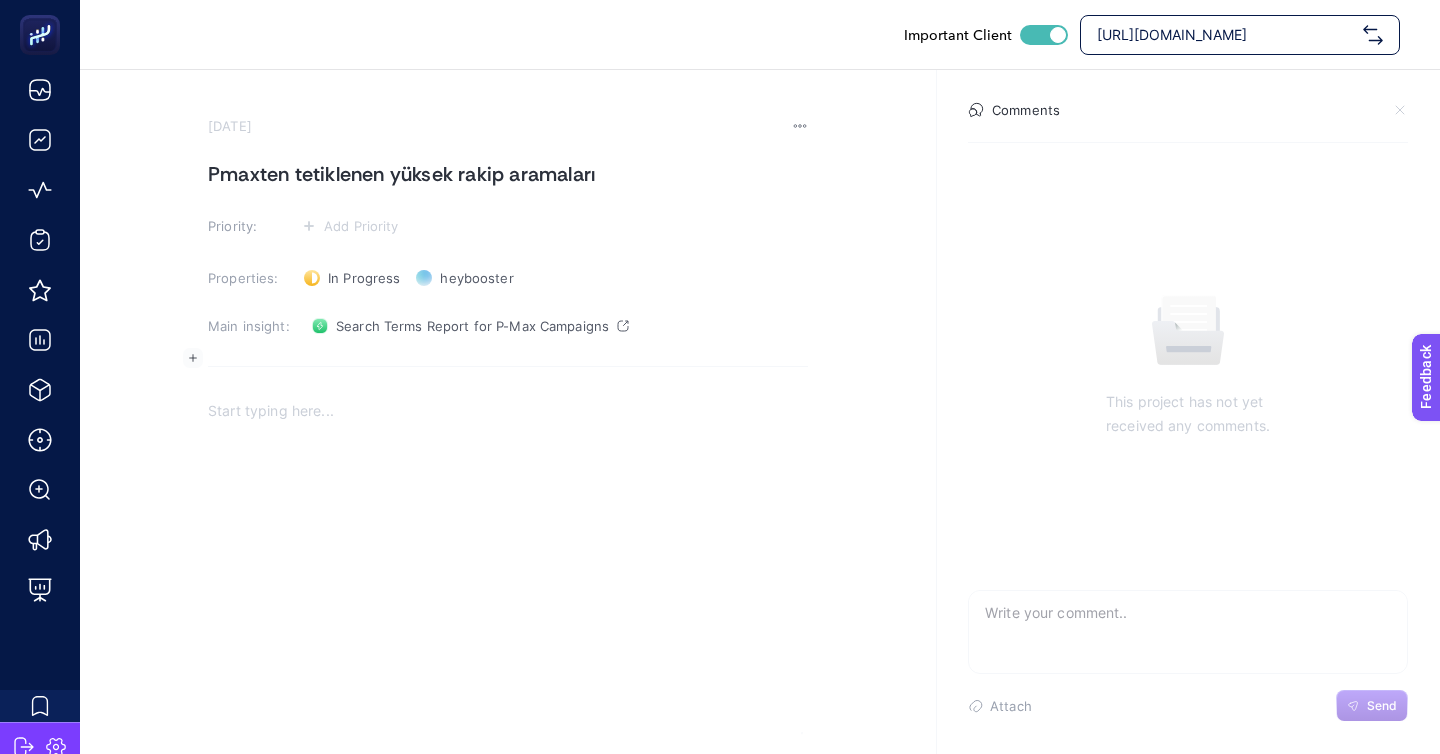 click at bounding box center [508, 586] 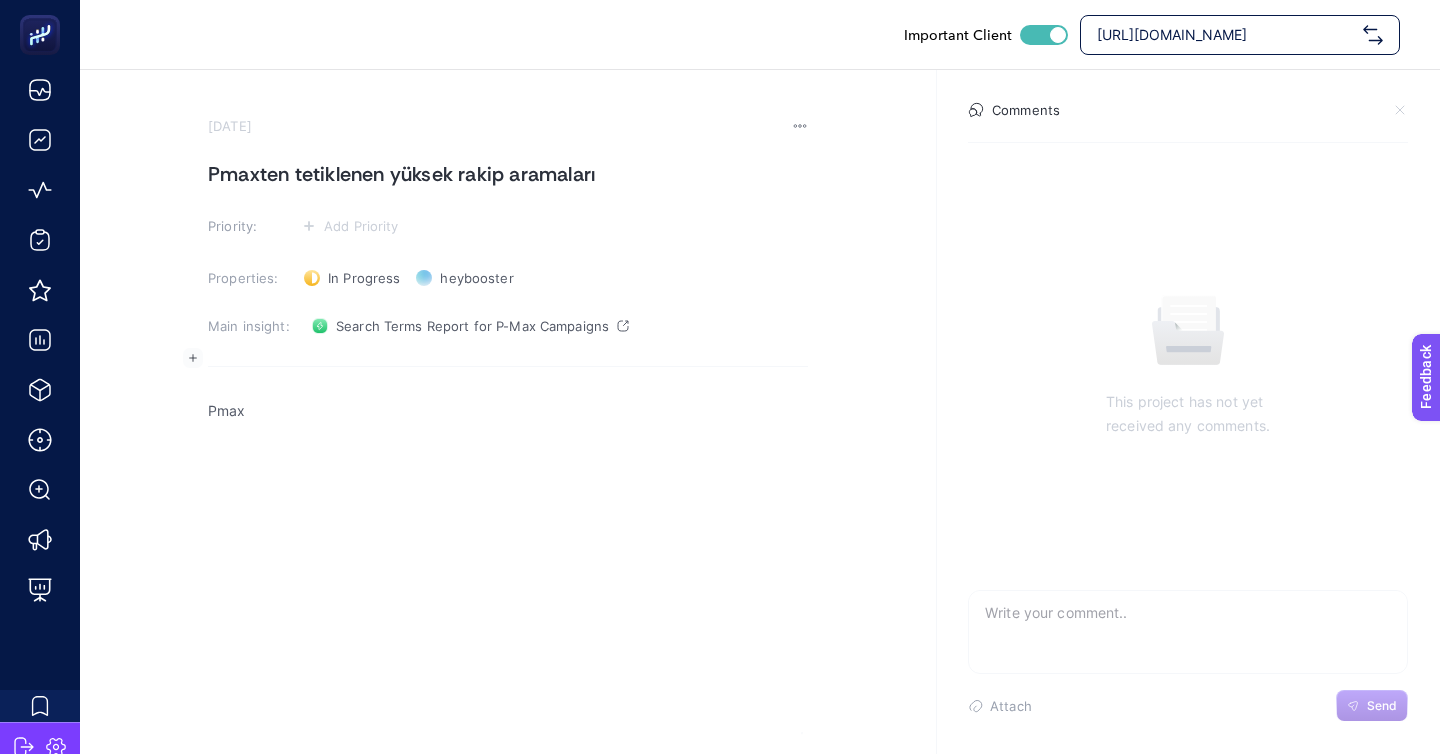 click on "Edit block" at bounding box center (193, 358) 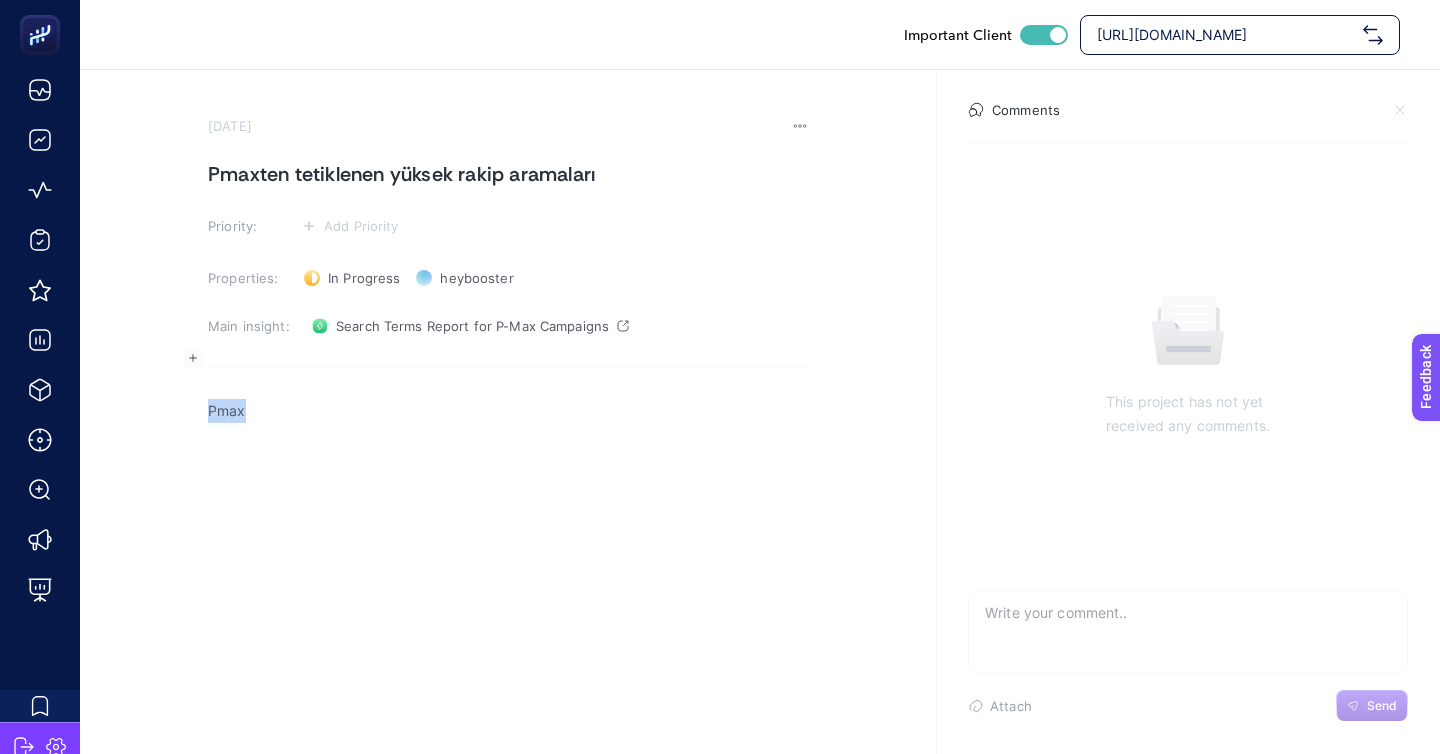 click on "Pmax" at bounding box center (508, 411) 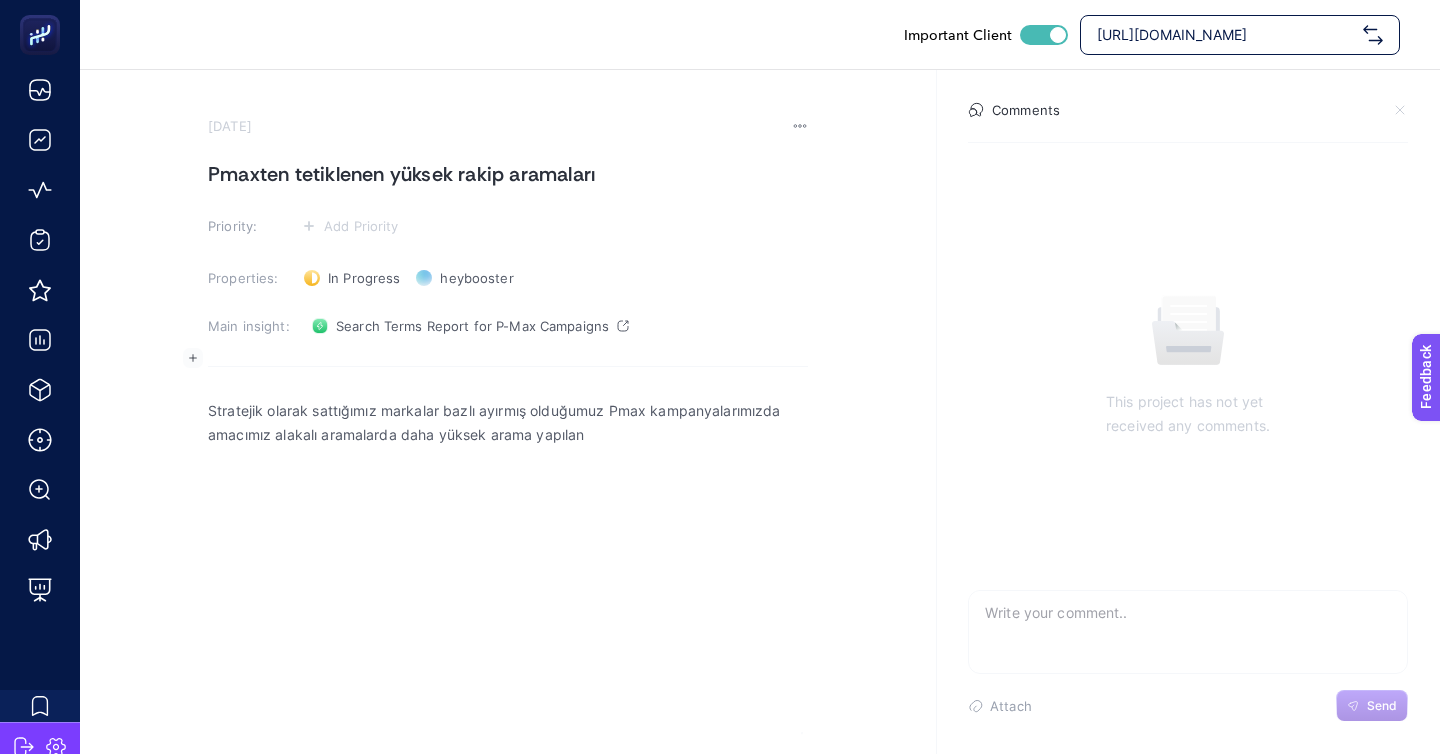 click on "Stratejik olarak sattığımız markalar bazlı ayırmış olduğumuz Pmax kampanyalarımızda amacımız alakalı aramalarda daha yüksek arama yapılan" at bounding box center (508, 423) 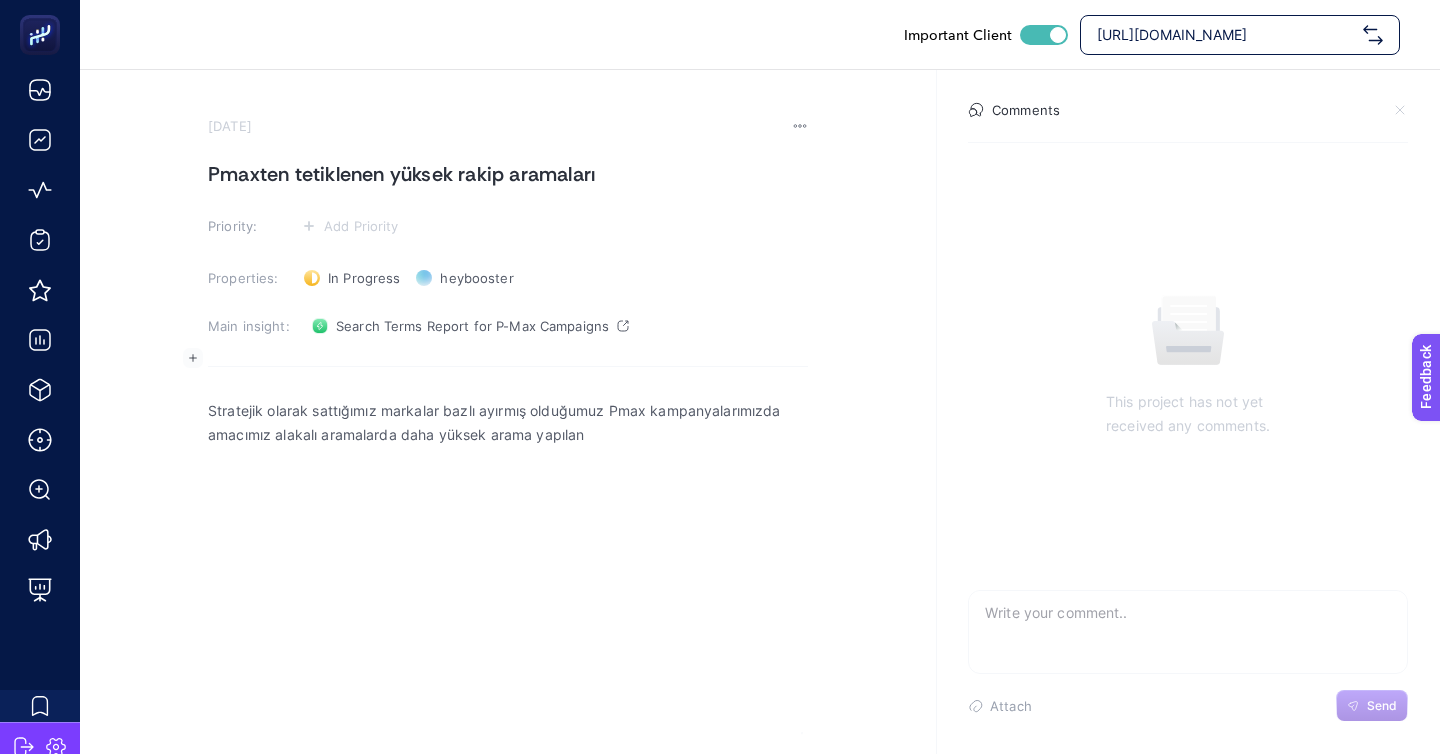 click on "Stratejik olarak sattığımız markalar bazlı ayırmış olduğumuz Pmax kampanyalarımızda amacımız alakalı aramalarda daha yüksek arama yapılan" at bounding box center [508, 423] 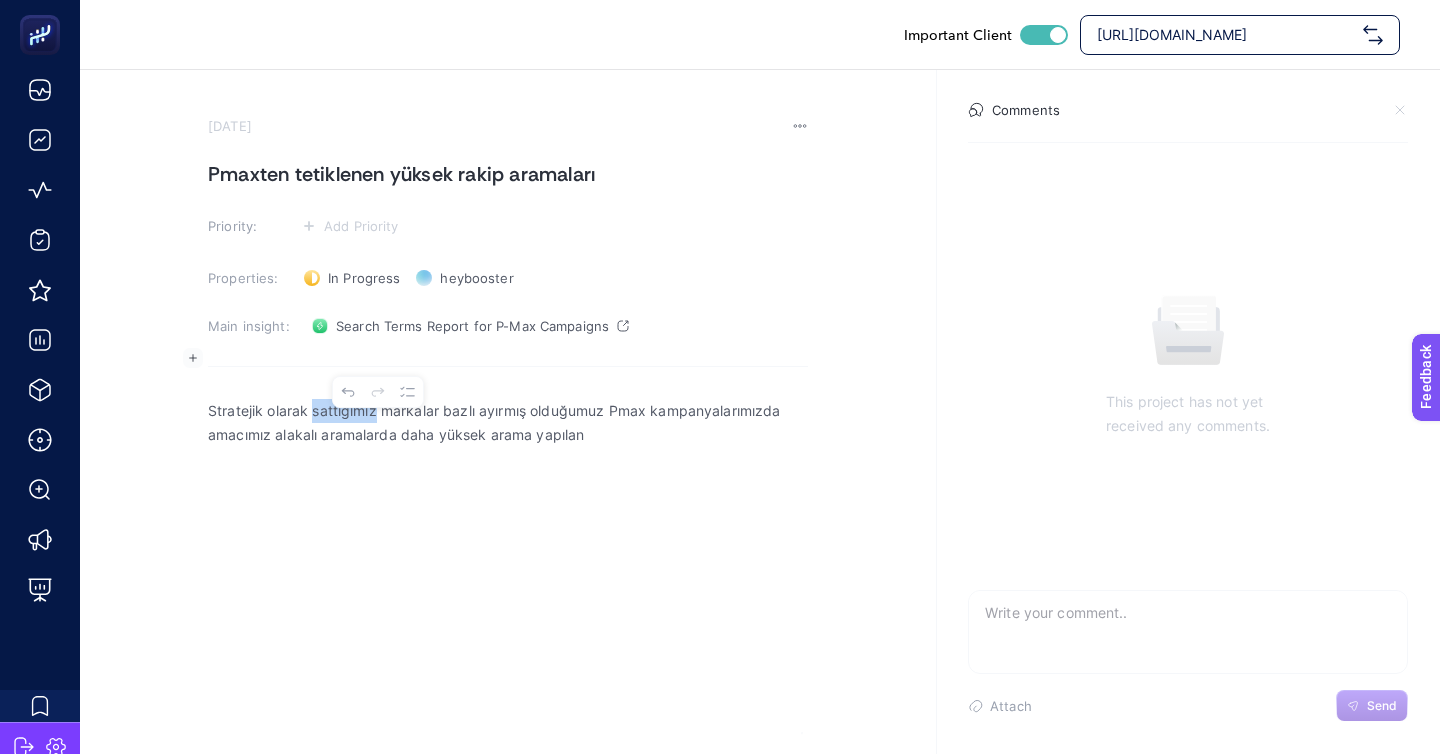 click on "Stratejik olarak sattığımız markalar bazlı ayırmış olduğumuz Pmax kampanyalarımızda amacımız alakalı aramalarda daha yüksek arama yapılan" at bounding box center [508, 423] 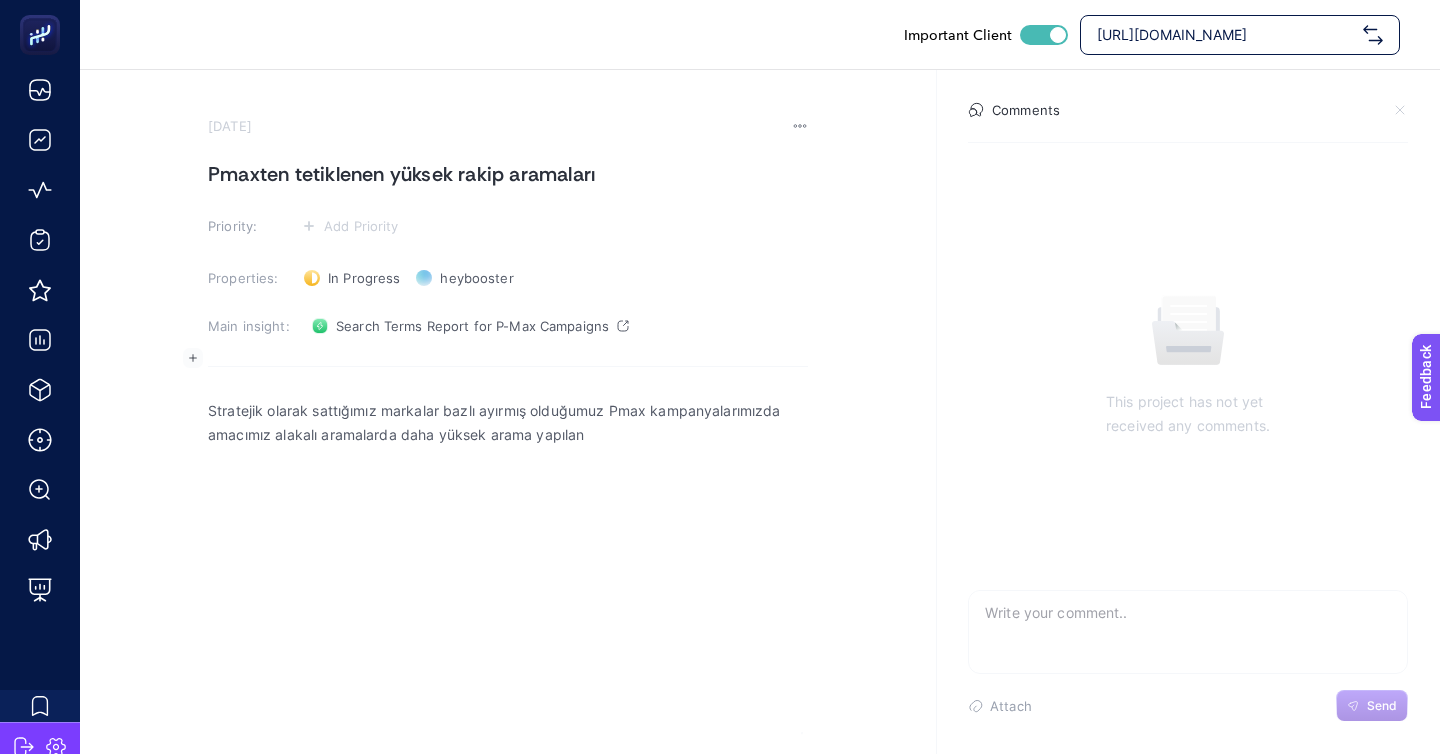 click on "Stratejik olarak sattığımız markalar bazlı ayırmış olduğumuz Pmax kampanyalarımızda amacımız alakalı aramalarda daha yüksek arama yapılan" at bounding box center (508, 423) 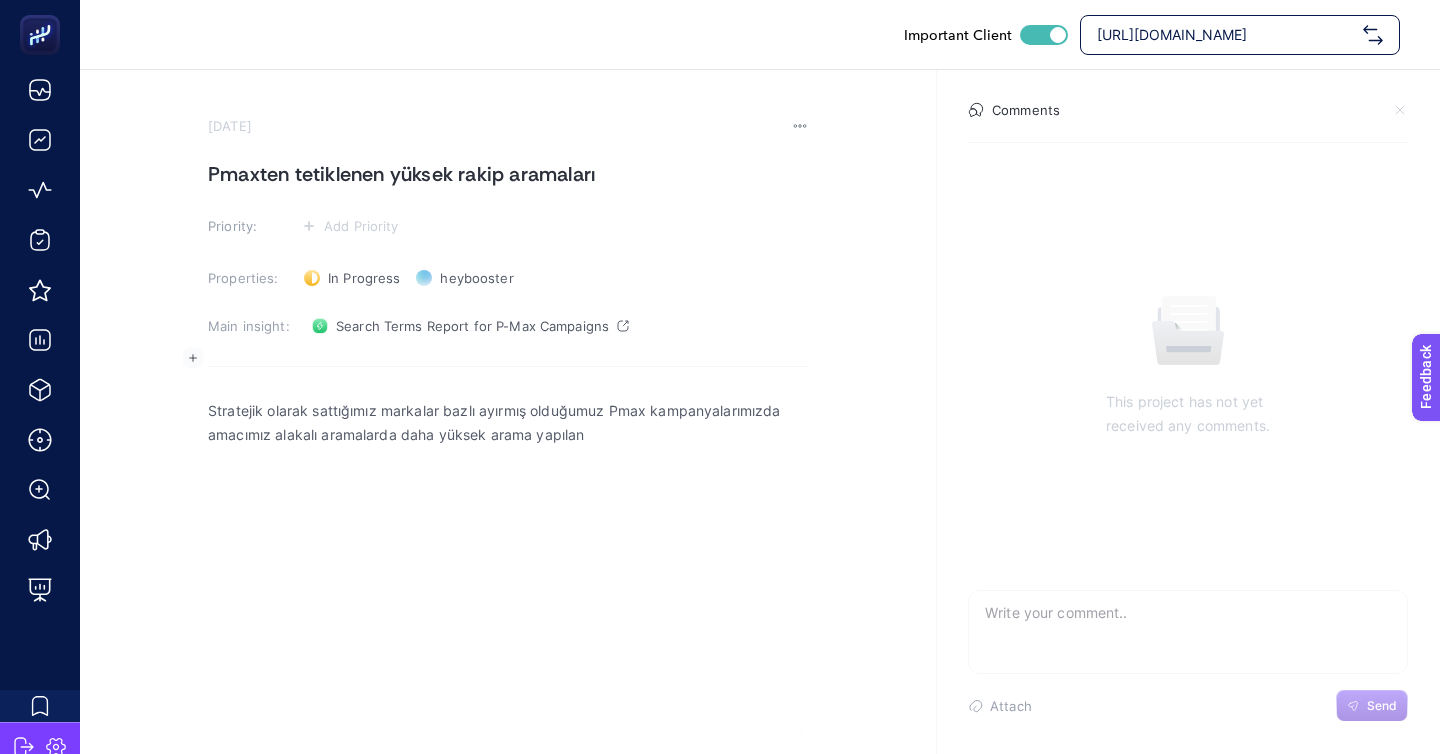 click on "Stratejik olarak sattığımız markalar bazlı ayırmış olduğumuz Pmax kampanyalarımızda amacımız alakalı aramalarda daha yüksek arama yapılan" at bounding box center (508, 423) 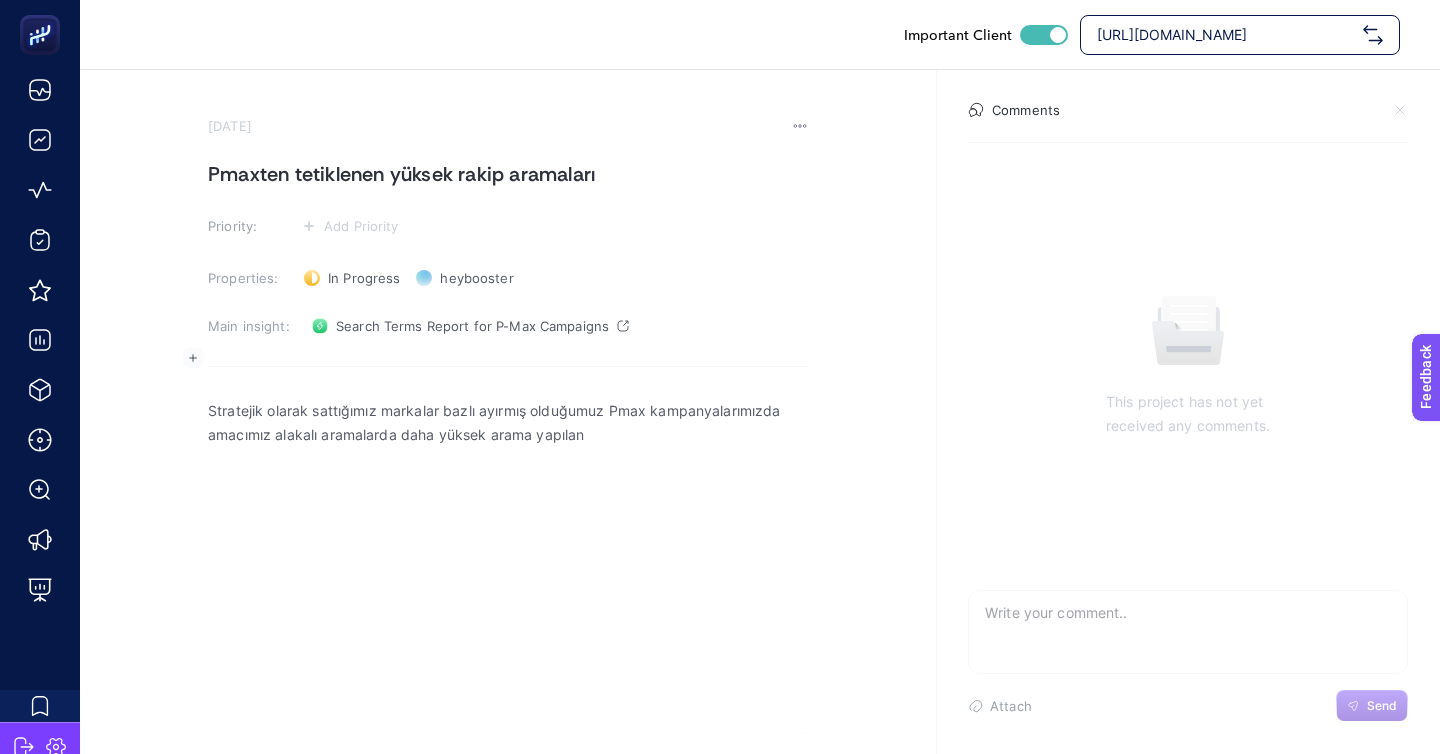 drag, startPoint x: 497, startPoint y: 390, endPoint x: 609, endPoint y: 390, distance: 112 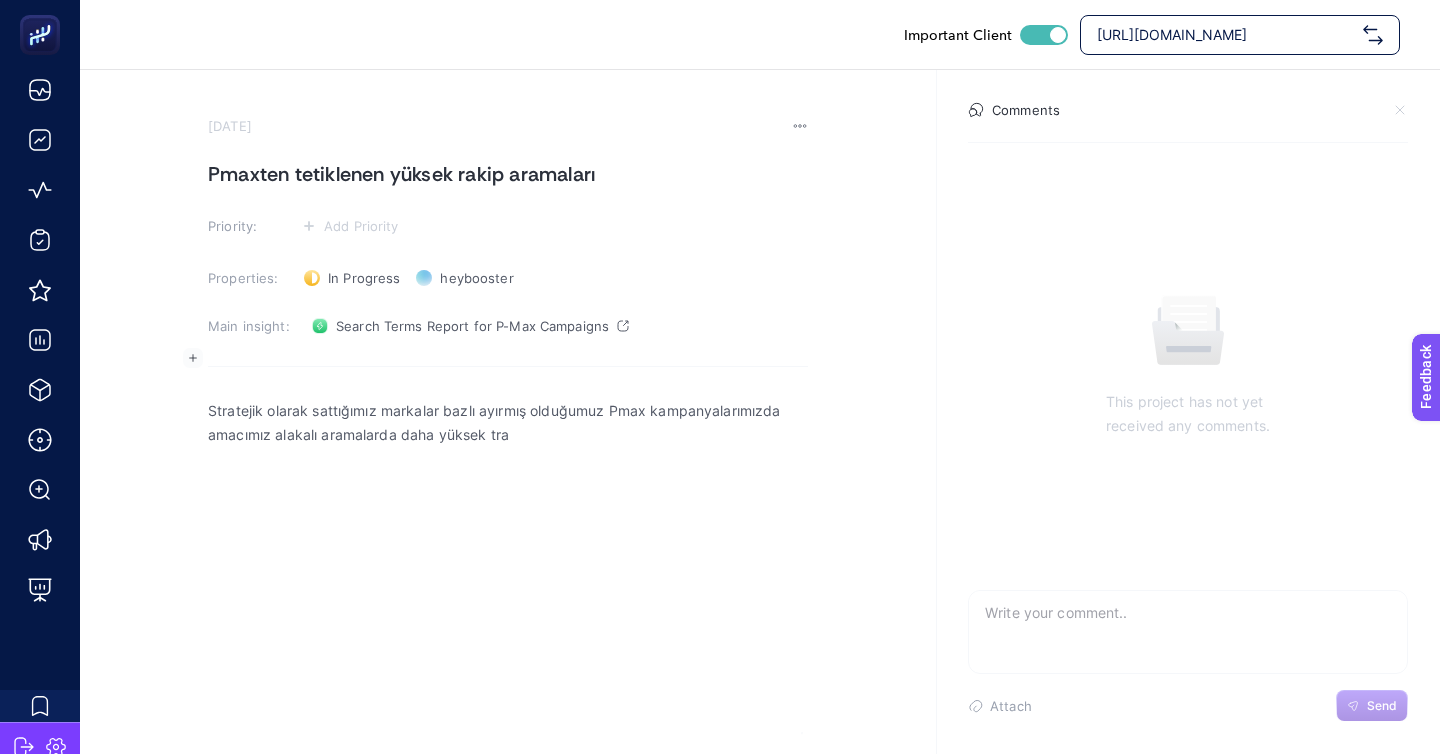 click on "Stratejik olarak sattığımız markalar bazlı ayırmış olduğumuz Pmax kampanyalarımızda amacımız alakalı aramalarda daha yüksek tra" at bounding box center [508, 423] 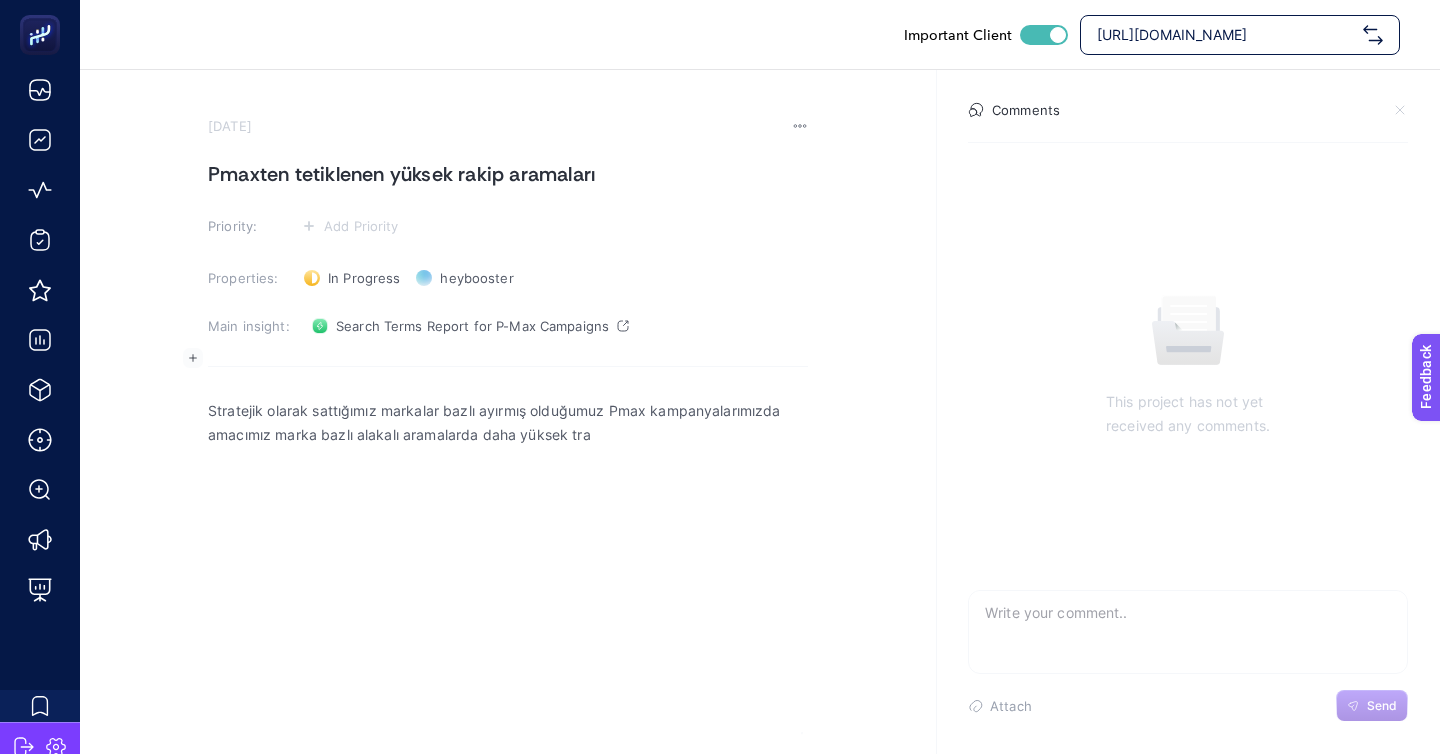 click on "Stratejik olarak sattığımız markalar bazlı ayırmış olduğumuz Pmax kampanyalarımızda amacımız marka bazlı alakalı aramalarda daha yüksek tra" at bounding box center (508, 423) 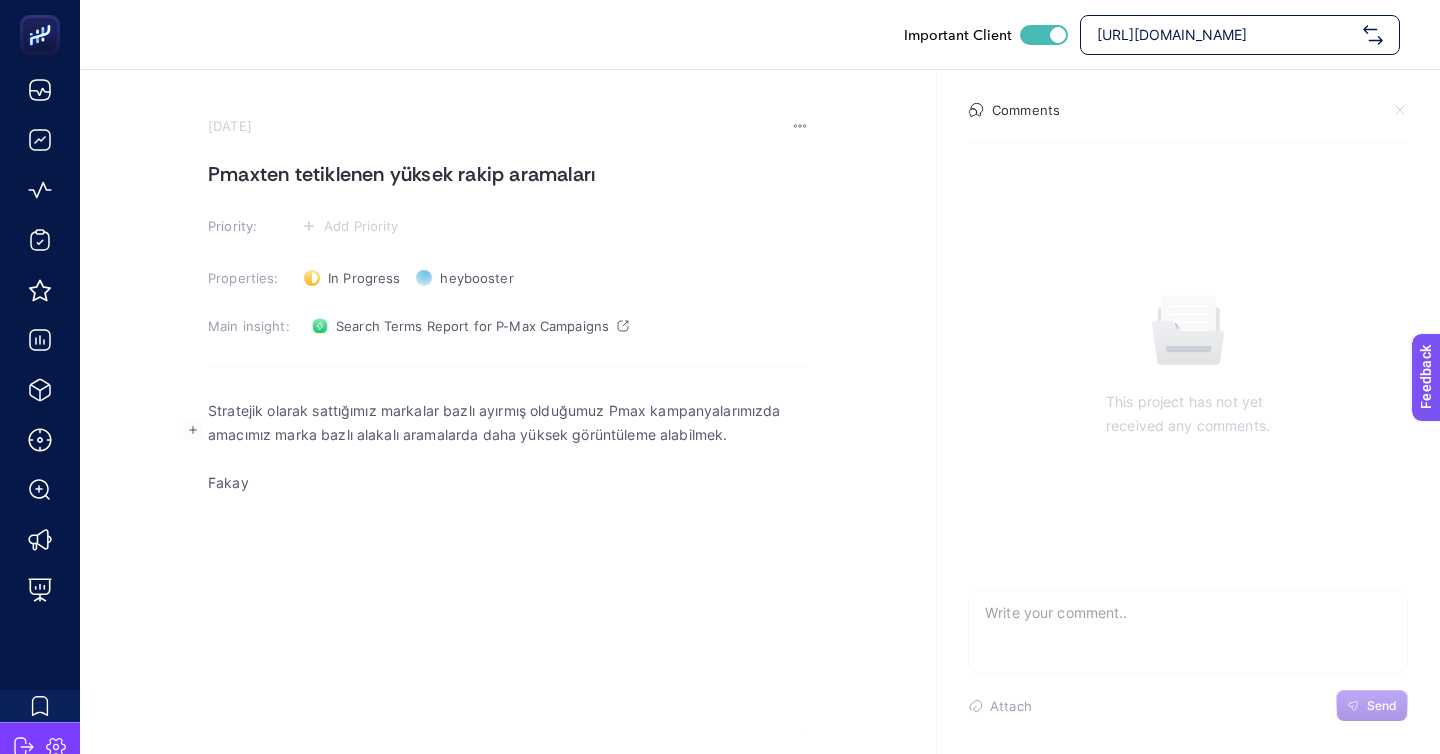 click on "Stratejik olarak sattığımız markalar bazlı ayırmış olduğumuz Pmax kampanyalarımızda amacımız marka bazlı alakalı aramalarda daha yüksek görüntüleme alabilmek." at bounding box center (508, 423) 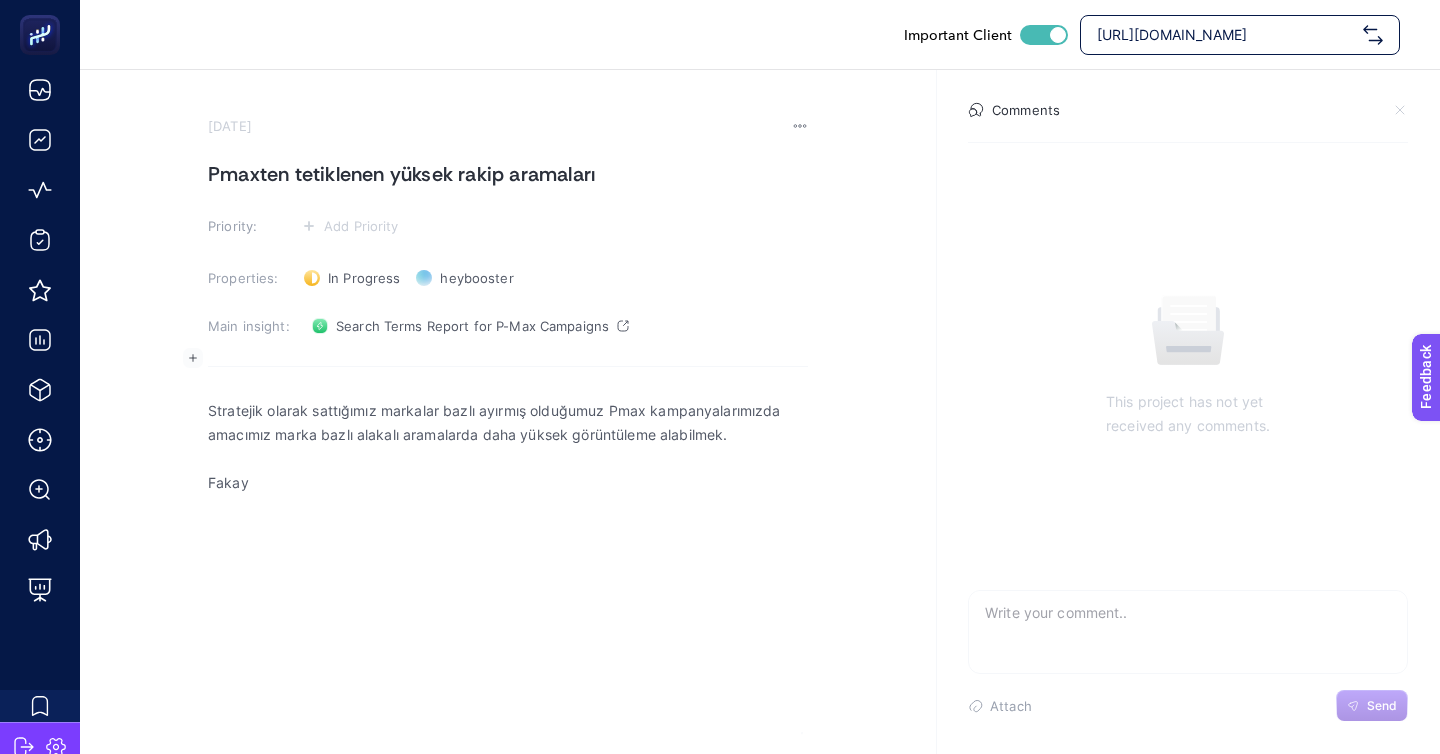click on "Stratejik olarak sattığımız markalar bazlı ayırmış olduğumuz Pmax kampanyalarımızda amacımız marka bazlı alakalı aramalarda daha yüksek görüntüleme alabilmek." at bounding box center [508, 423] 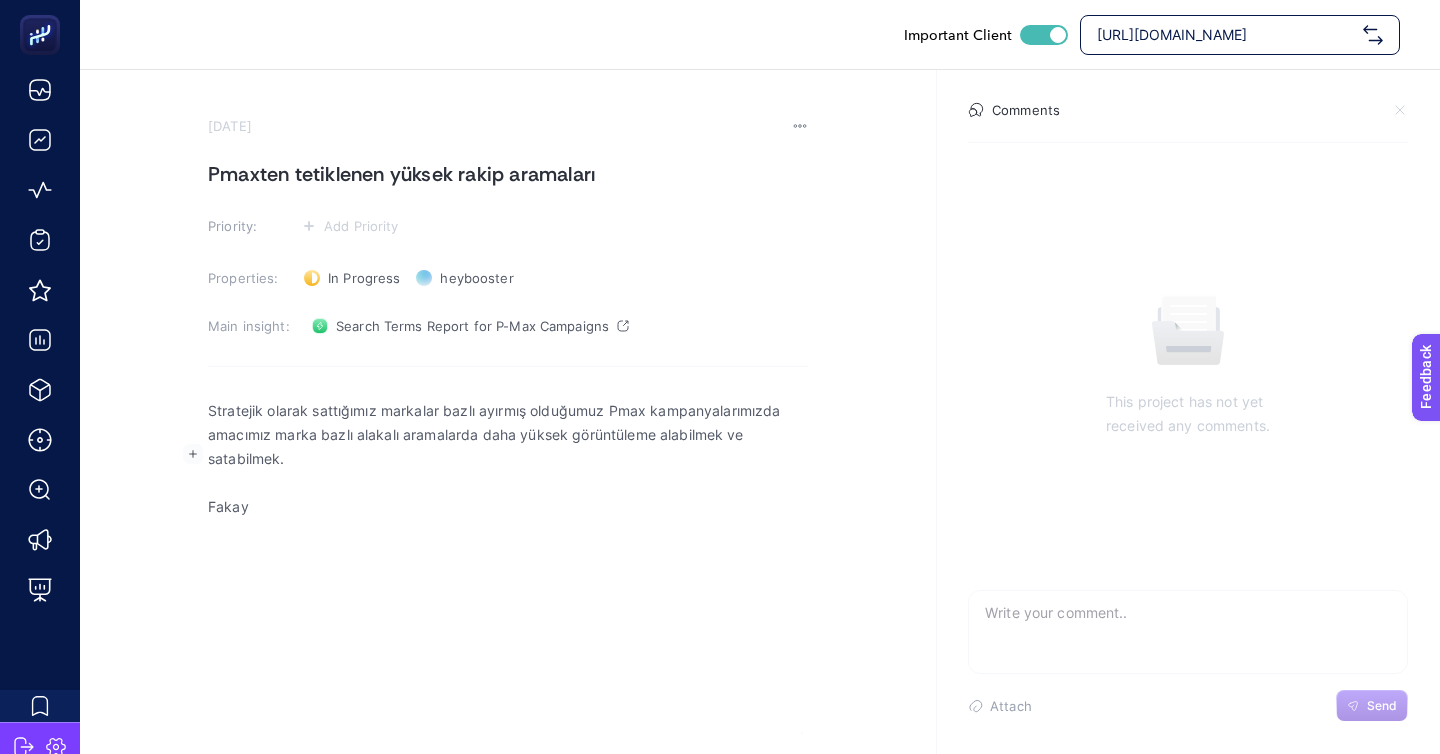 click on "Fakay" at bounding box center (508, 507) 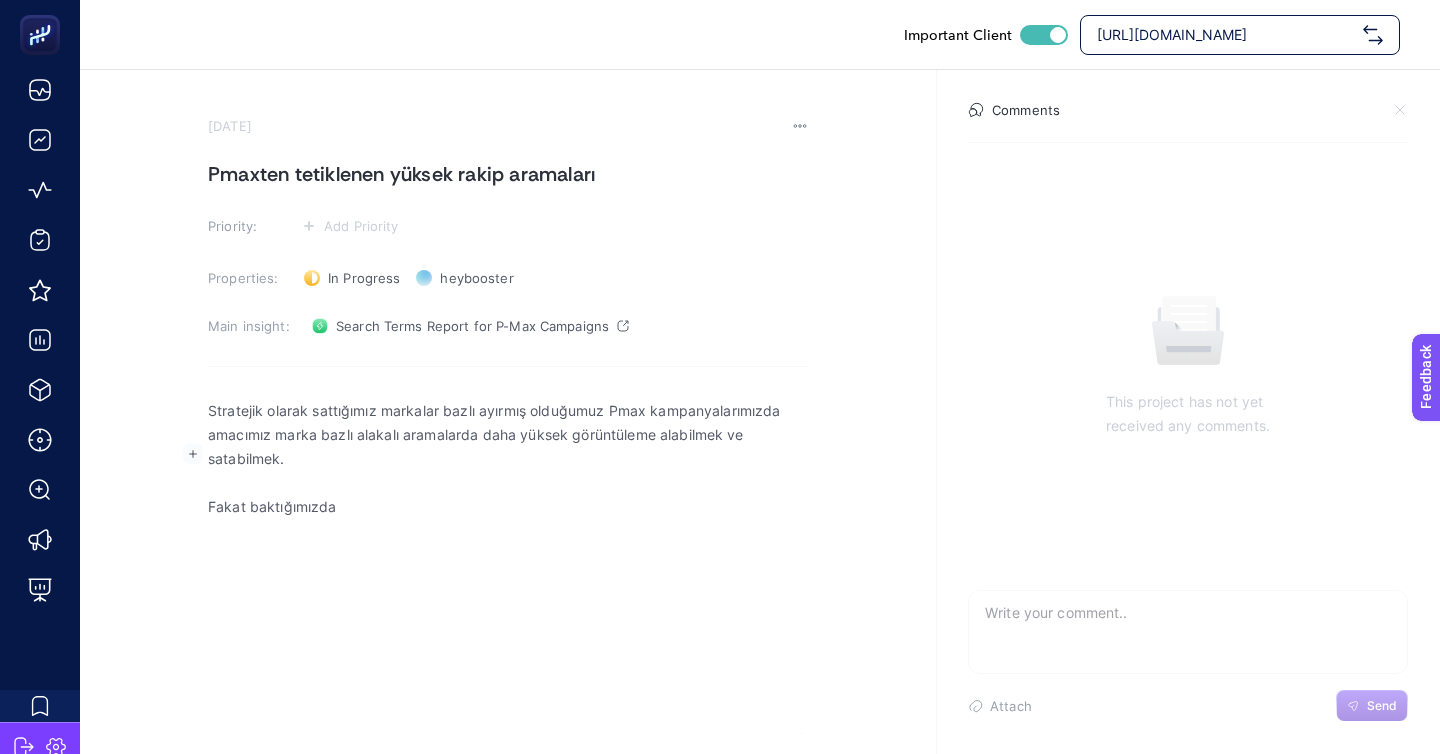 click on "Fakat baktığımızda" at bounding box center (508, 507) 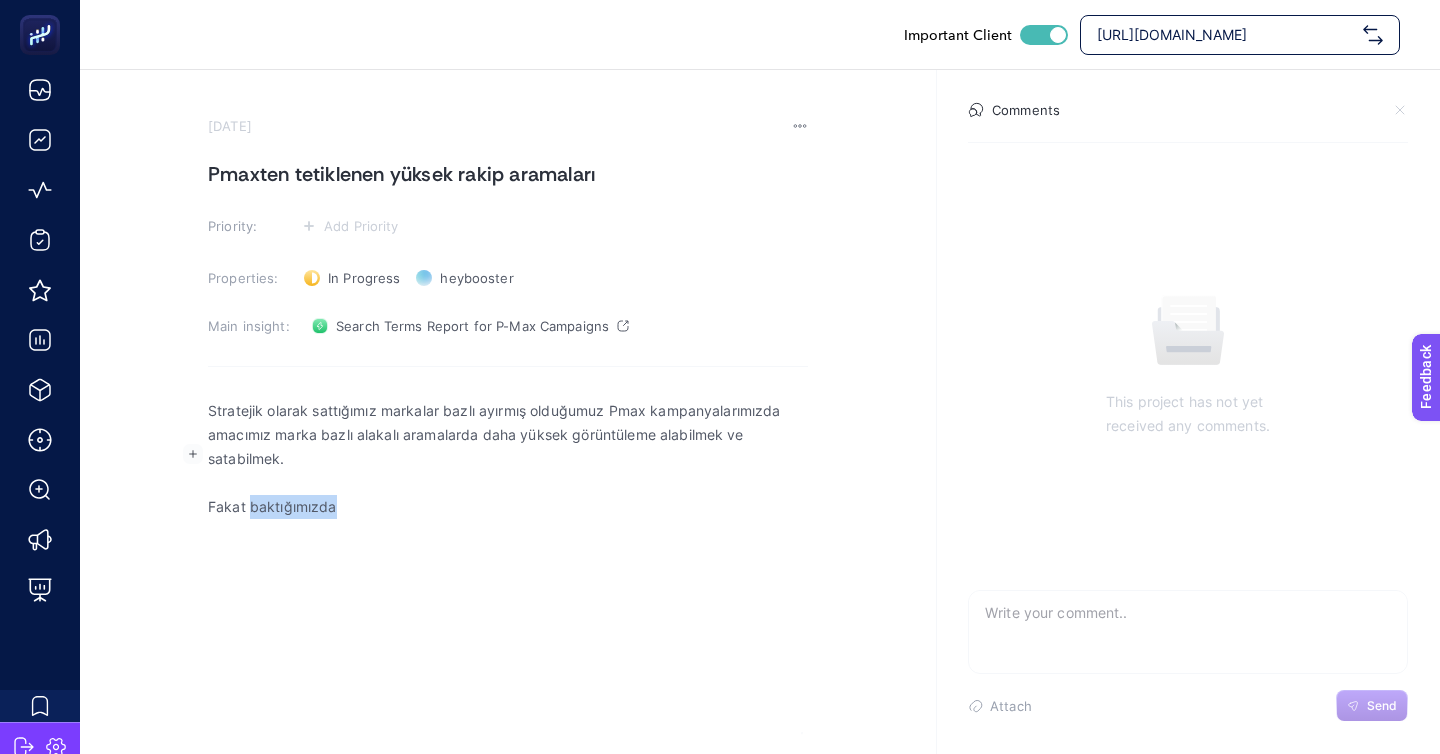 click on "Fakat baktığımızda" at bounding box center [508, 507] 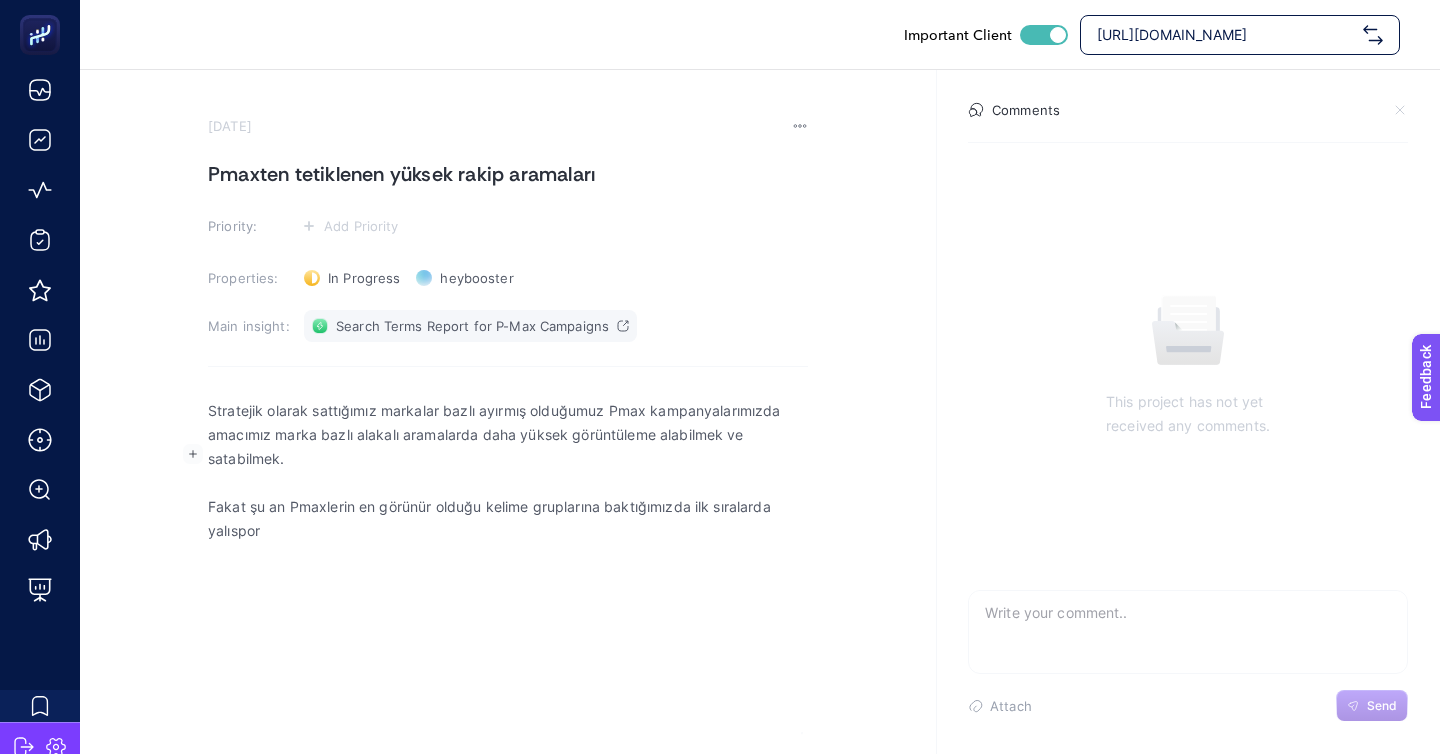 click on "Search Terms Report for P-Max Campaigns" at bounding box center [470, 326] 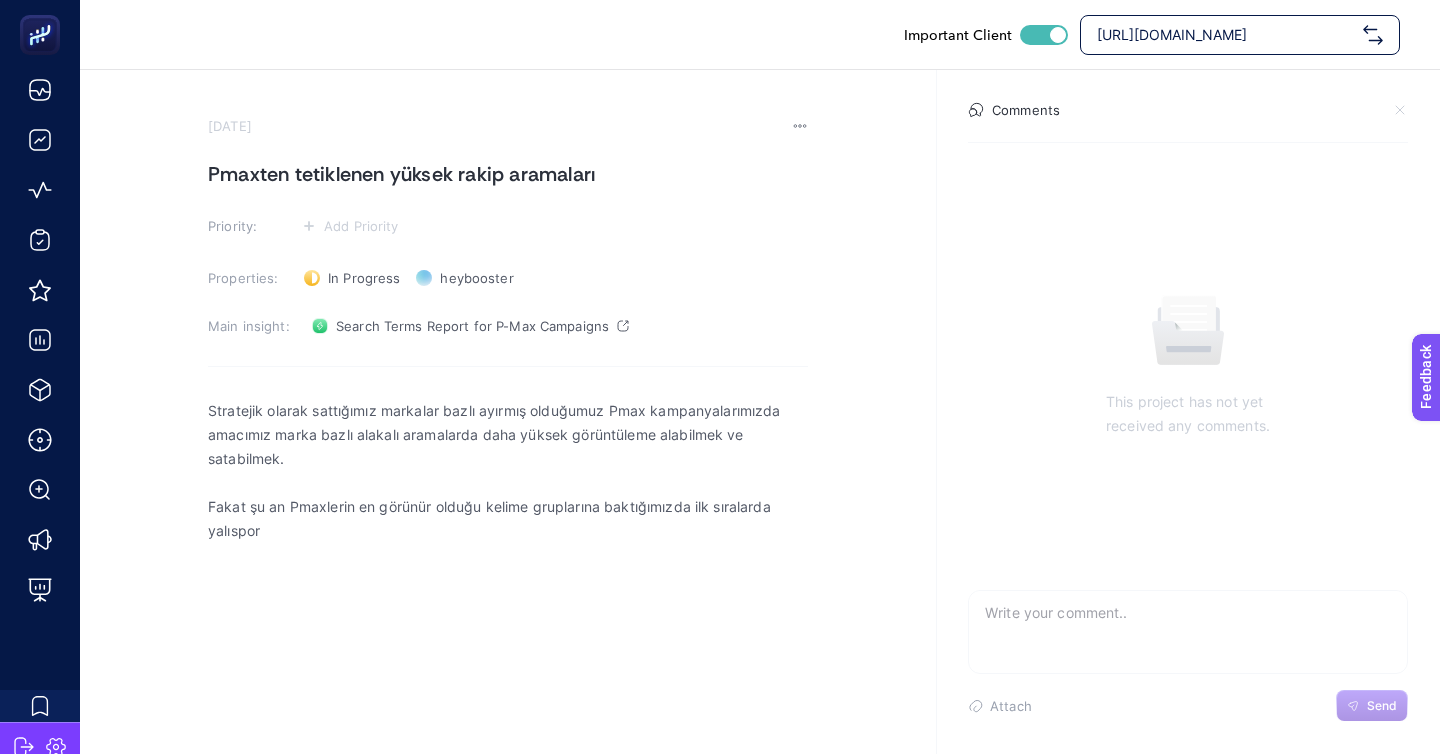 click on "Stratejik olarak sattığımız markalar bazlı ayırmış olduğumuz Pmax kampanyalarımızda amacımız marka bazlı alakalı aramalarda daha yüksek görüntüleme alabilmek ve satabilmek. Fakat şu an Pmaxlerin en görünür olduğu kelime gruplarına baktığımızda ilk sıralarda yalıspor" at bounding box center [508, 586] 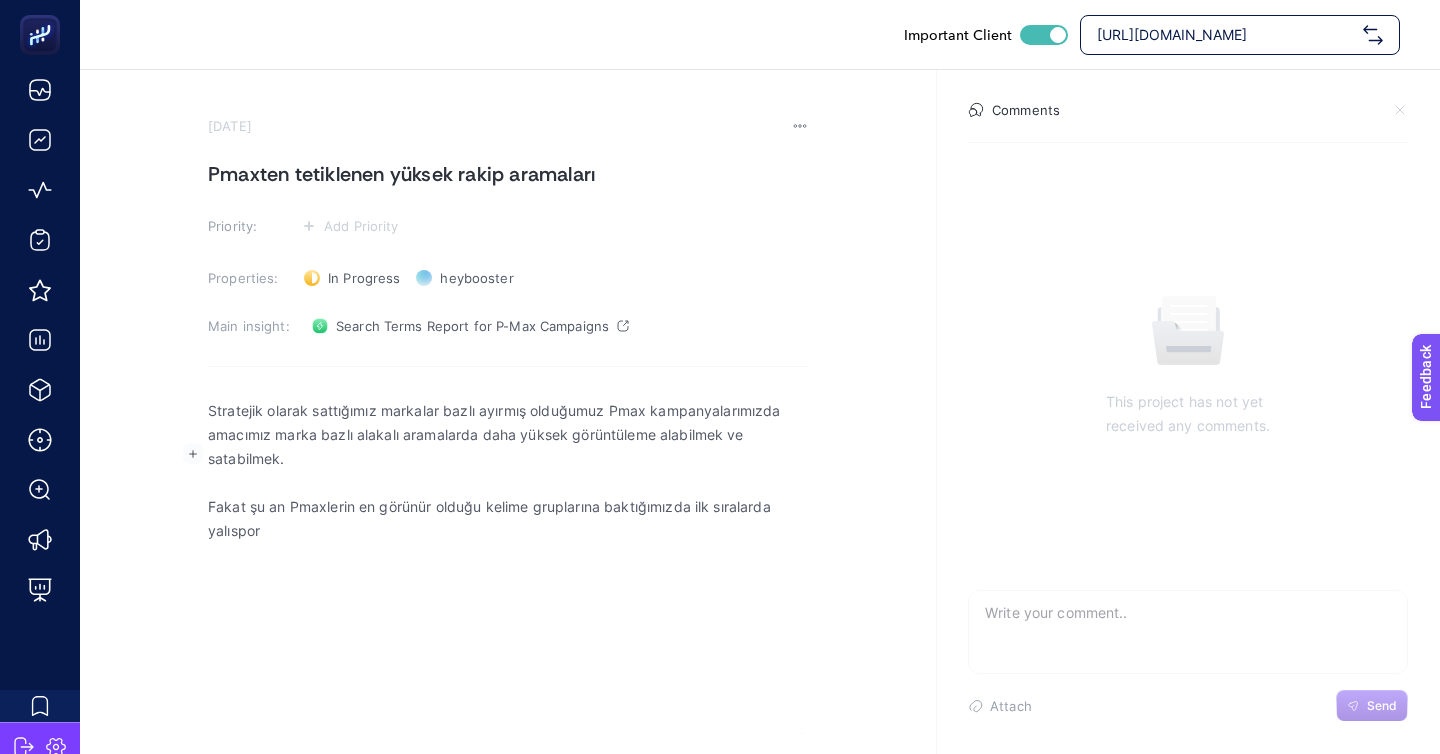 click on "Fakat şu an Pmaxlerin en görünür olduğu kelime gruplarına baktığımızda ilk sıralarda yalıspor" at bounding box center [508, 519] 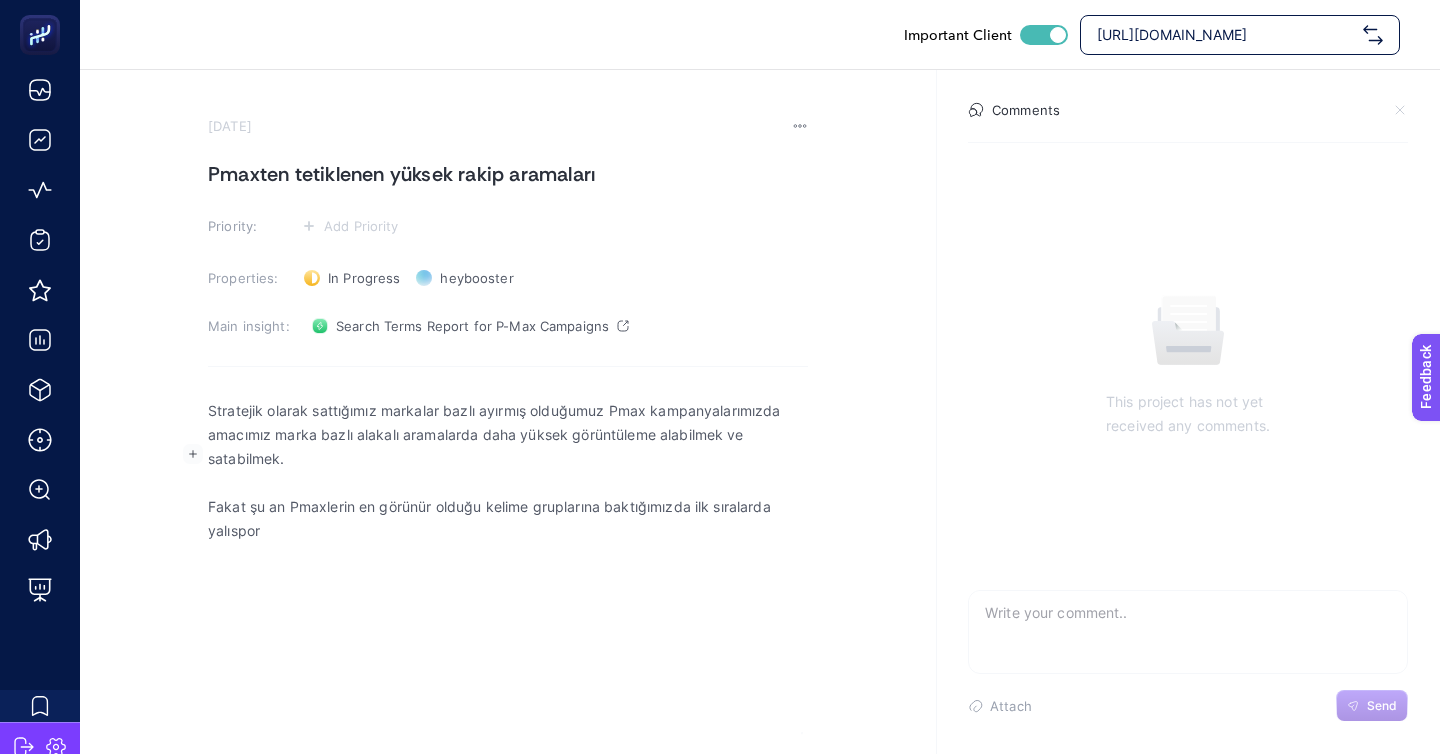 click on "Stratejik olarak sattığımız markalar bazlı ayırmış olduğumuz Pmax kampanyalarımızda amacımız marka bazlı alakalı aramalarda daha yüksek görüntüleme alabilmek ve satabilmek. Fakat şu an Pmaxlerin en görünür olduğu kelime gruplarına baktığımızda ilk sıralarda yalıspor" at bounding box center (508, 586) 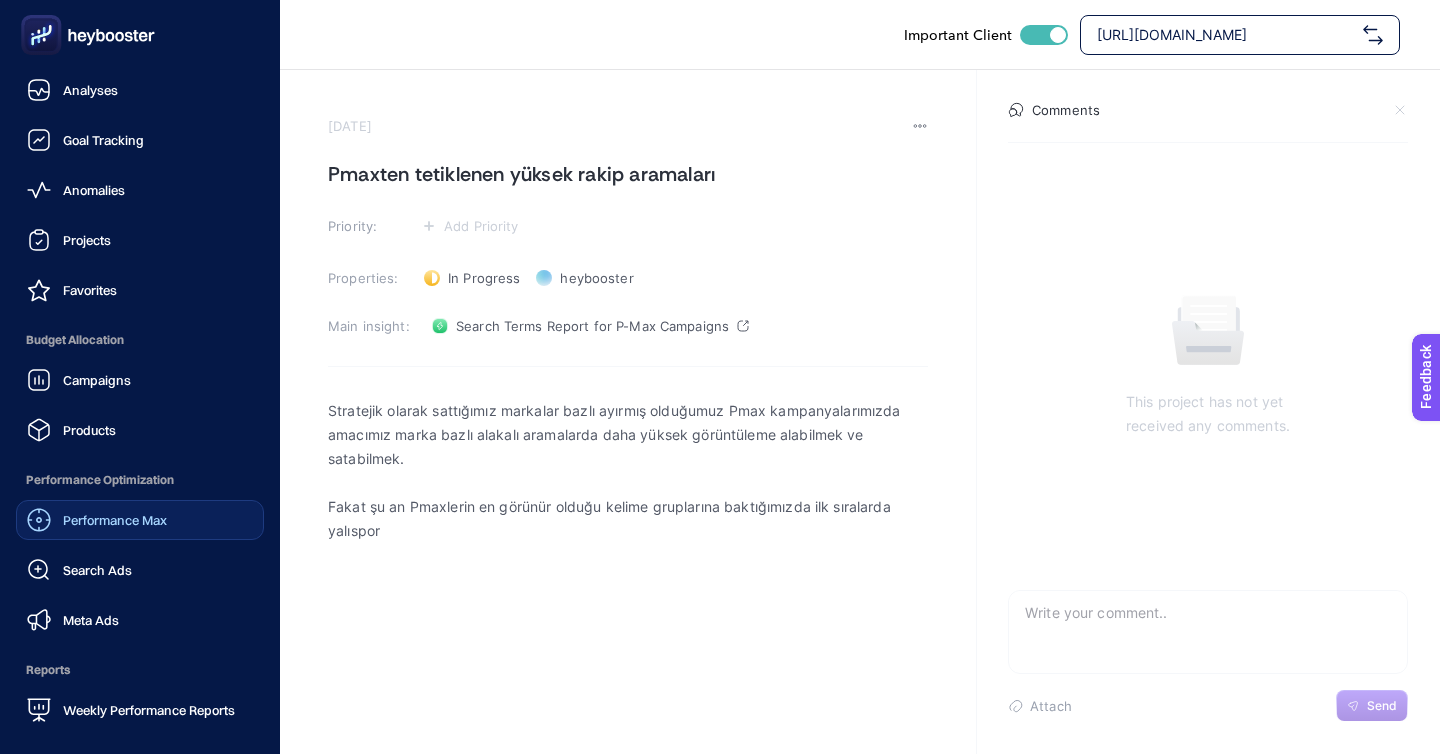 click on "Performance Max" 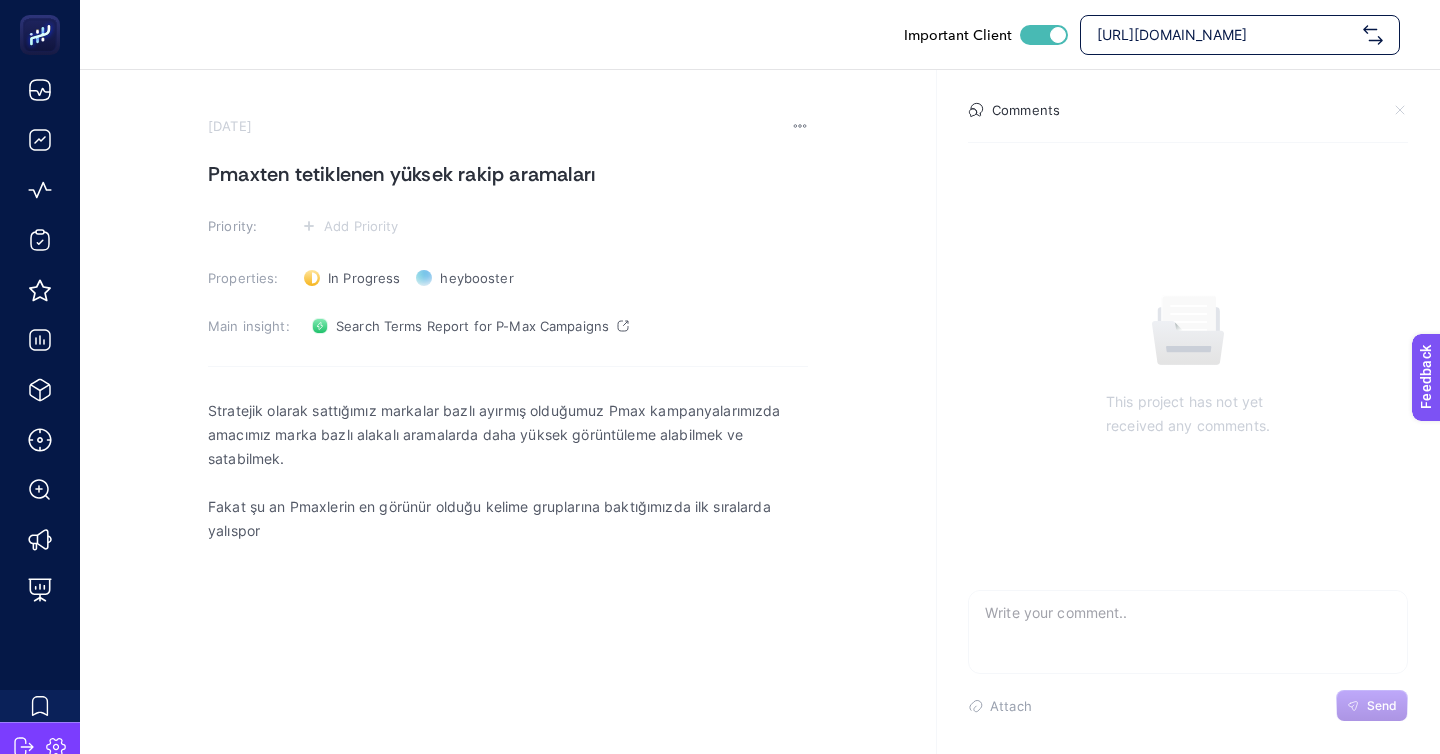 click on "Fakat şu an Pmaxlerin en görünür olduğu kelime gruplarına baktığımızda ilk sıralarda yalıspor" at bounding box center (508, 519) 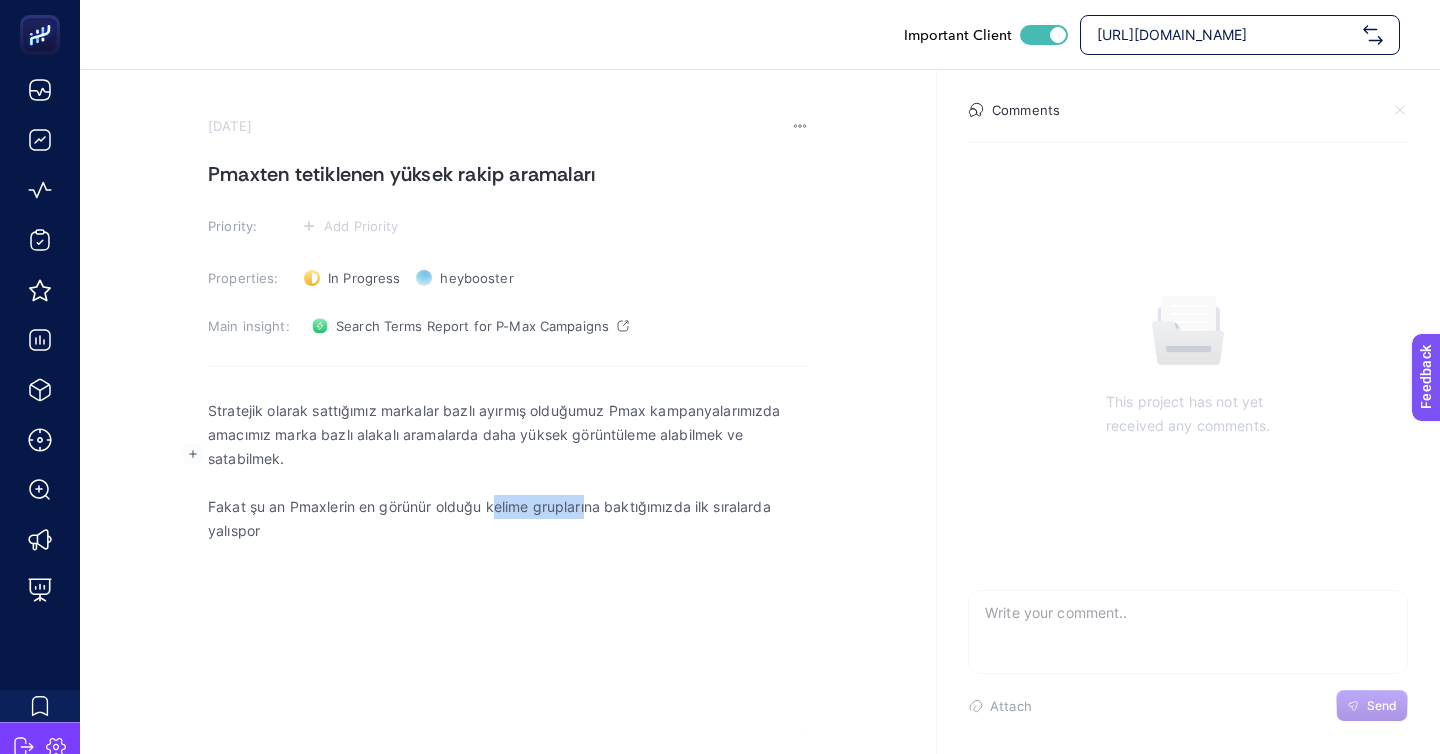 drag, startPoint x: 494, startPoint y: 449, endPoint x: 586, endPoint y: 449, distance: 92 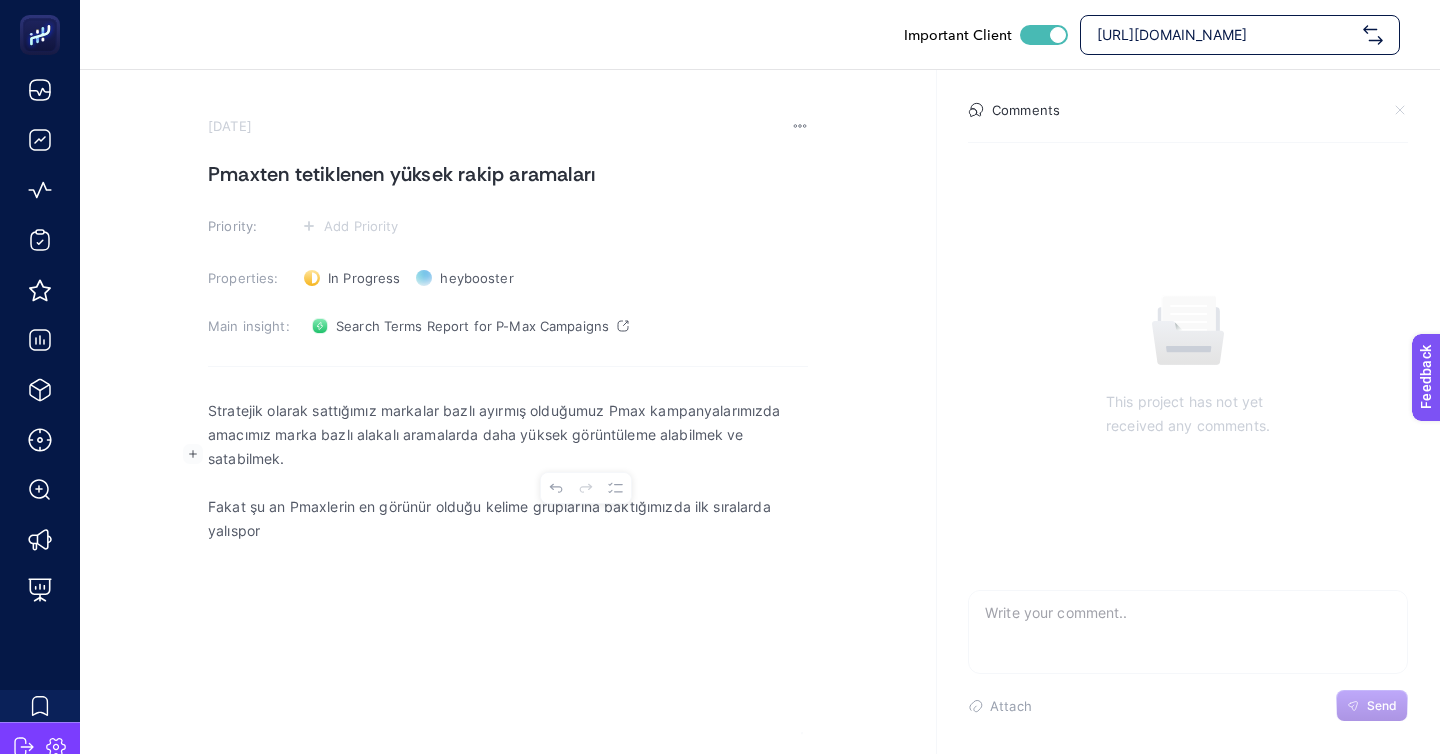 click on "Fakat şu an Pmaxlerin en görünür olduğu kelime gruplarına baktığımızda ilk sıralarda yalıspor" at bounding box center [508, 519] 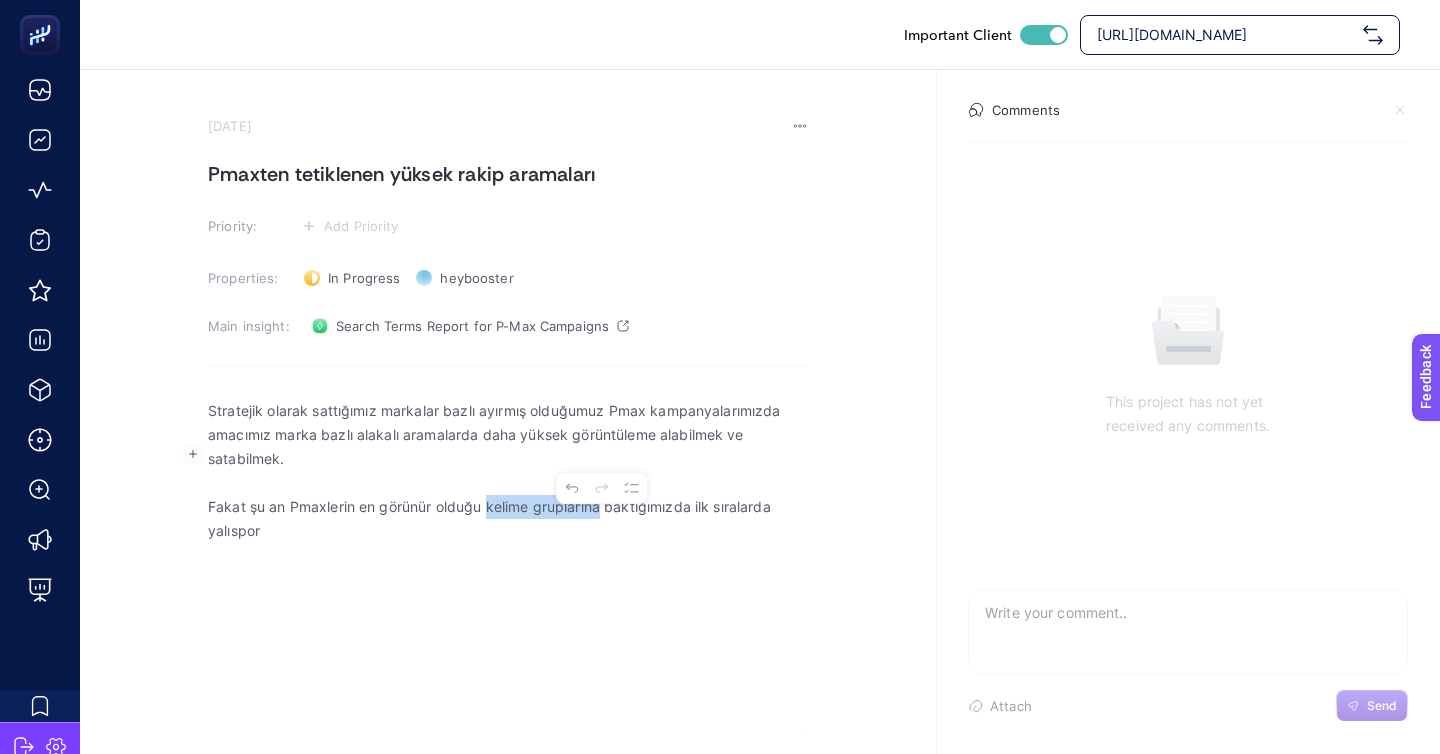 drag, startPoint x: 489, startPoint y: 453, endPoint x: 600, endPoint y: 460, distance: 111.220505 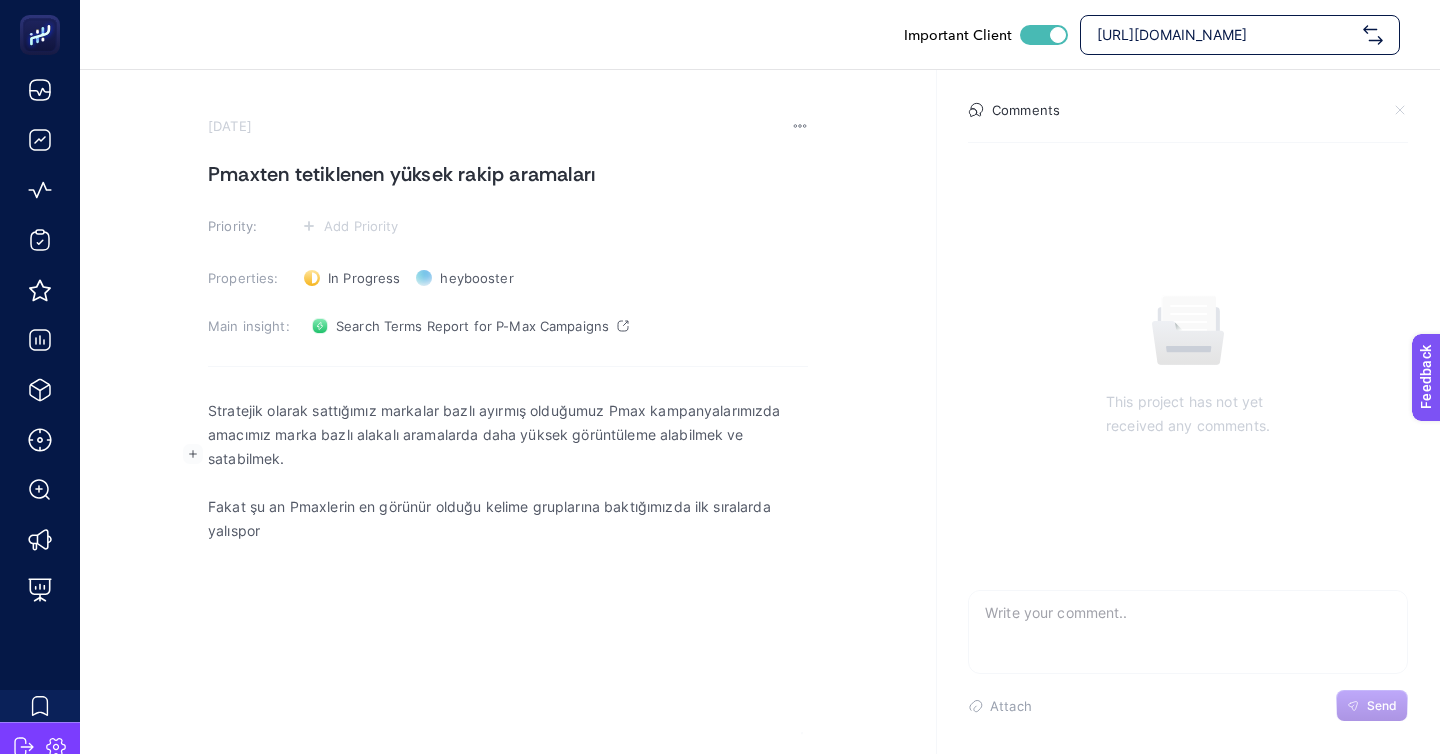 click on "Fakat şu an Pmaxlerin en görünür olduğu kelime gruplarına baktığımızda ilk sıralarda yalıspor" at bounding box center [508, 519] 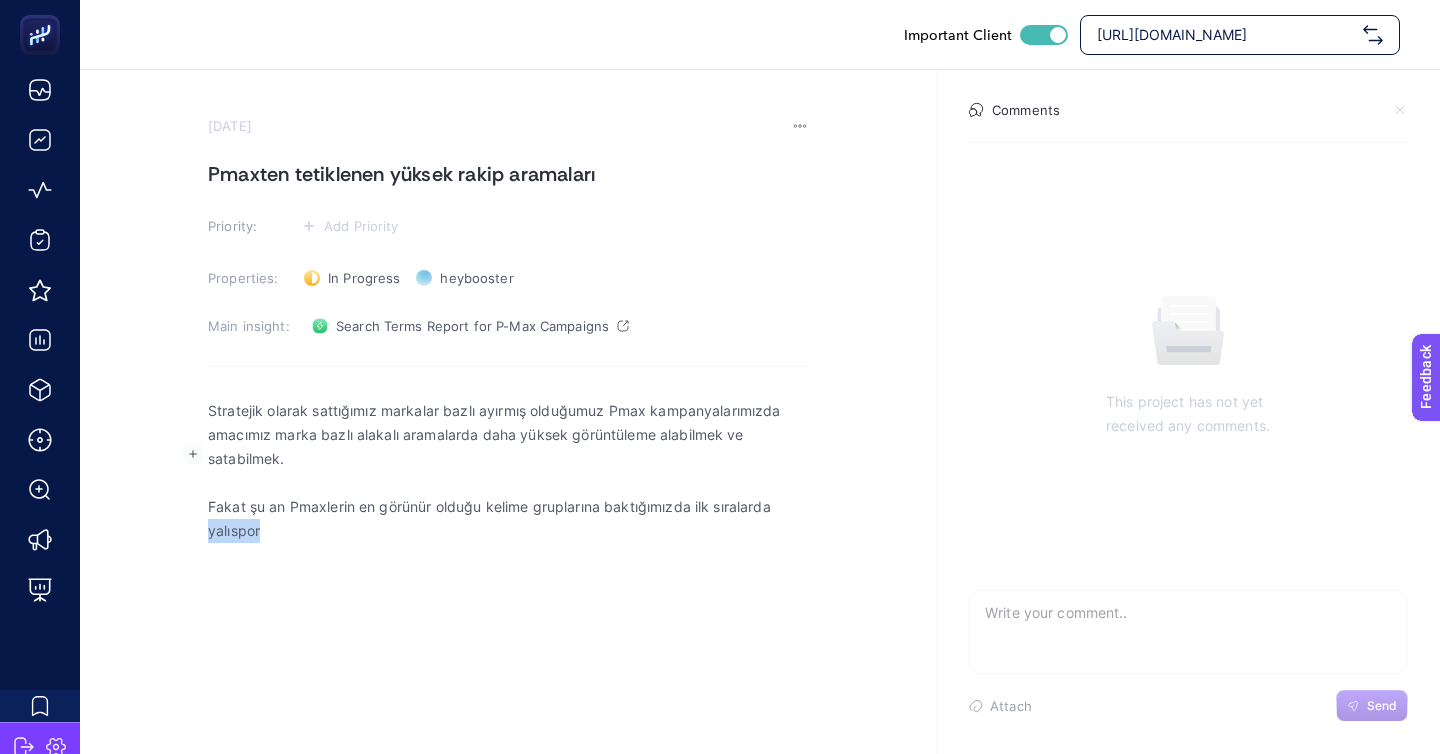 click on "Fakat şu an Pmaxlerin en görünür olduğu kelime gruplarına baktığımızda ilk sıralarda yalıspor" at bounding box center (508, 519) 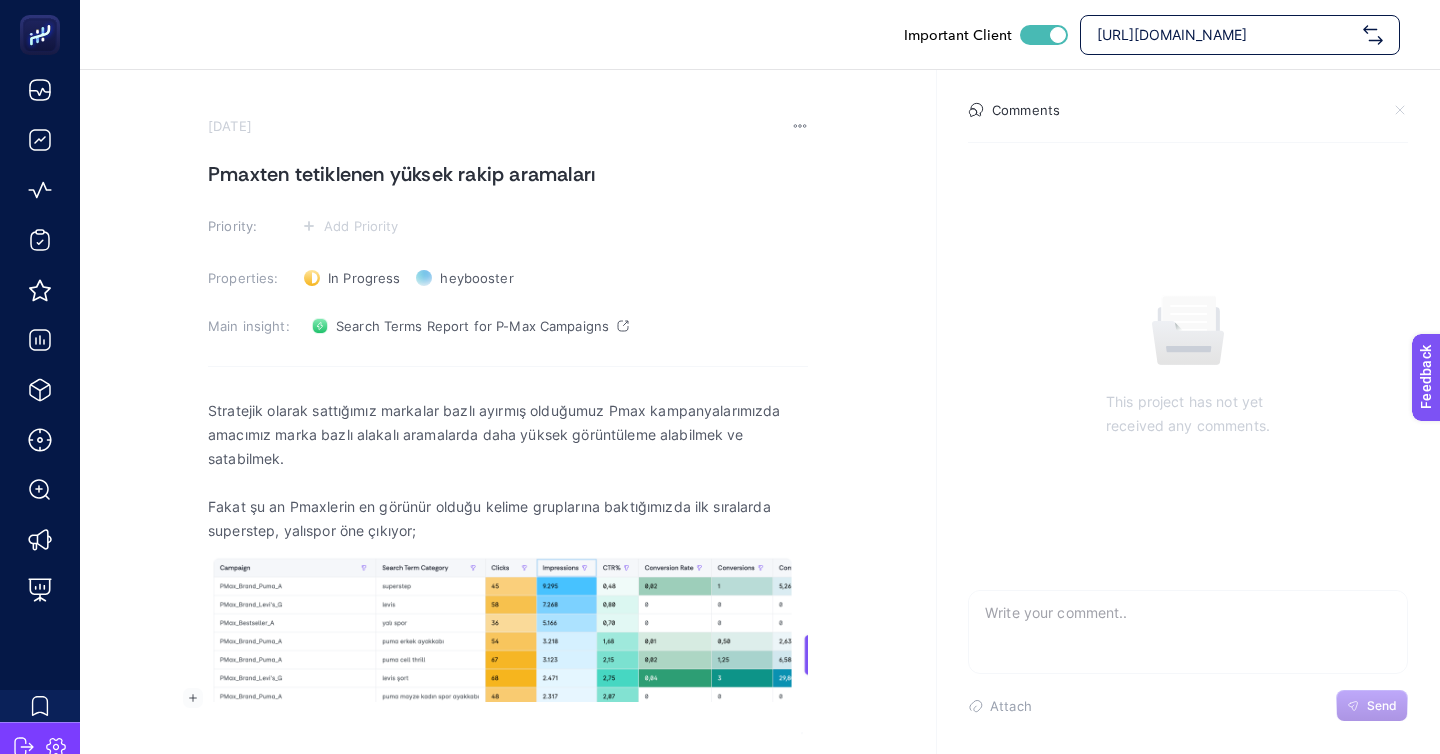 click on "Stratejik olarak sattığımız markalar bazlı ayırmış olduğumuz Pmax kampanyalarımızda amacımız marka bazlı alakalı aramalarda daha yüksek görüntüleme alabilmek ve satabilmek. Fakat şu an Pmaxlerin en görünür olduğu kelime gruplarına baktığımızda ilk sıralarda superstep, yalıspor öne çıkıyor;" at bounding box center [508, 586] 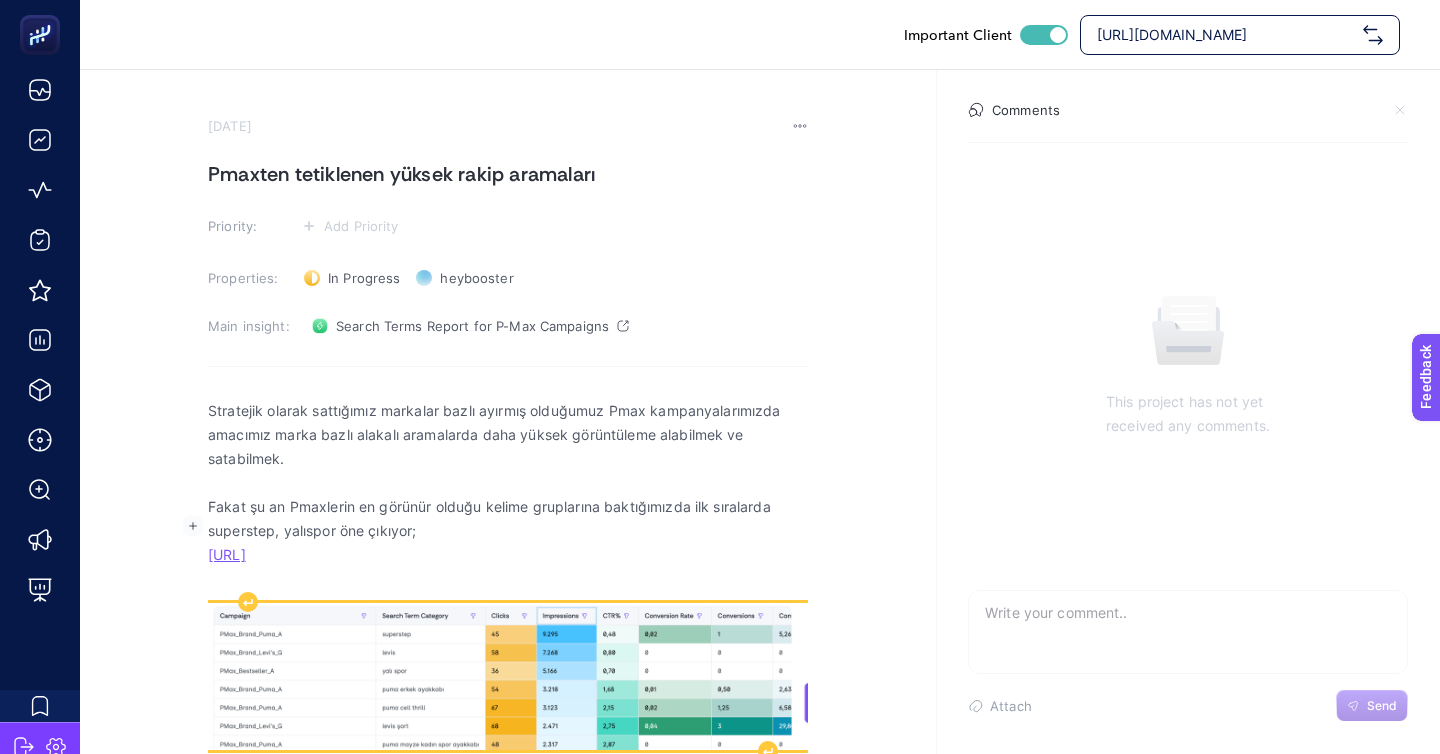 scroll, scrollTop: 17, scrollLeft: 0, axis: vertical 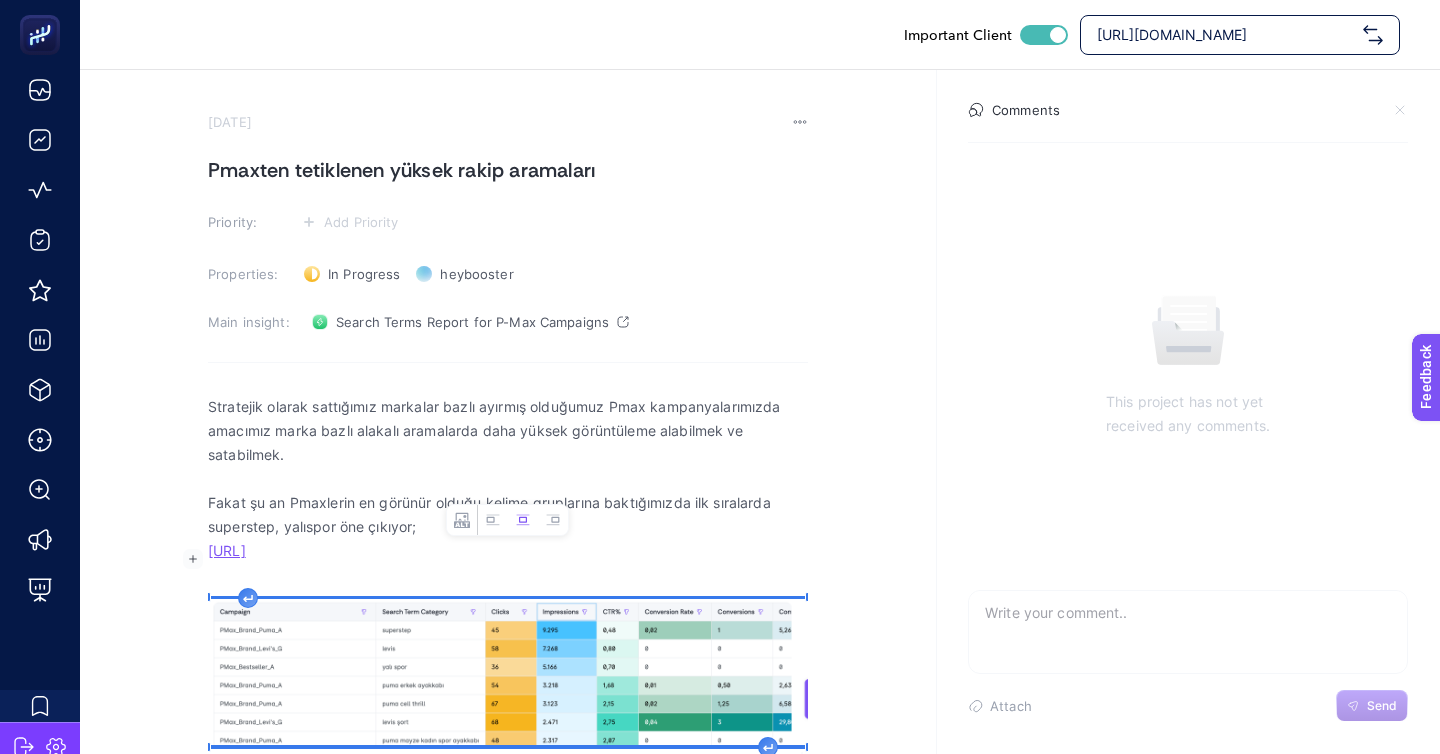 click at bounding box center (508, 672) 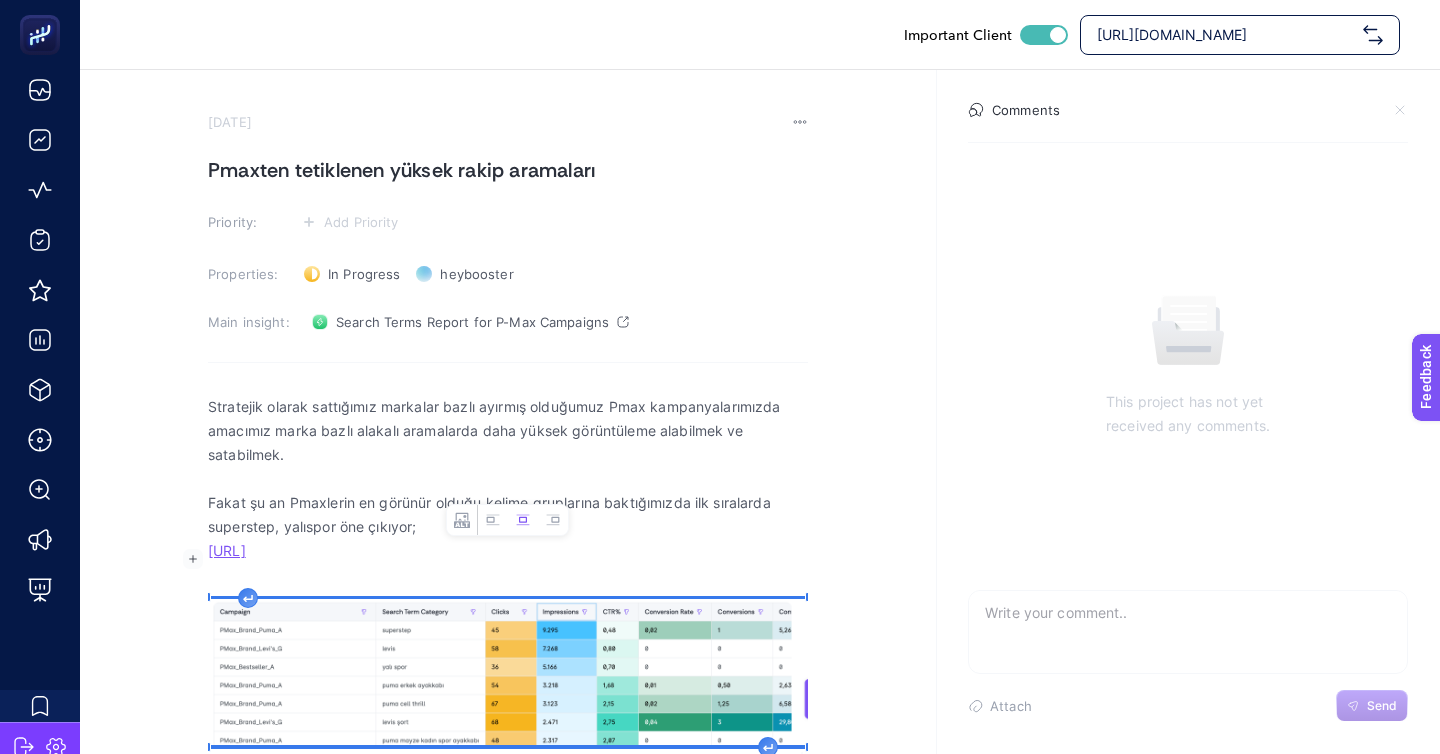 scroll, scrollTop: 17, scrollLeft: 0, axis: vertical 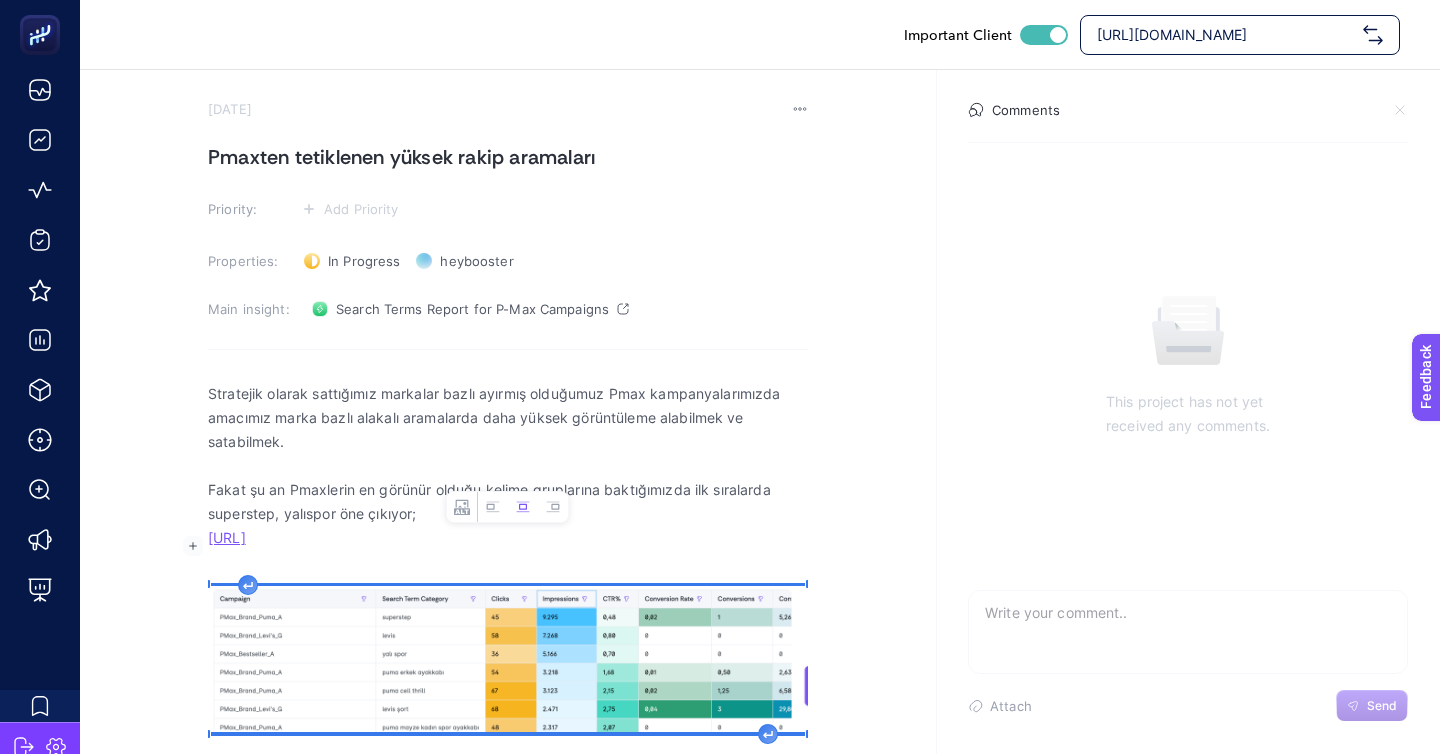 click on "Stratejik olarak sattığımız markalar bazlı ayırmış olduğumuz Pmax kampanyalarımızda amacımız marka bazlı alakalı aramalarda daha yüksek görüntüleme alabilmek ve satabilmek. Fakat şu an Pmaxlerin en görünür olduğu kelime gruplarına baktığımızda ilk sıralarda superstep, yalıspor öne çıkıyor; https://app.heybooster.ai/package/v2/pmax-search-term-report image widget. Press Enter to type after or press Shift + Enter to type before the widget" at bounding box center (508, 581) 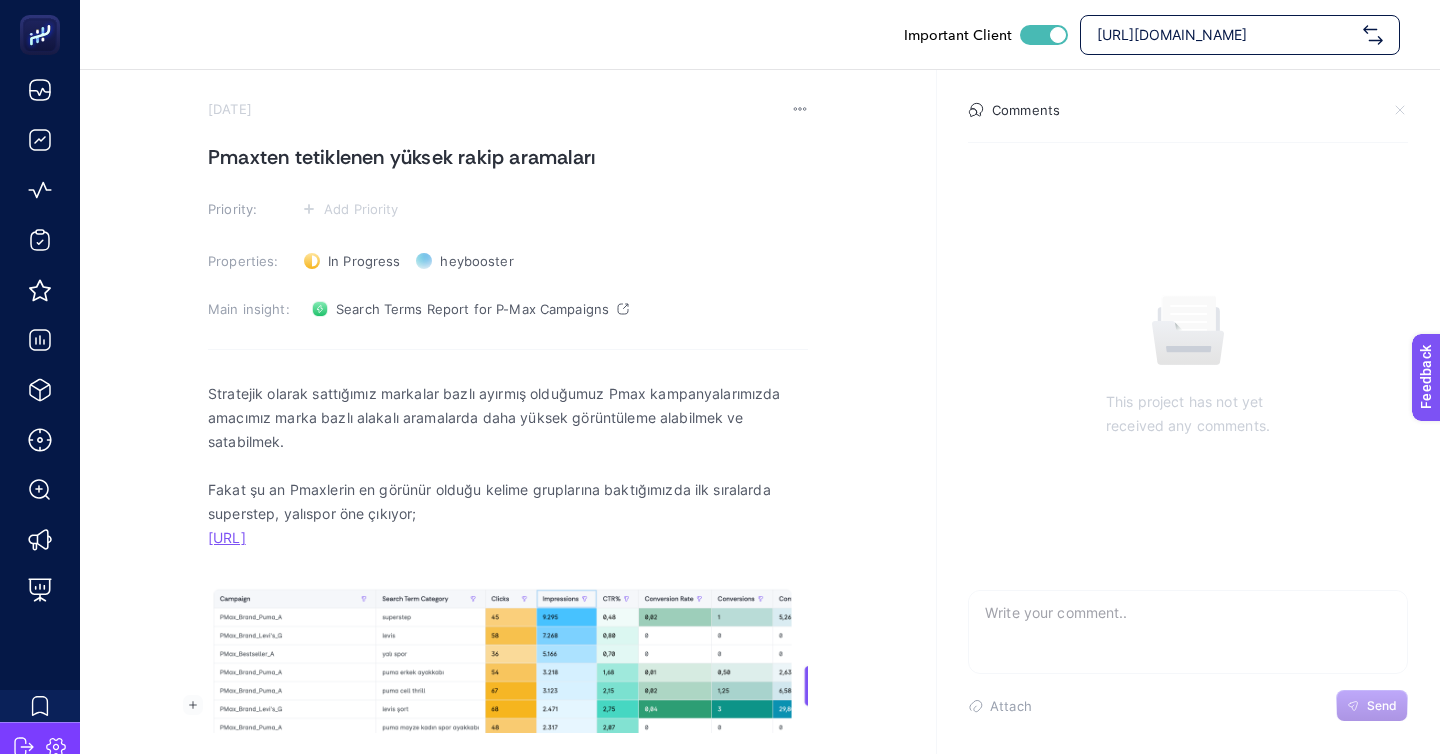 click on "Stratejik olarak sattığımız markalar bazlı ayırmış olduğumuz Pmax kampanyalarımızda amacımız marka bazlı alakalı aramalarda daha yüksek görüntüleme alabilmek ve satabilmek. Fakat şu an Pmaxlerin en görünür olduğu kelime gruplarına baktığımızda ilk sıralarda superstep, yalıspor öne çıkıyor; https://app.heybooster.ai/package/v2/pmax-search-term-report" at bounding box center (508, 599) 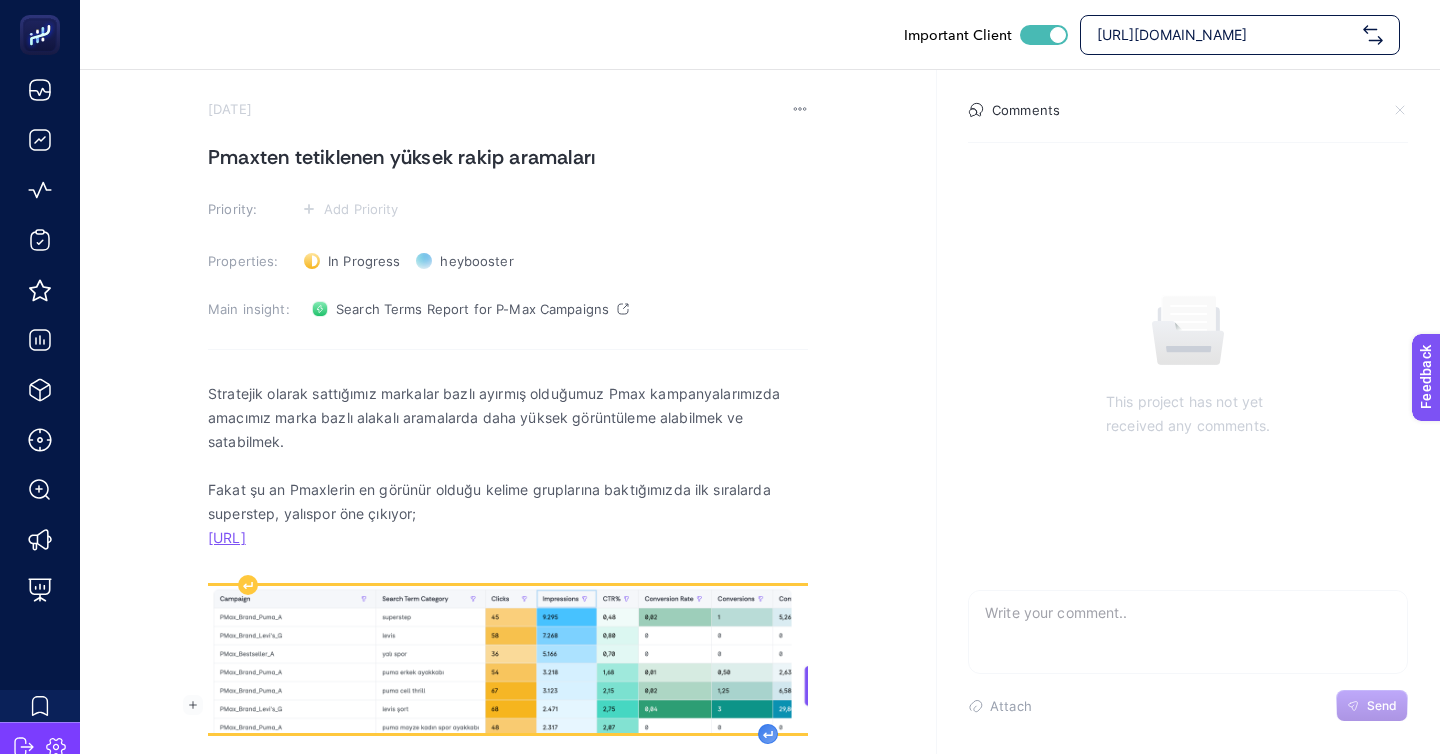 click at bounding box center [768, 734] 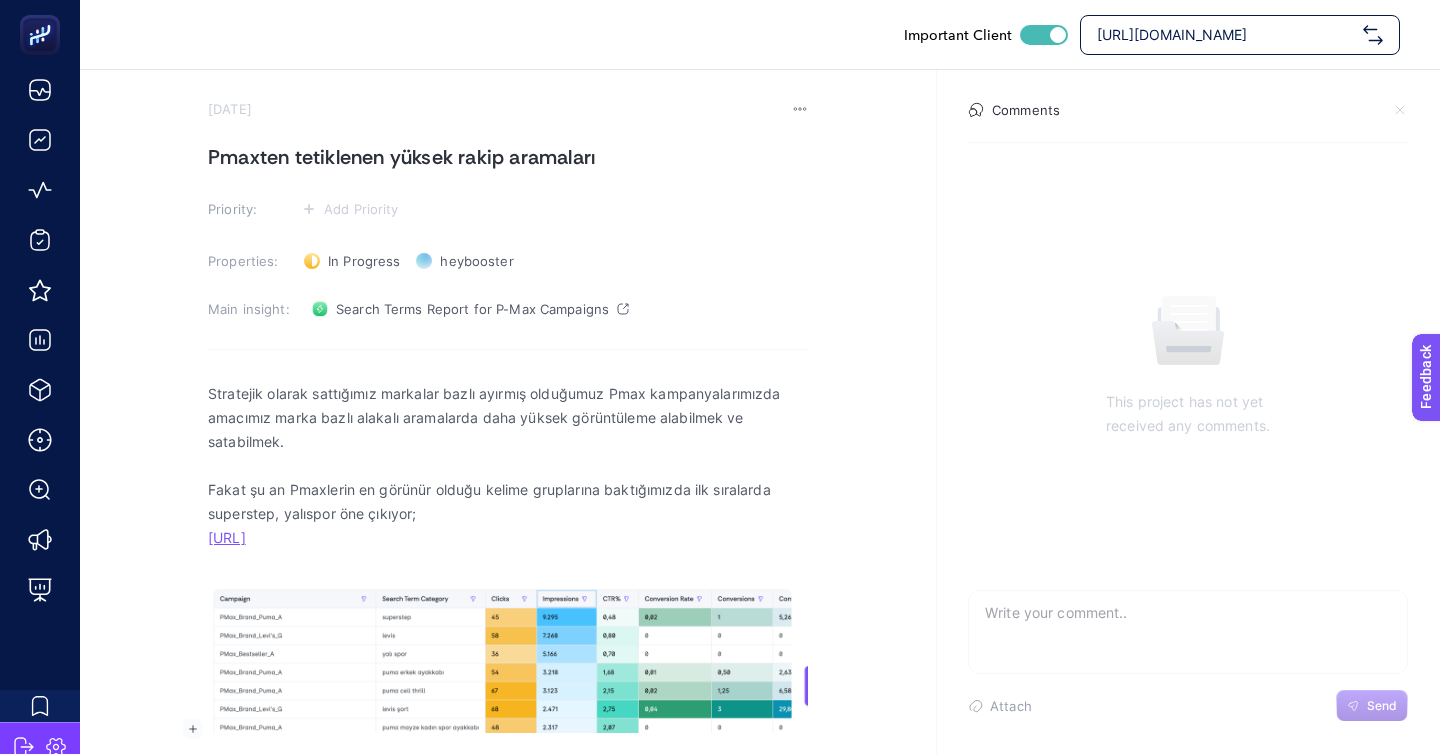 click at bounding box center (508, 781) 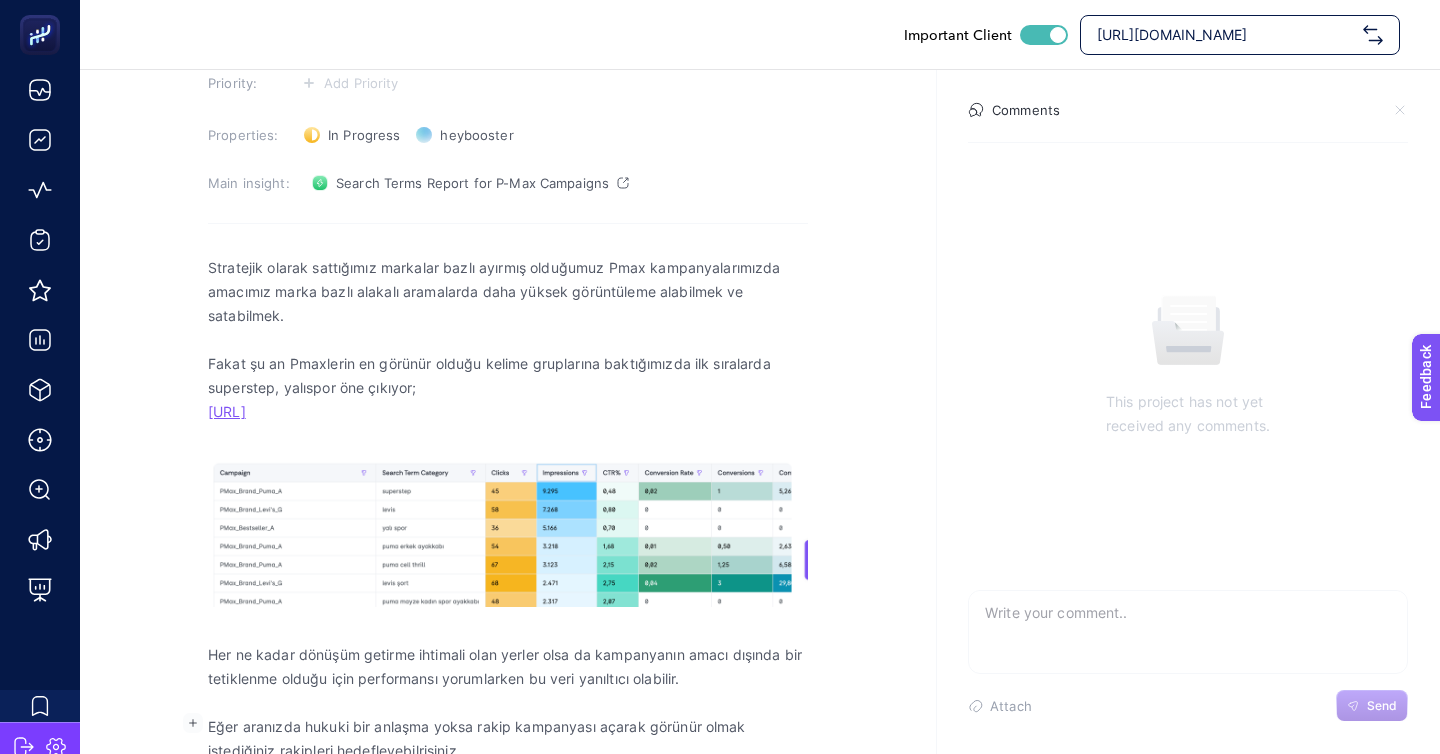 scroll, scrollTop: 167, scrollLeft: 0, axis: vertical 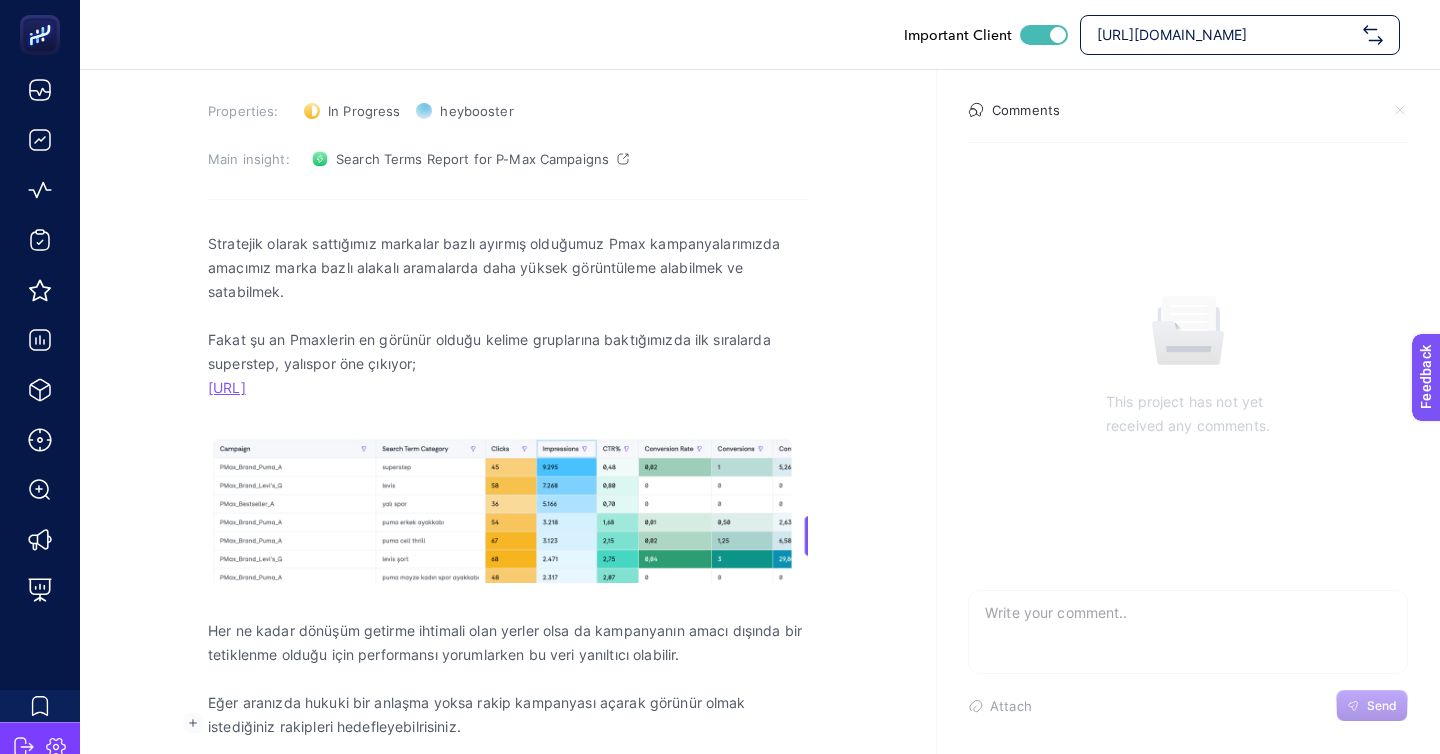 click on "Her ne kadar dönüşüm getirme ihtimali olan yerler olsa da kampanyanın amacı dışında bir tetiklenme olduğu için performansı yorumlarken bu veri yanıltıcı olabilir." at bounding box center (508, 643) 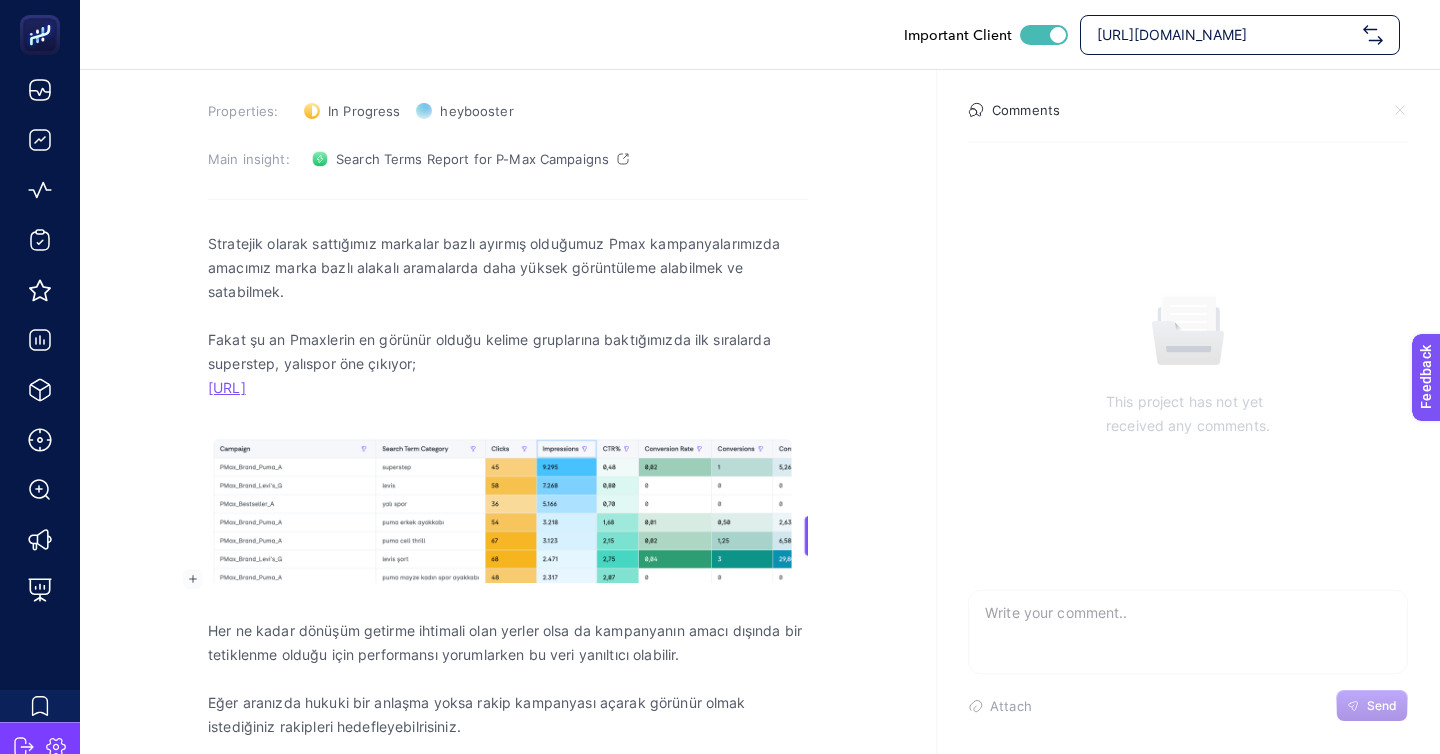 click on "Her ne kadar dönüşüm getirme ihtimali olan yerler olsa da kampanyanın amacı dışında bir tetiklenme olduğu için performansı yorumlarken bu veri yanıltıcı olabilir." at bounding box center [508, 643] 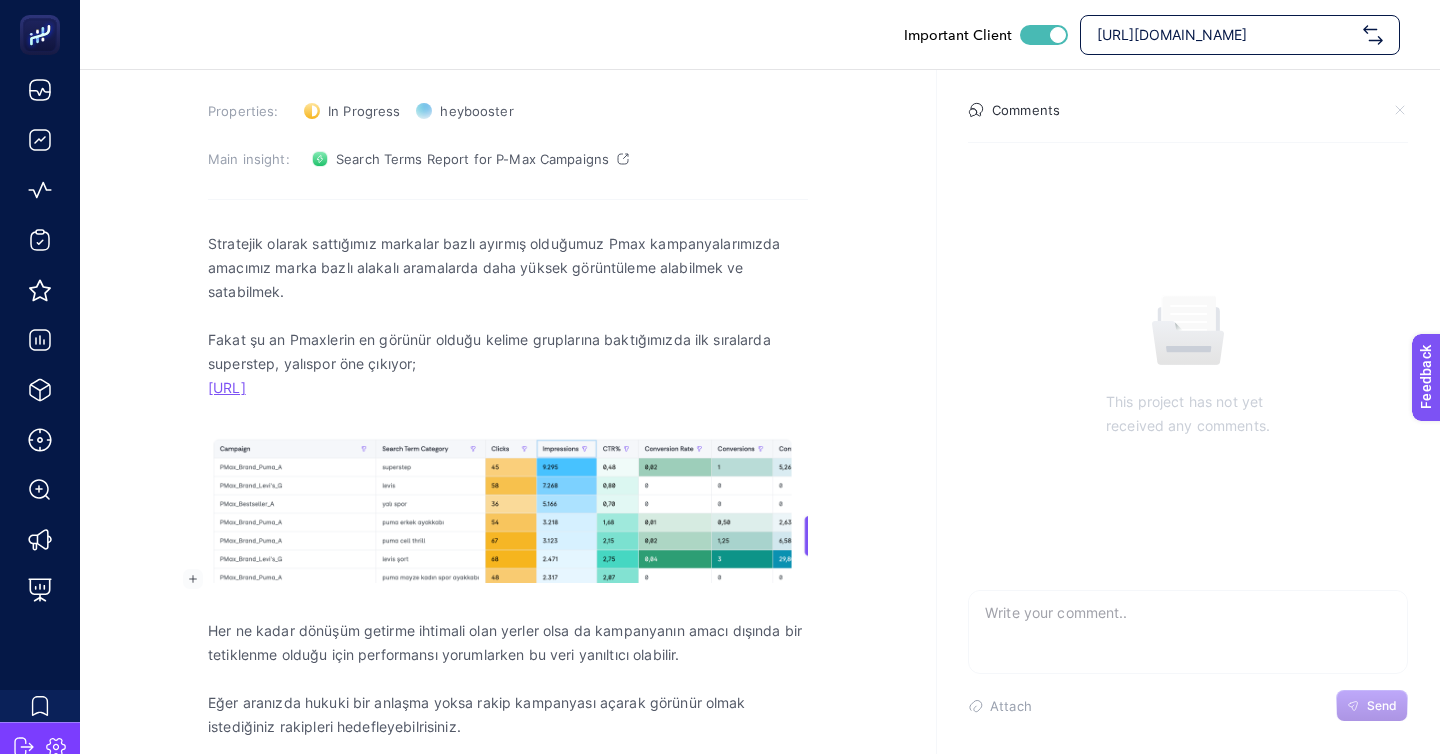 click on "Her ne kadar dönüşüm getirme ihtimali olan yerler olsa da kampanyanın amacı dışında bir tetiklenme olduğu için performansı yorumlarken bu veri yanıltıcı olabilir." at bounding box center [508, 643] 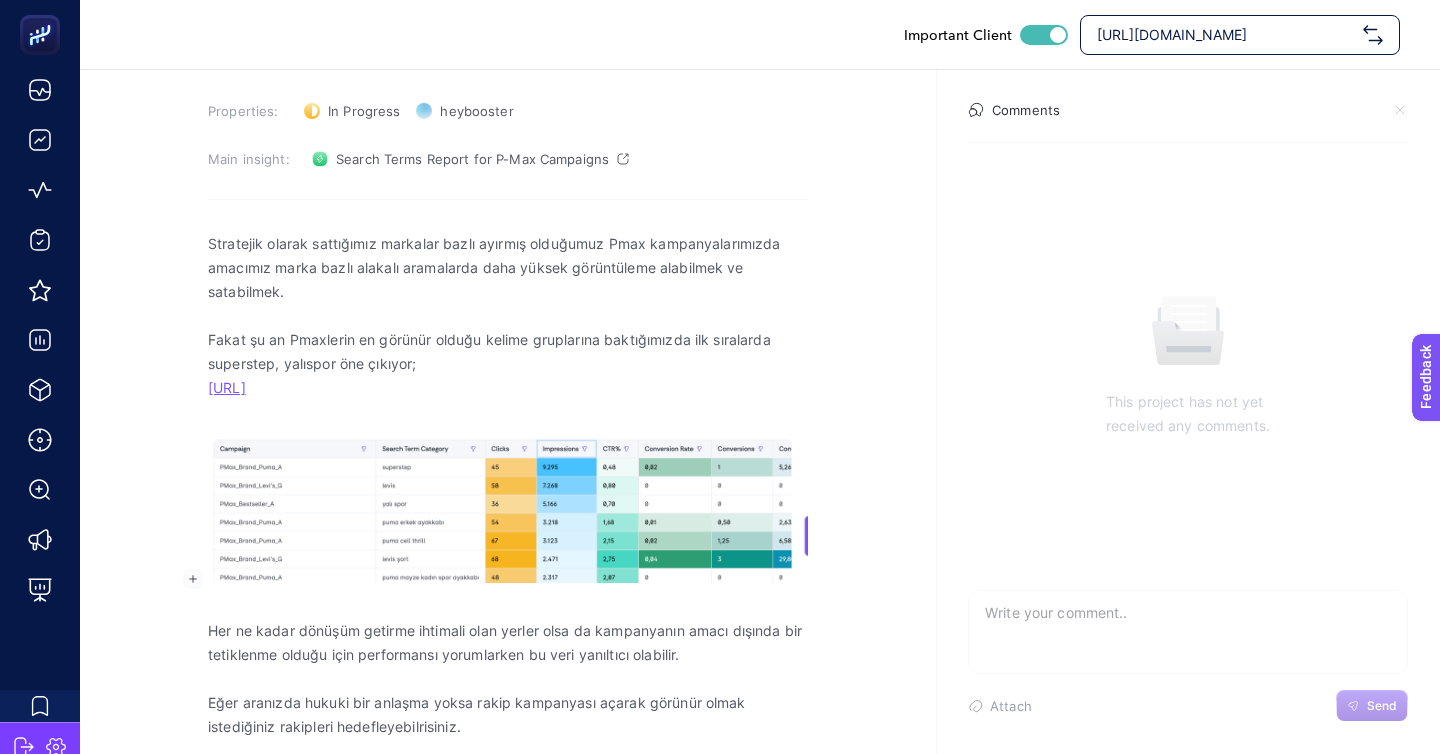 click on "Her ne kadar dönüşüm getirme ihtimali olan yerler olsa da kampanyanın amacı dışında bir tetiklenme olduğu için performansı yorumlarken bu veri yanıltıcı olabilir." at bounding box center (508, 643) 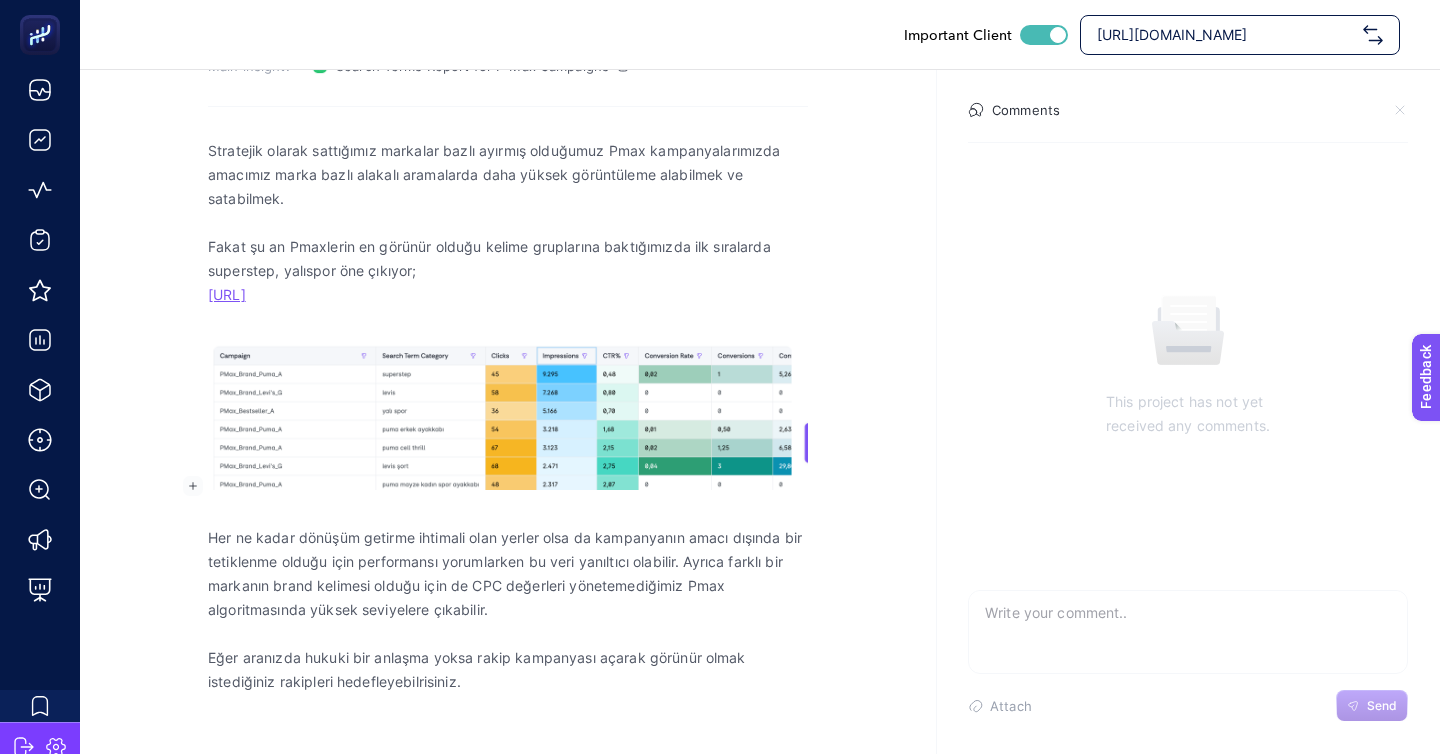 scroll, scrollTop: 269, scrollLeft: 0, axis: vertical 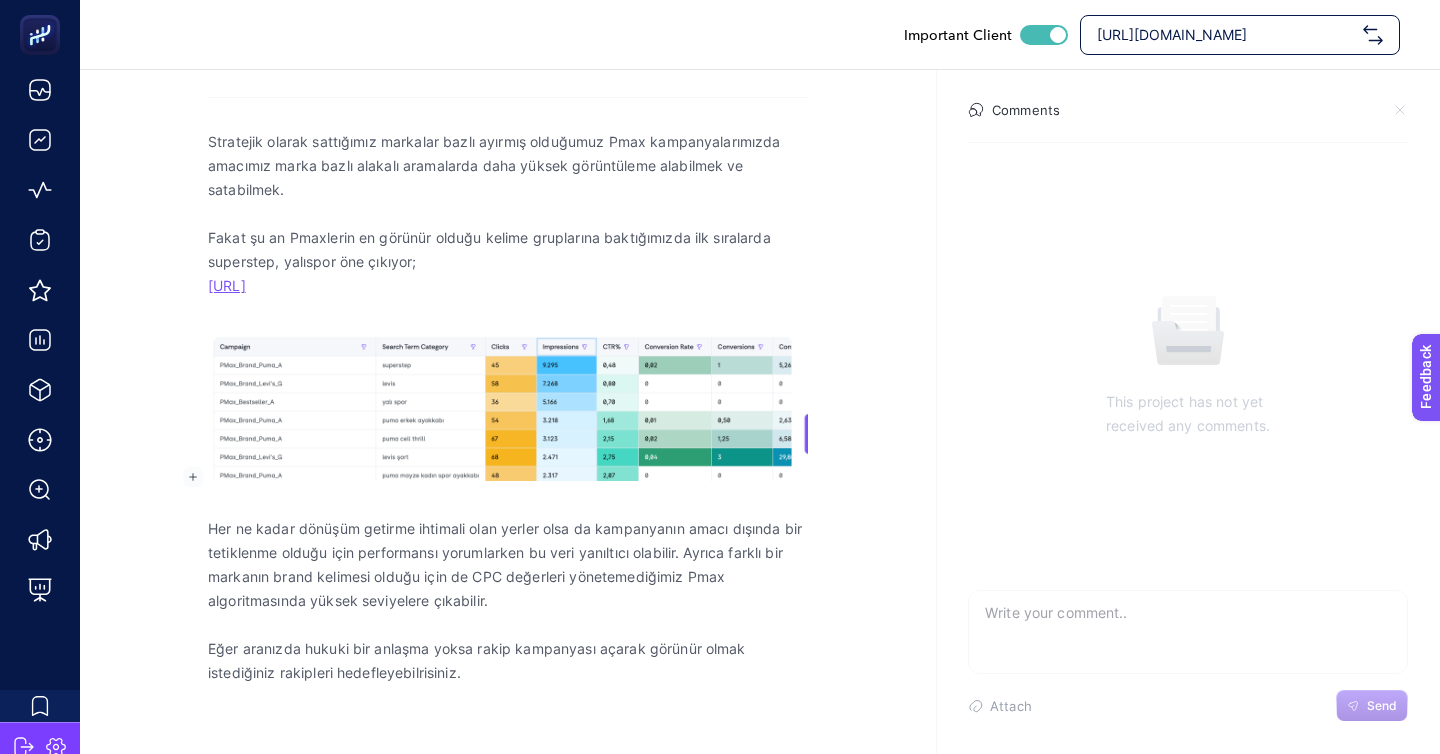 click at bounding box center [508, 745] 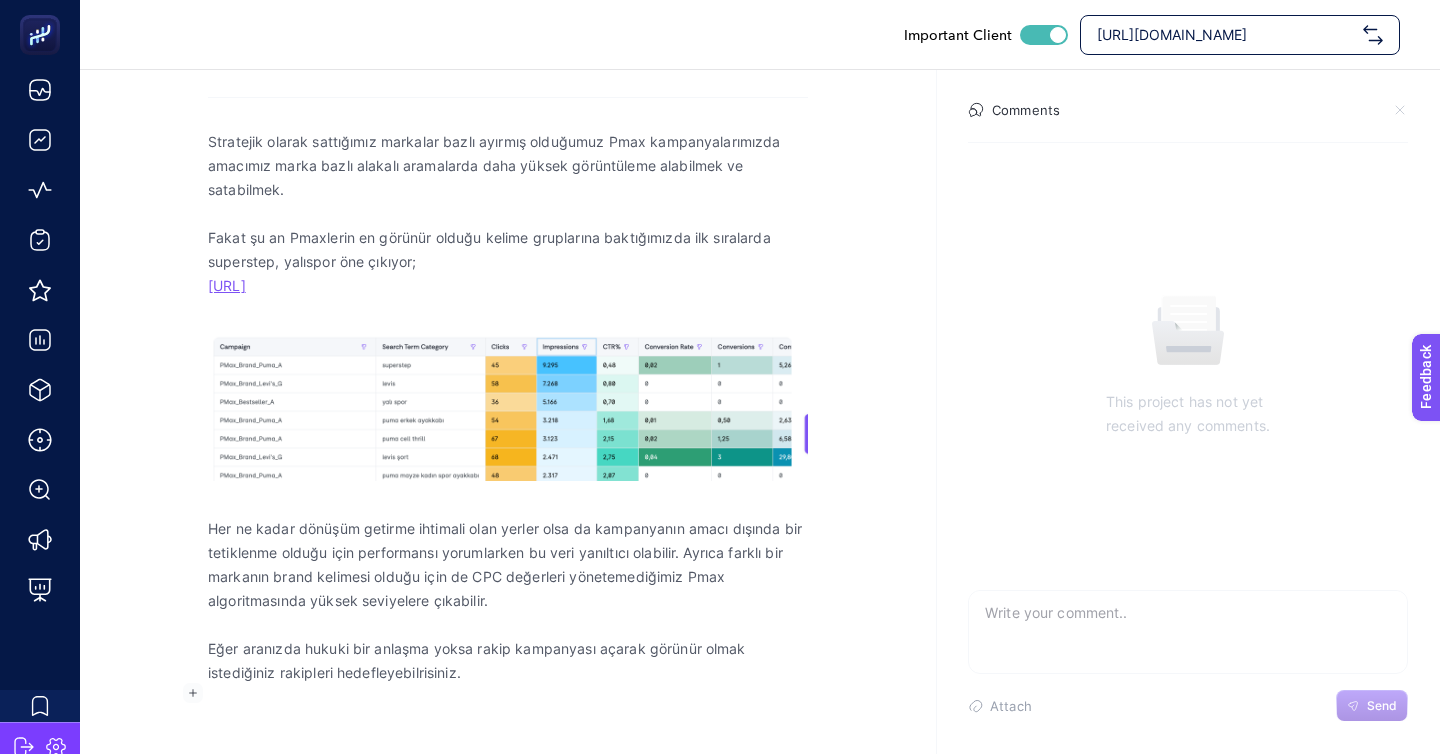 scroll, scrollTop: 0, scrollLeft: 0, axis: both 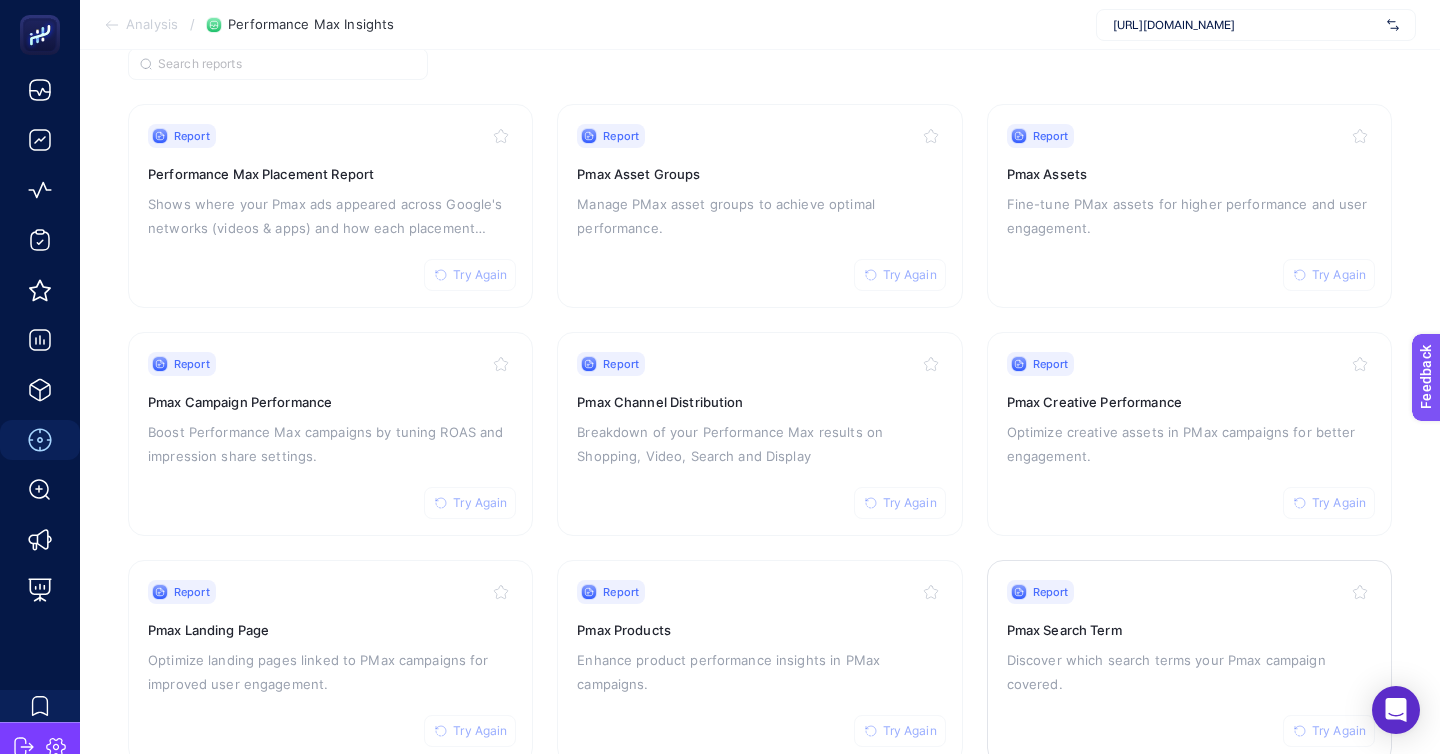 click on "Pmax Search Term" at bounding box center (1189, 630) 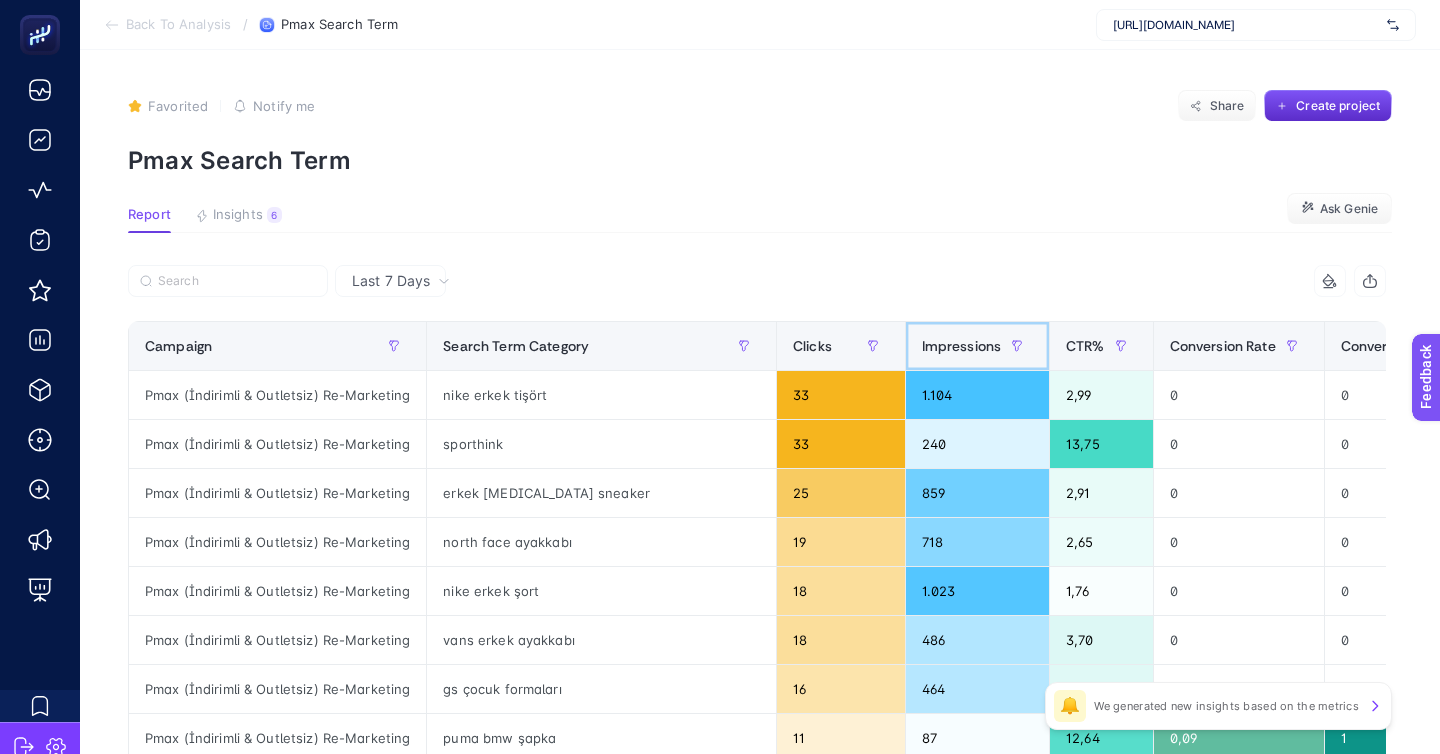 click on "Impressions" 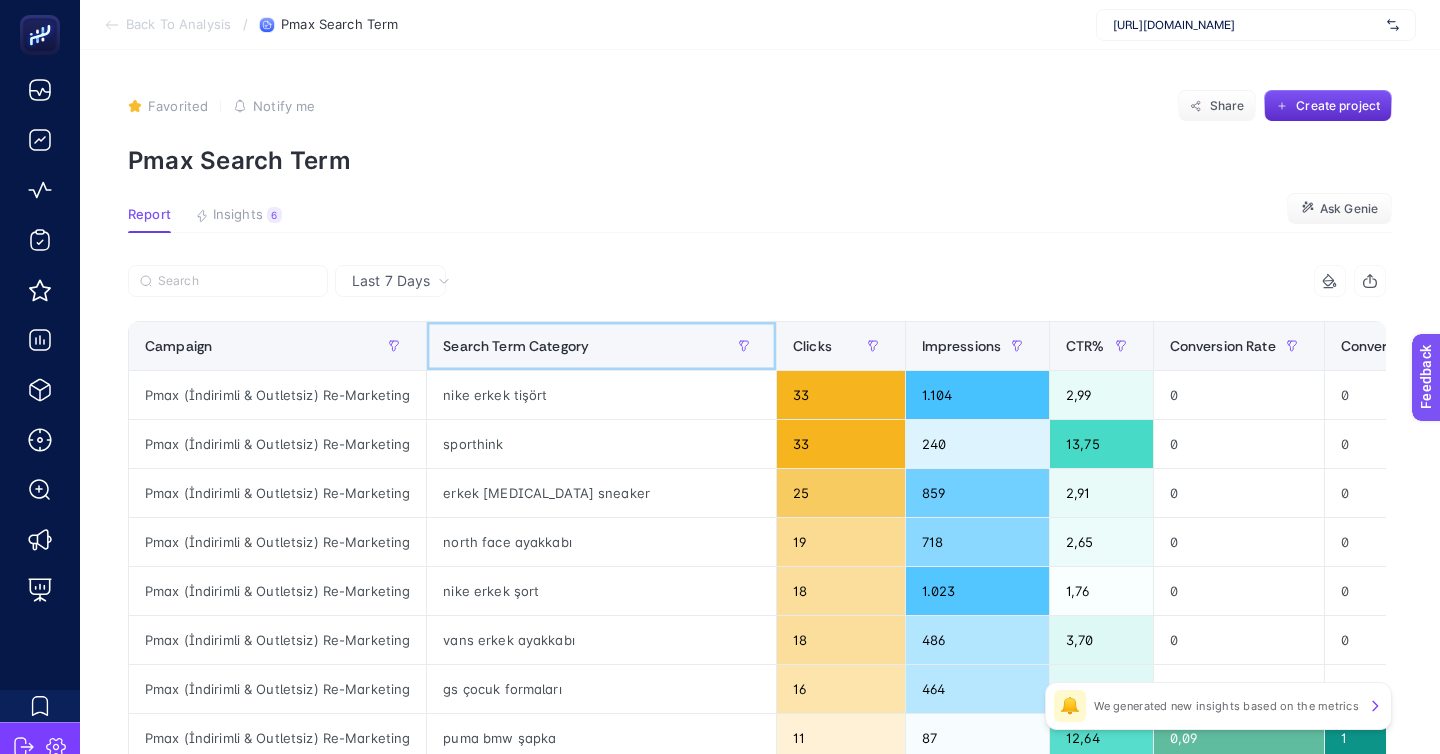 click on "Search Term Category" at bounding box center [601, 346] 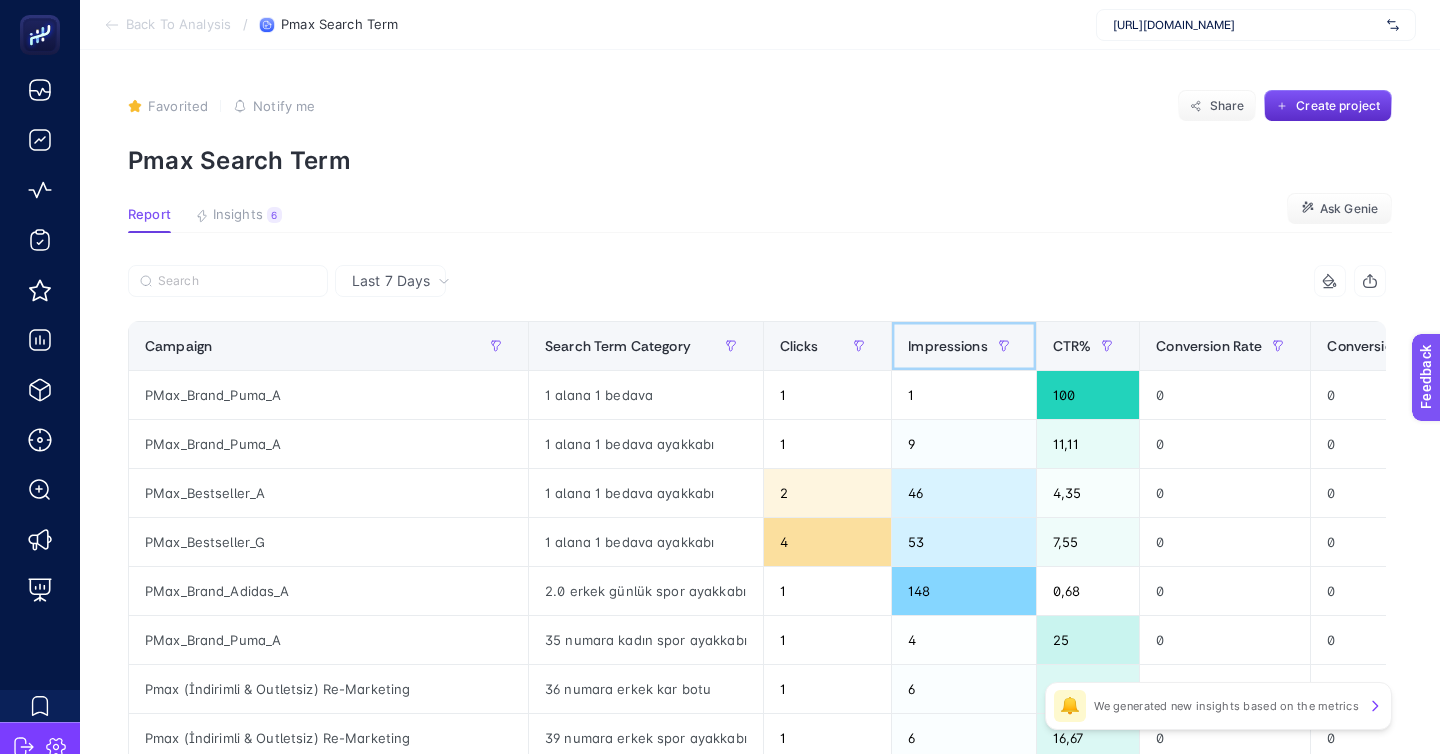 click on "Impressions" 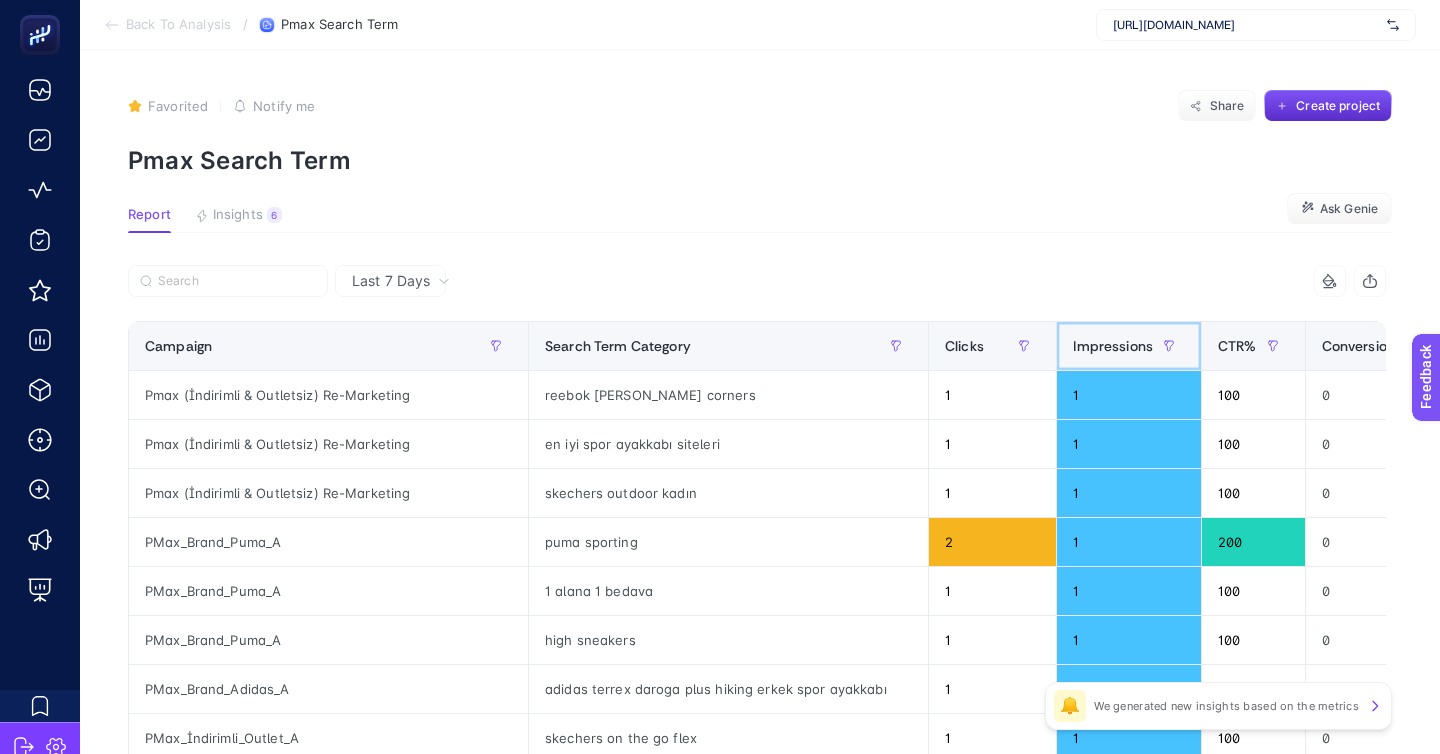 click on "Impressions" 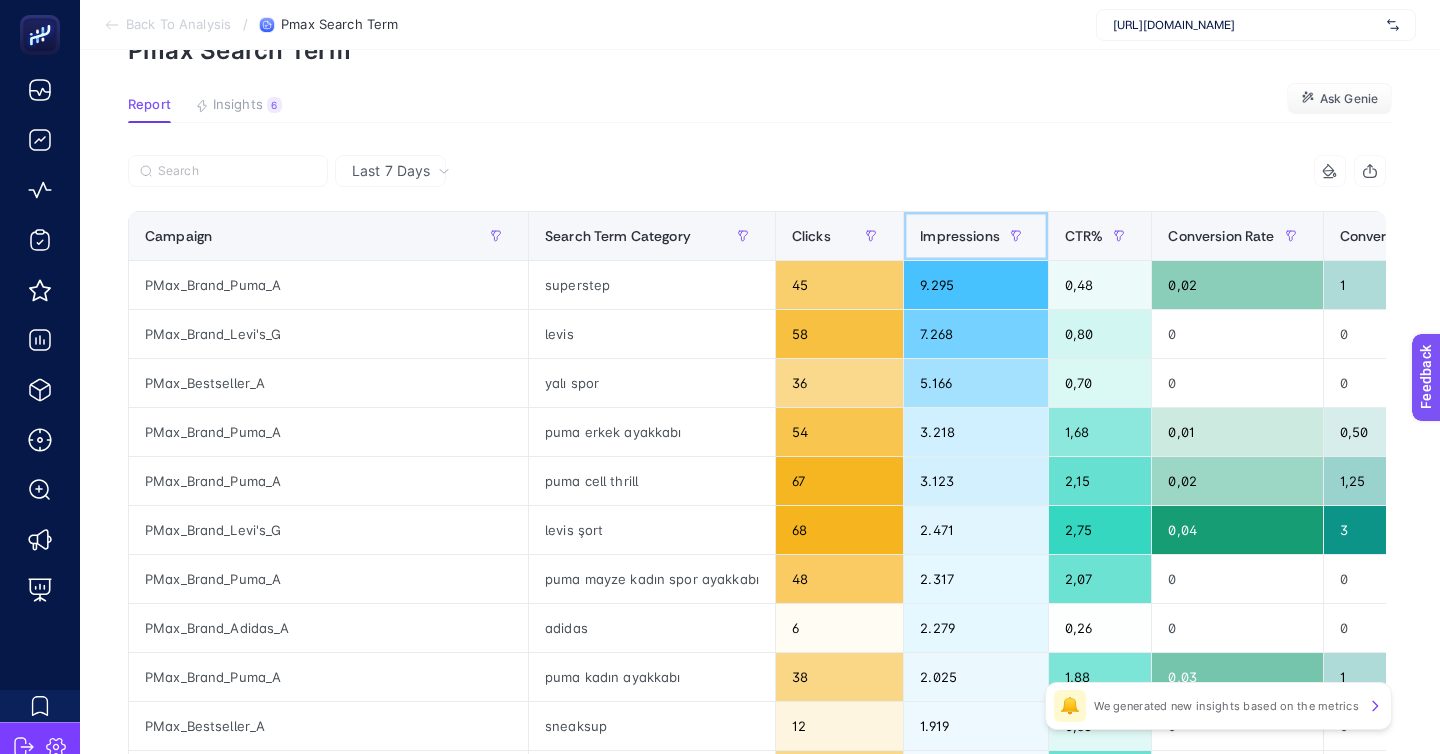 scroll, scrollTop: 115, scrollLeft: 0, axis: vertical 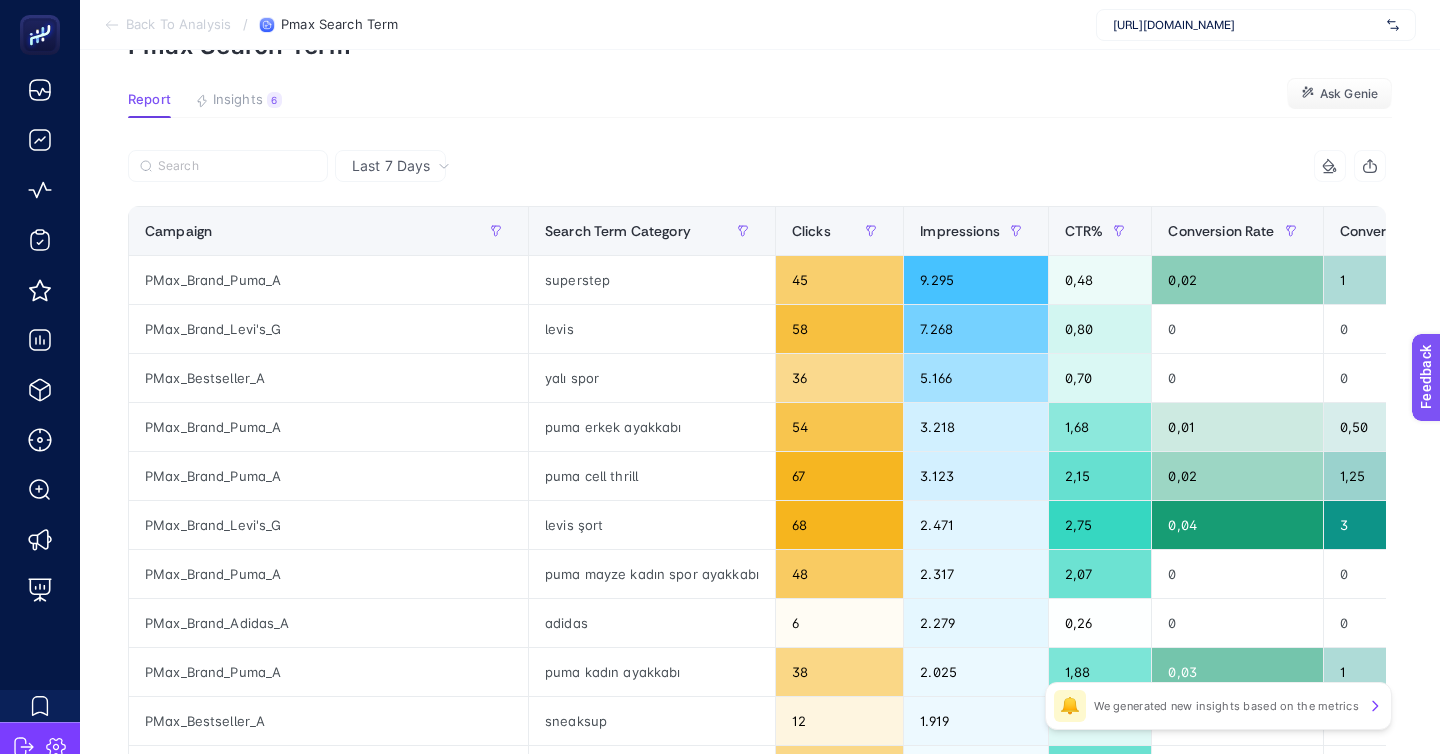 click on "[URL][DOMAIN_NAME]" at bounding box center (1256, 25) 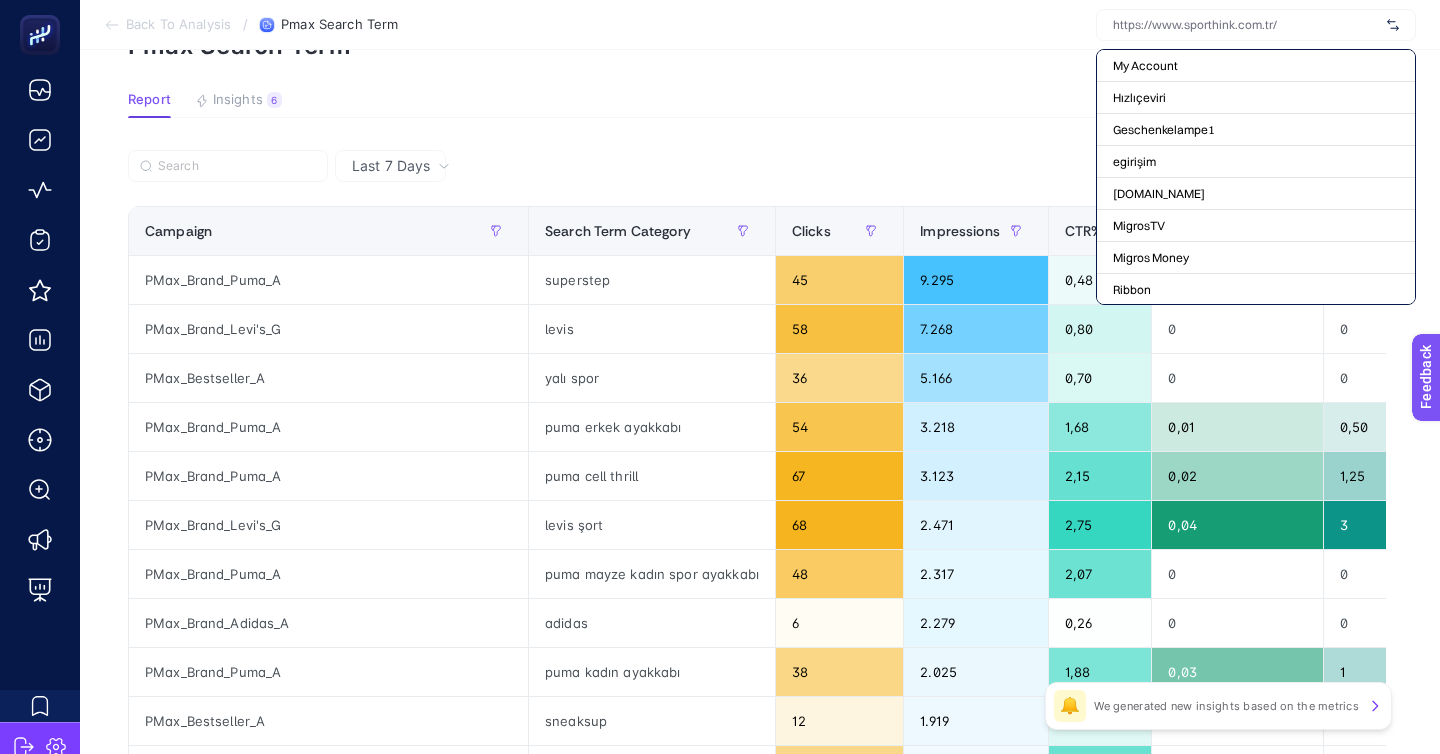 click at bounding box center [1246, 25] 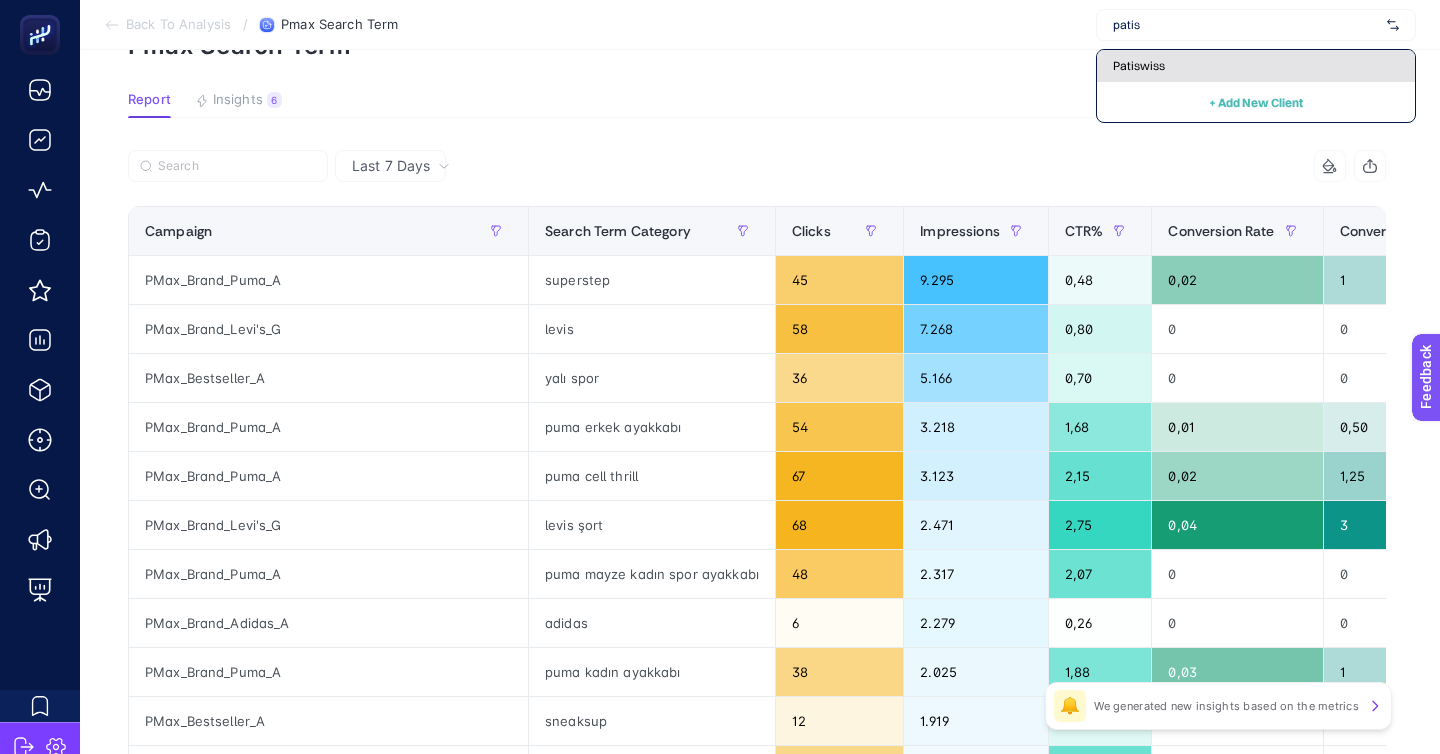 type on "patis" 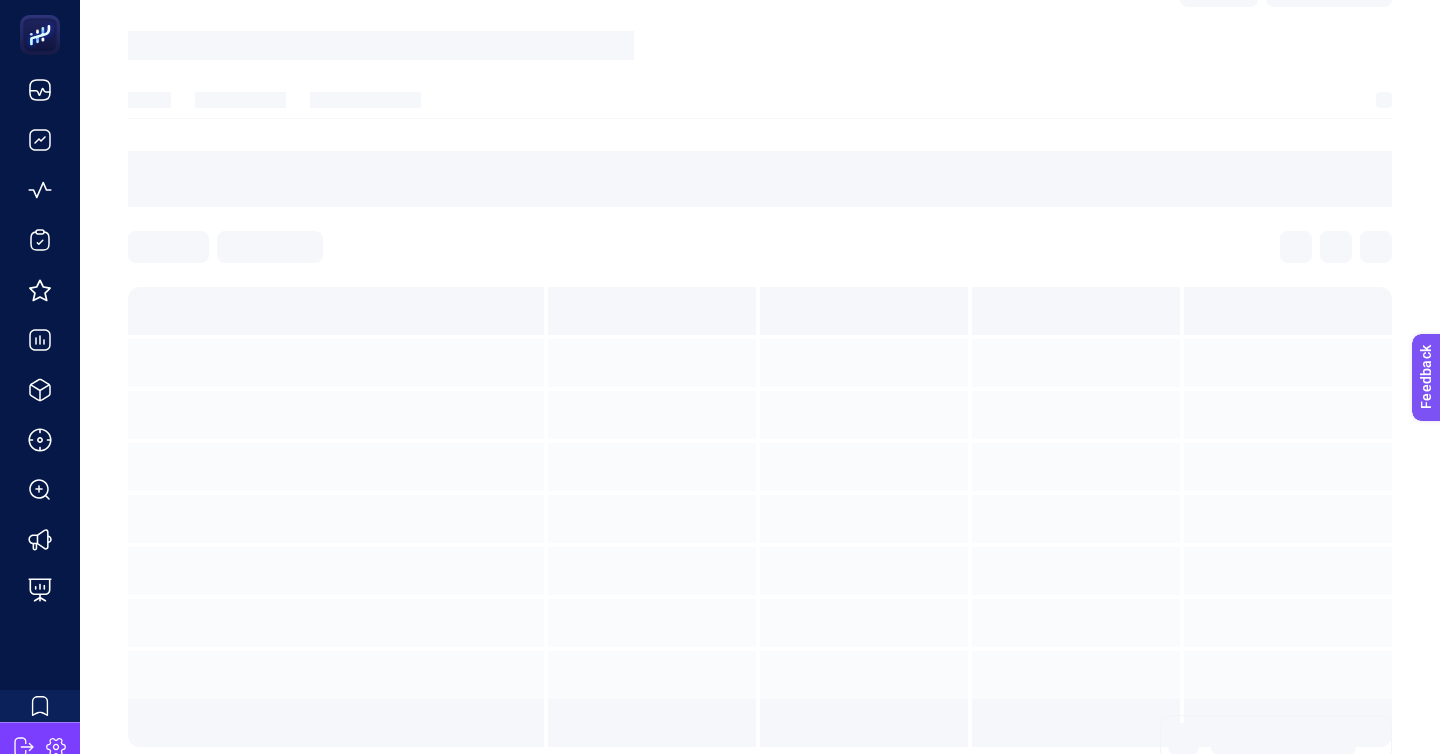 scroll, scrollTop: 0, scrollLeft: 0, axis: both 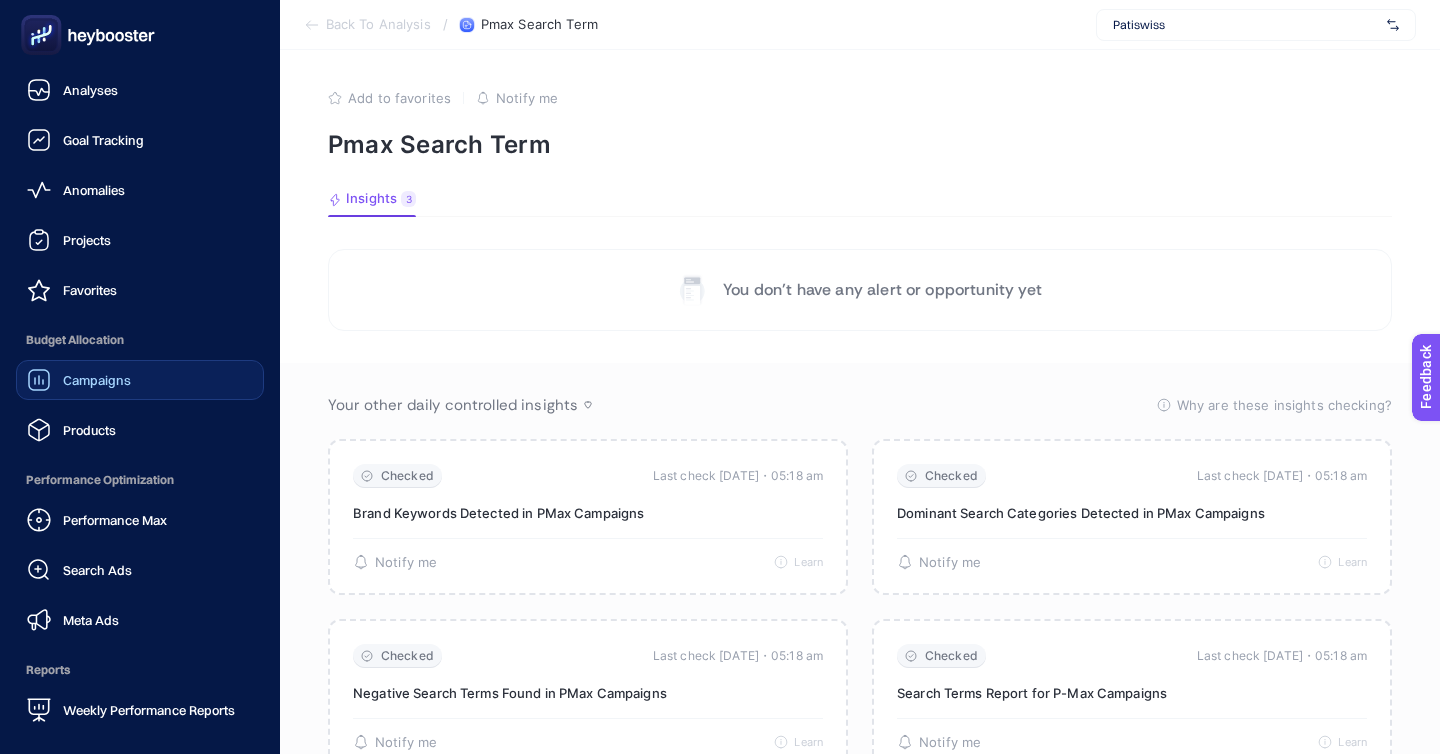 click on "Campaigns" at bounding box center [97, 380] 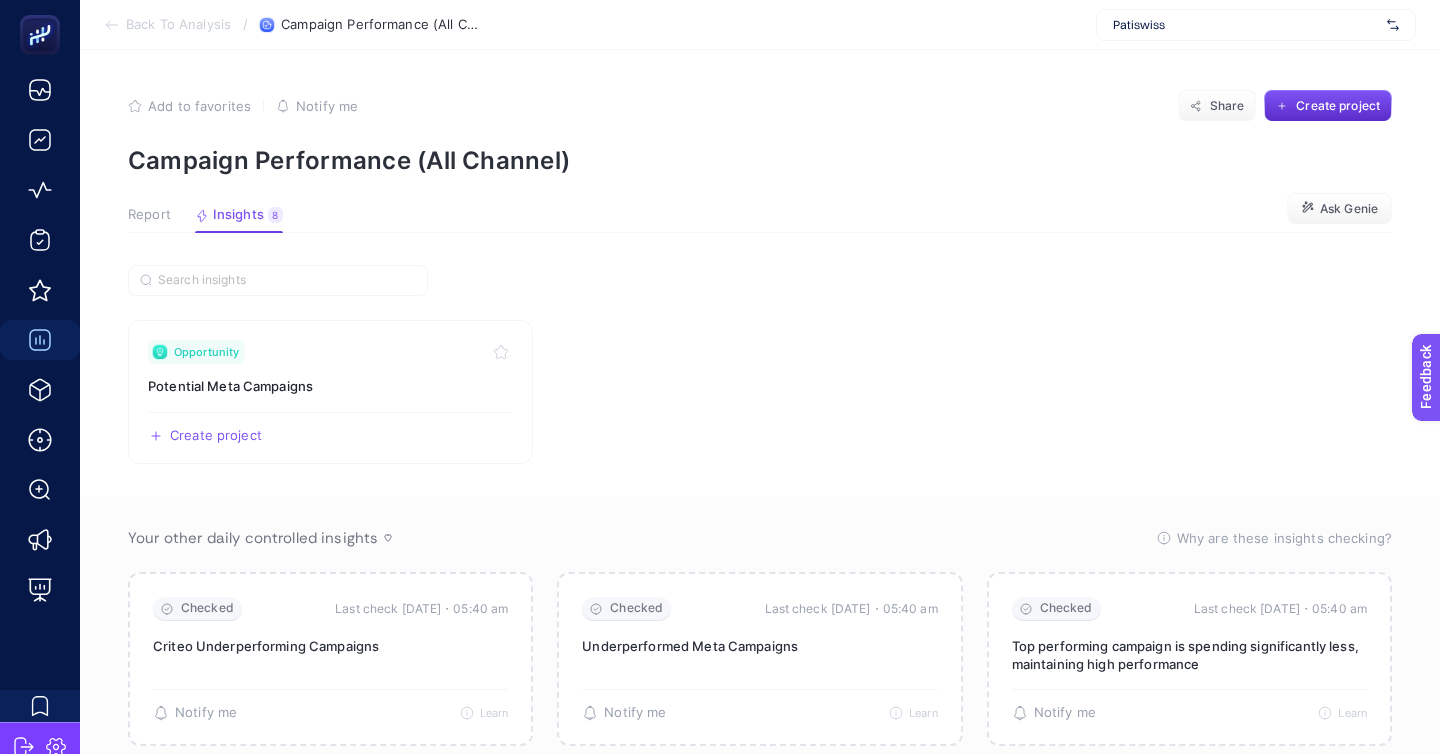 click on "Report" at bounding box center [149, 215] 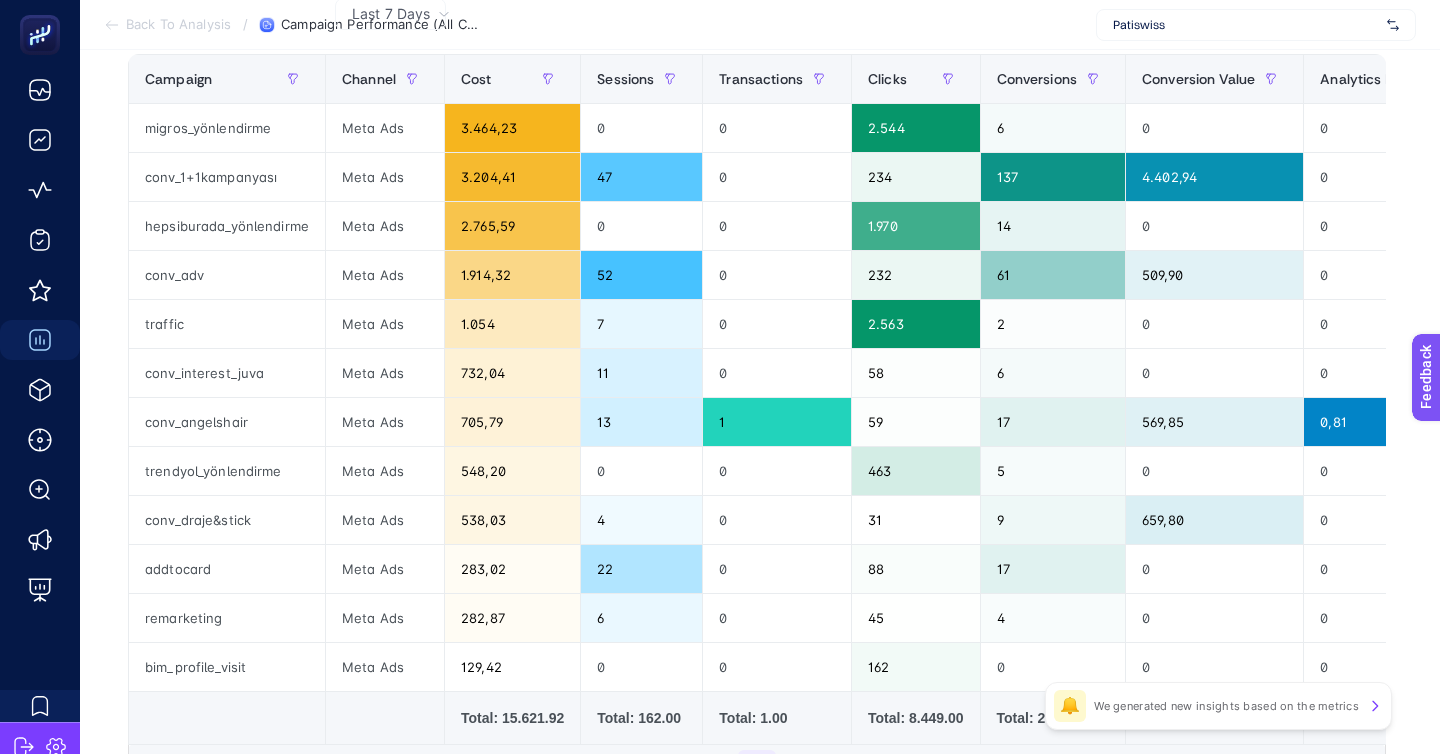 scroll, scrollTop: 0, scrollLeft: 0, axis: both 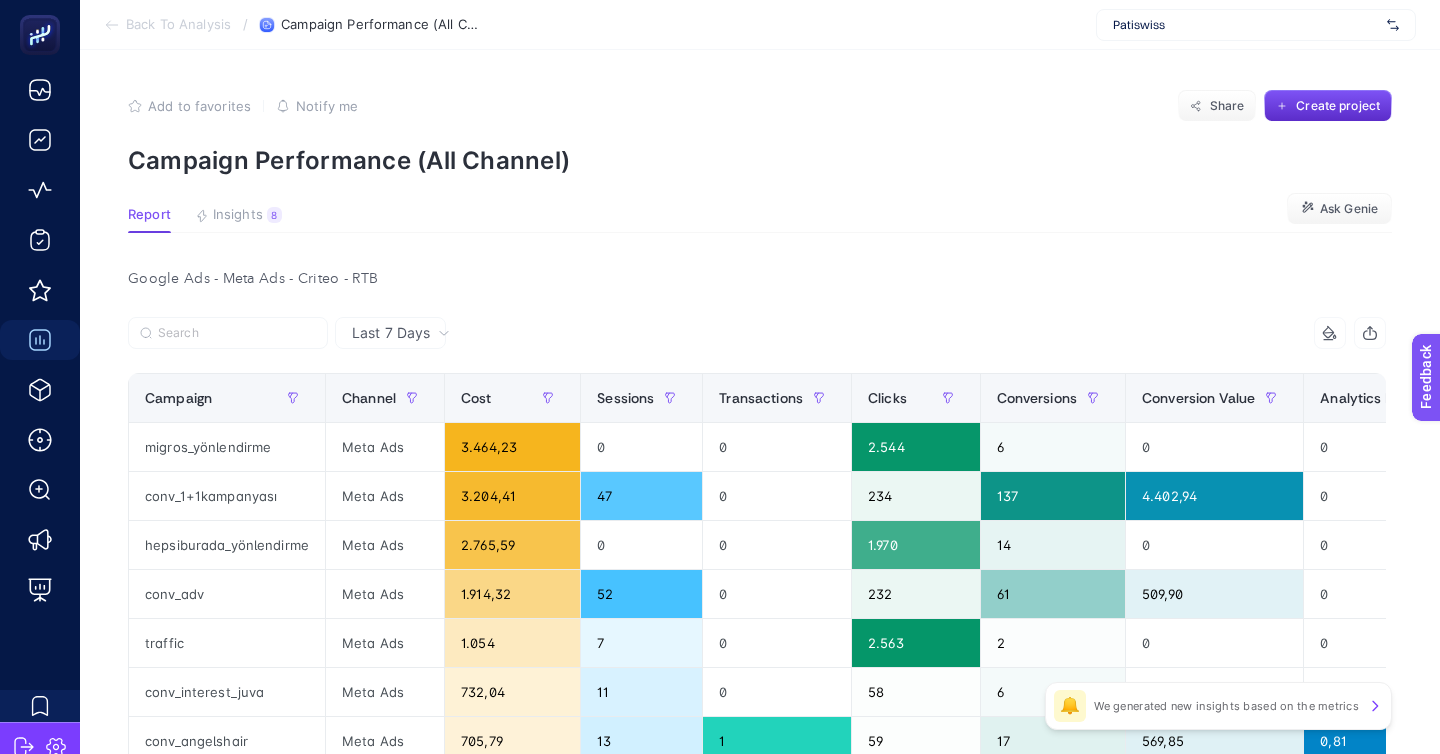 click on "Back To Analysis / Campaign Performance (All Channel) Patiswiss" 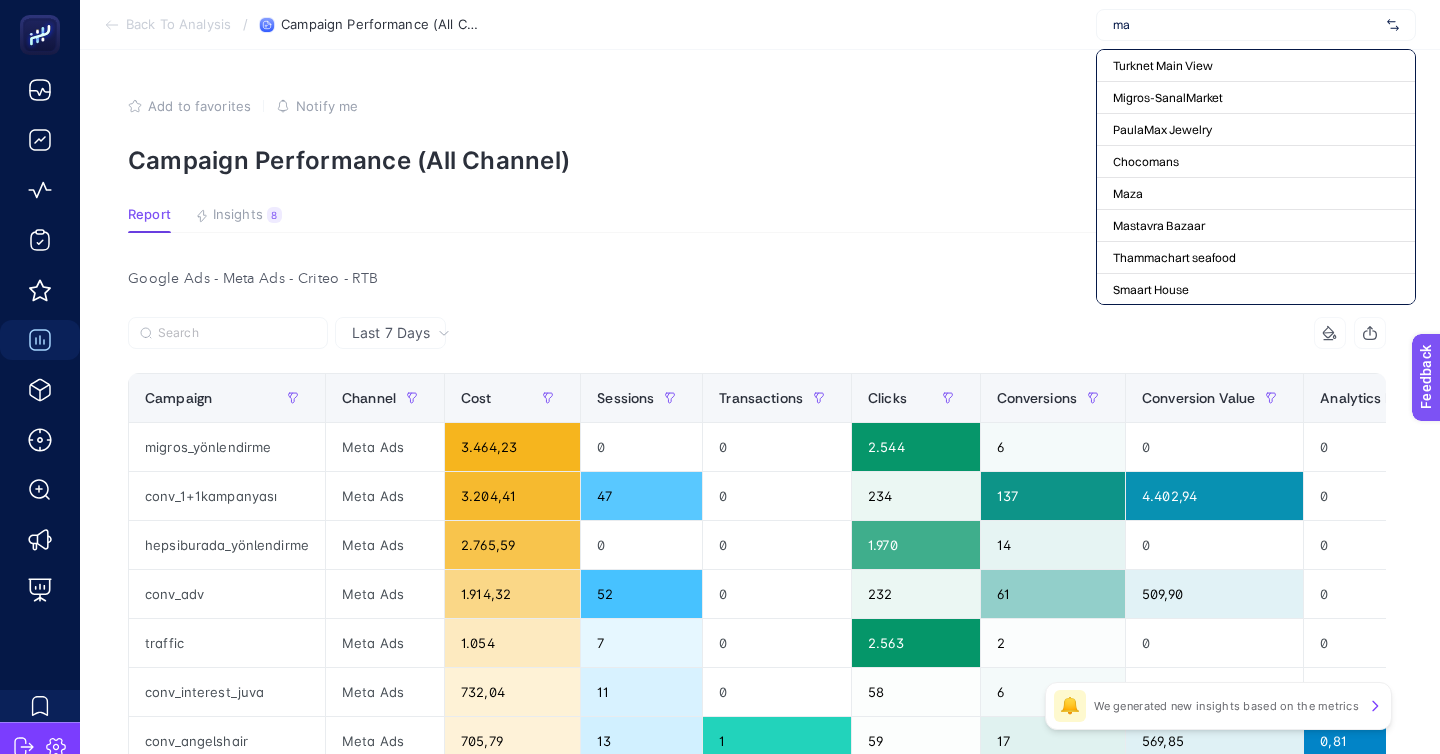 type on "m" 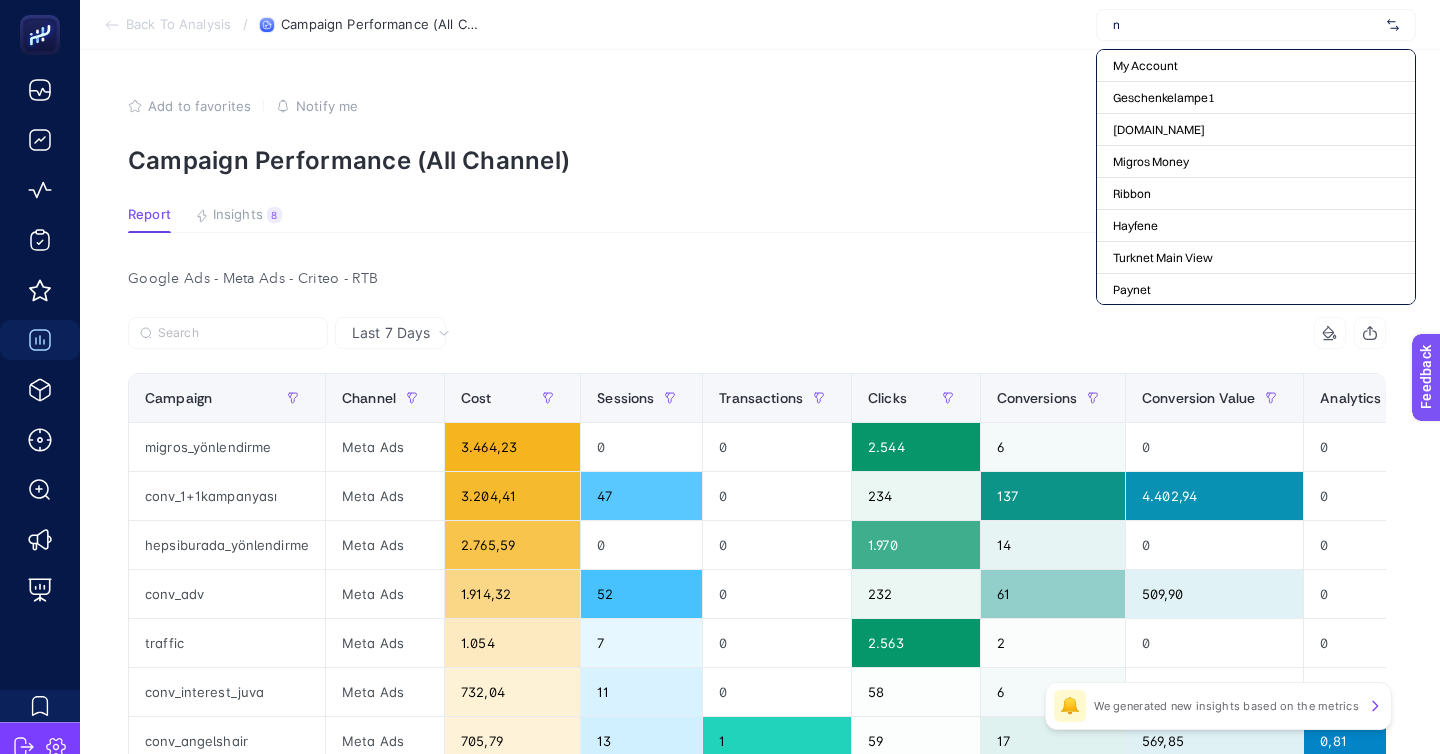 type on "nu" 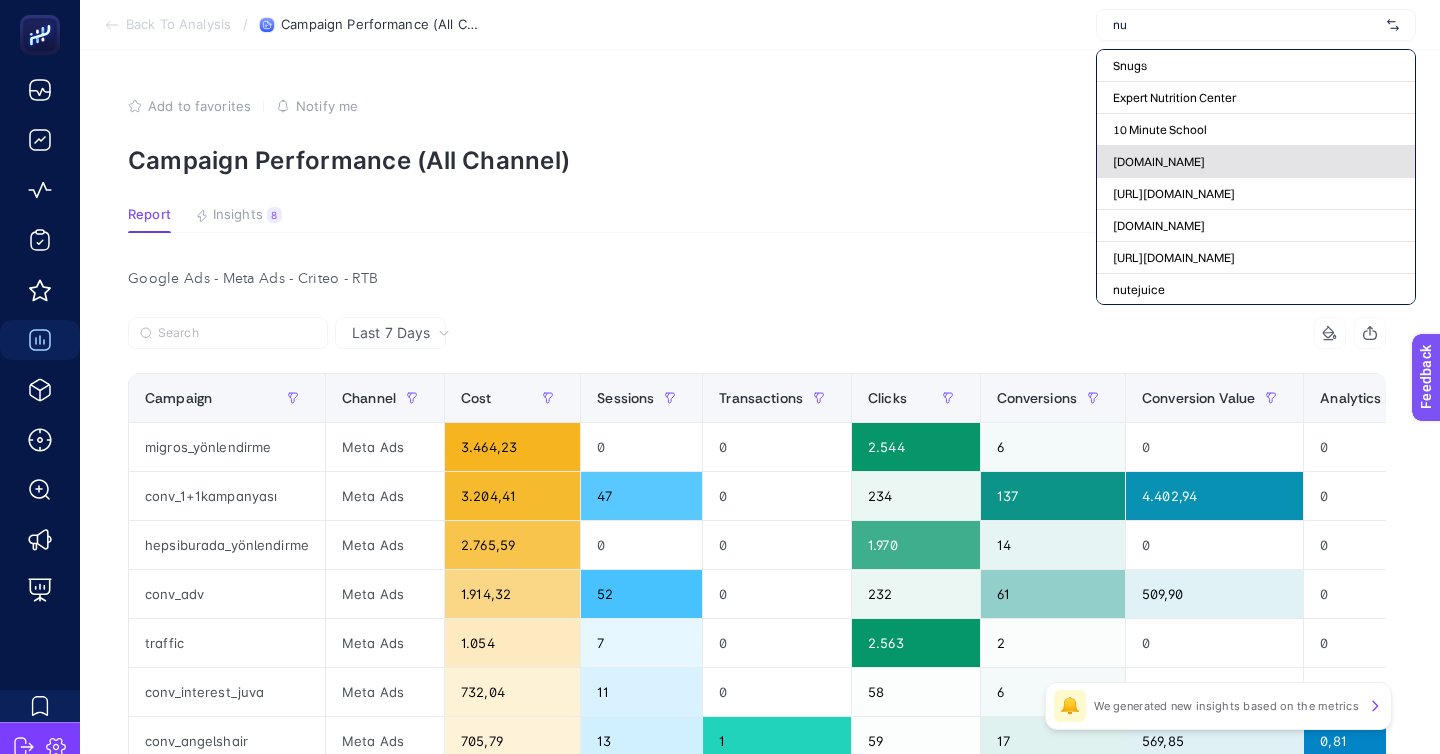 scroll, scrollTop: 242, scrollLeft: 0, axis: vertical 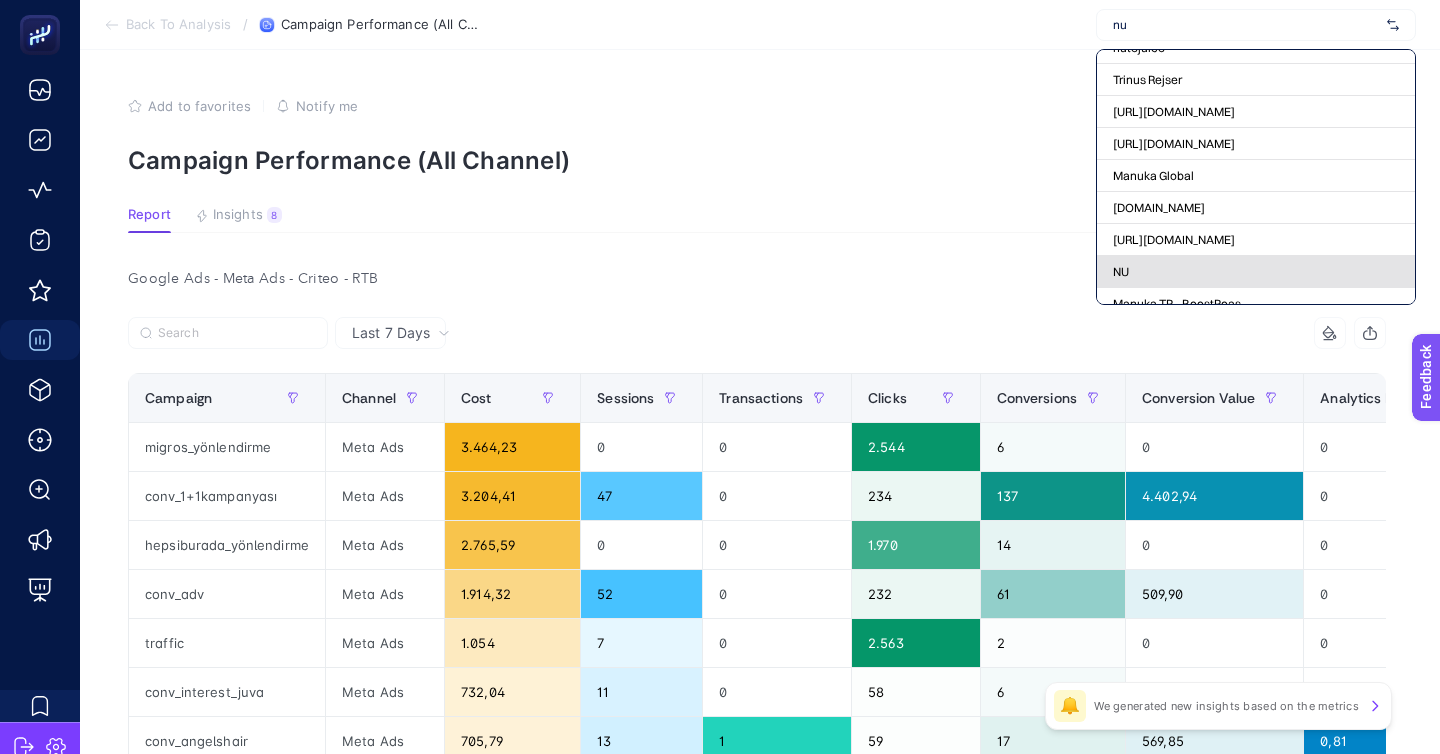 click on "NU" 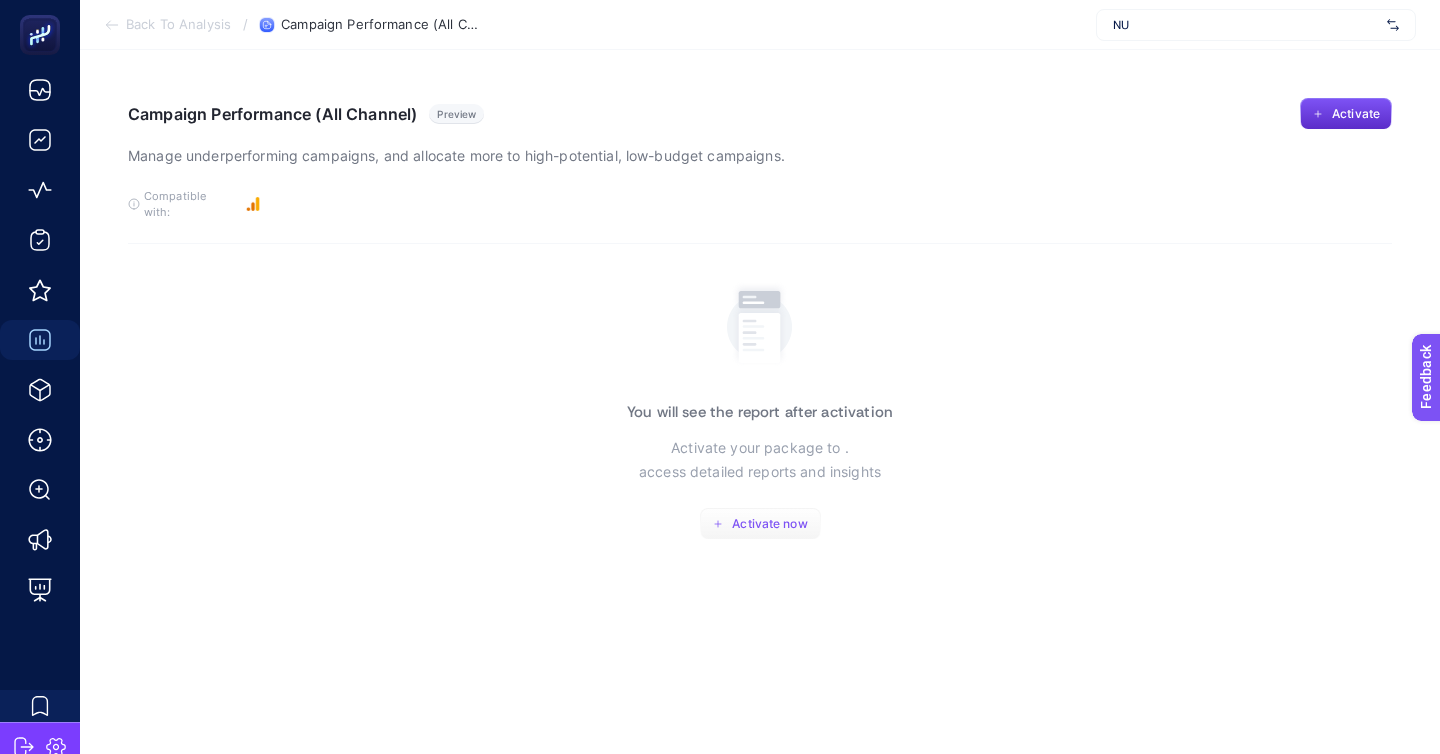 click on "Activate now" 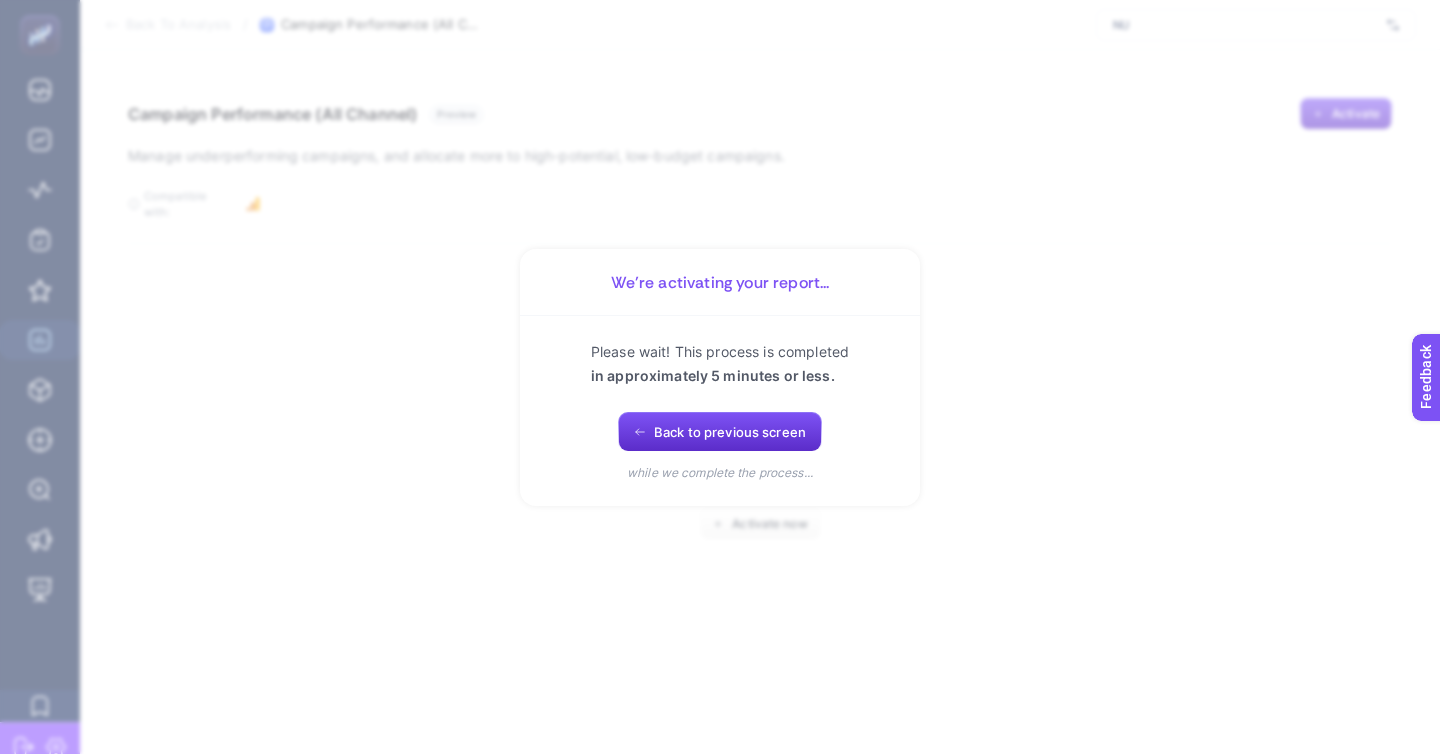 click on "while we complete the process..." at bounding box center (720, 473) 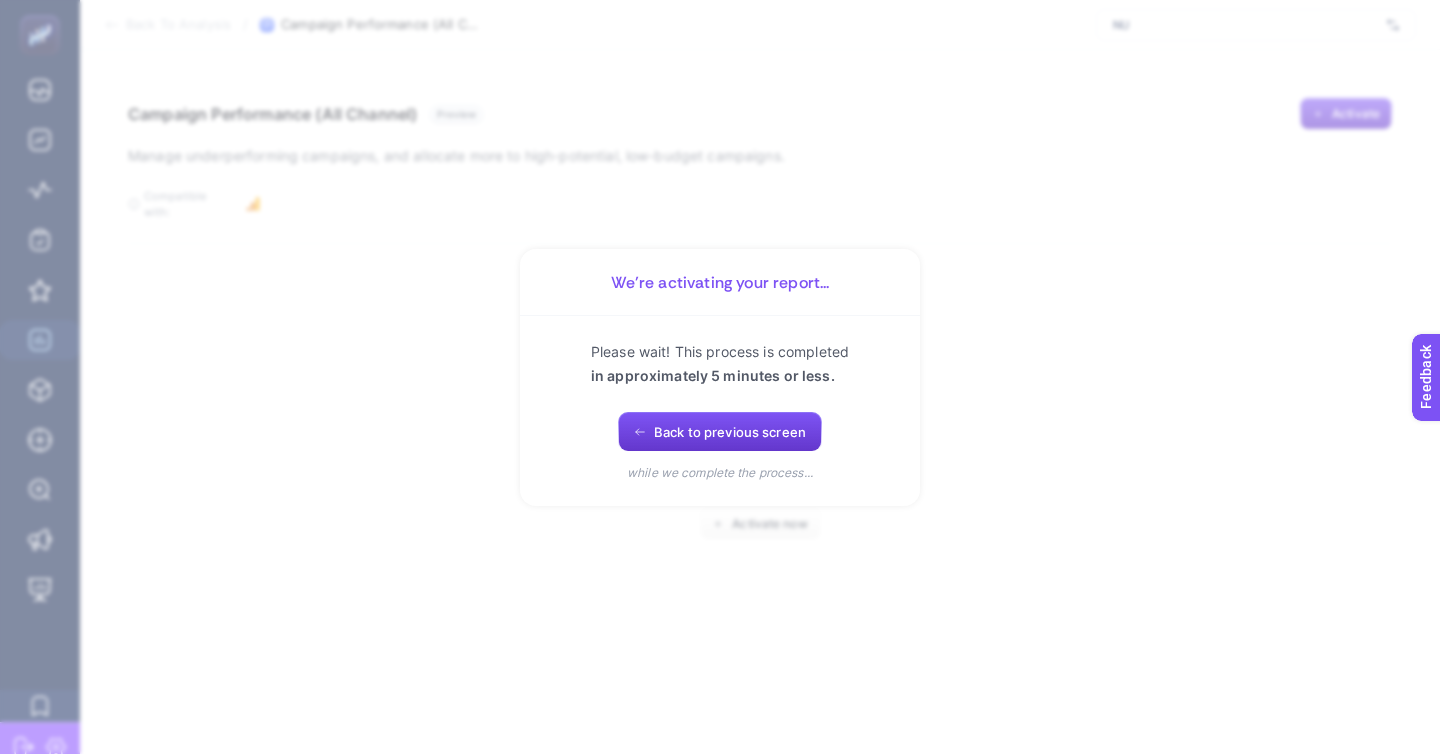 click on "Back to previous screen" 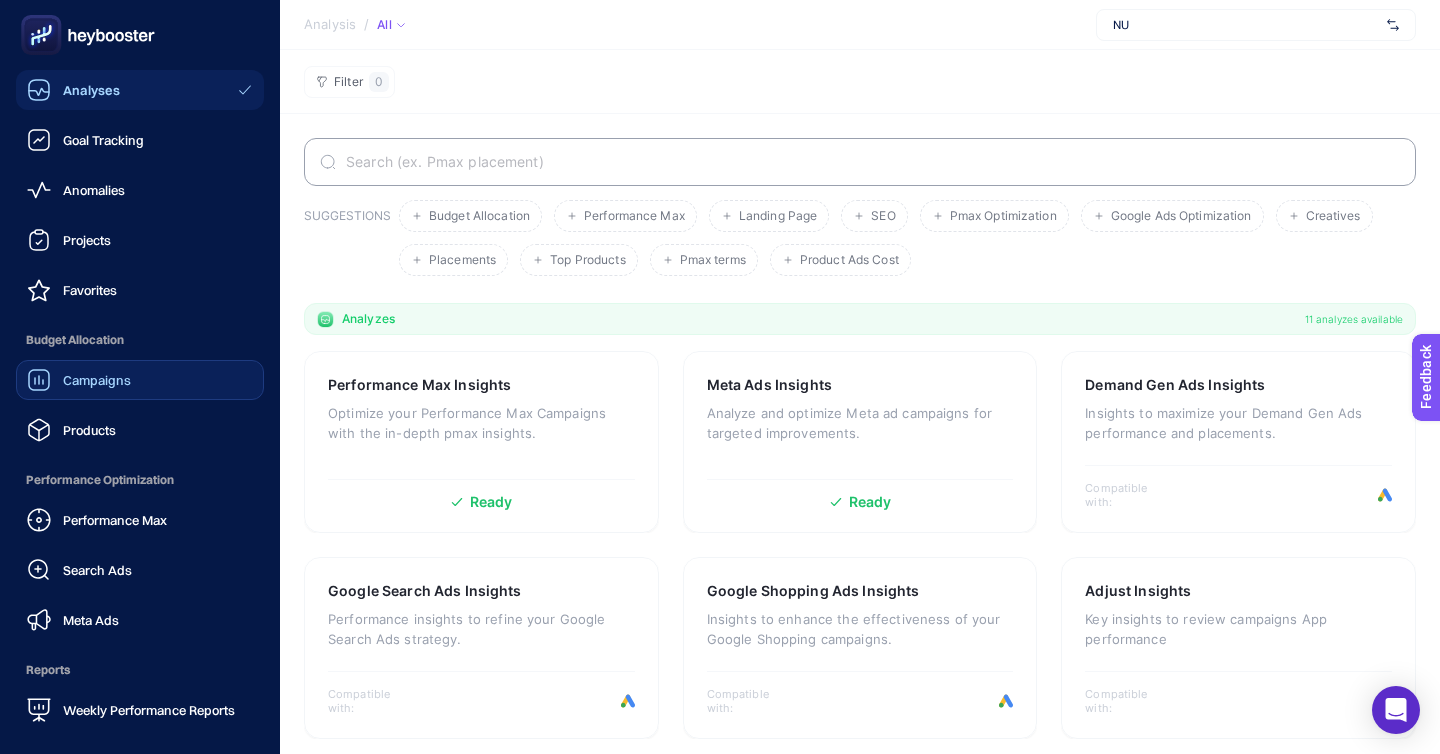 click on "Campaigns" 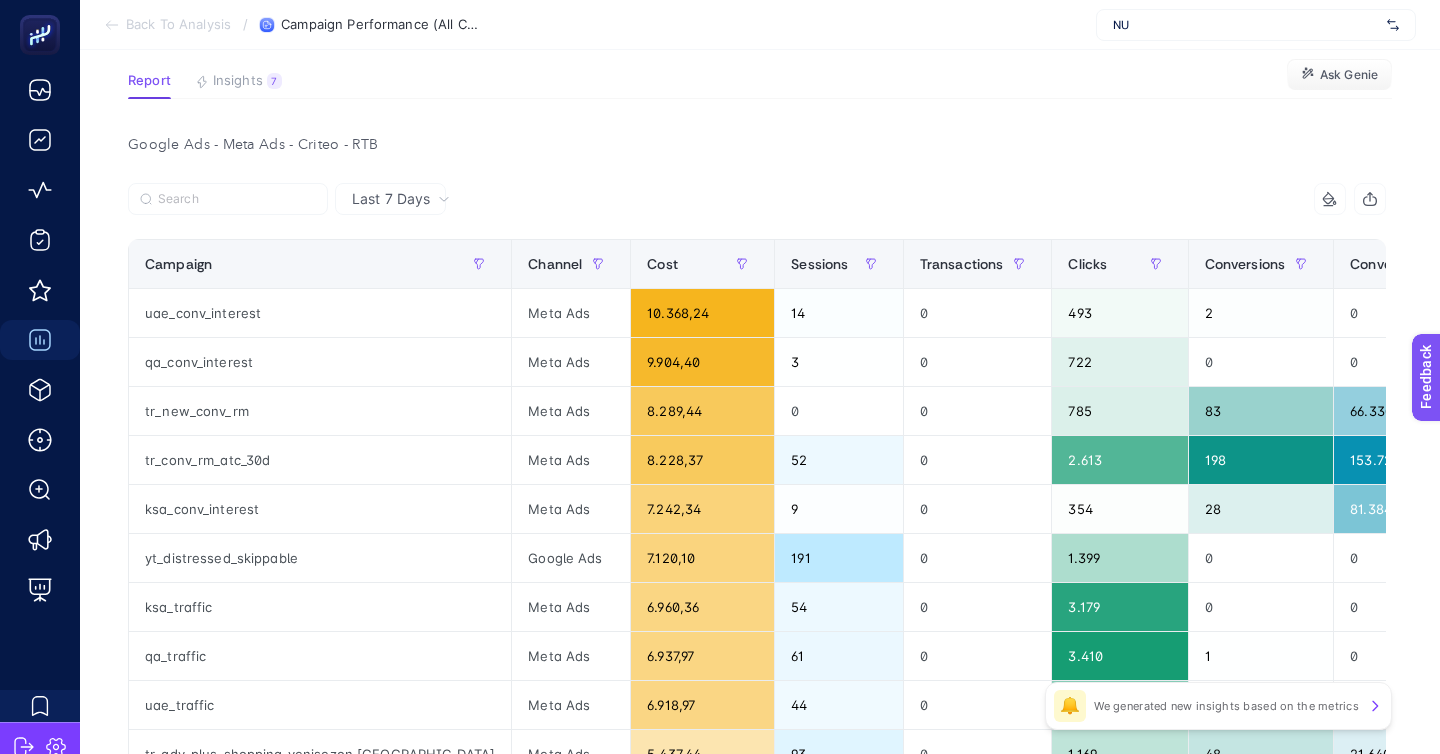 scroll, scrollTop: 114, scrollLeft: 0, axis: vertical 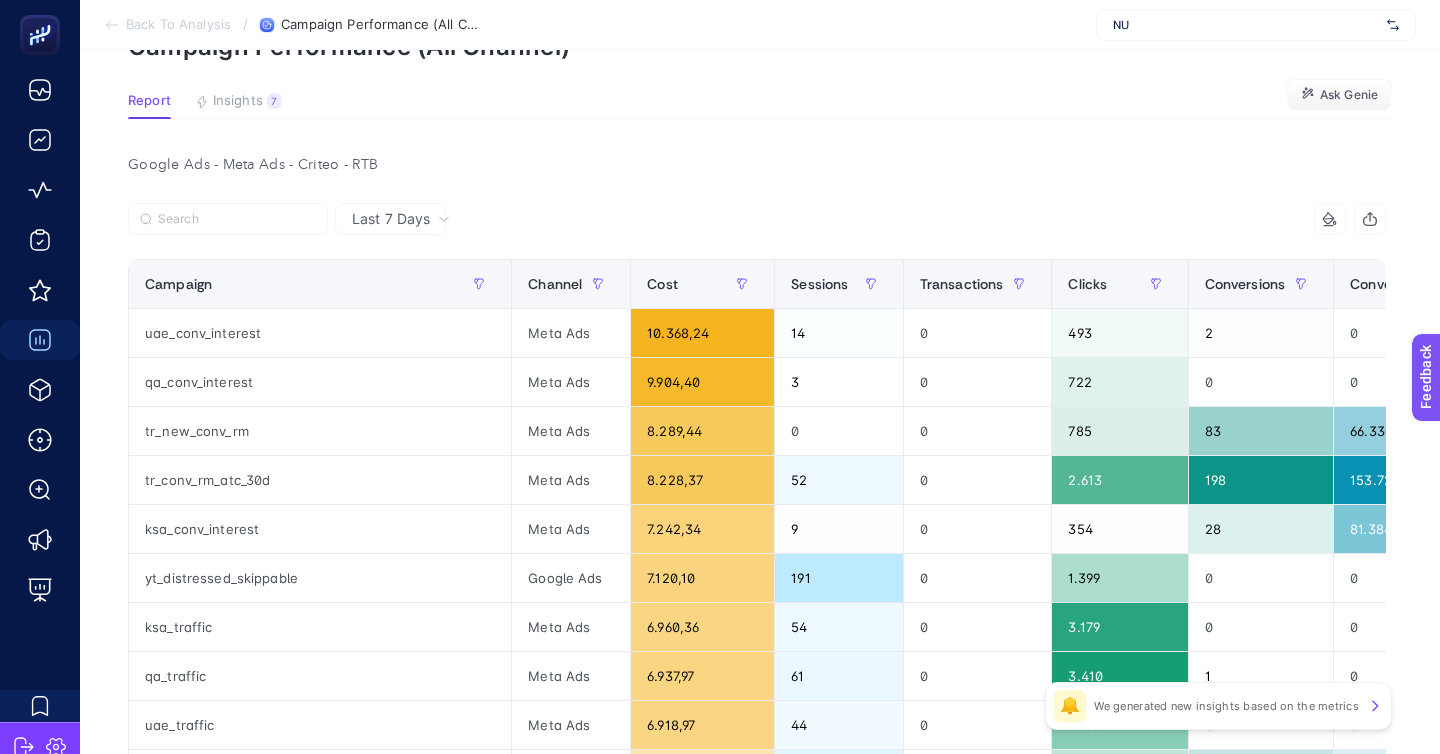 click on "10 items selected Campaign Channel Cost Sessions Transactions Clicks Conversions Conversion Value Analytics ROAS Panel ROAS Revenue AOV 12 items selected + uae_conv_interest Meta Ads 10.368,24 14 0 493 2 0 0 0 0 0 qa_conv_interest Meta Ads 9.904,40 3 0 722 0 0 0 0 0 0 tr_new_conv_rm Meta Ads 8.289,44 0 0 785 83 66.330 0 8,00 0 0 tr_conv_rm_atc_30d Meta Ads 8.228,37 52 0 2.613 198 153.725 0 18,68 0 0 ksa_conv_interest Meta Ads 7.242,34 9 0 354 28 81.384,34 0 11,24 0 0 yt_distressed_skippable Google Ads 7.120,10 191 0 1.399 0 0 0 0 0 0 ksa_traffic Meta Ads 6.960,36 54 0 3.179 0 0 0 0 0 0 qa_traffic Meta Ads 6.937,97 61 0 3.410 1 0 0 0 0 0 uae_traffic Meta Ads 6.918,97 44 0 1.900 0 0 0 0 0 0 tr_adv_plus_shopping_yenisezon Kampanya Meta Ads 5.437,44 93 0 1.169 48 21.640 0 3,98 0 0 nu_pure_brand Google Ads 5.172,55 547 9 776 9 49.845 9,64 9,64 49.845 5.538,33 tr_new_conv_lal Meta Ads 4.907,80 4 0 1.542 115 58.580 0 11,94 0 0 tr_adv_plus_shopping_sunset Campaign Meta Ads 4.142,70 94 1 821 40 18.380 1,57 4,44 6.495" at bounding box center [757, 797] 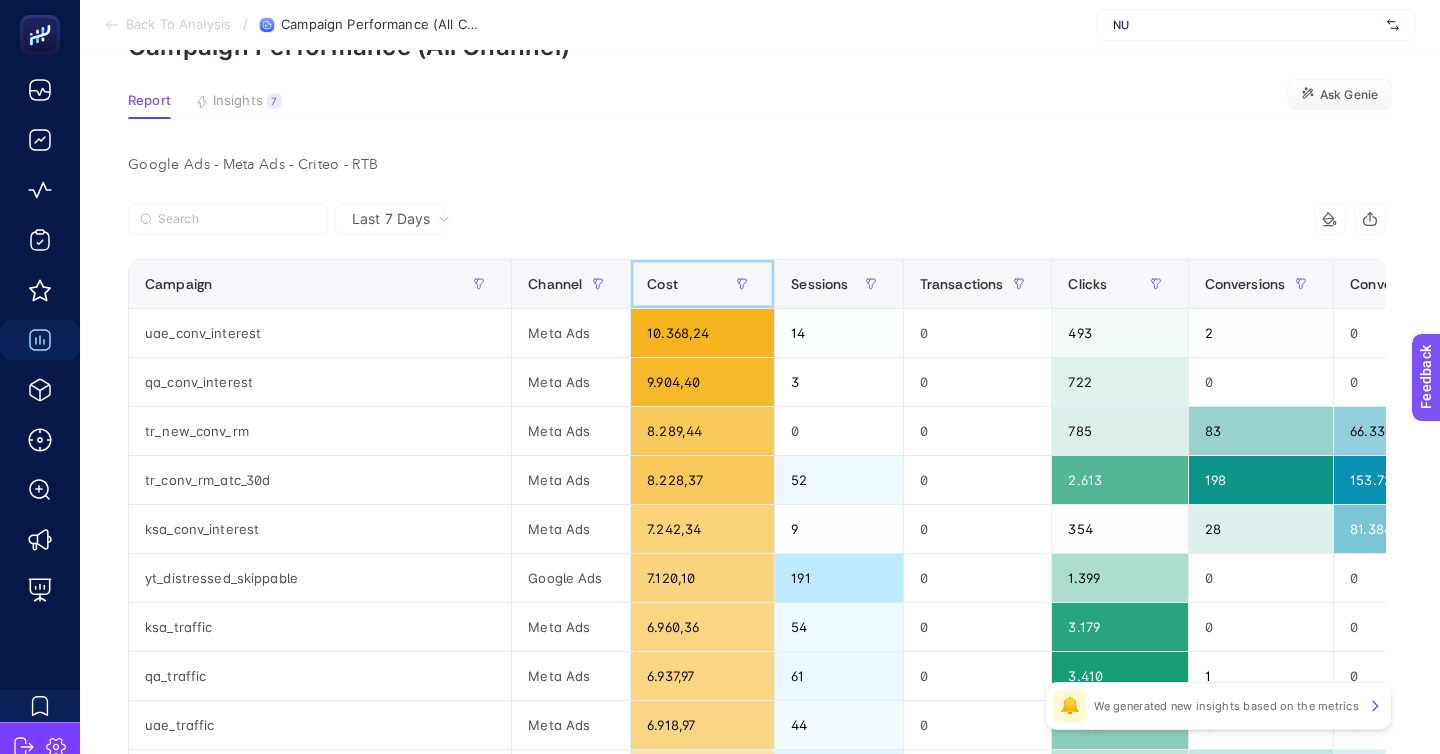 click on "Cost" 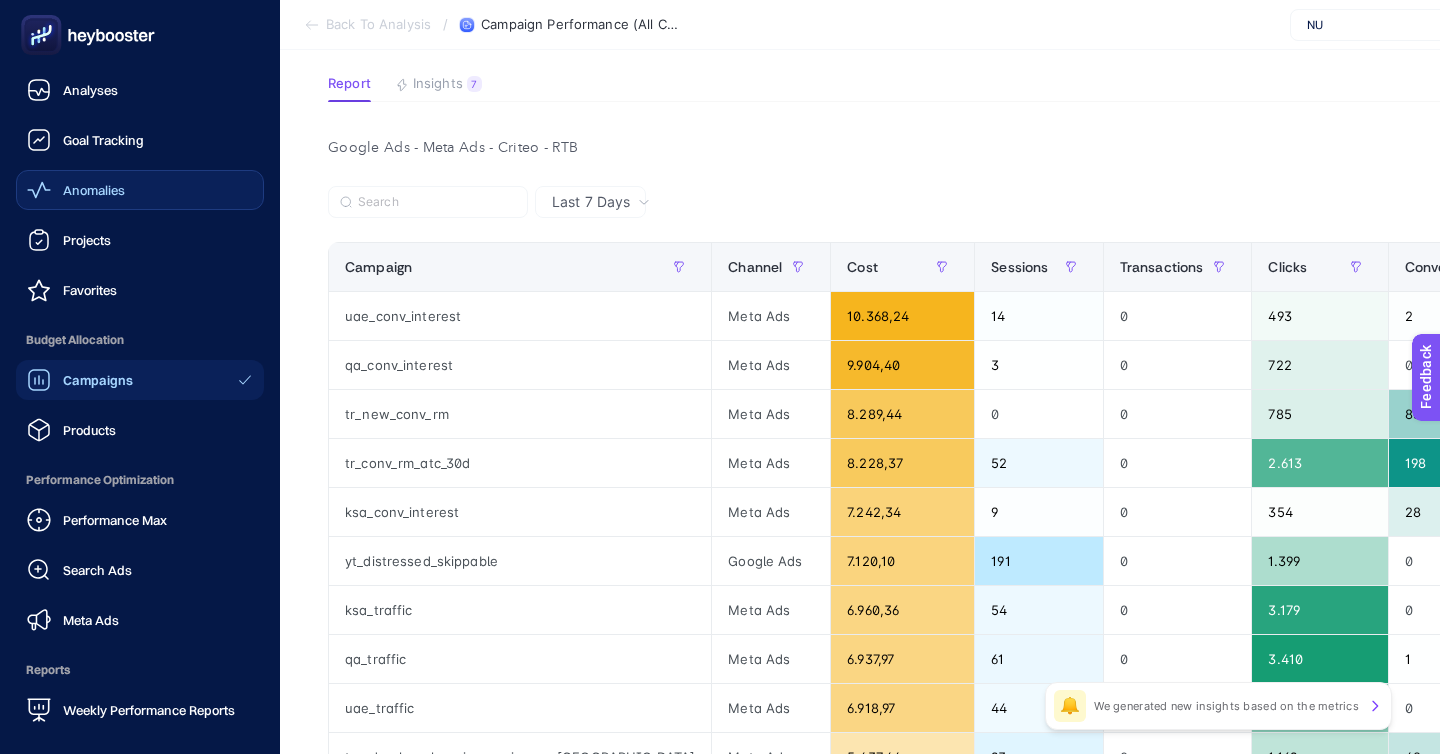click on "Anomalies" at bounding box center (140, 190) 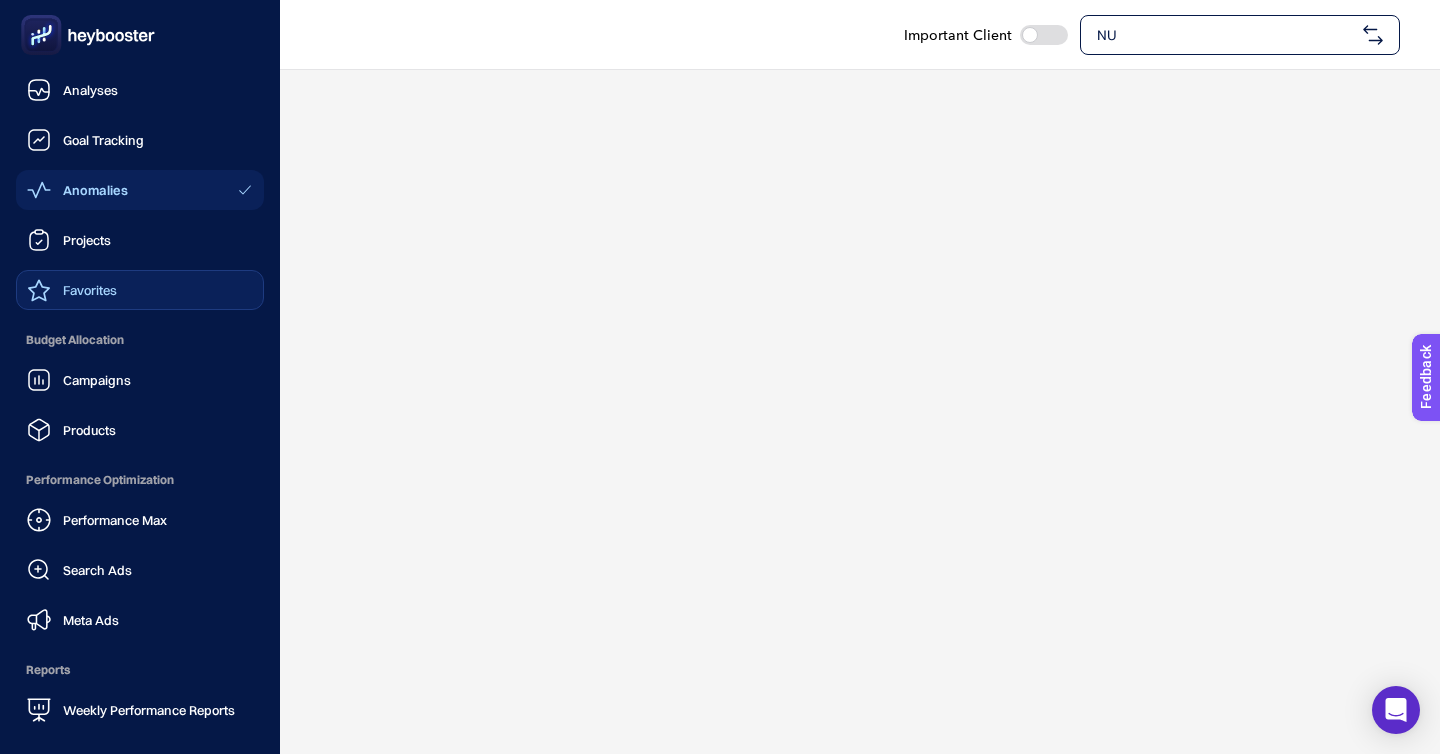 scroll, scrollTop: 0, scrollLeft: 0, axis: both 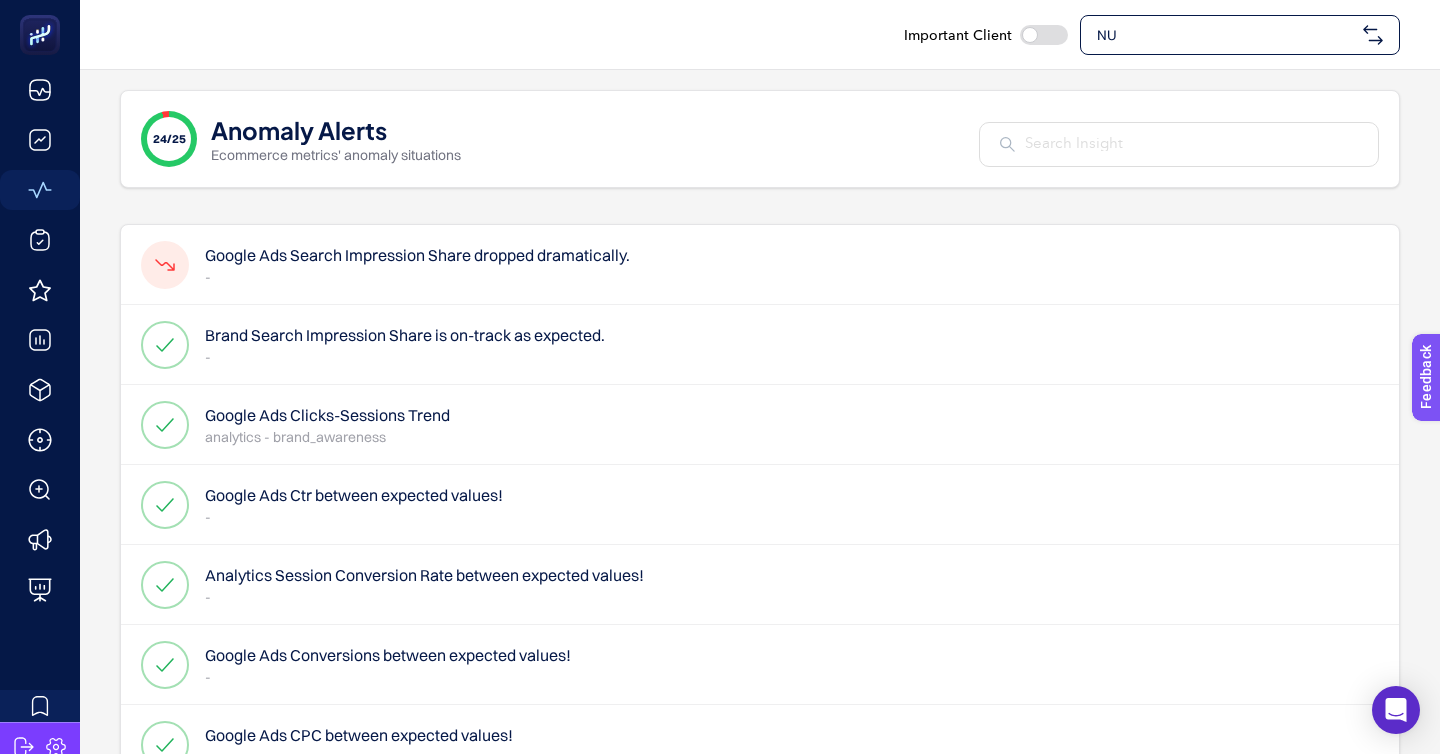 click at bounding box center [1044, 35] 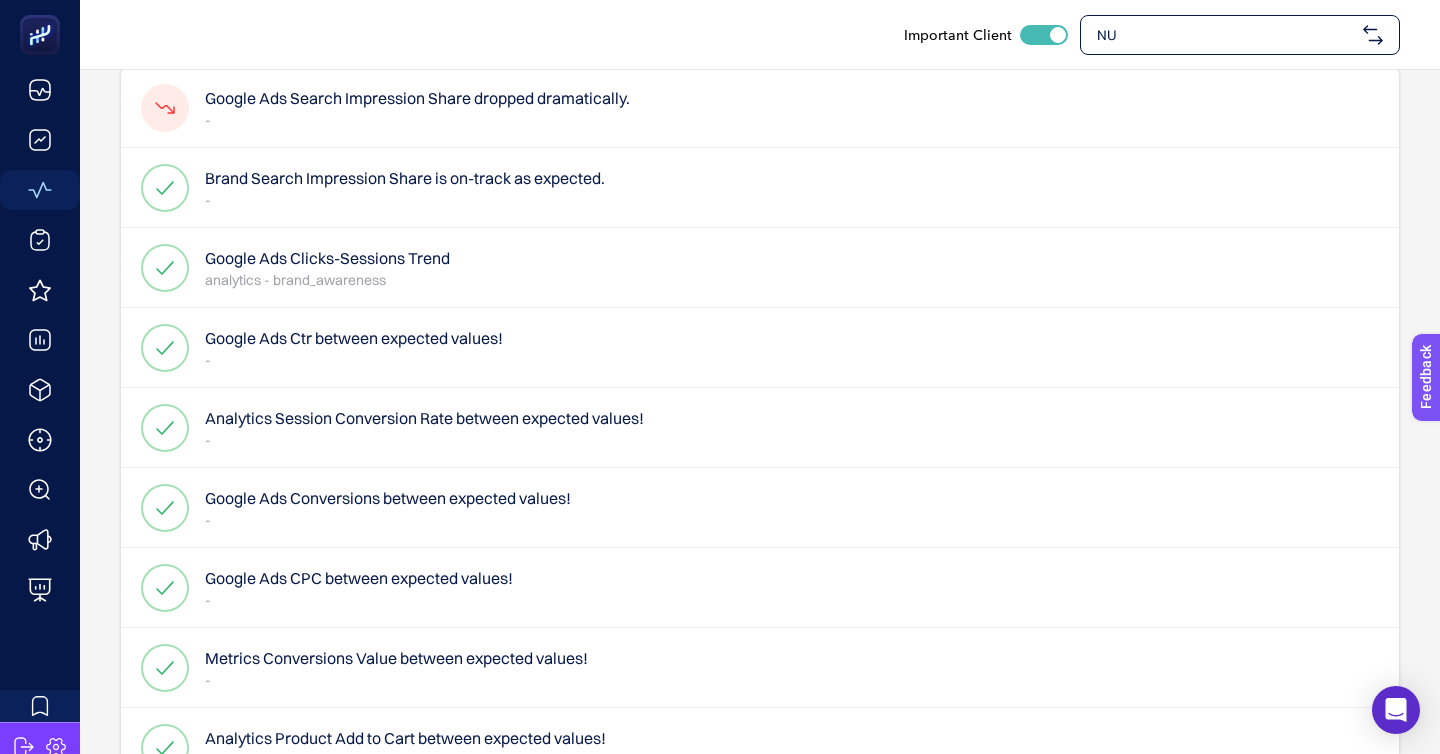 scroll, scrollTop: 303, scrollLeft: 0, axis: vertical 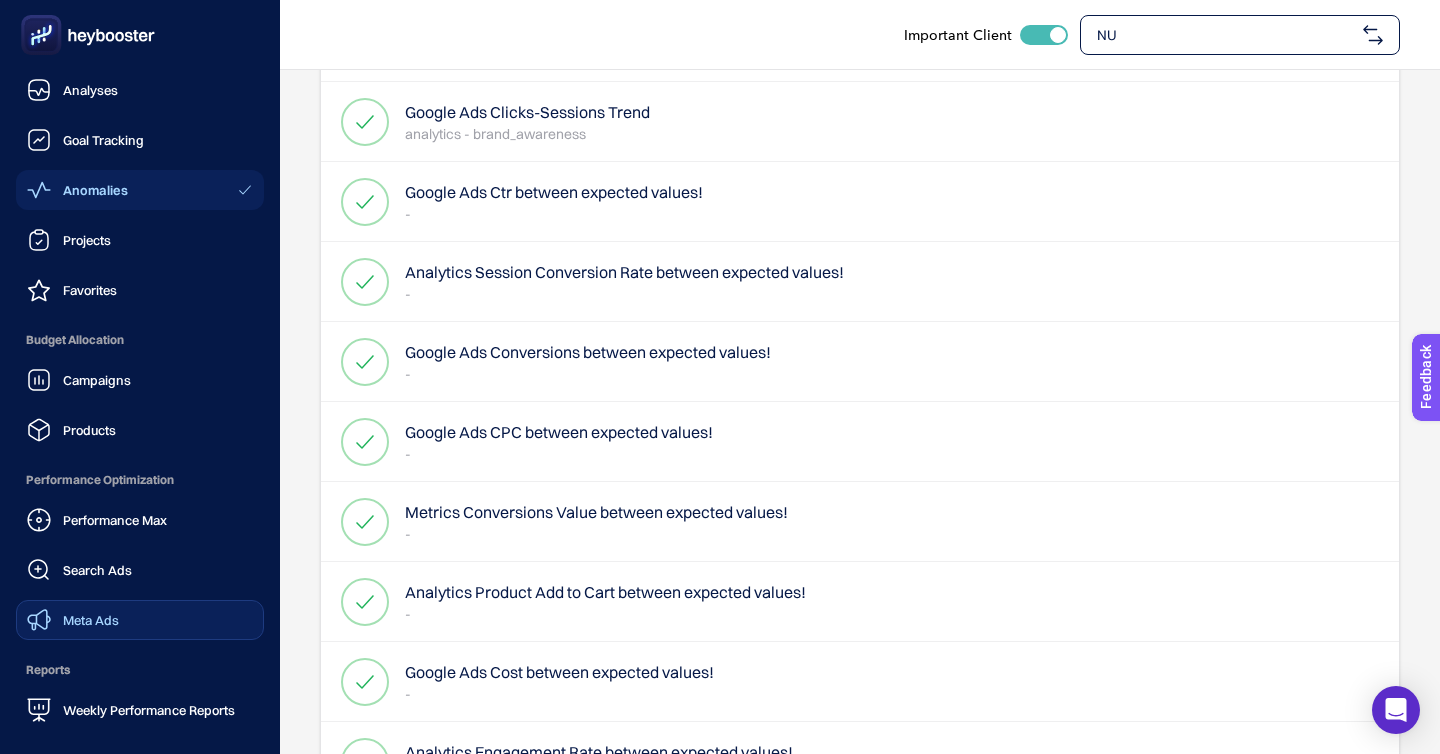 click on "Meta Ads" 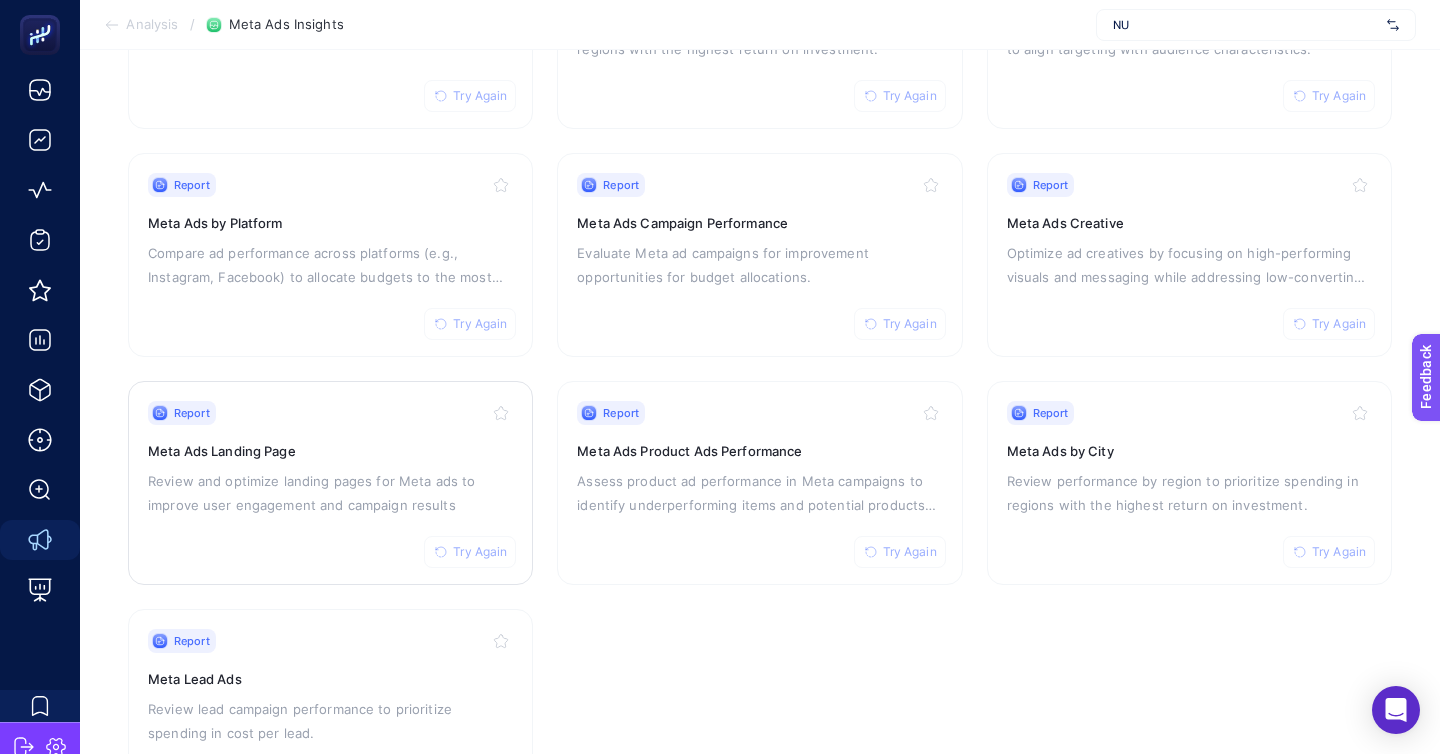 scroll, scrollTop: 396, scrollLeft: 0, axis: vertical 